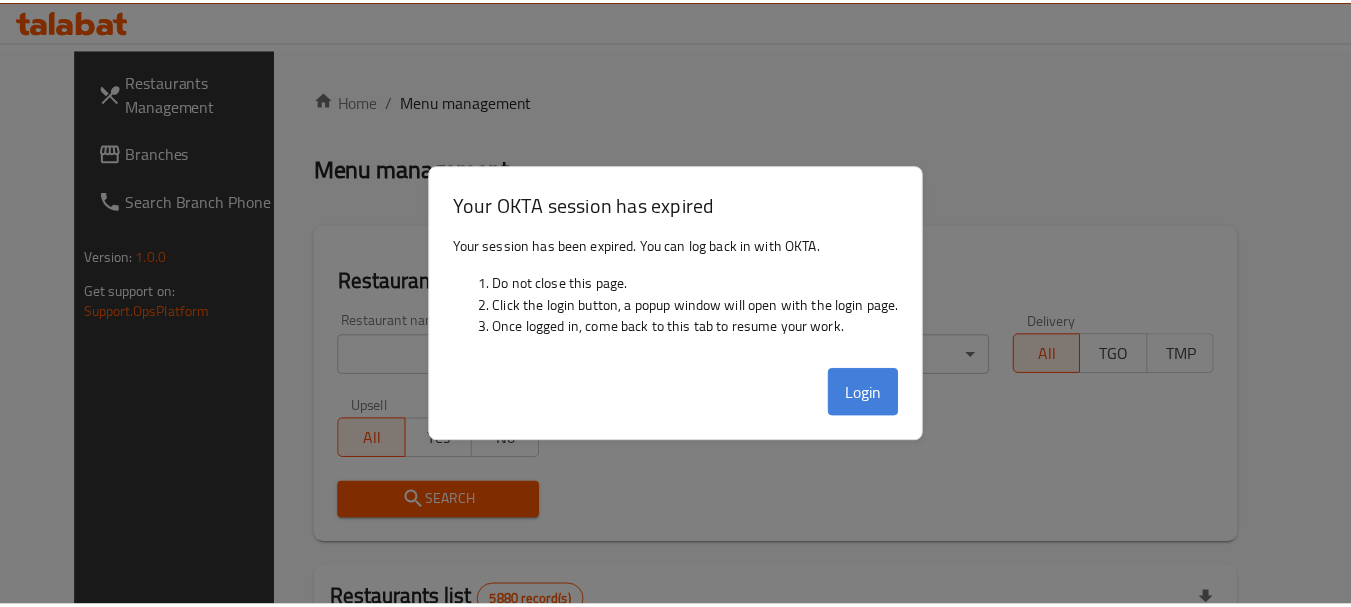 scroll, scrollTop: 260, scrollLeft: 0, axis: vertical 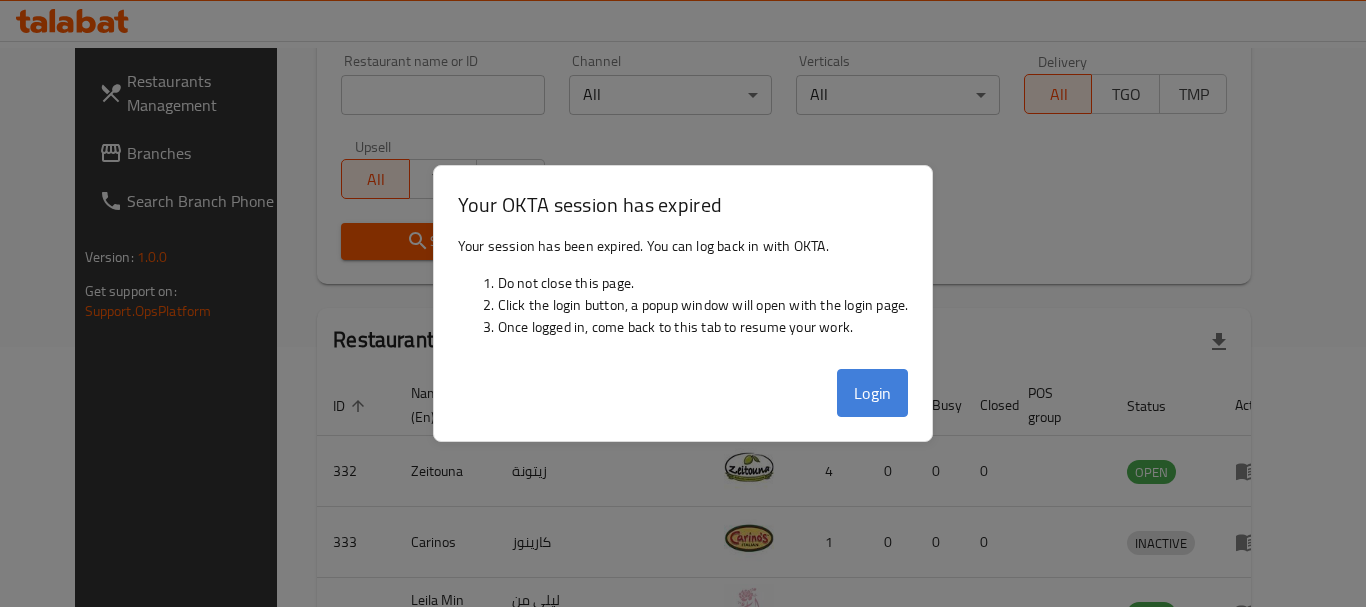 click on "Login" at bounding box center (873, 393) 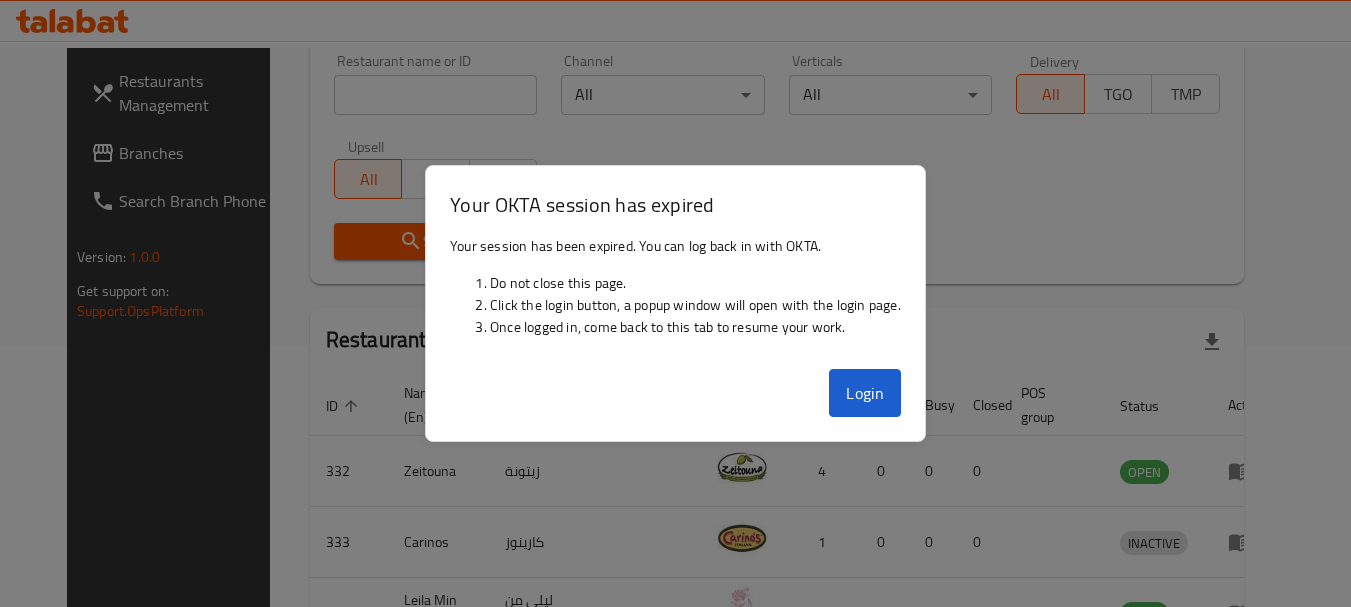 click on "Branches" at bounding box center [826, 405] 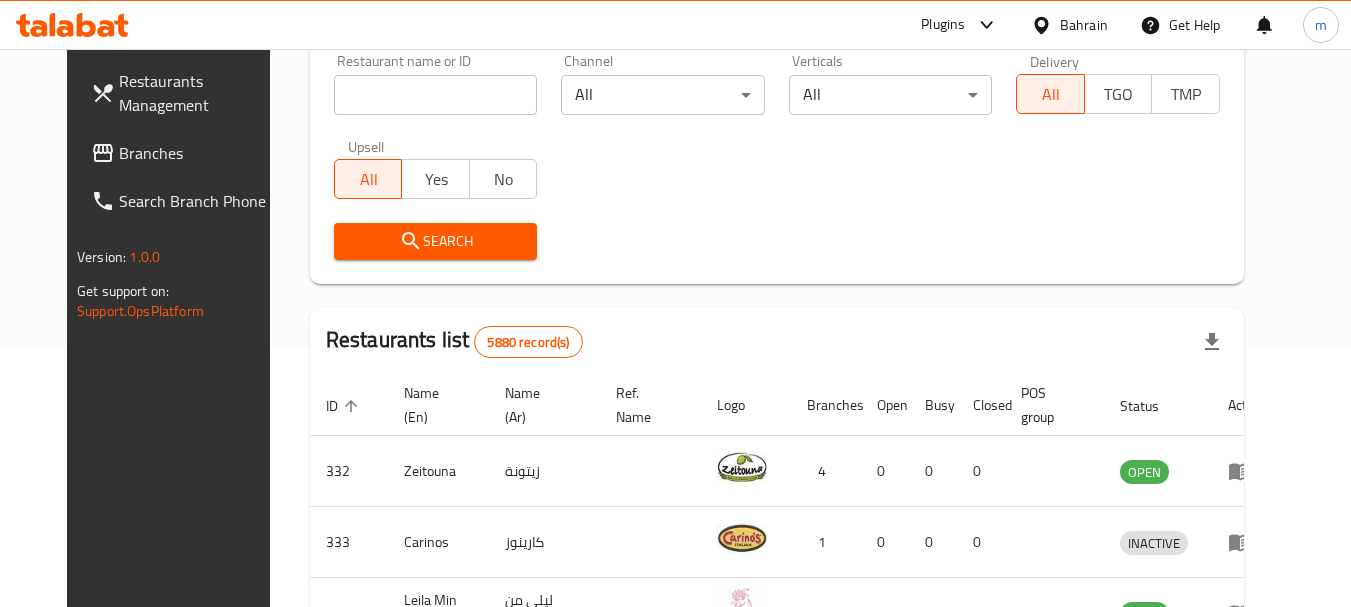 click 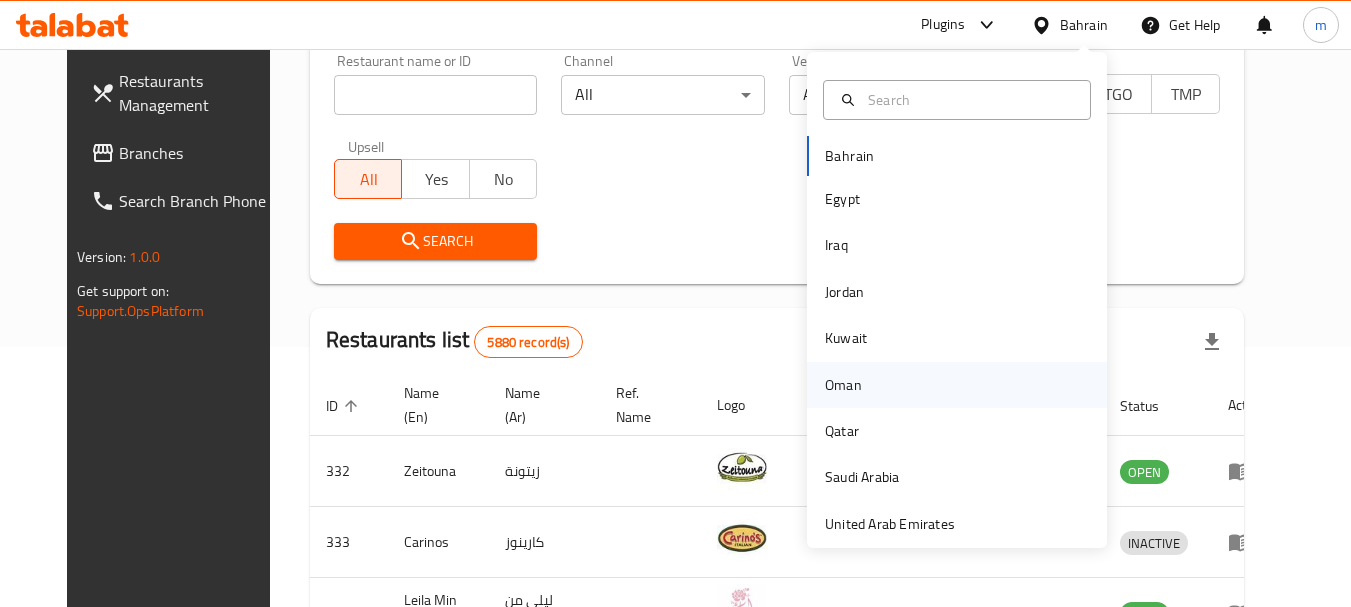 click on "Oman" at bounding box center [843, 385] 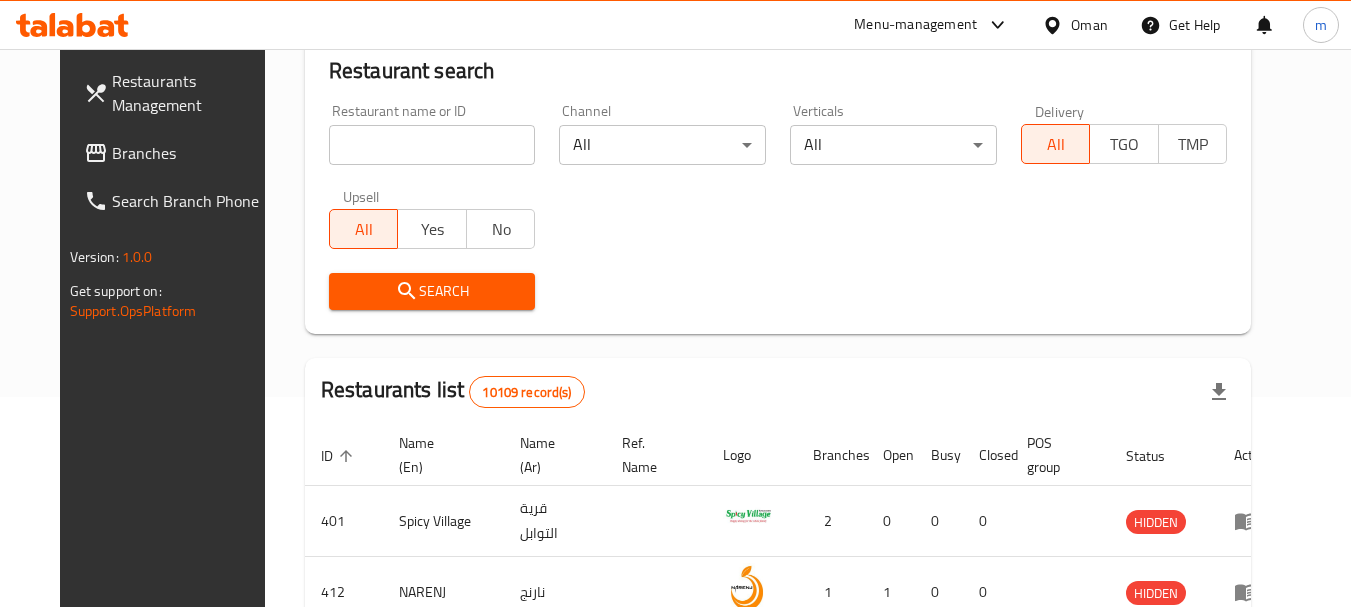 scroll, scrollTop: 260, scrollLeft: 0, axis: vertical 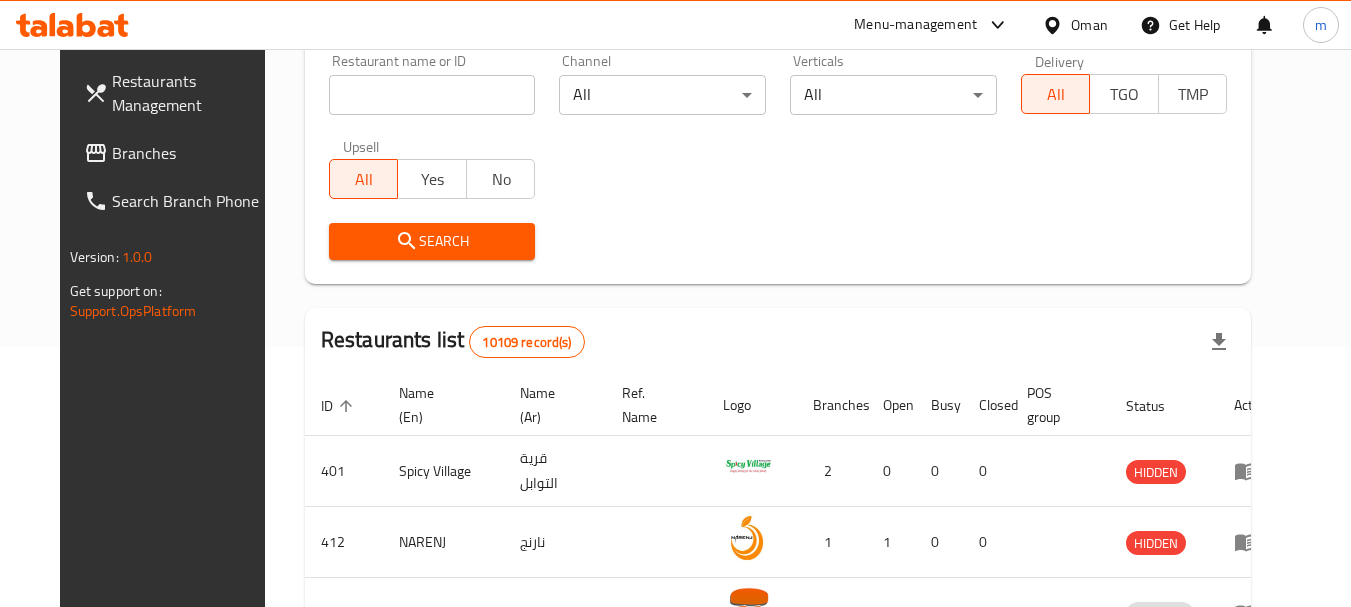 click on "Branches" at bounding box center [191, 153] 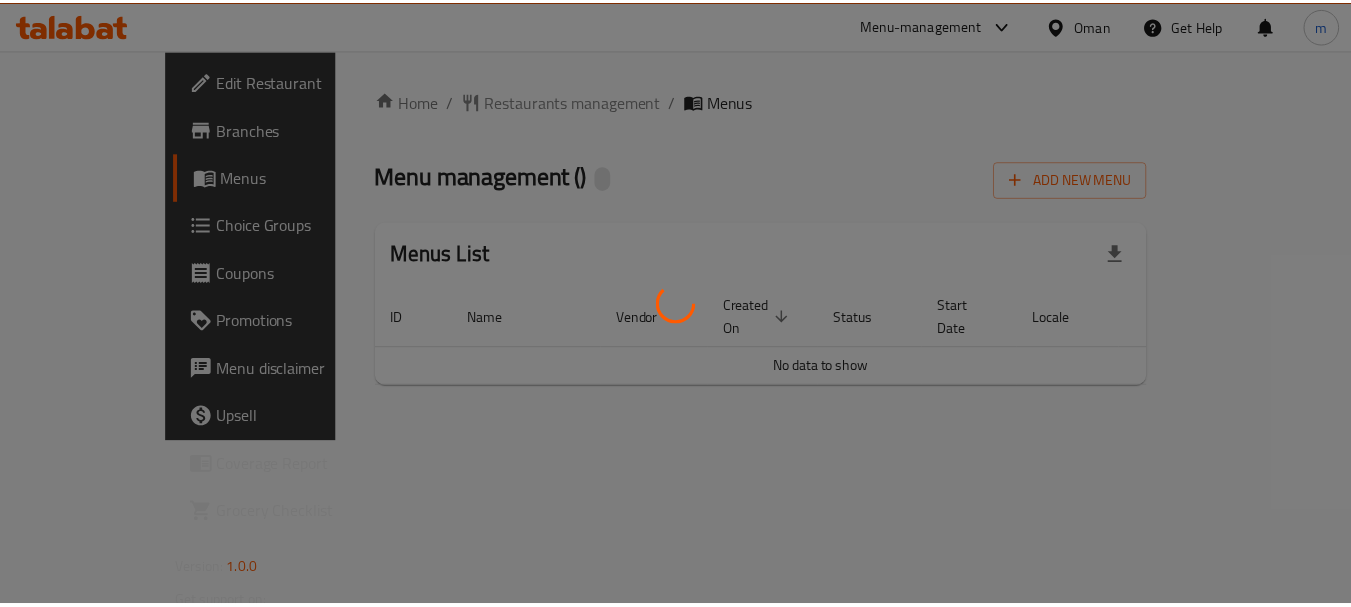 scroll, scrollTop: 0, scrollLeft: 0, axis: both 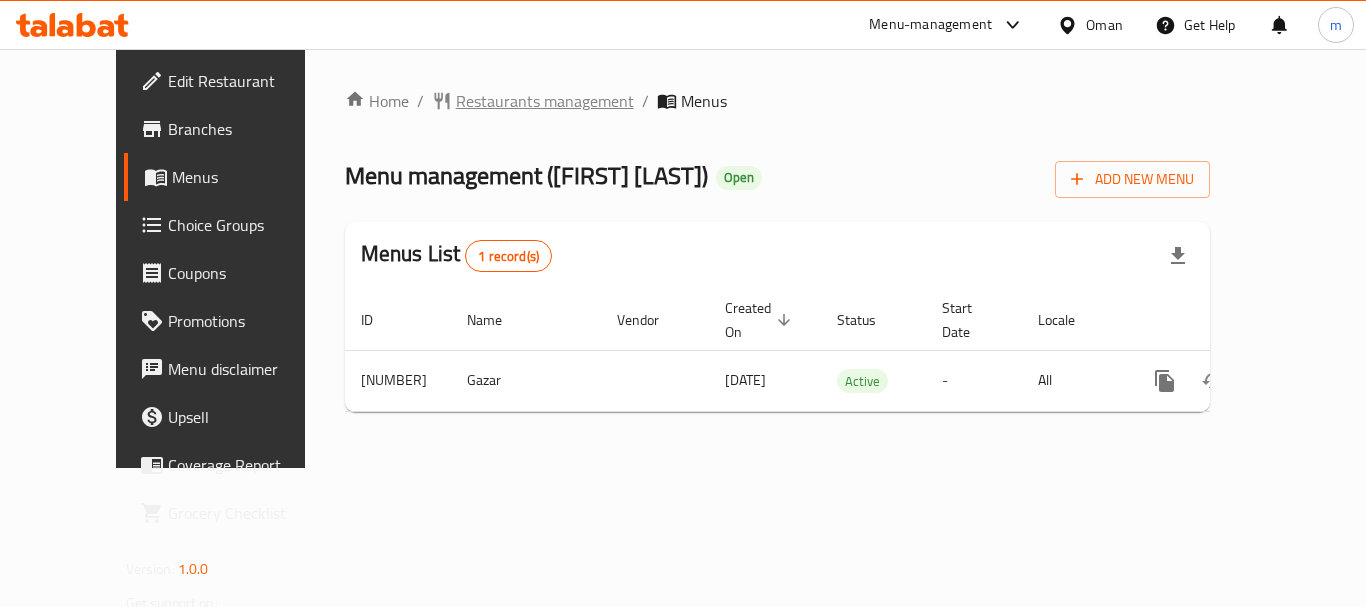 click on "Restaurants management" at bounding box center (545, 101) 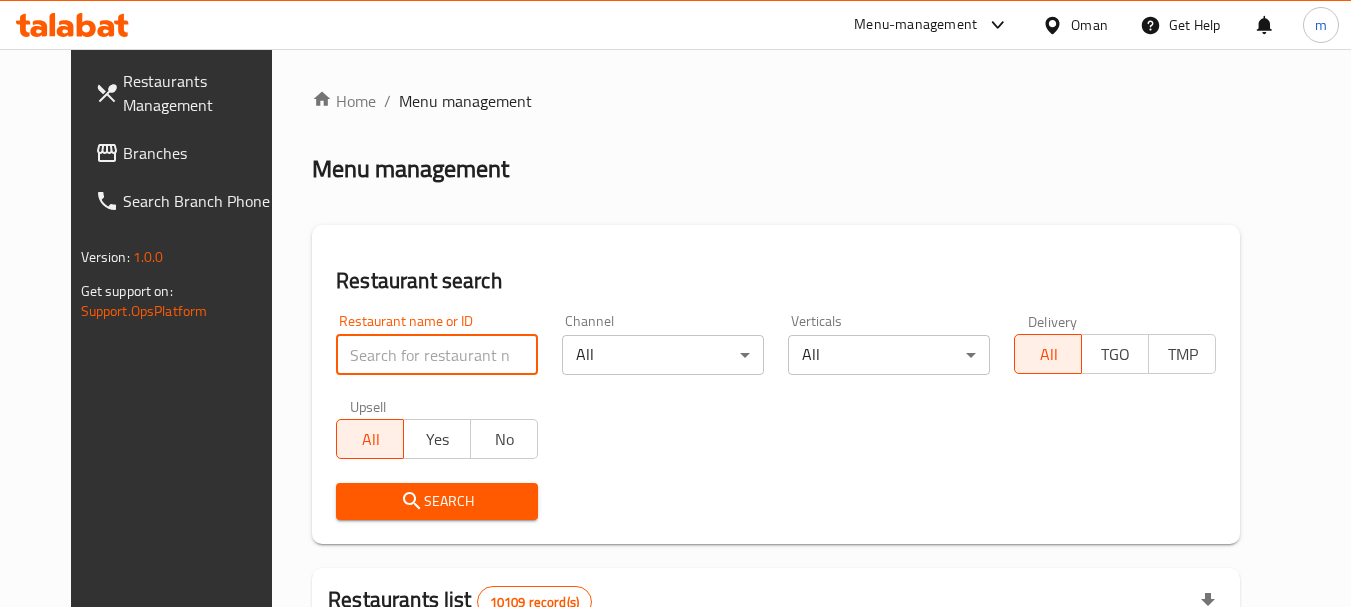 click at bounding box center (437, 355) 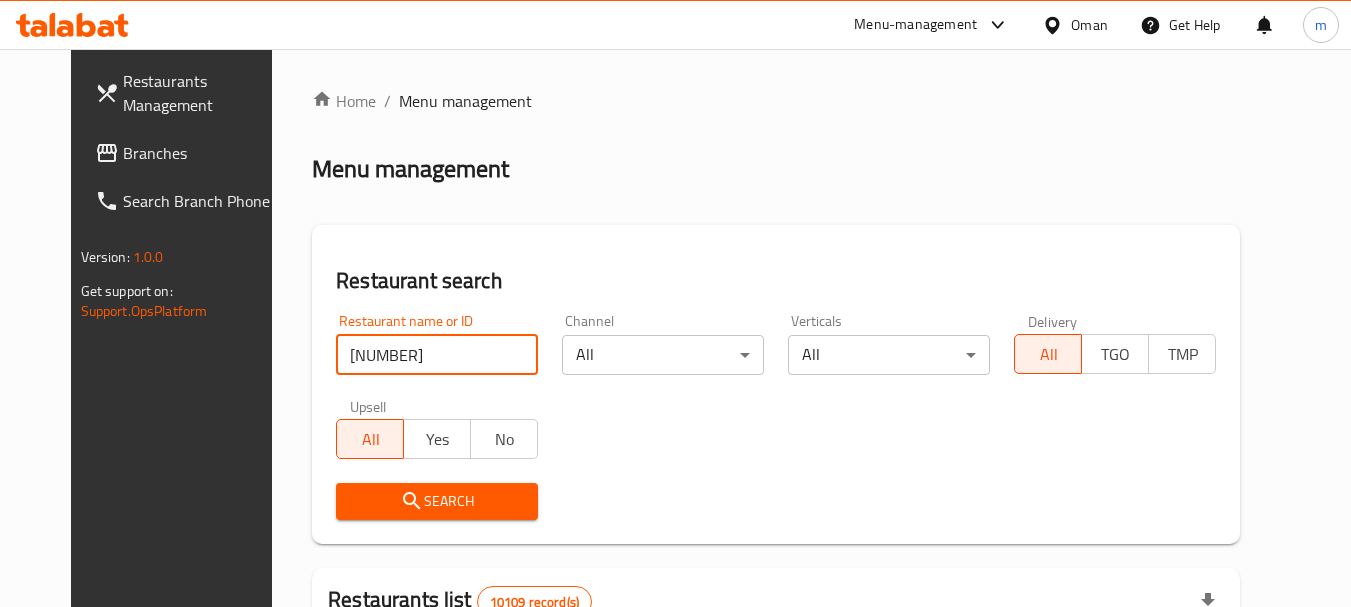 type on "678167" 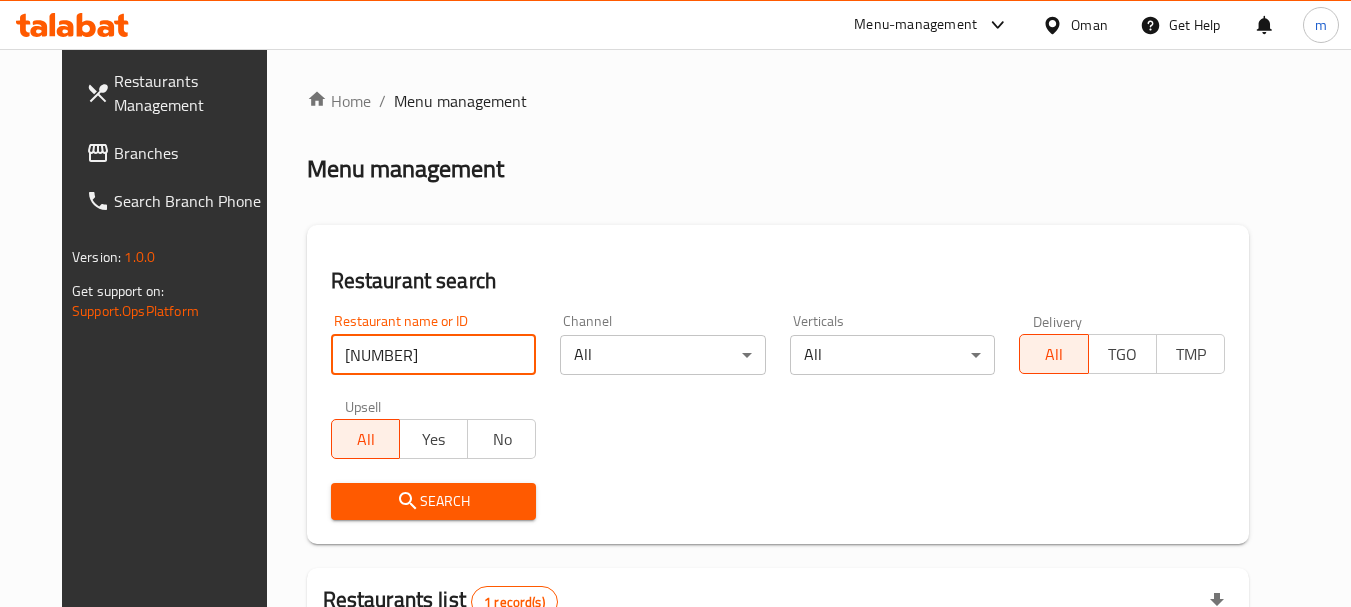click on "Search" at bounding box center [434, 501] 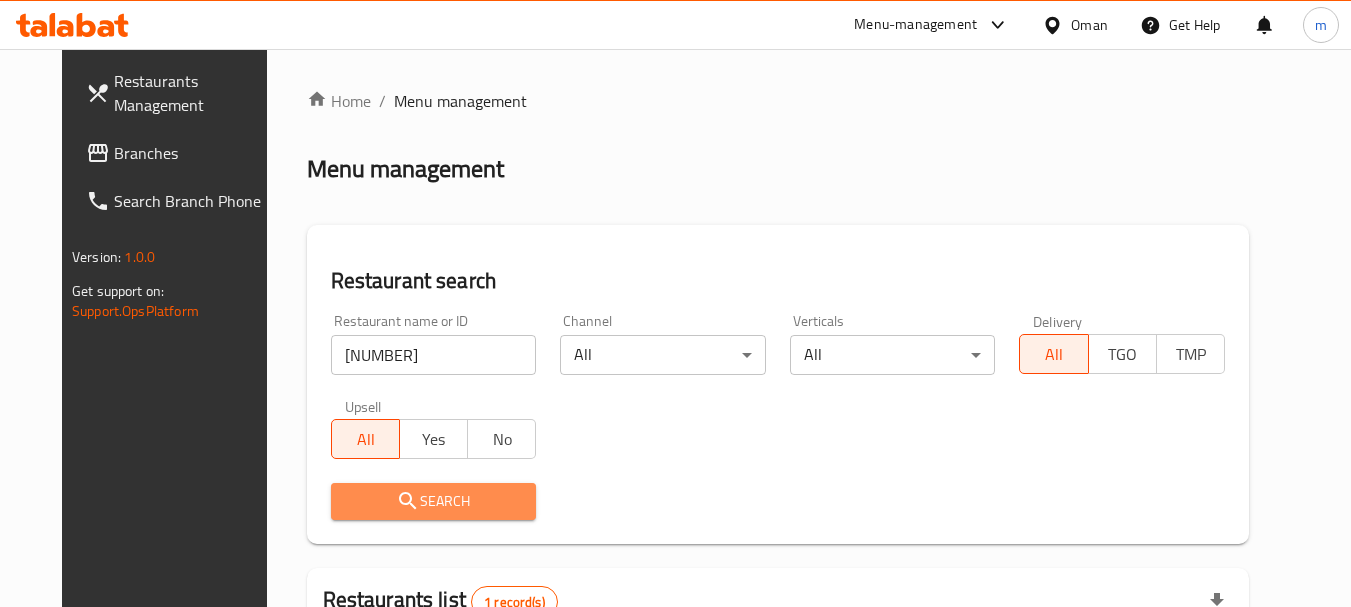 click on "Search" at bounding box center (434, 501) 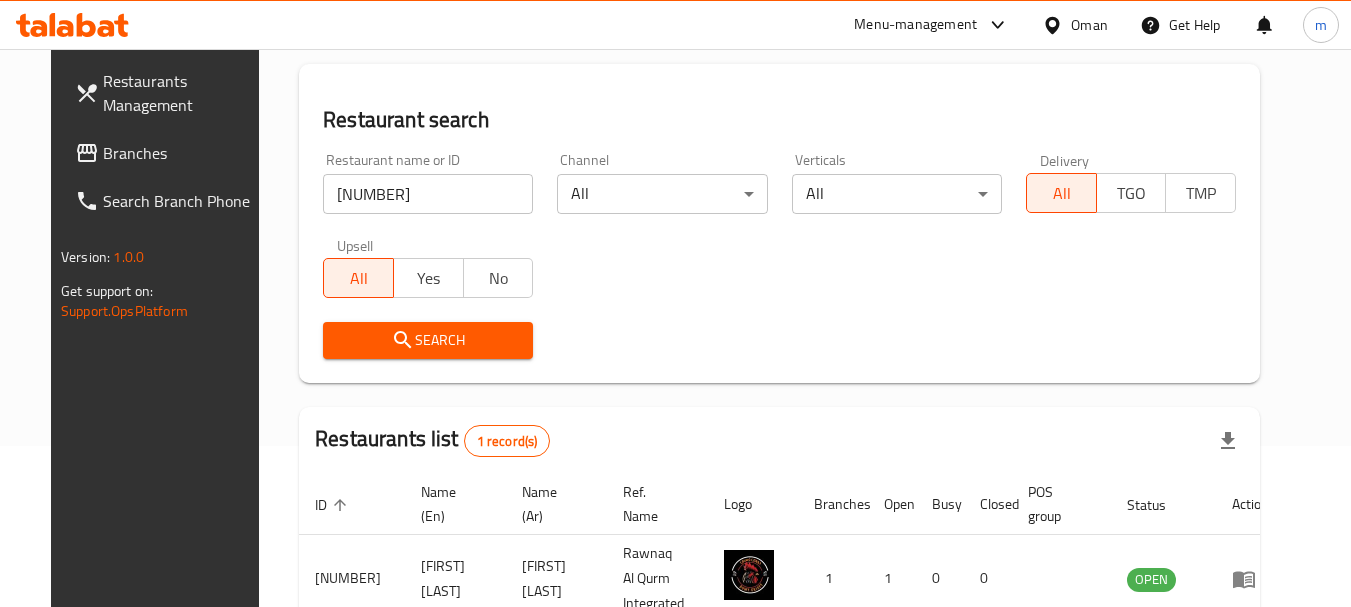 scroll, scrollTop: 260, scrollLeft: 0, axis: vertical 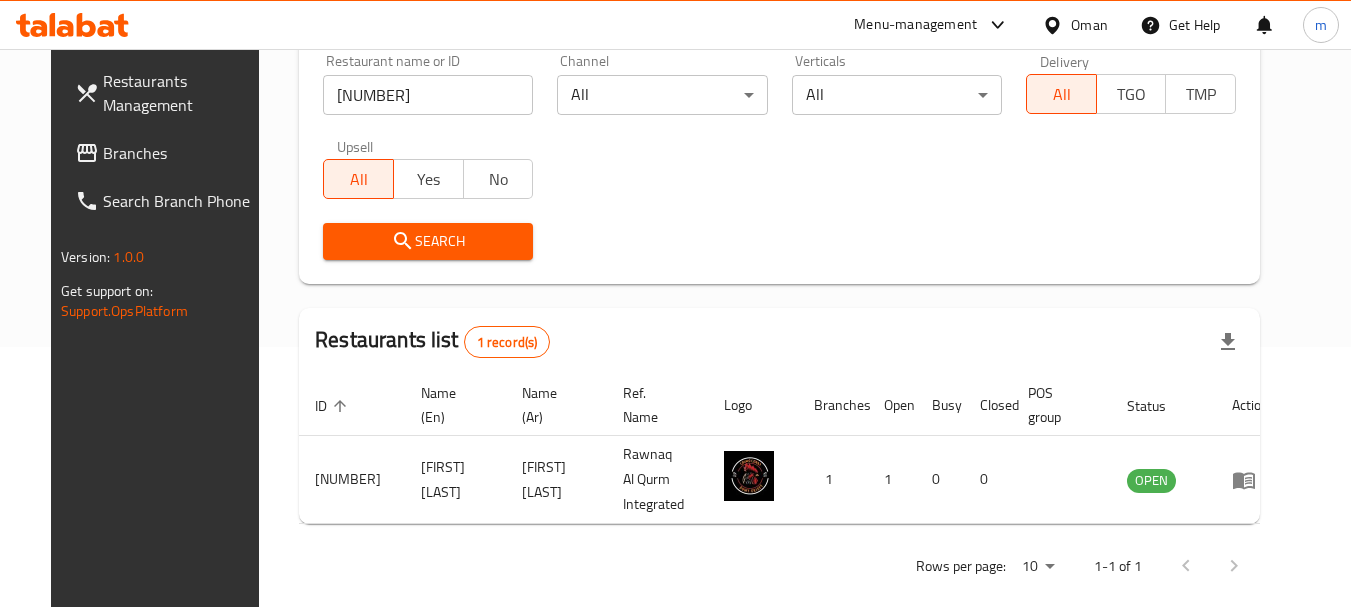 click 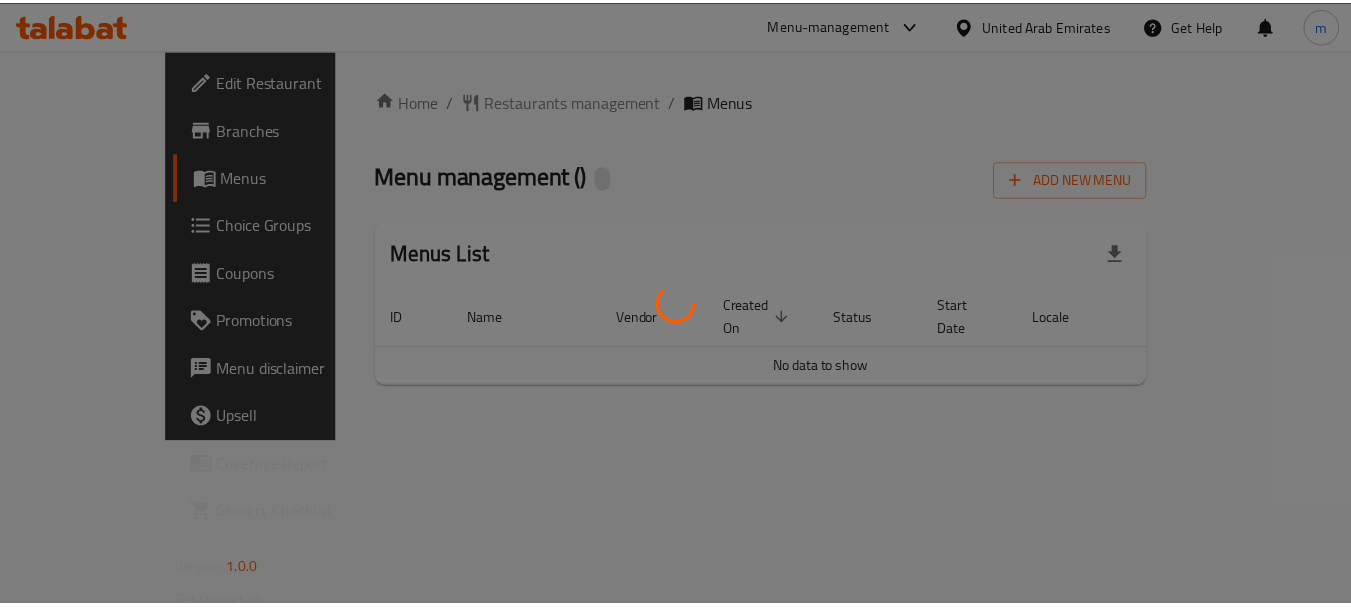 scroll, scrollTop: 0, scrollLeft: 0, axis: both 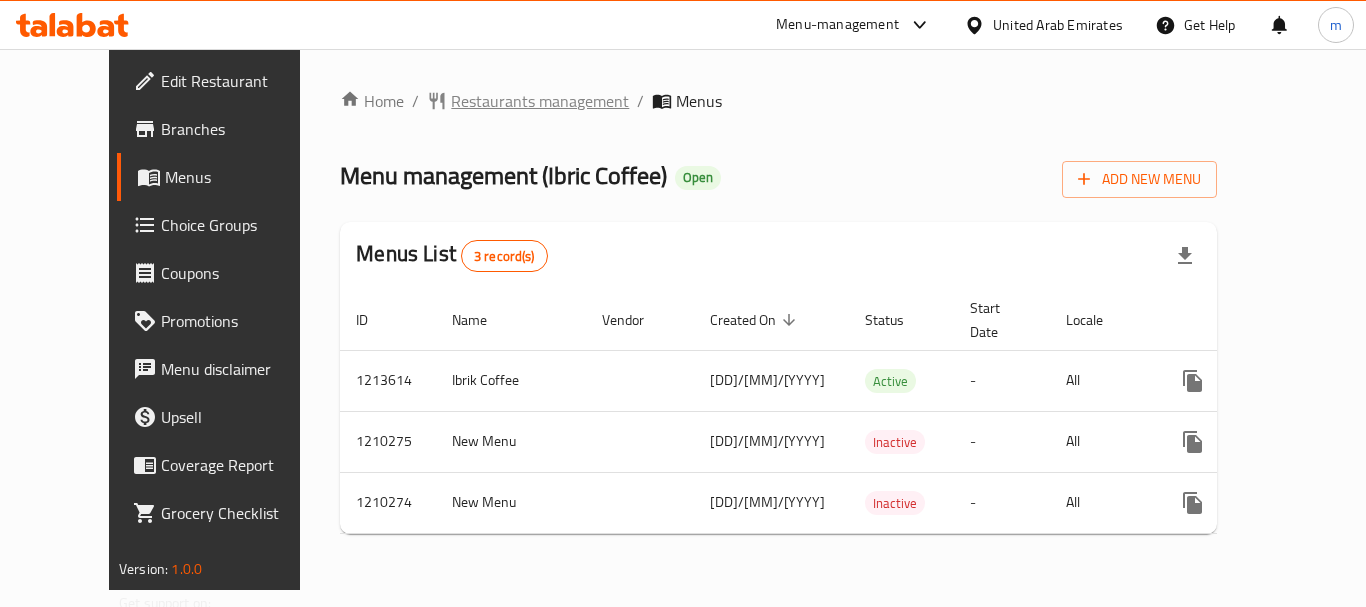 click on "Restaurants management" at bounding box center (540, 101) 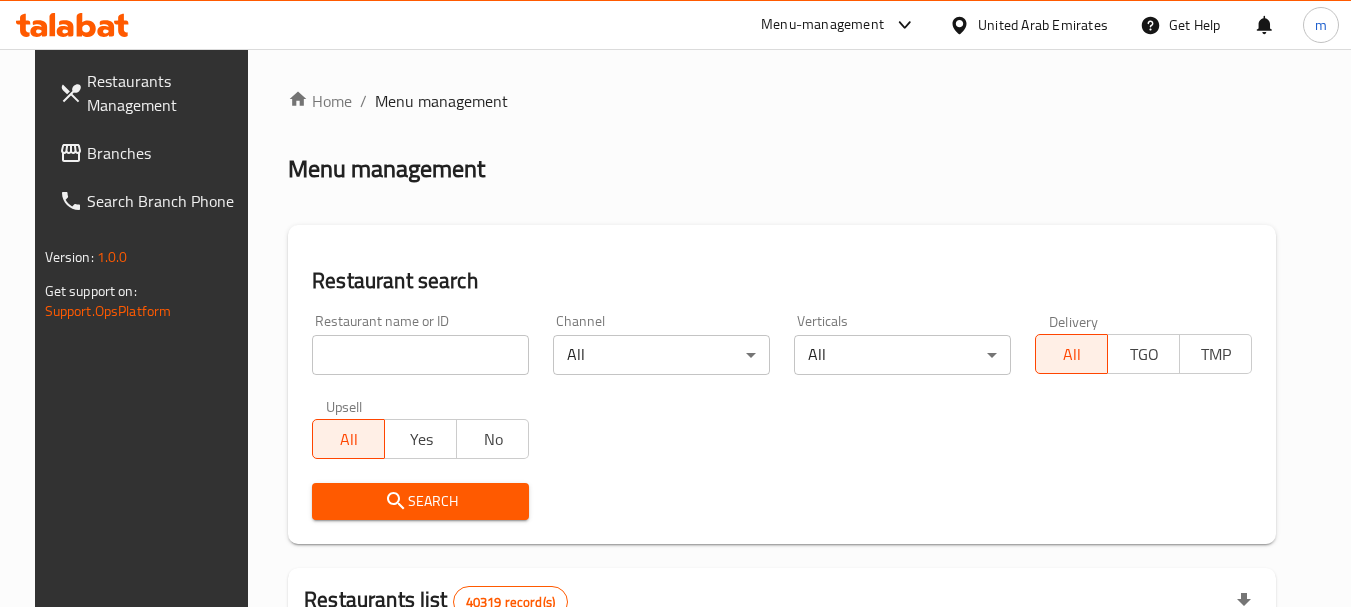 click at bounding box center [420, 355] 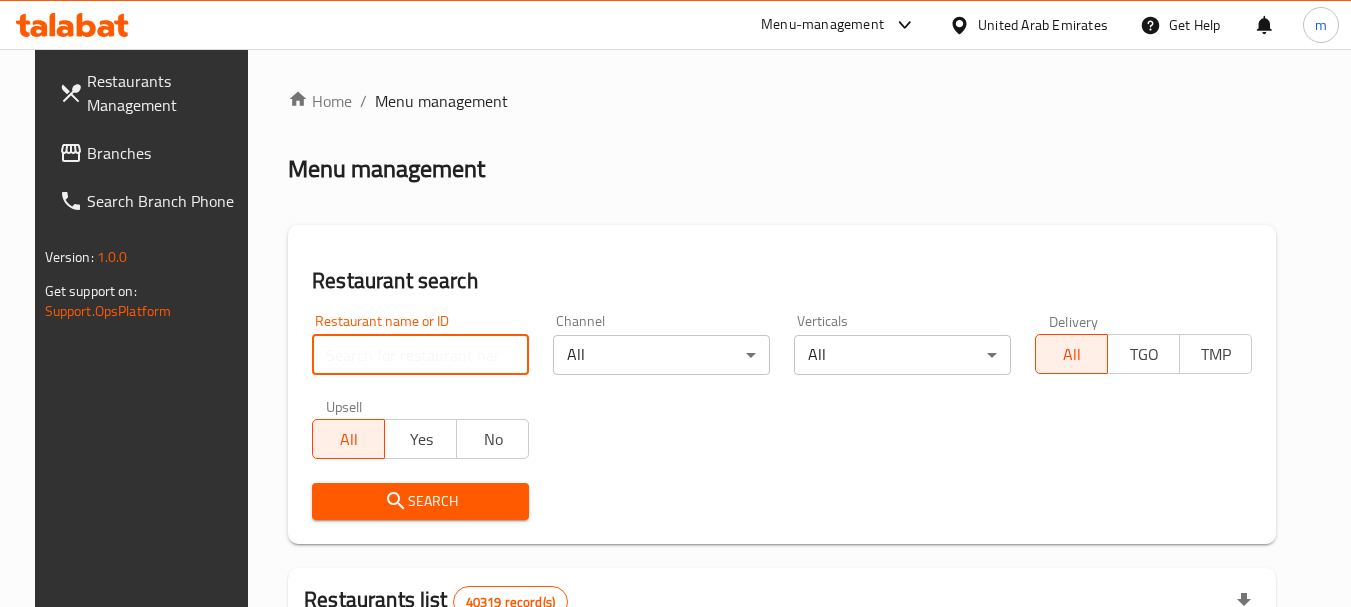 paste on "671039" 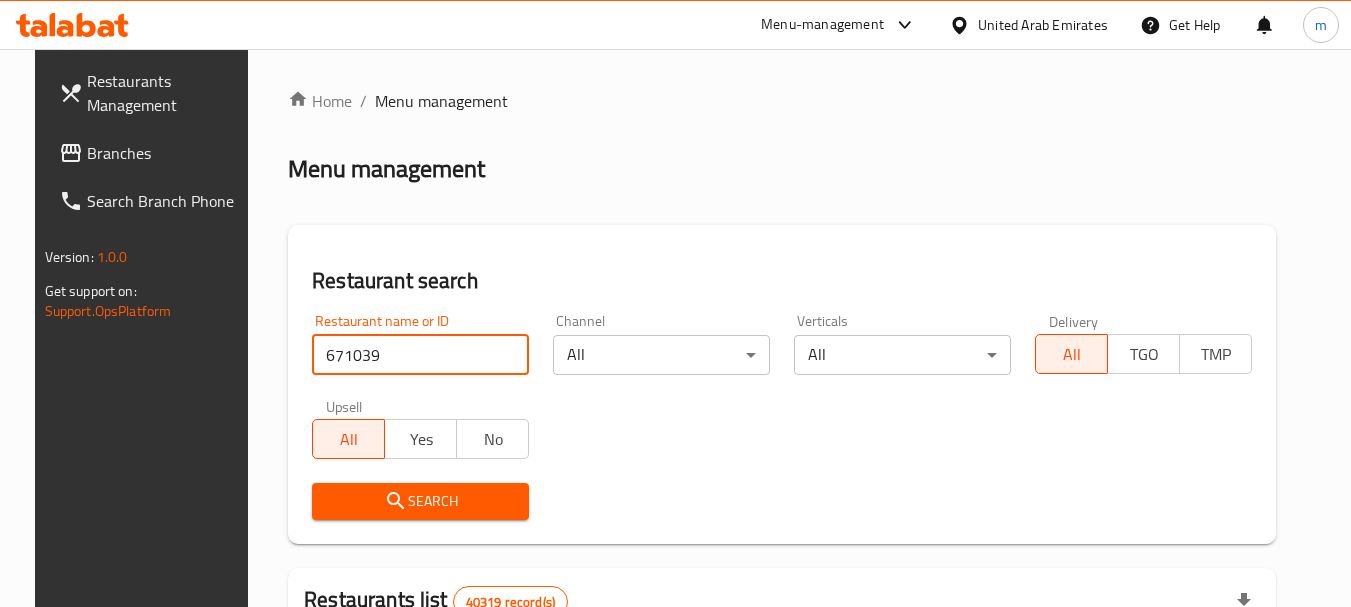 type on "671039" 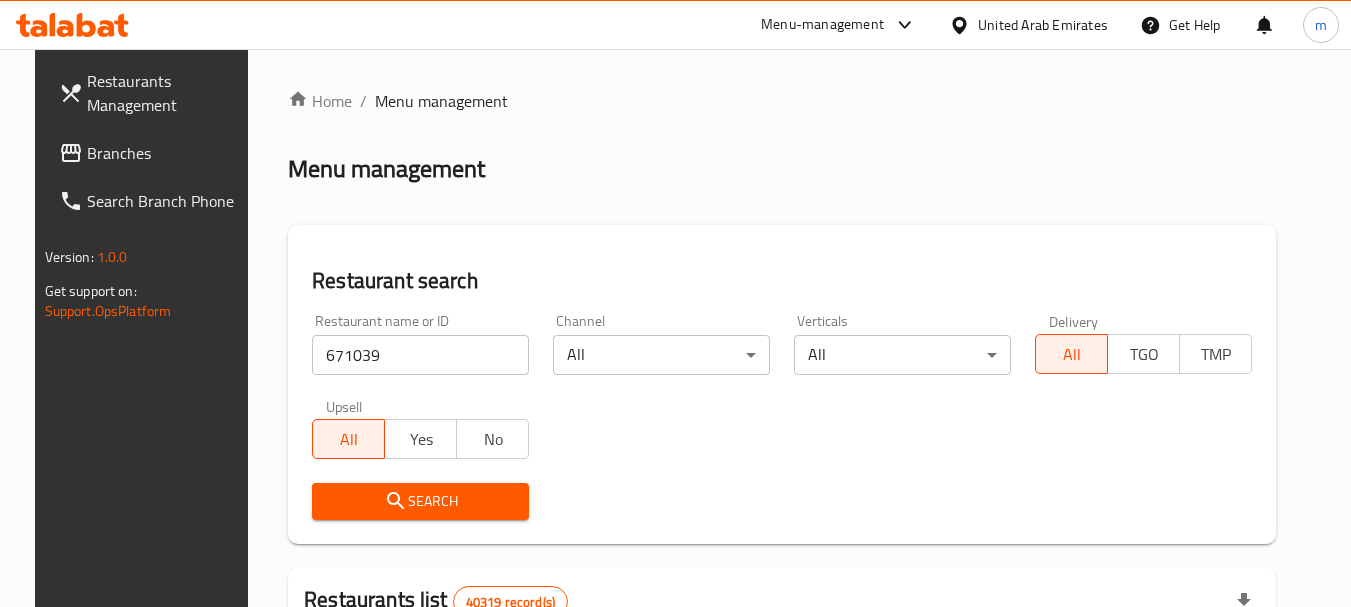 click on "Search" at bounding box center (420, 501) 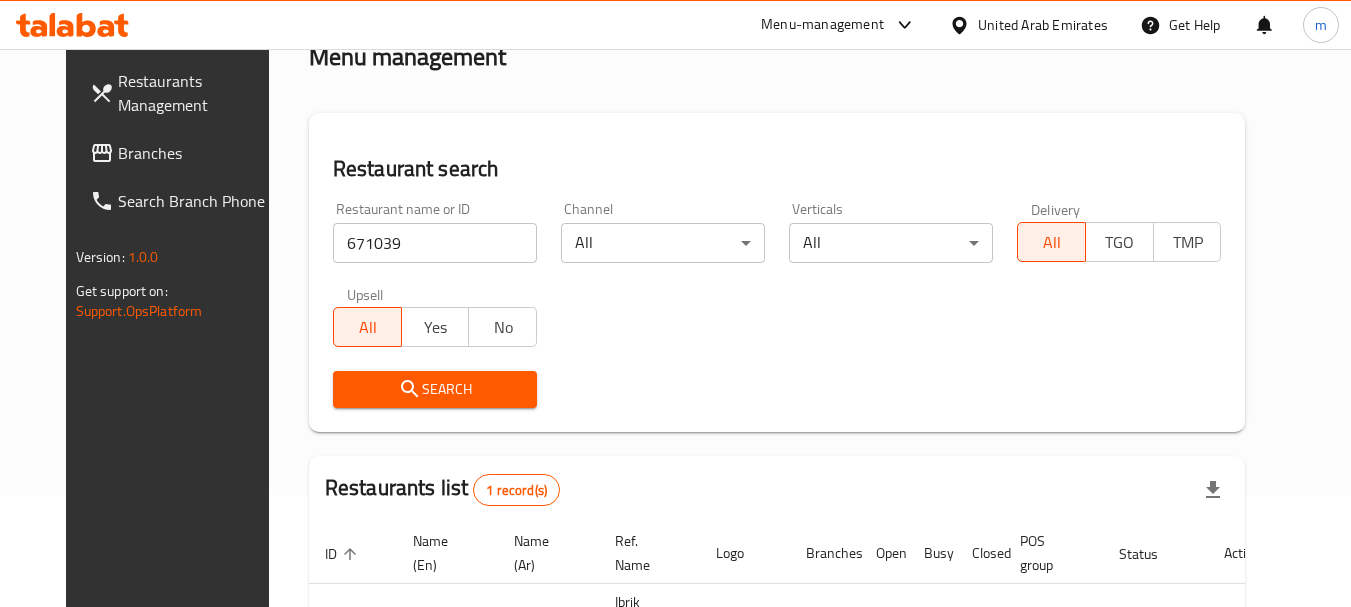 scroll, scrollTop: 260, scrollLeft: 0, axis: vertical 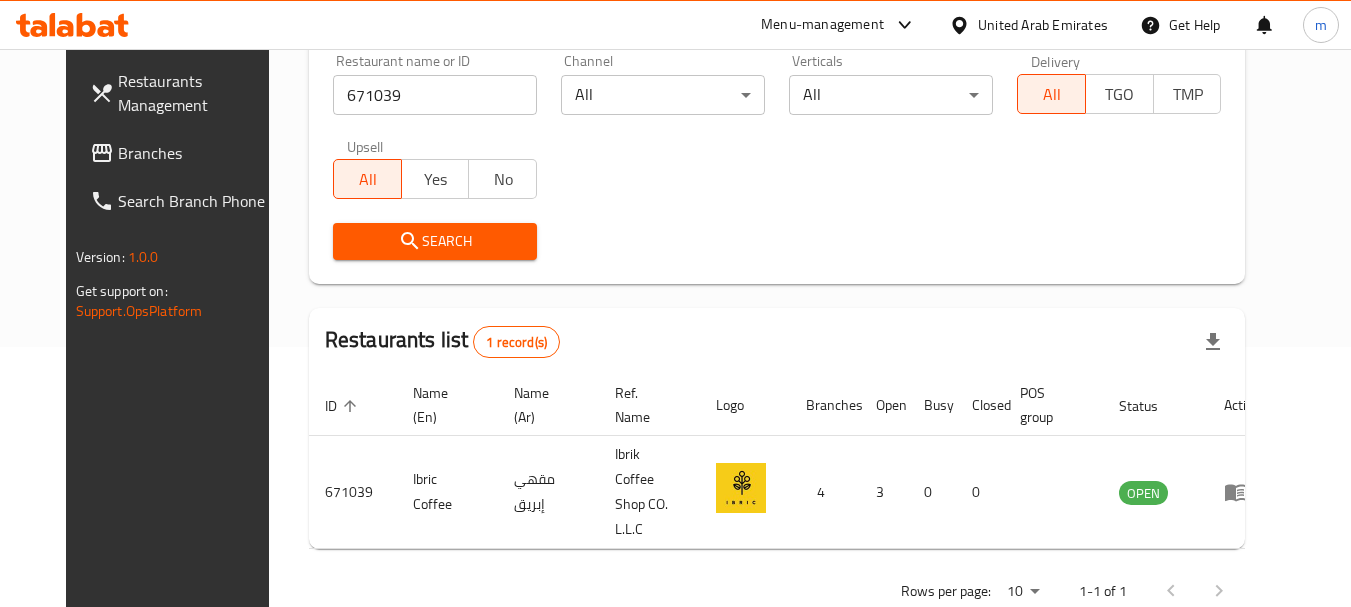 click on "United Arab Emirates" at bounding box center [1043, 25] 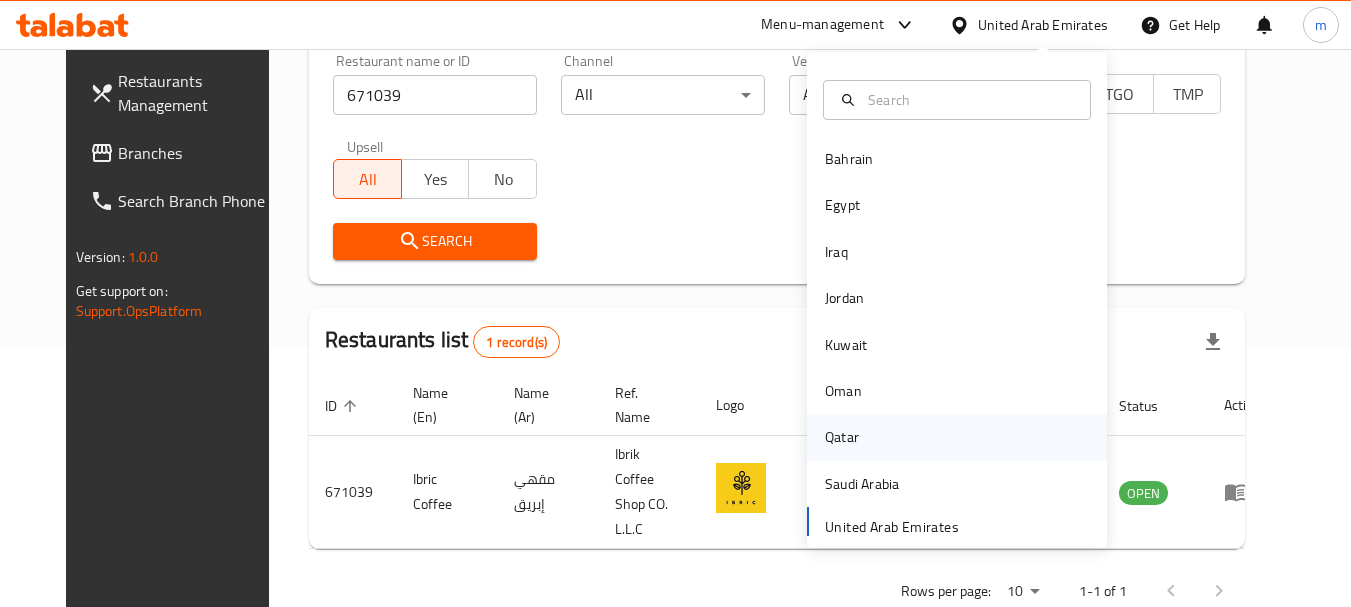 click on "Qatar" at bounding box center [842, 437] 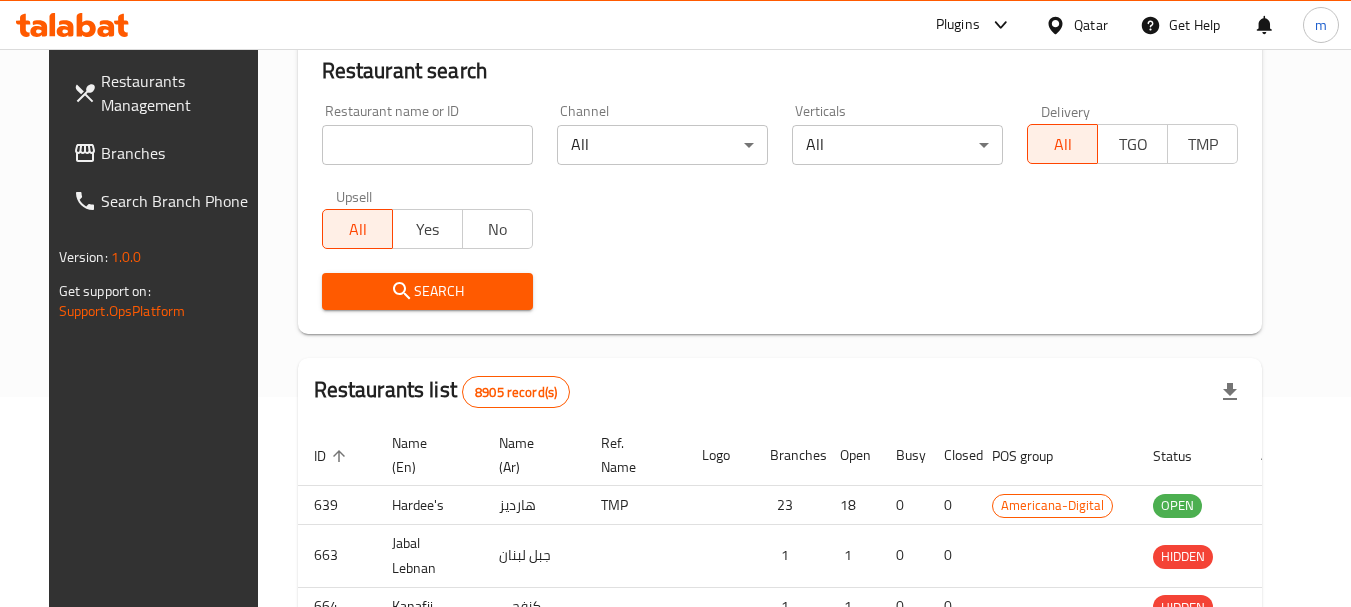 scroll, scrollTop: 260, scrollLeft: 0, axis: vertical 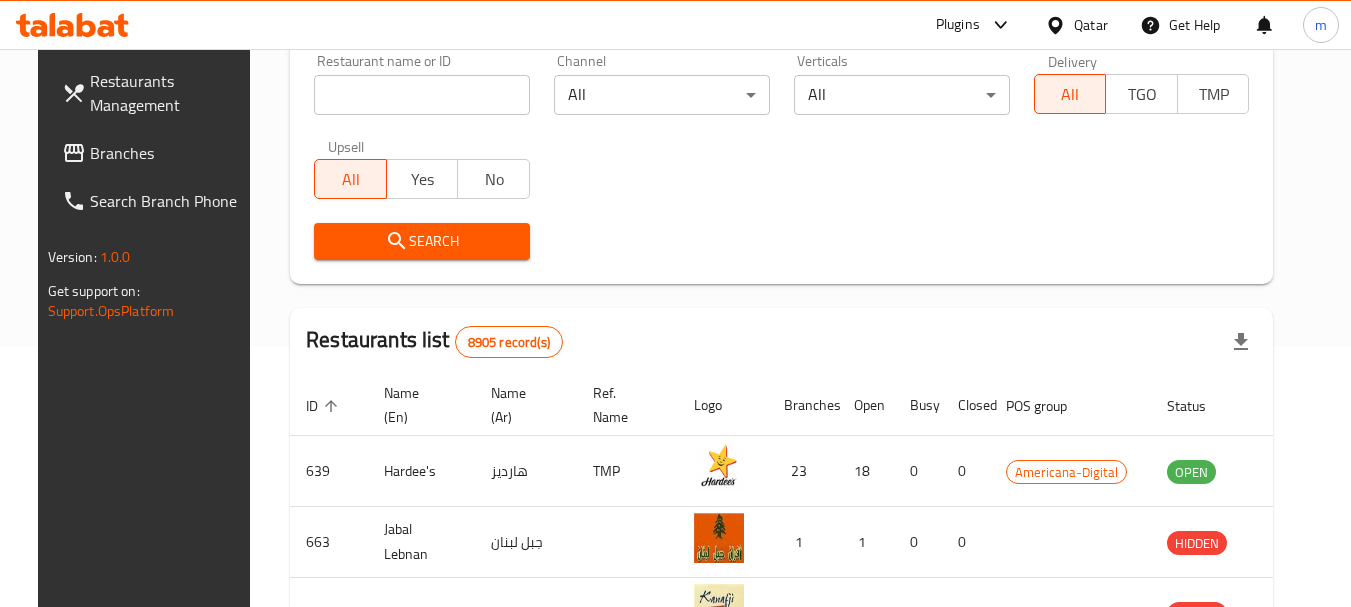 click on "Branches" at bounding box center [169, 153] 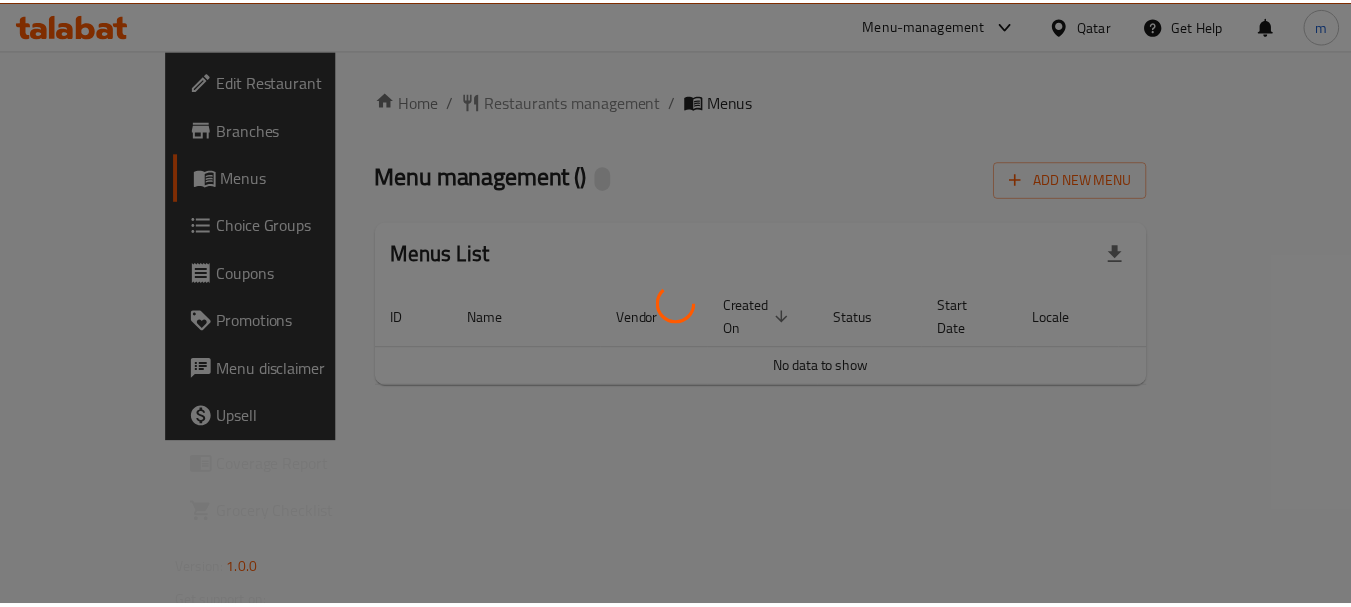 scroll, scrollTop: 0, scrollLeft: 0, axis: both 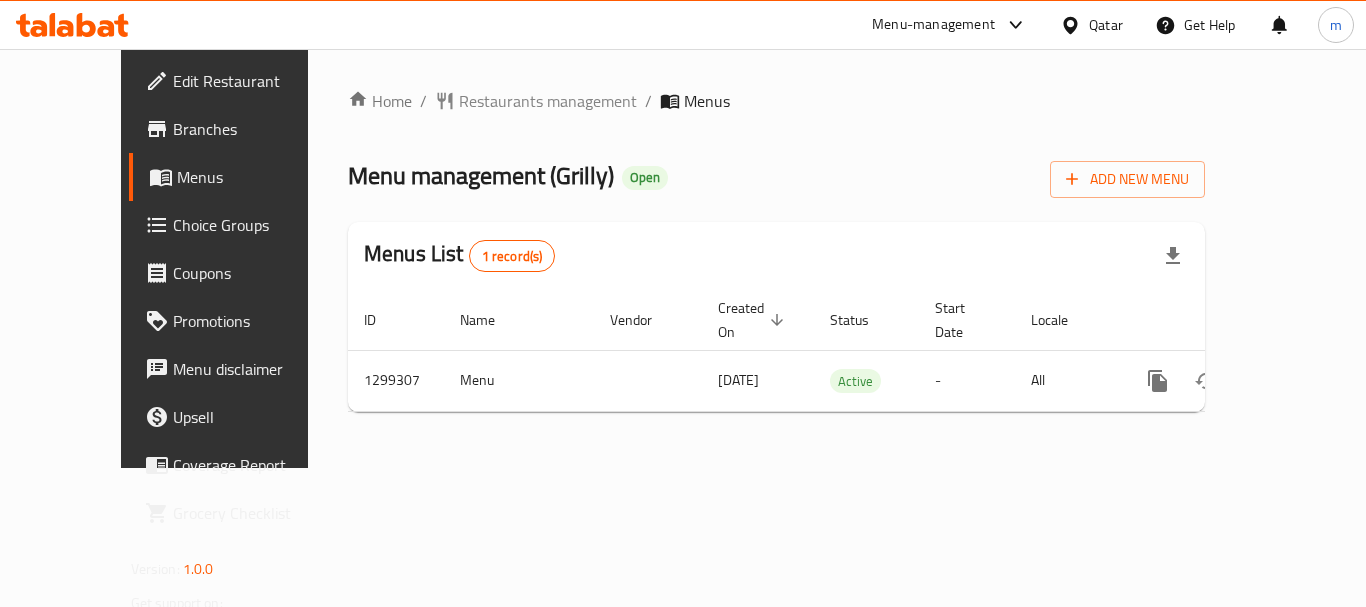 click on "Home / Restaurants management / Menus Menu management ( Grilly )  Open Add New Menu Menus List   1 record(s) ID Name Vendor Created On sorted descending Status Start Date Locale Actions 1299307 Menu 08/07/2025 Active - All" at bounding box center (776, 258) 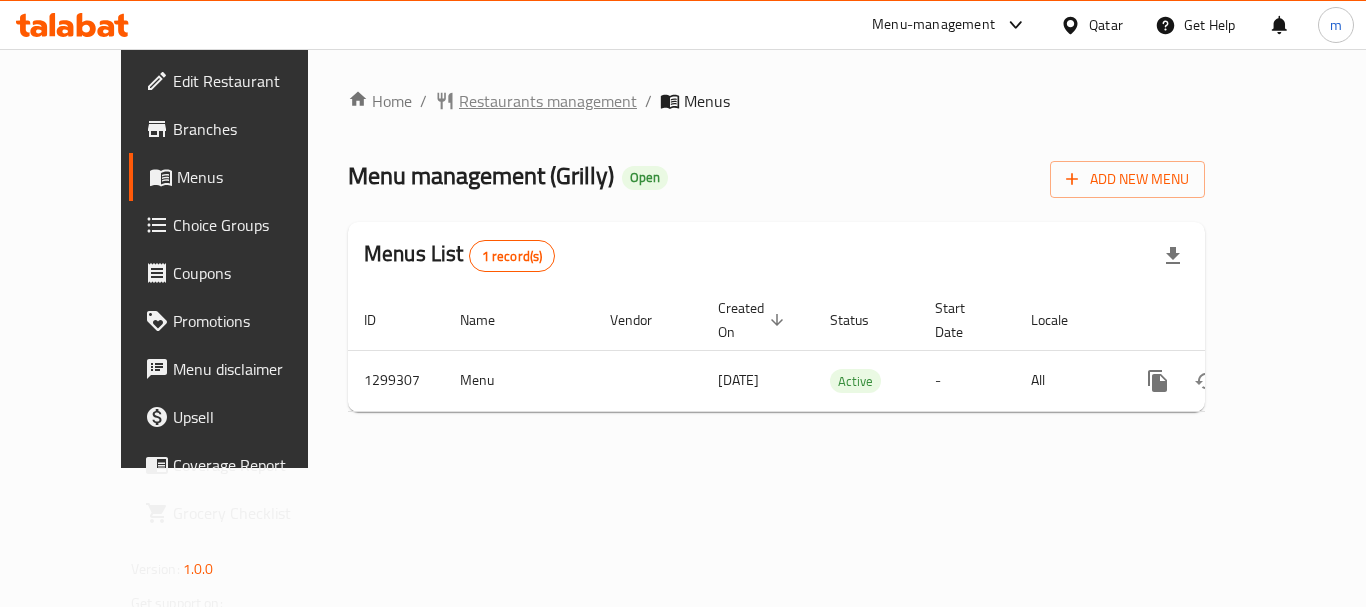 click on "Restaurants management" at bounding box center [548, 101] 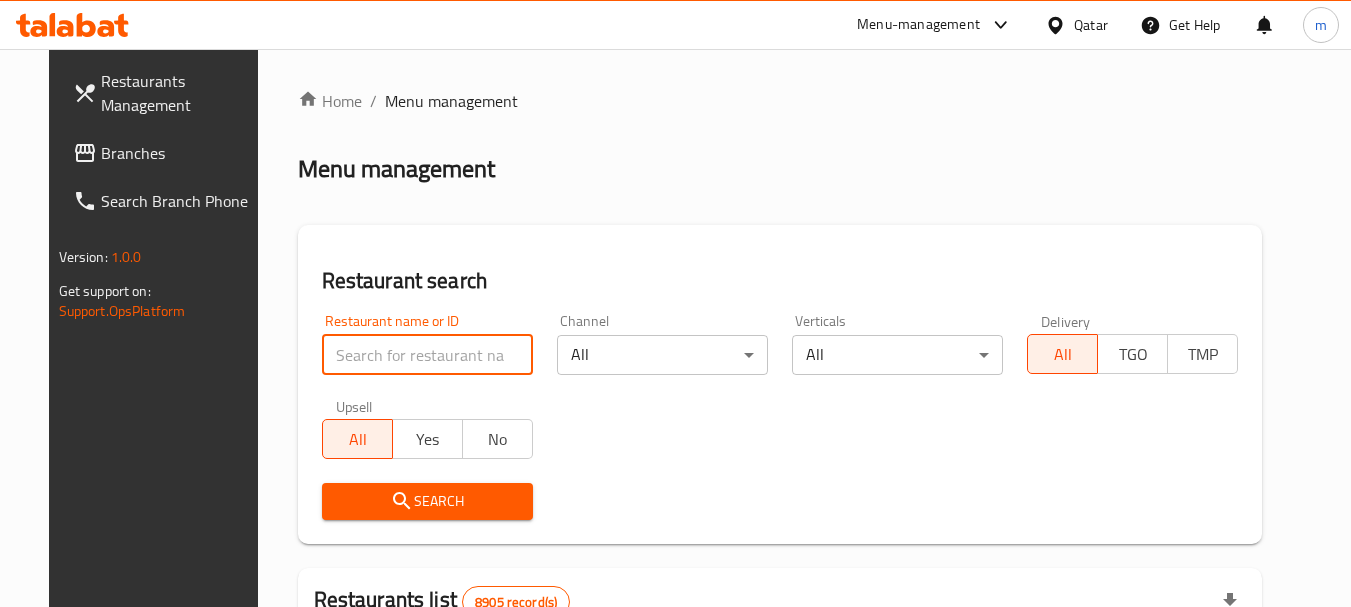 click at bounding box center [427, 355] 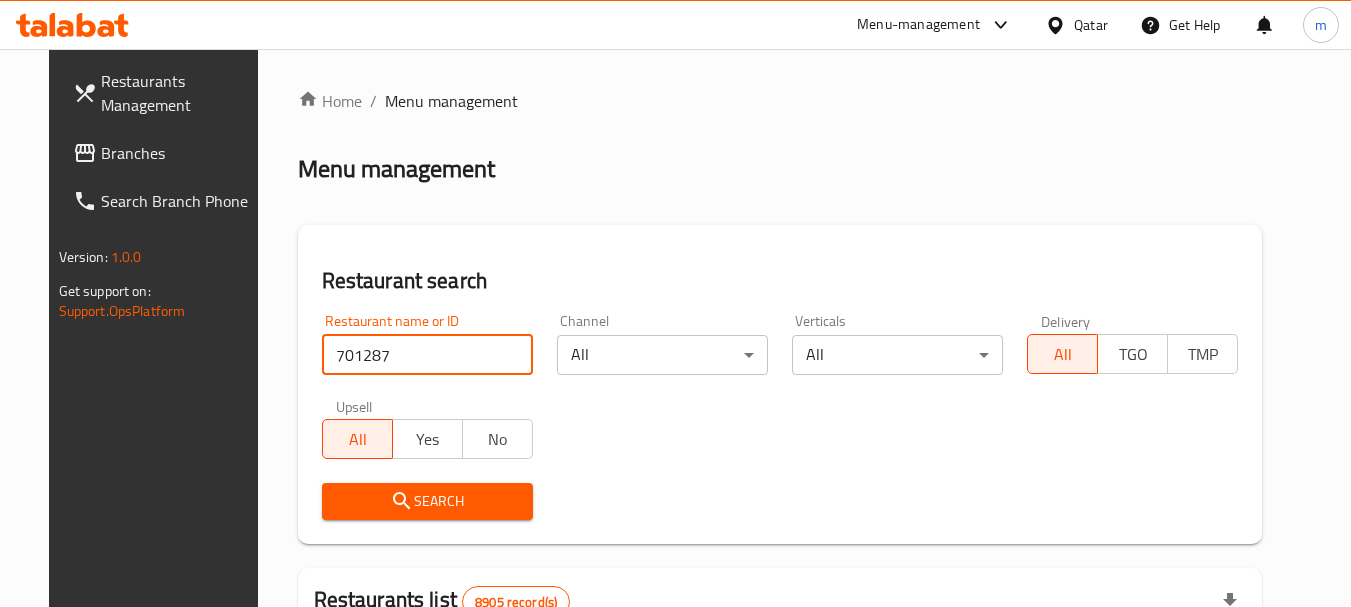 type on "701287" 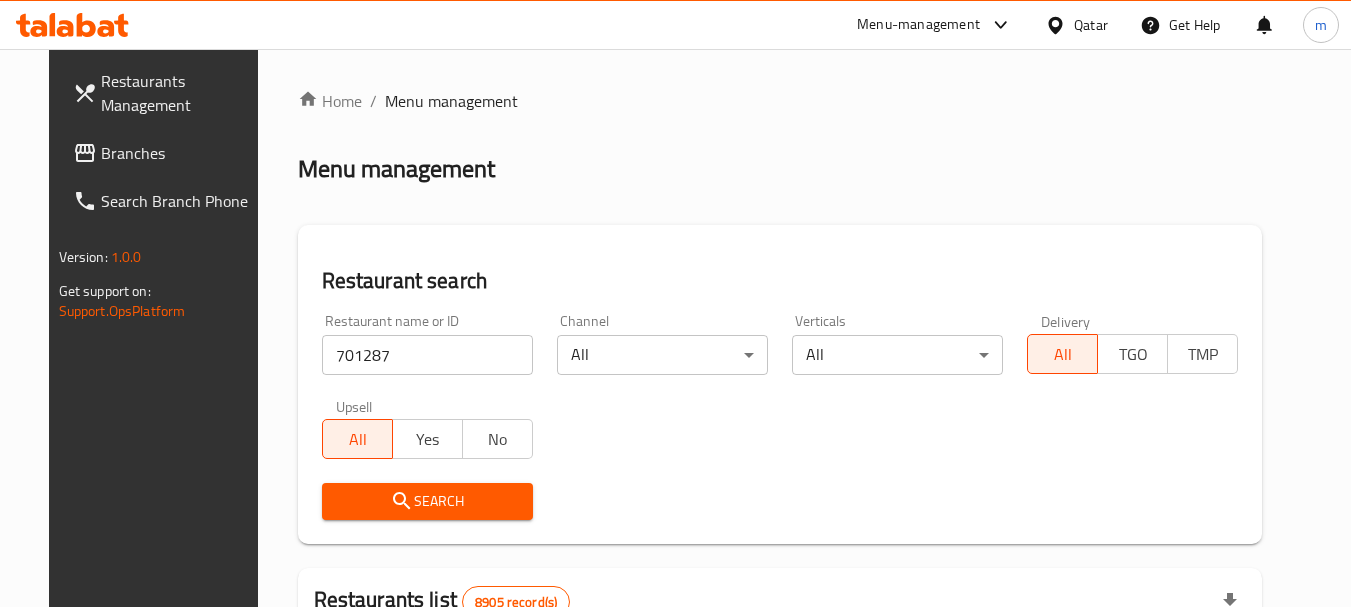 click on "Search" at bounding box center (427, 501) 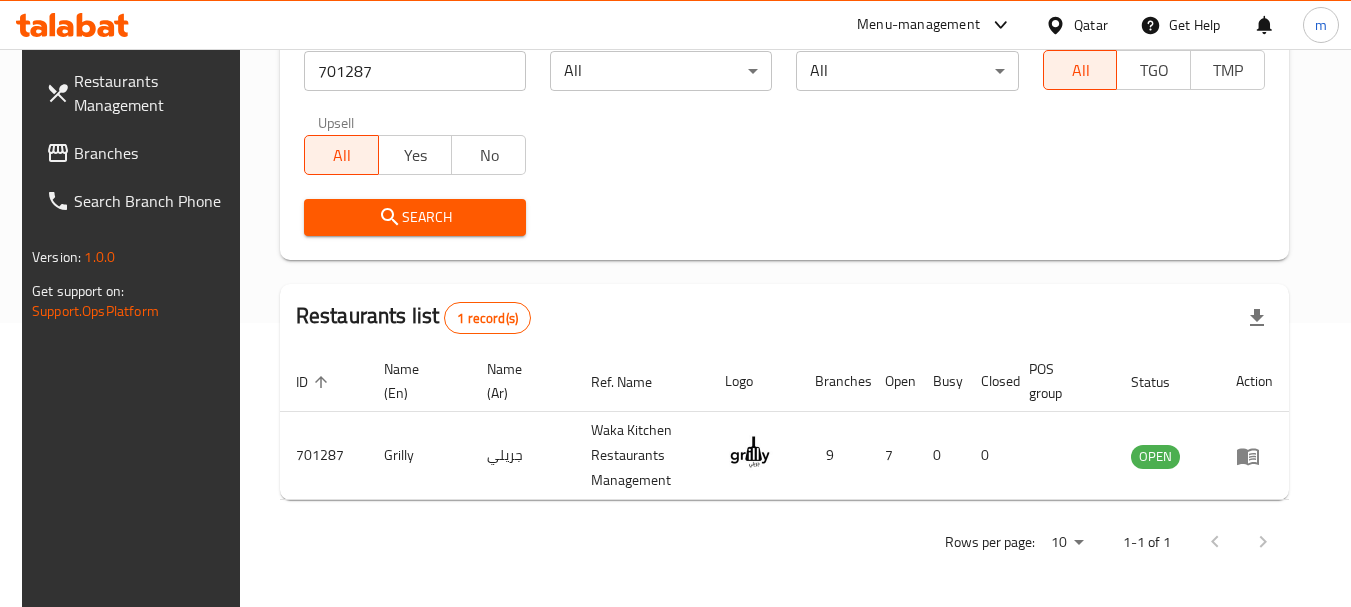 scroll, scrollTop: 285, scrollLeft: 0, axis: vertical 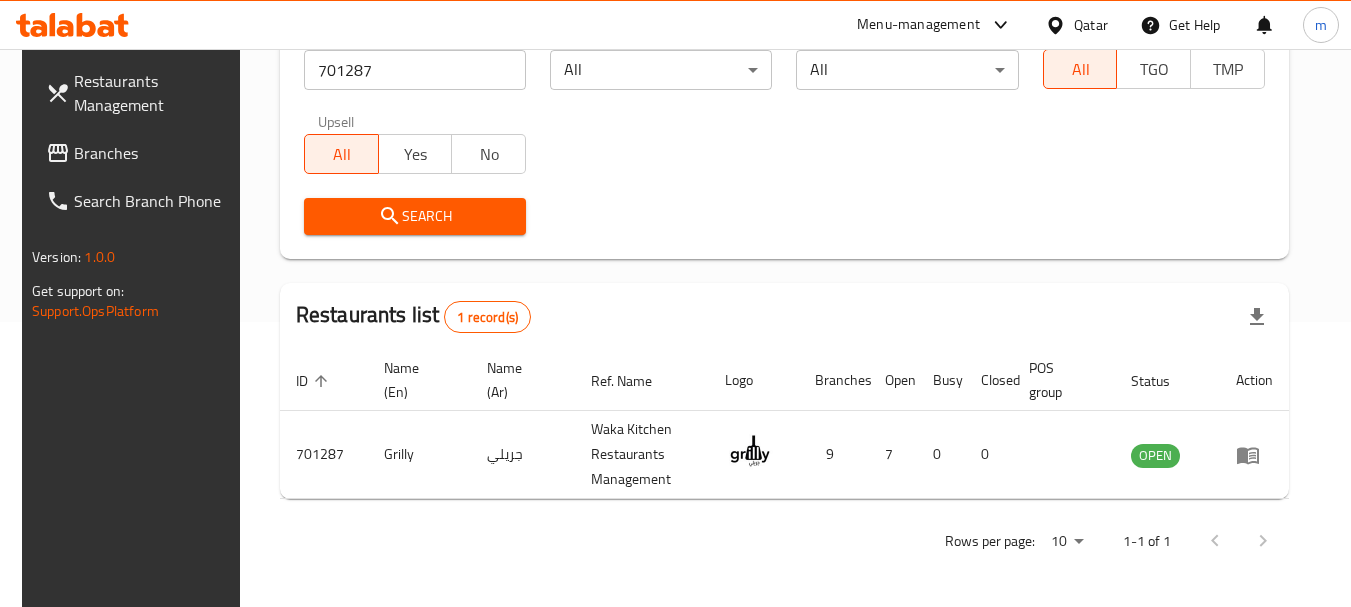 click 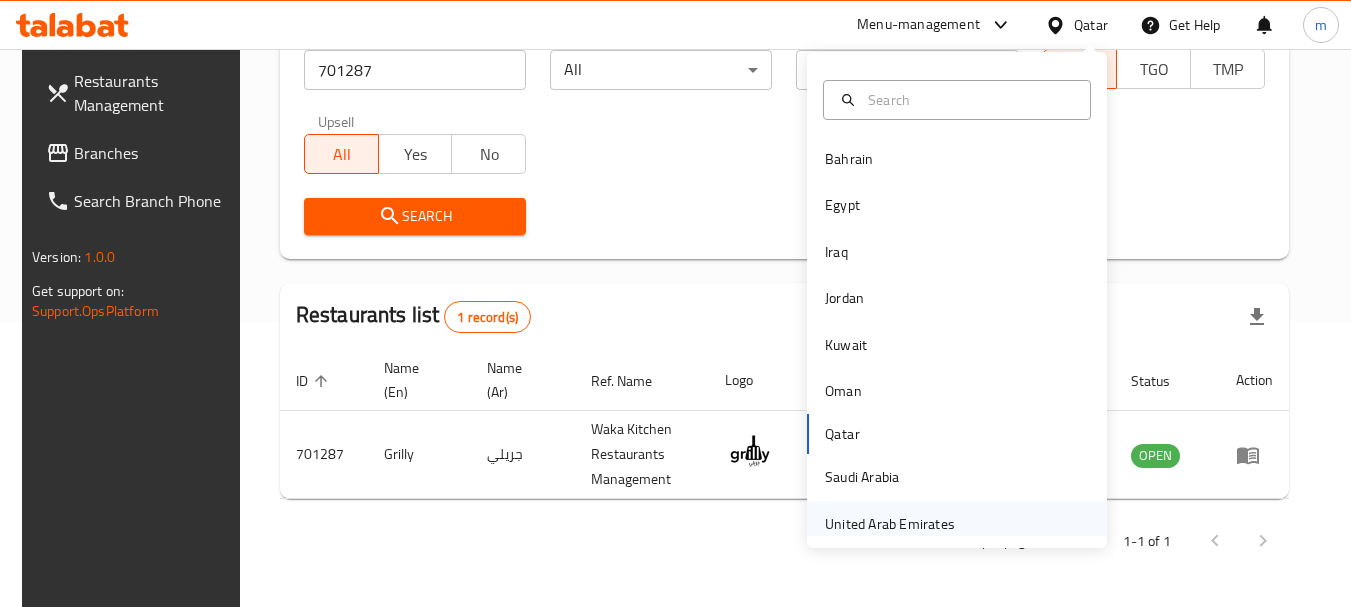 click on "United Arab Emirates" at bounding box center [890, 524] 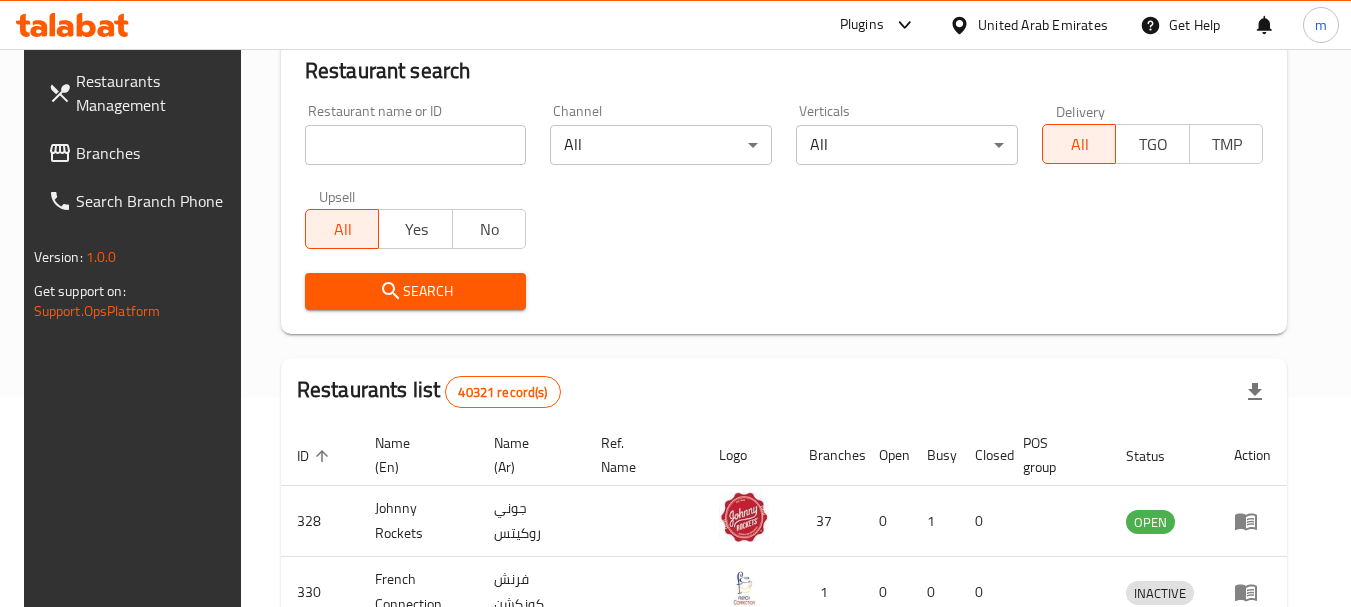 scroll, scrollTop: 285, scrollLeft: 0, axis: vertical 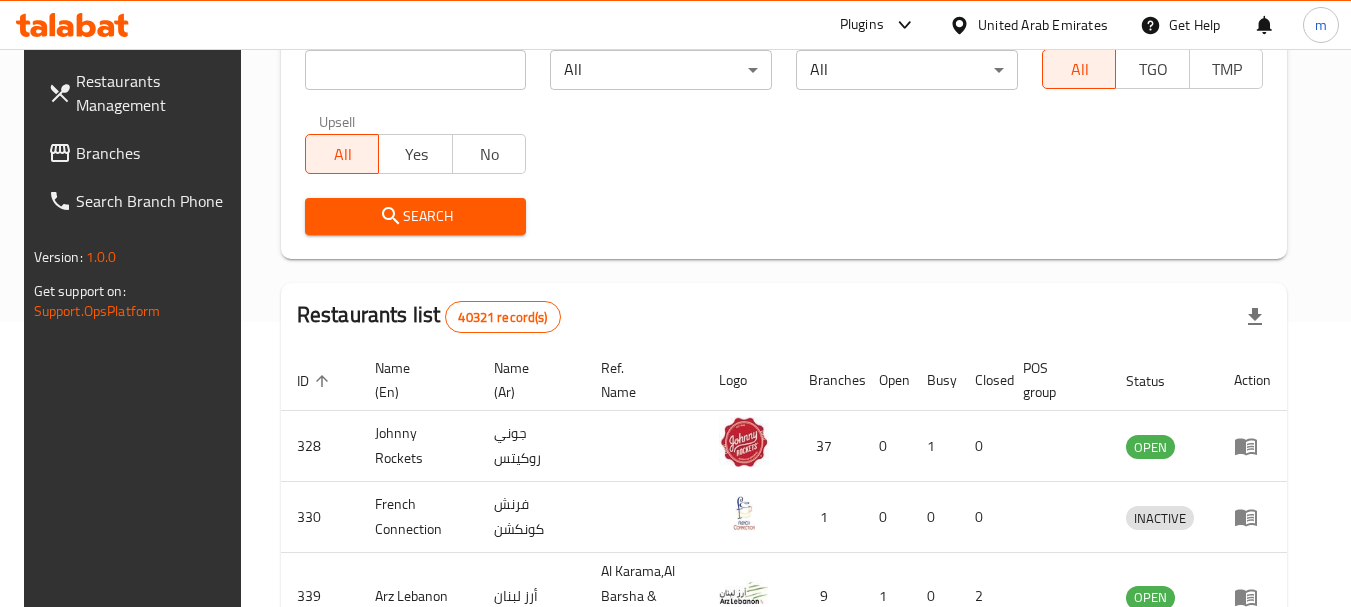 click on "Branches" at bounding box center [155, 153] 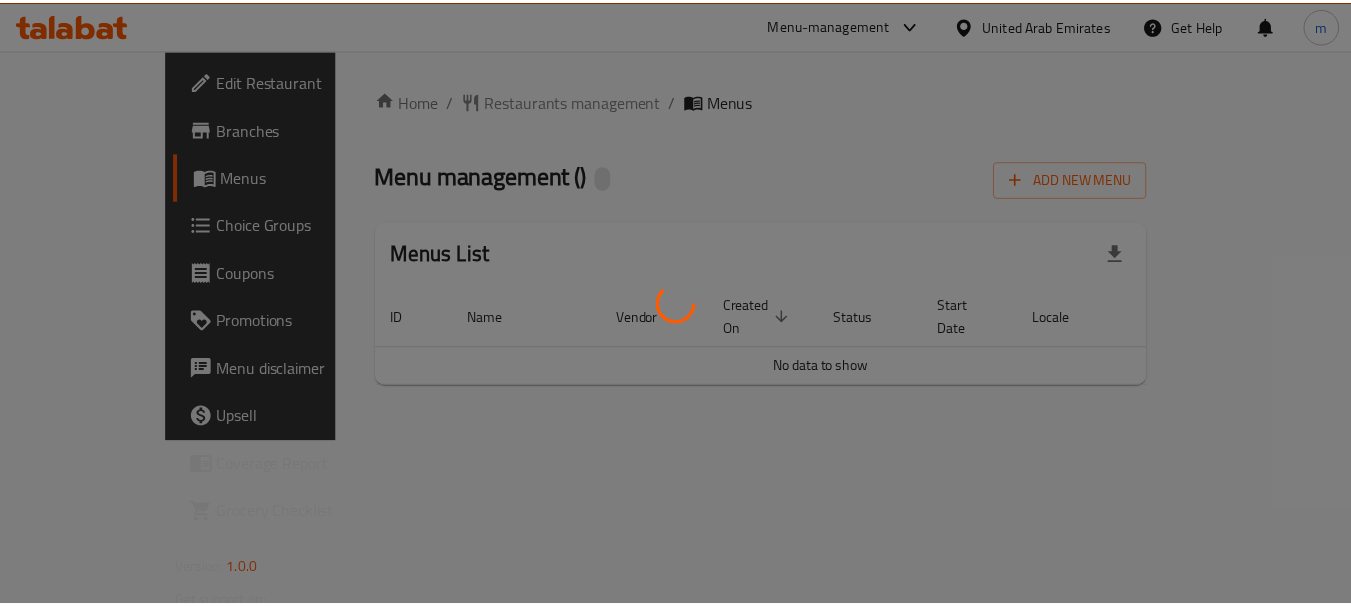 scroll, scrollTop: 0, scrollLeft: 0, axis: both 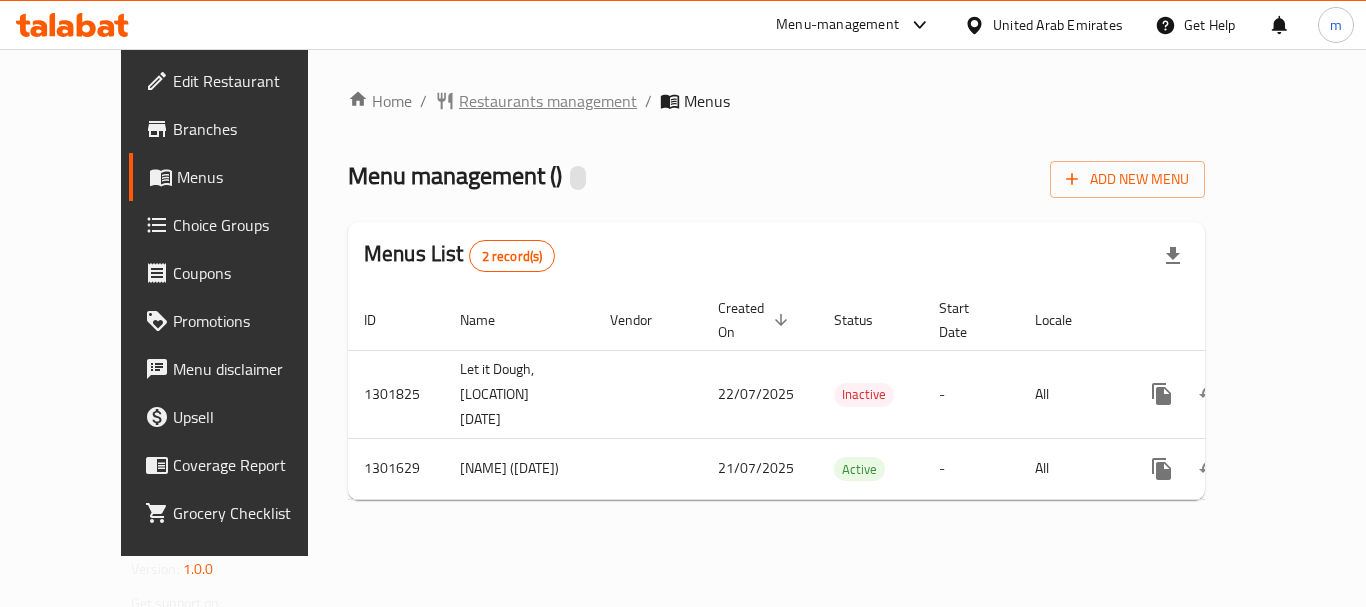 click on "Restaurants management" at bounding box center (548, 101) 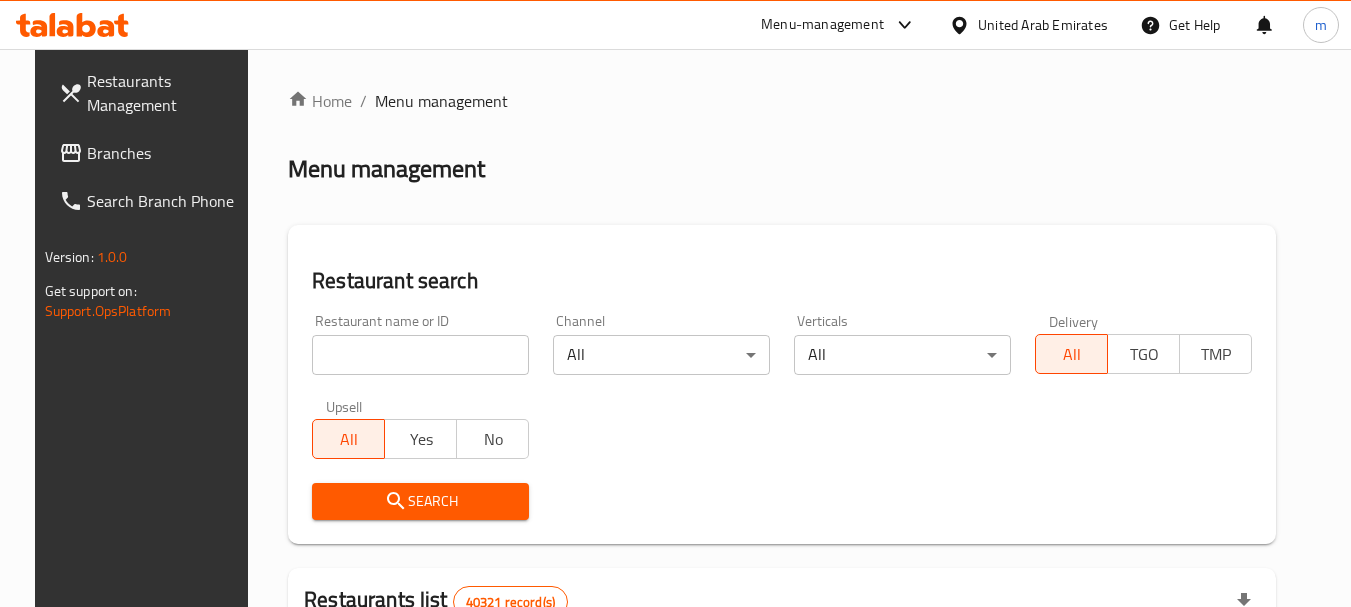 click at bounding box center [420, 355] 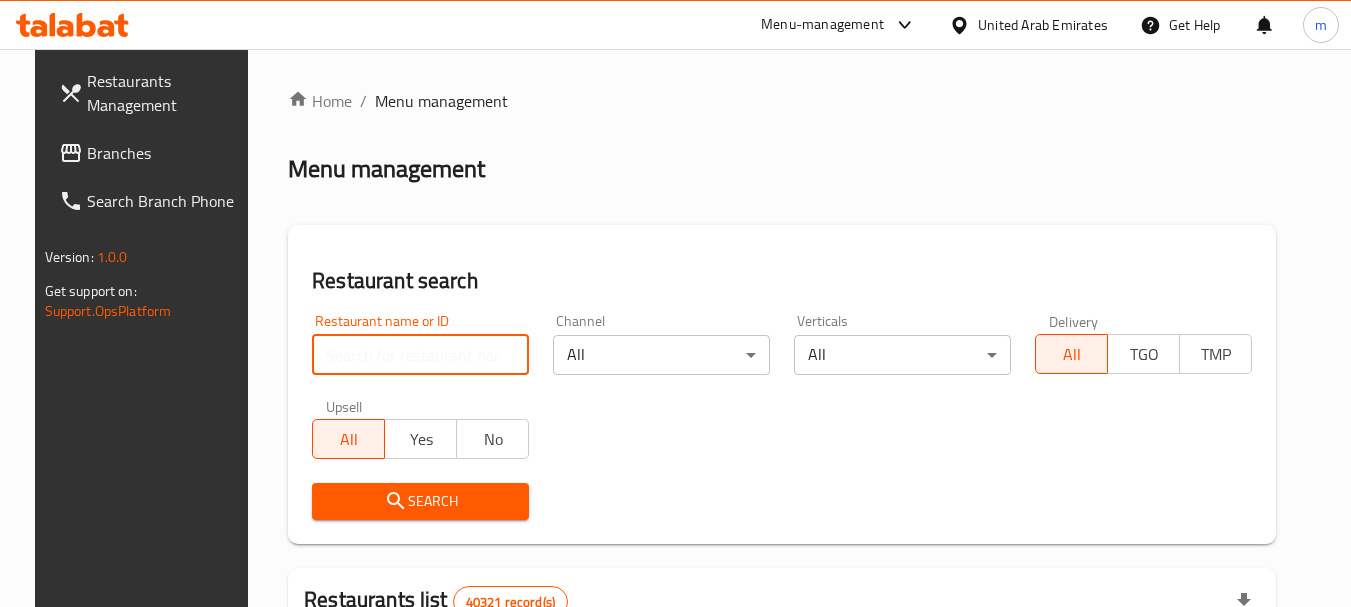 paste on "702085" 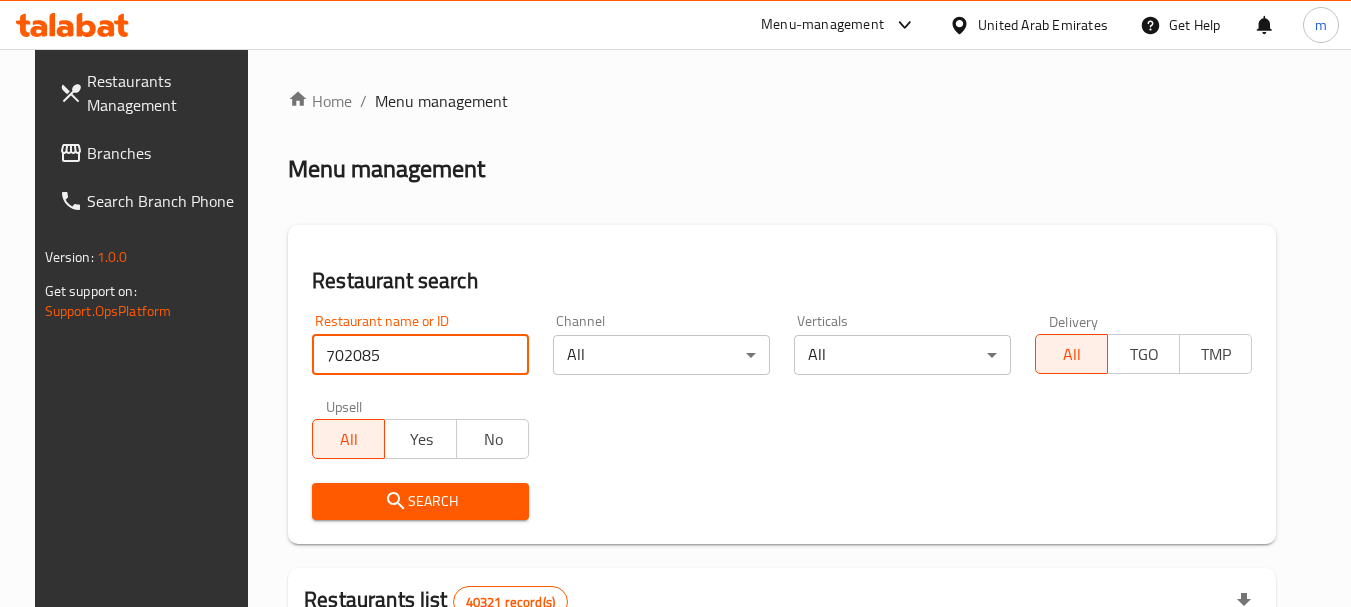 type on "702085" 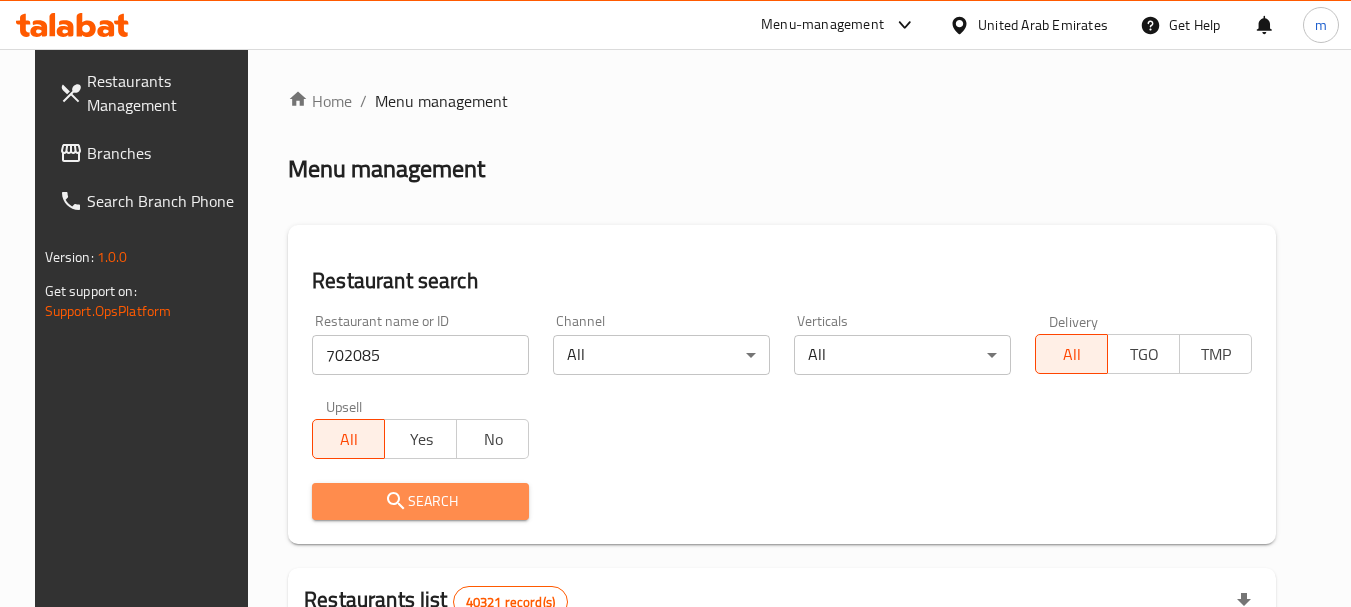 click on "Search" at bounding box center [420, 501] 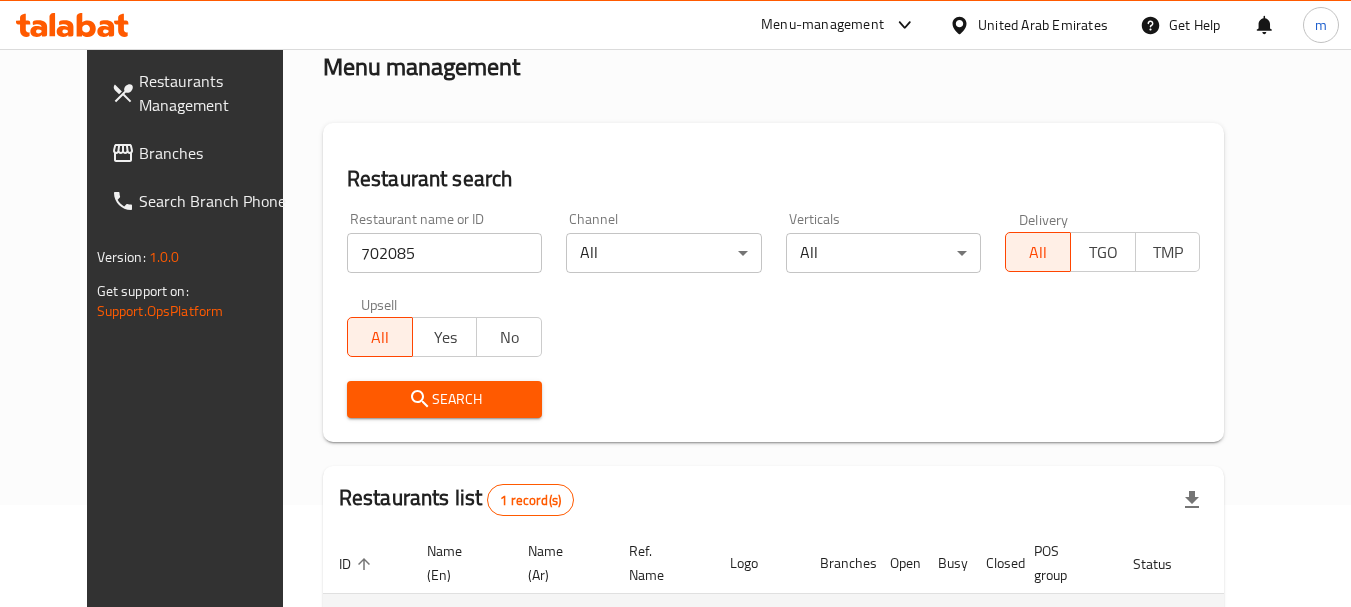 scroll, scrollTop: 260, scrollLeft: 0, axis: vertical 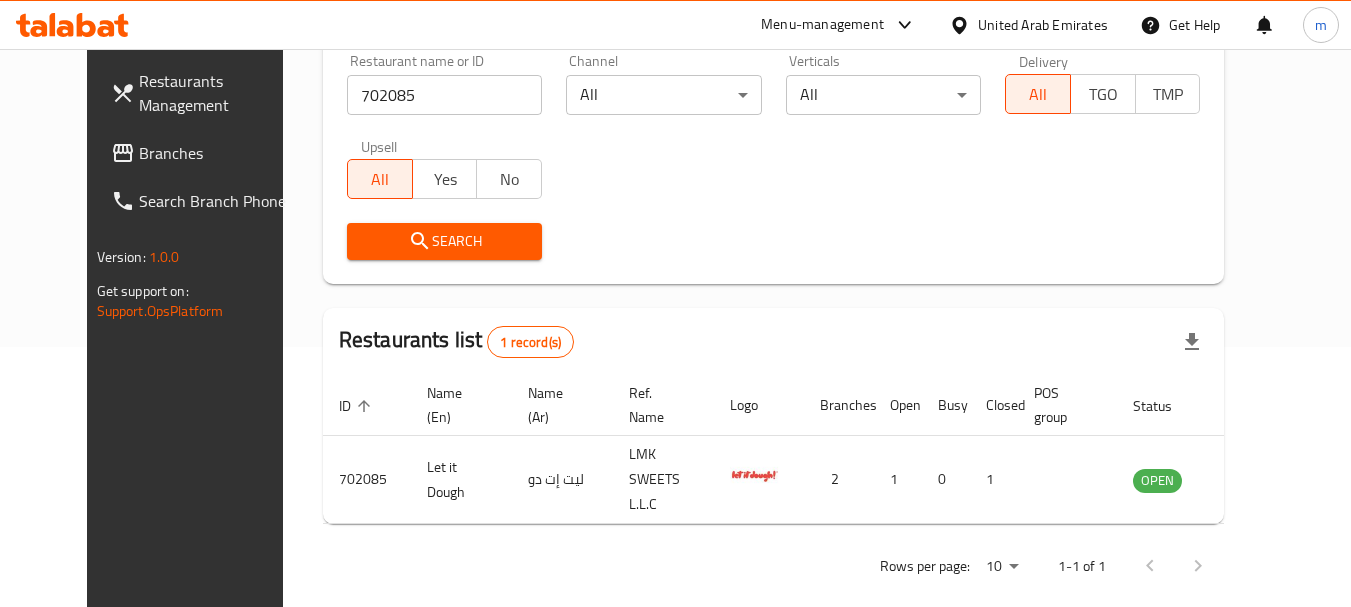 click 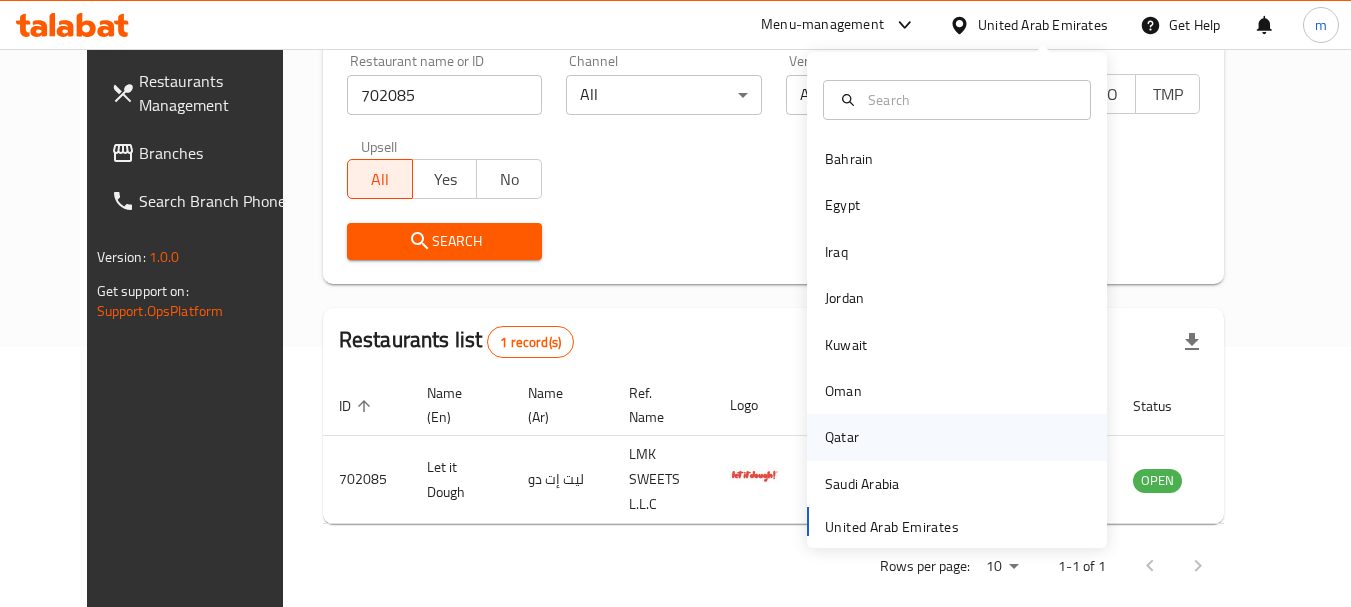 click on "Qatar" at bounding box center (842, 437) 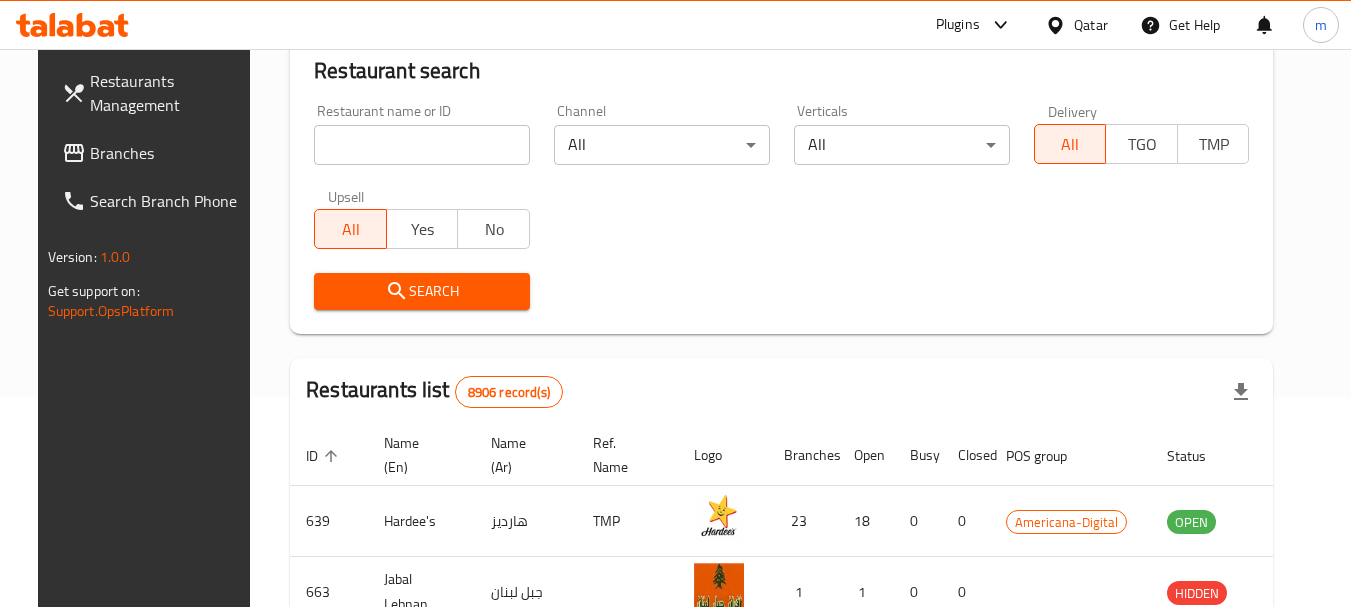 scroll, scrollTop: 260, scrollLeft: 0, axis: vertical 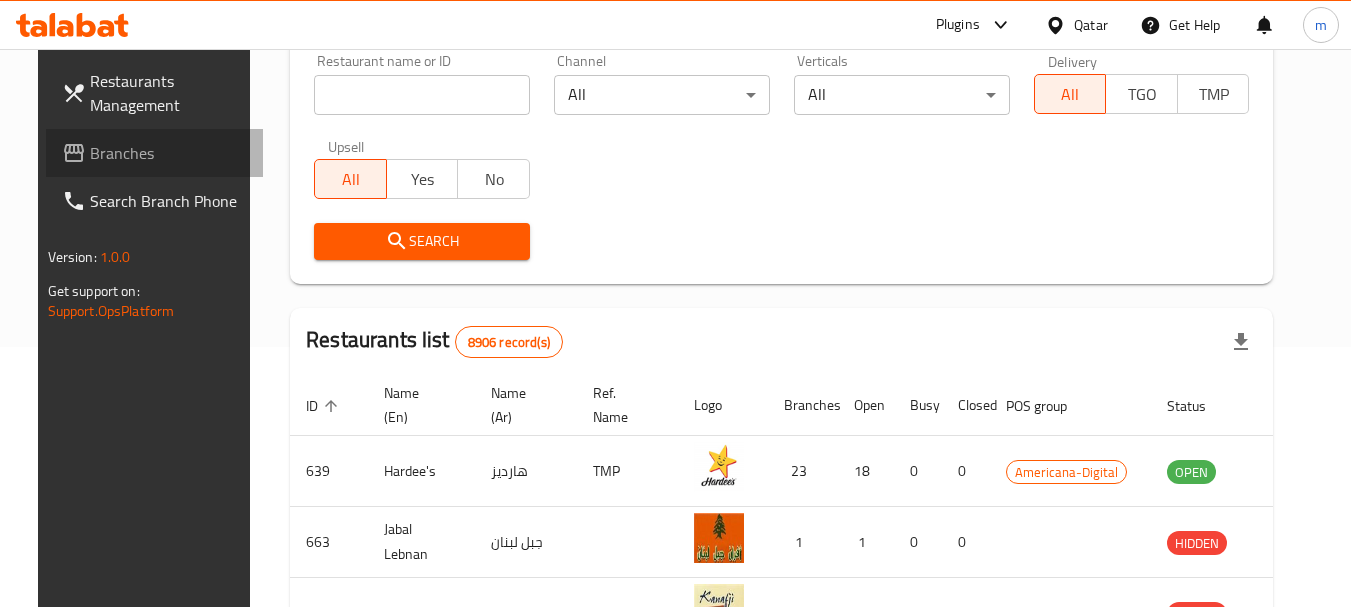 click on "Branches" at bounding box center (169, 153) 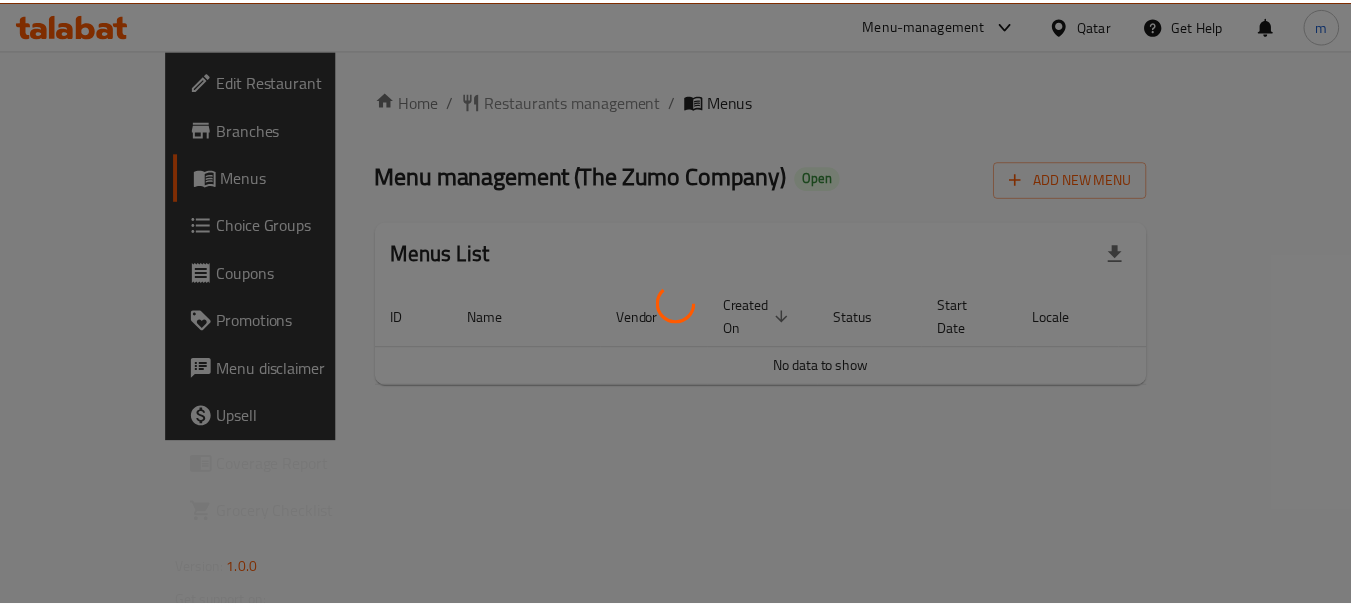 scroll, scrollTop: 0, scrollLeft: 0, axis: both 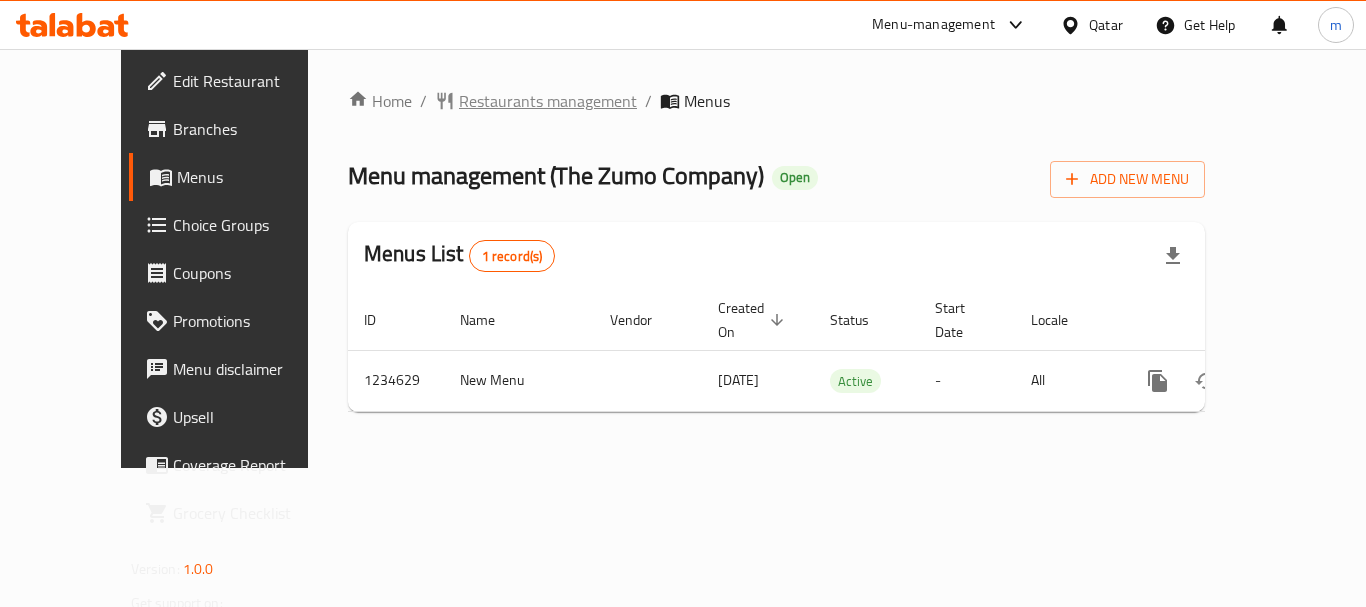 click on "Restaurants management" at bounding box center (548, 101) 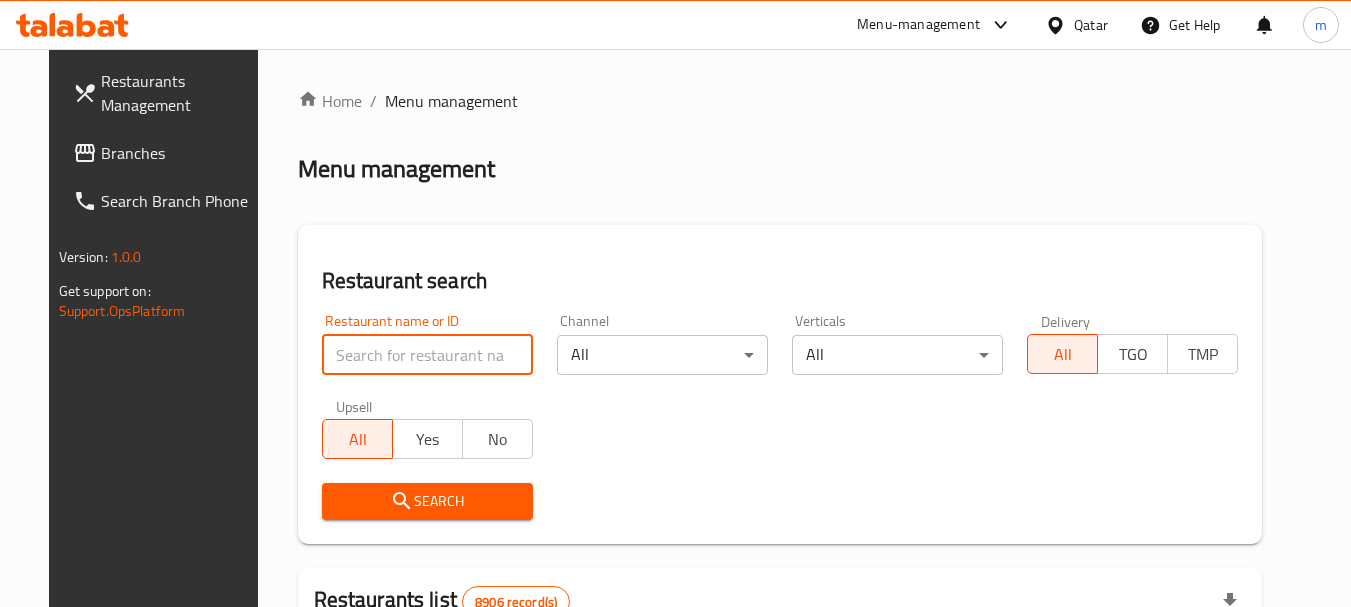 click at bounding box center [427, 355] 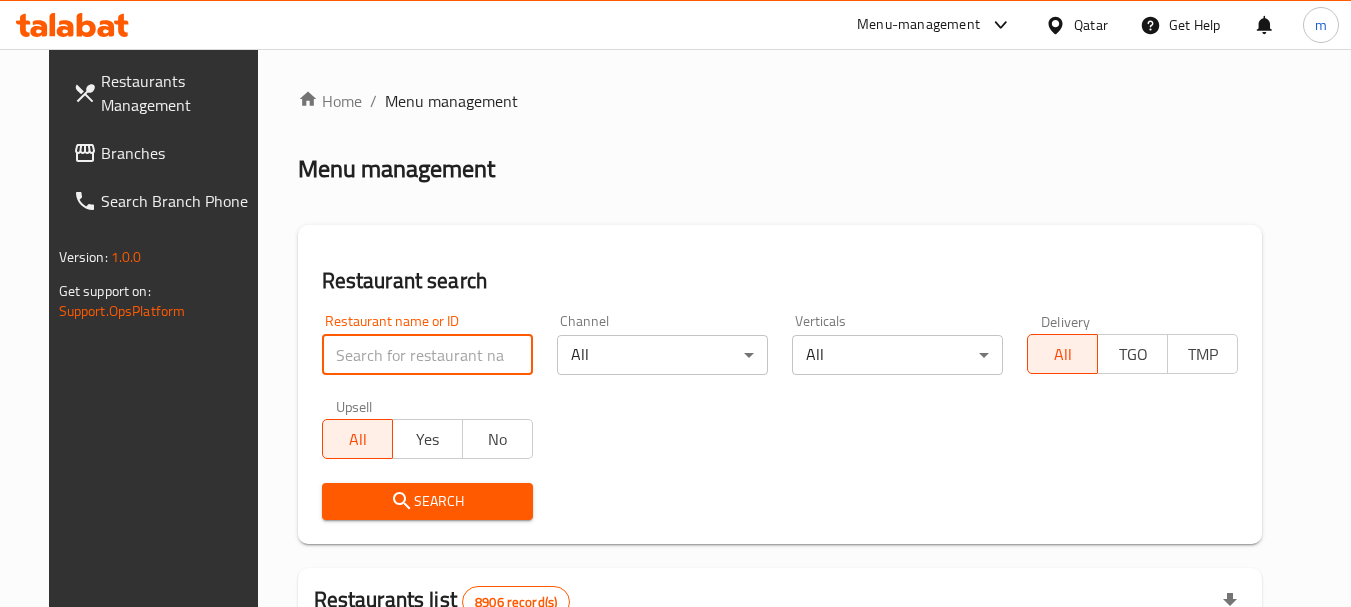 paste on "678446" 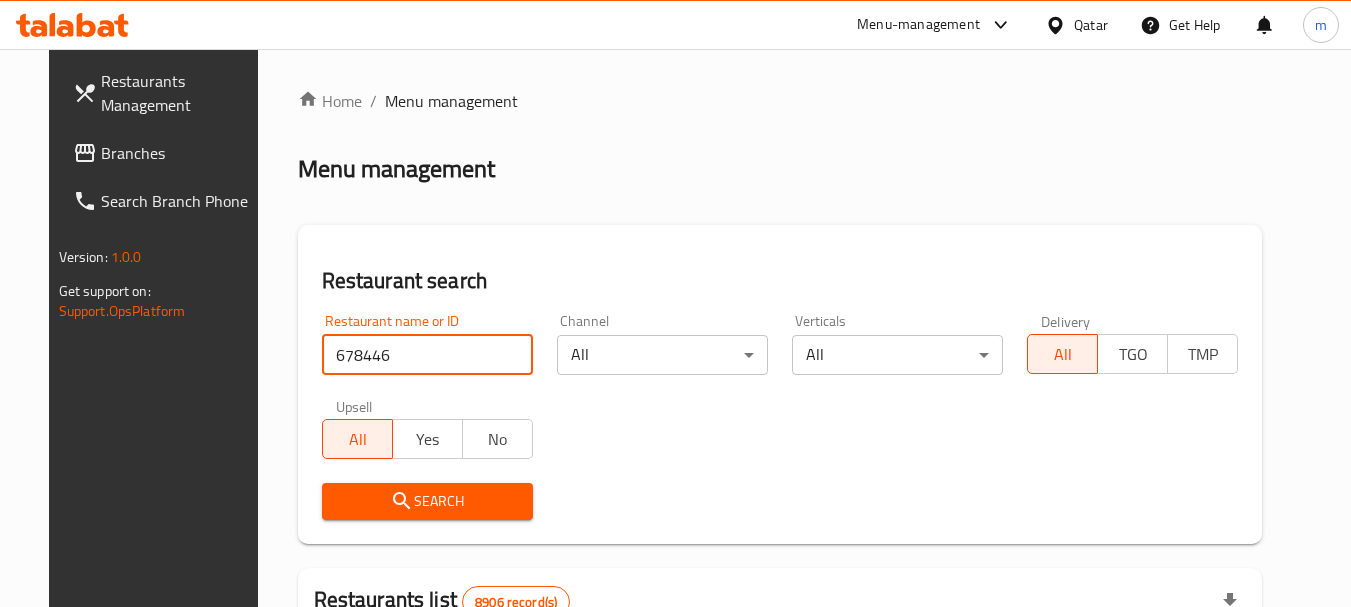 type on "678446" 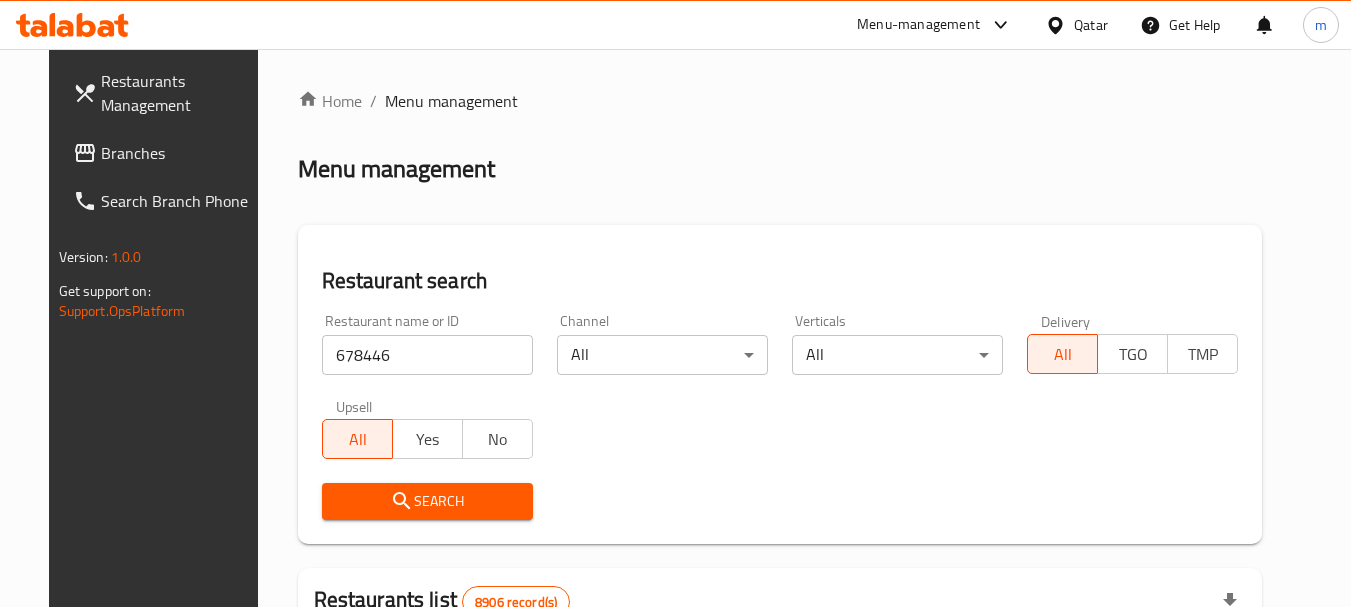 click on "Search" at bounding box center [427, 501] 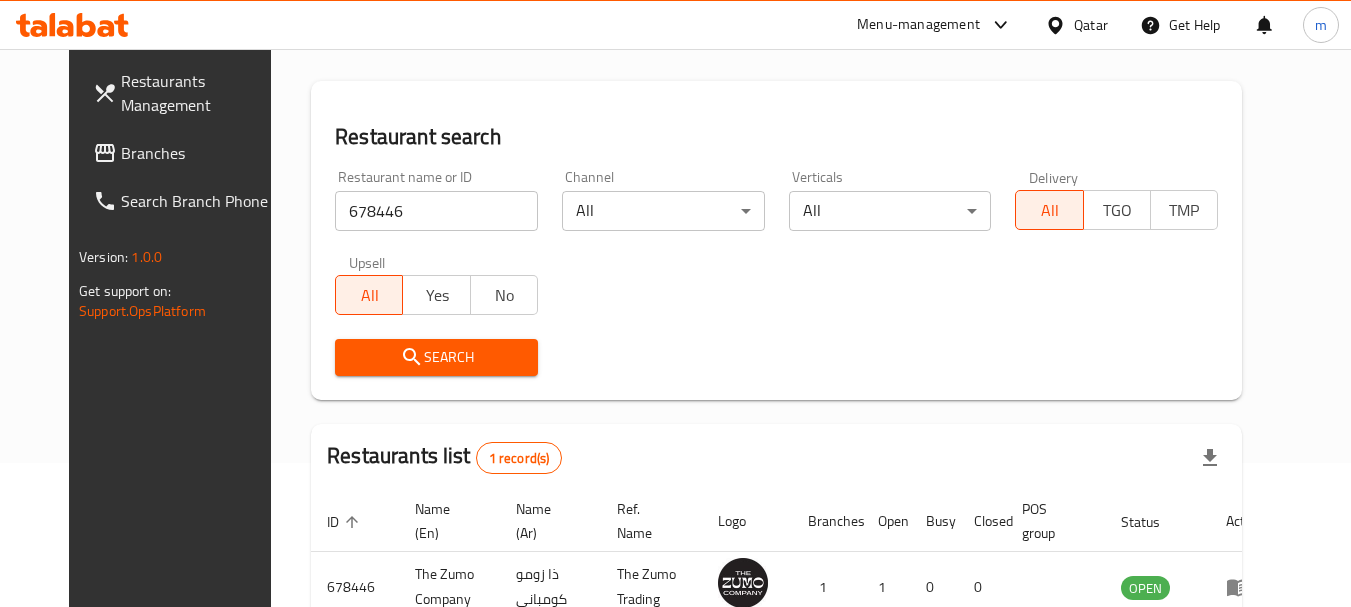 scroll, scrollTop: 260, scrollLeft: 0, axis: vertical 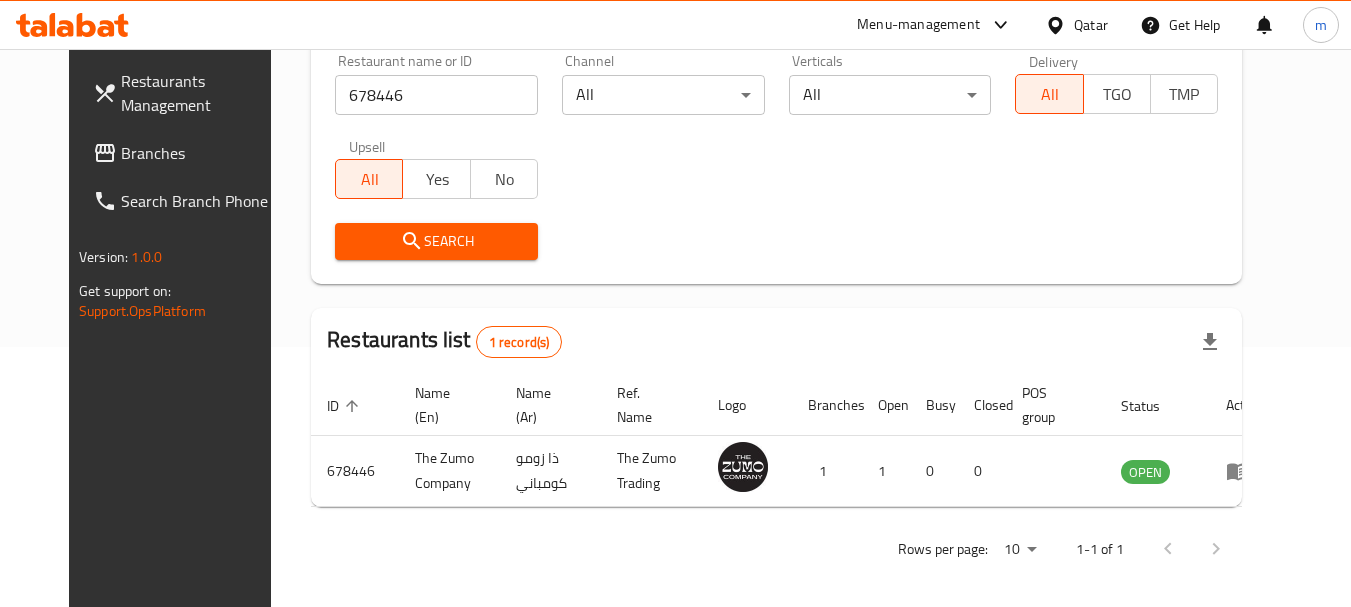 click 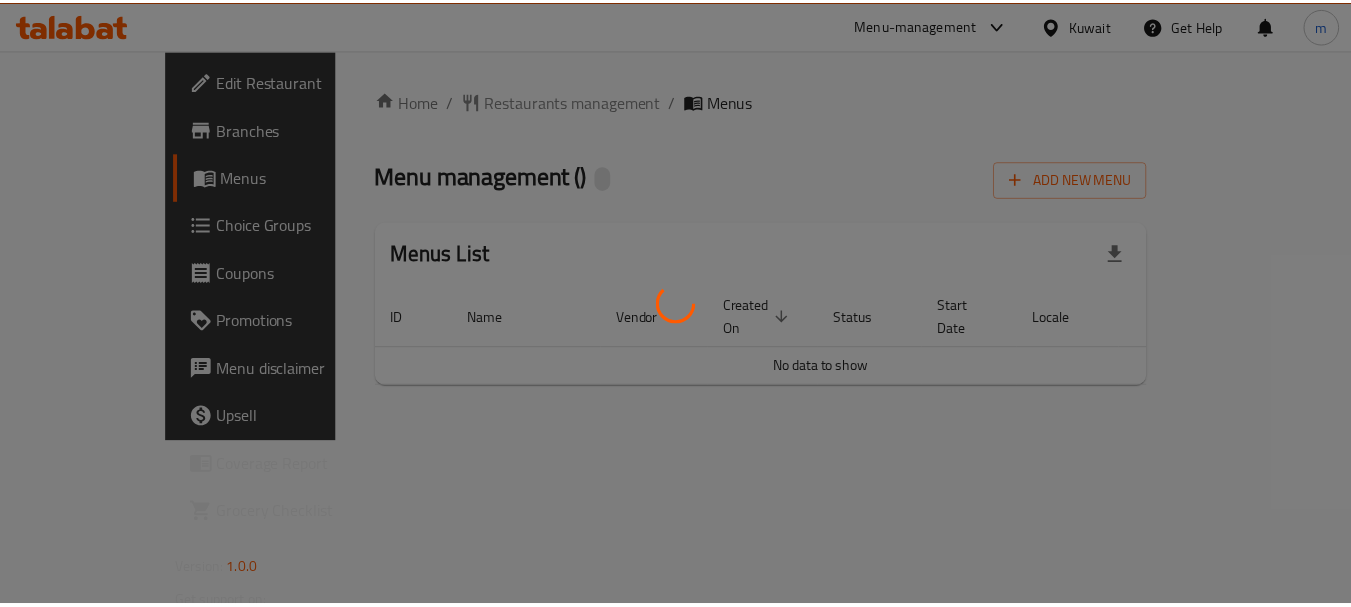 scroll, scrollTop: 0, scrollLeft: 0, axis: both 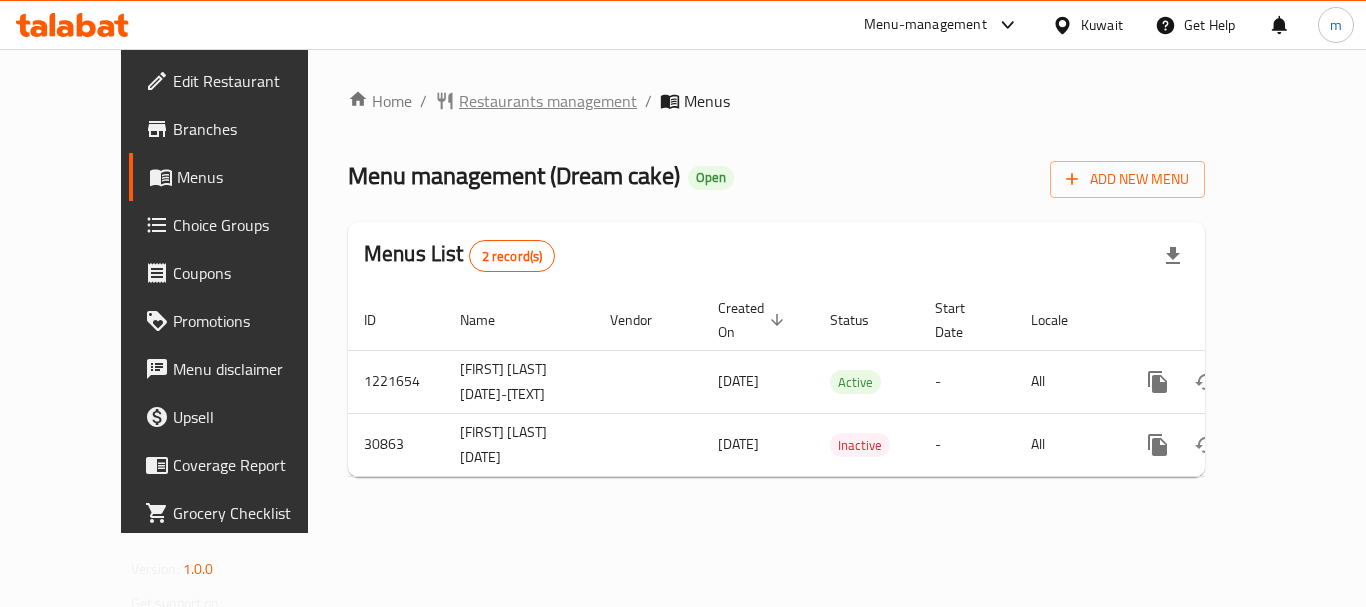 click on "Restaurants management" at bounding box center [548, 101] 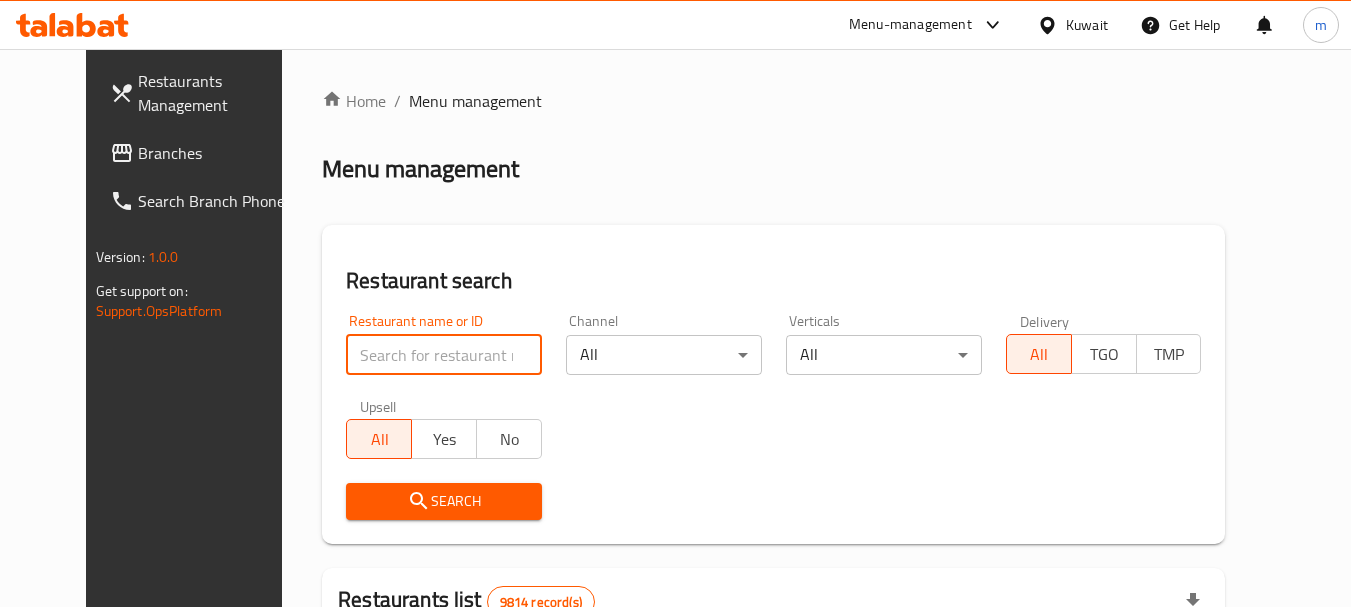 click at bounding box center [444, 355] 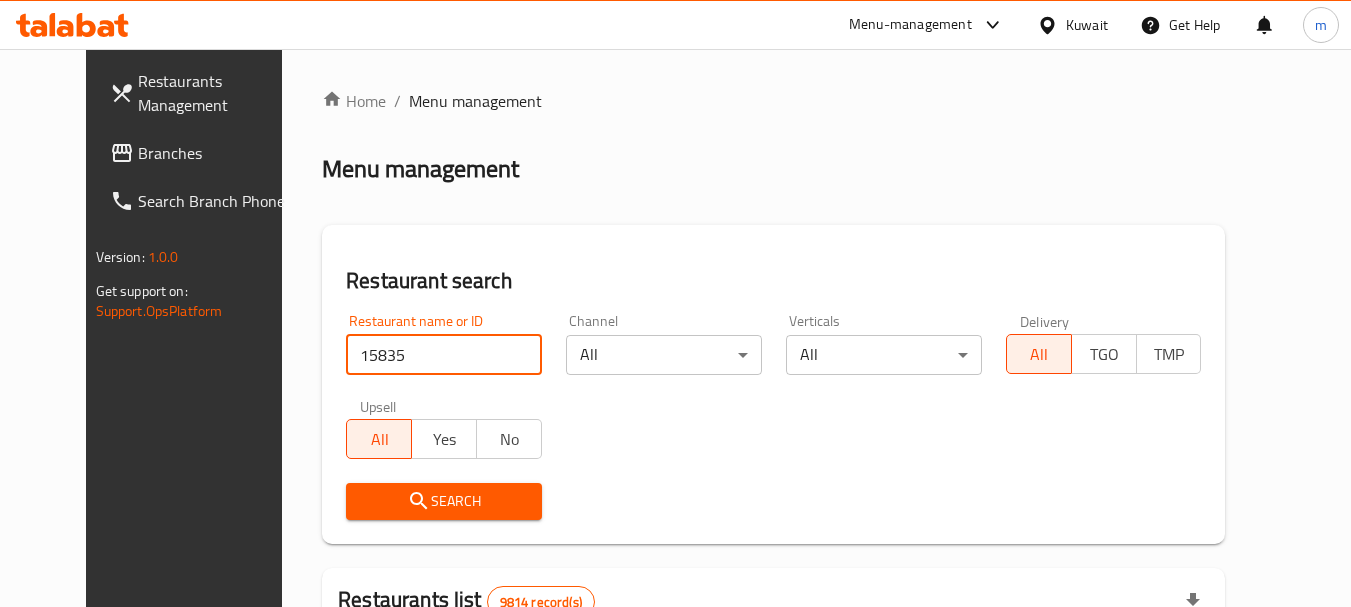 type on "15835" 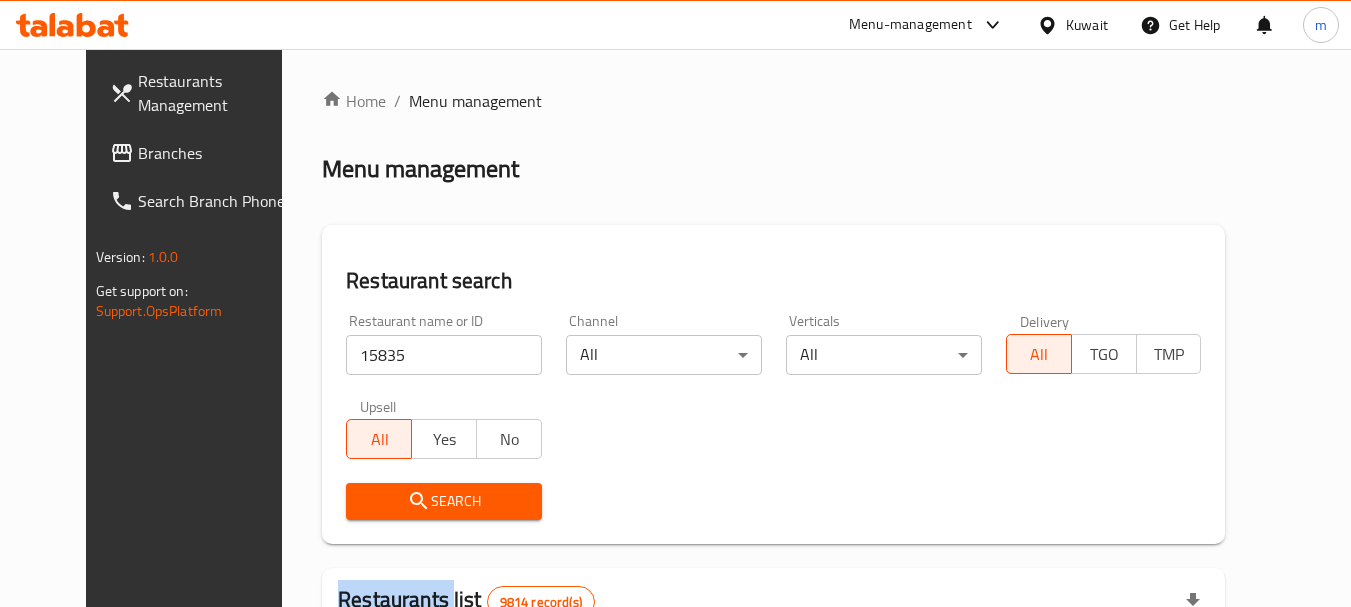 click on "Search" at bounding box center (444, 501) 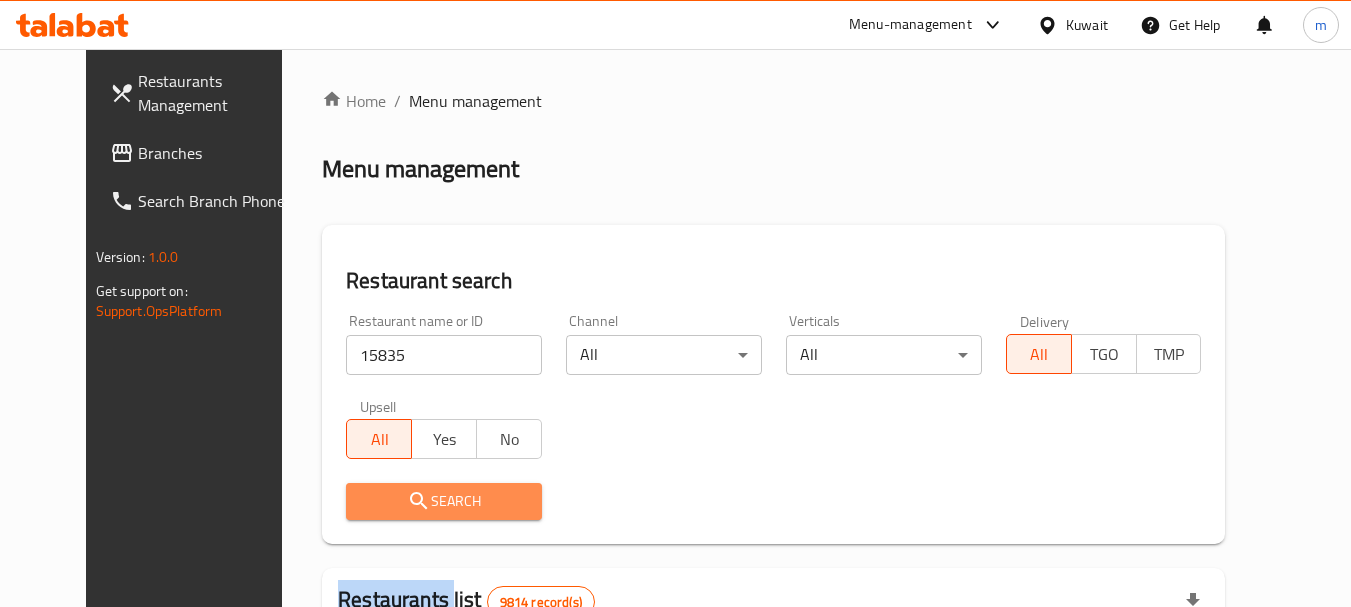 click on "Search" at bounding box center (444, 501) 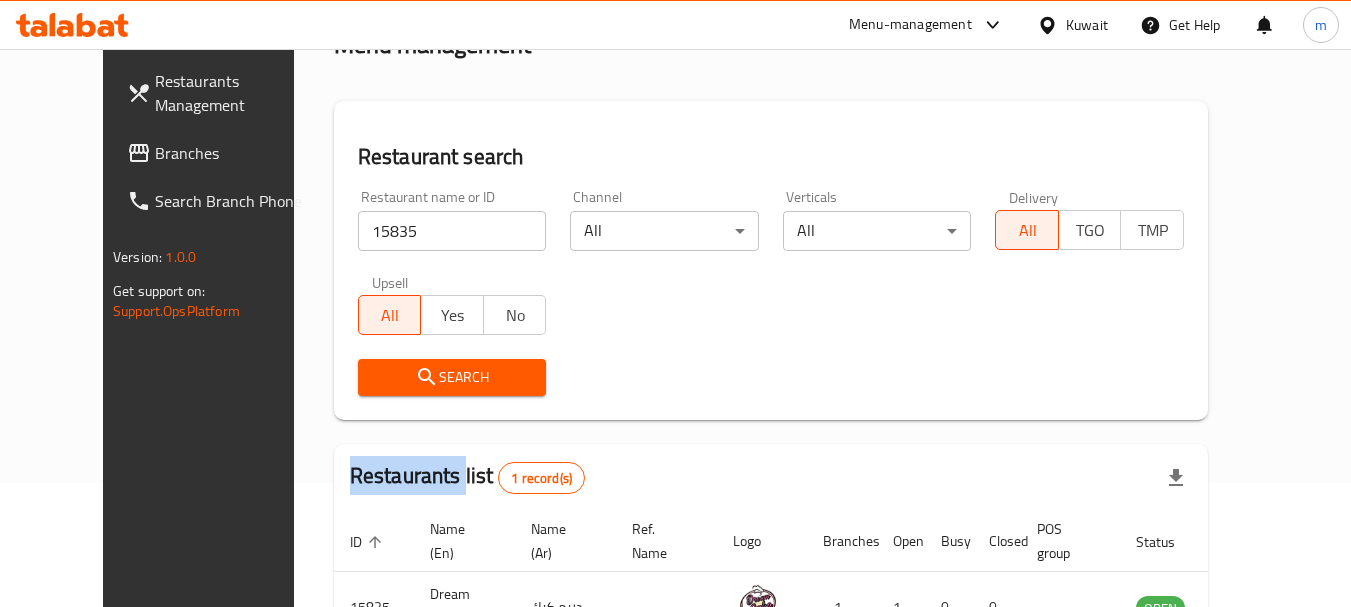 scroll, scrollTop: 268, scrollLeft: 0, axis: vertical 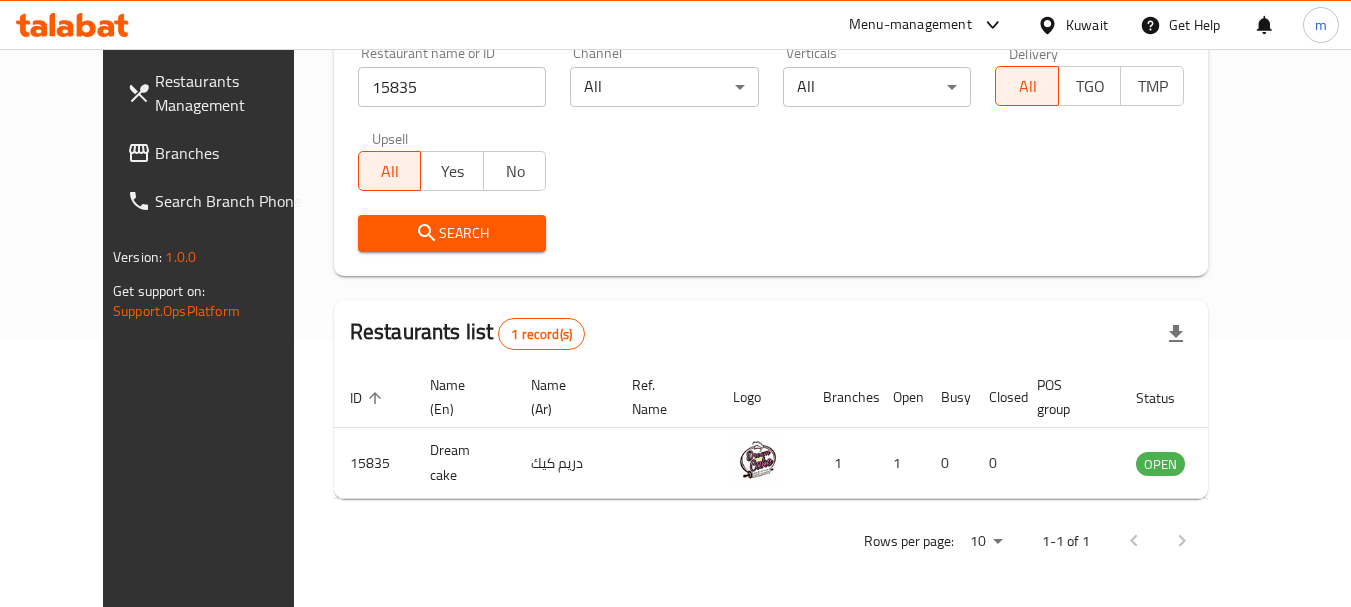 click at bounding box center [1051, 25] 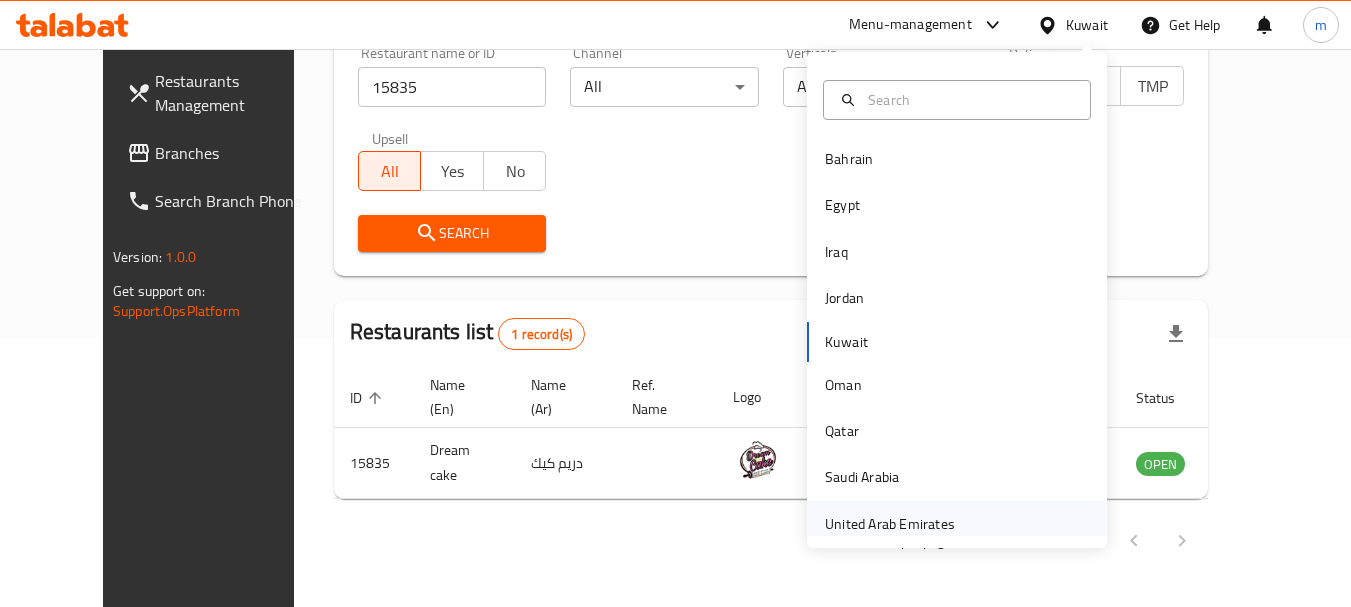 click on "United Arab Emirates" at bounding box center (890, 524) 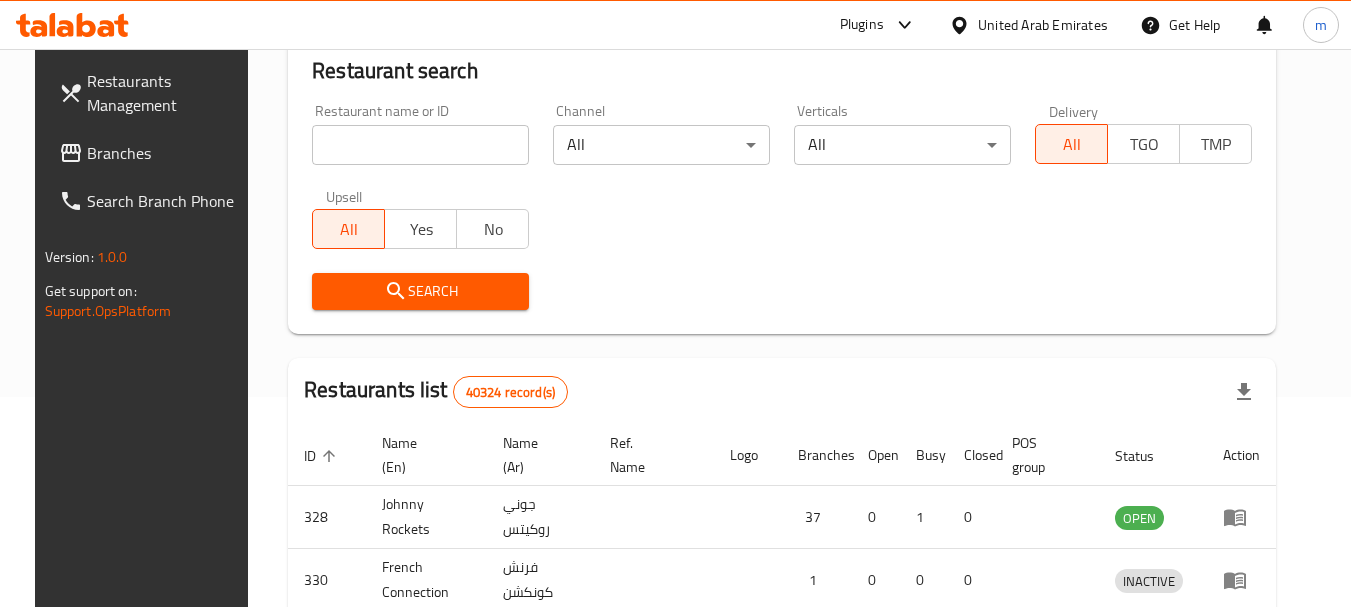 scroll, scrollTop: 268, scrollLeft: 0, axis: vertical 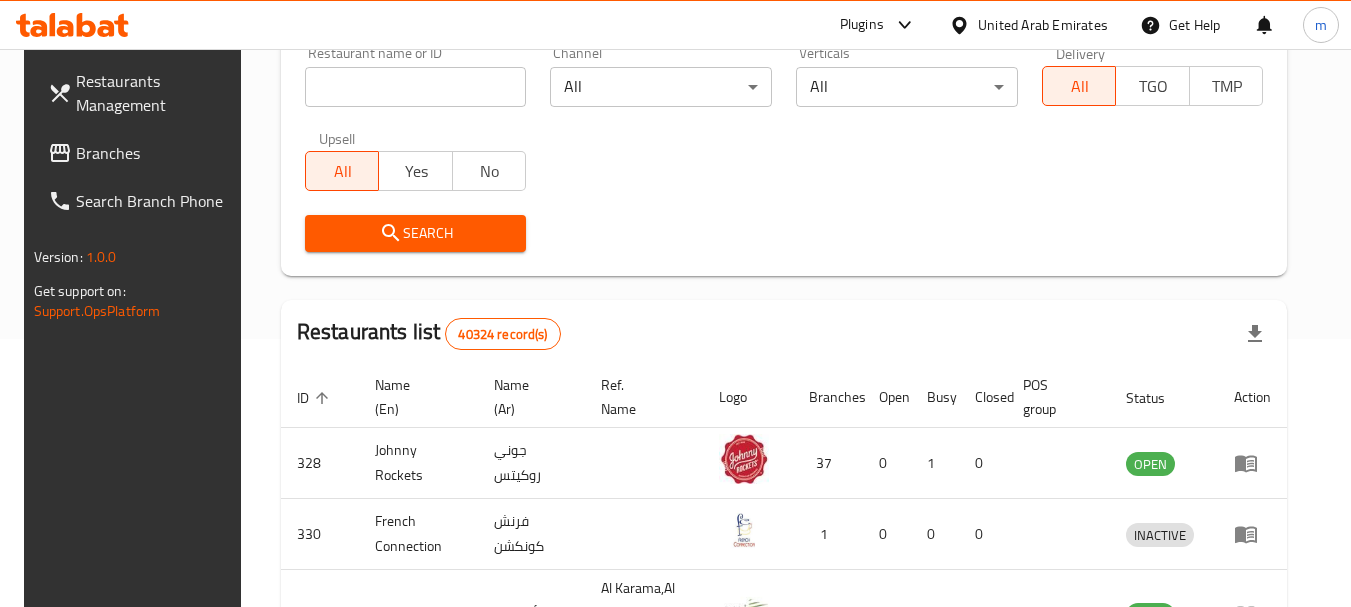click on "Branches" at bounding box center [155, 153] 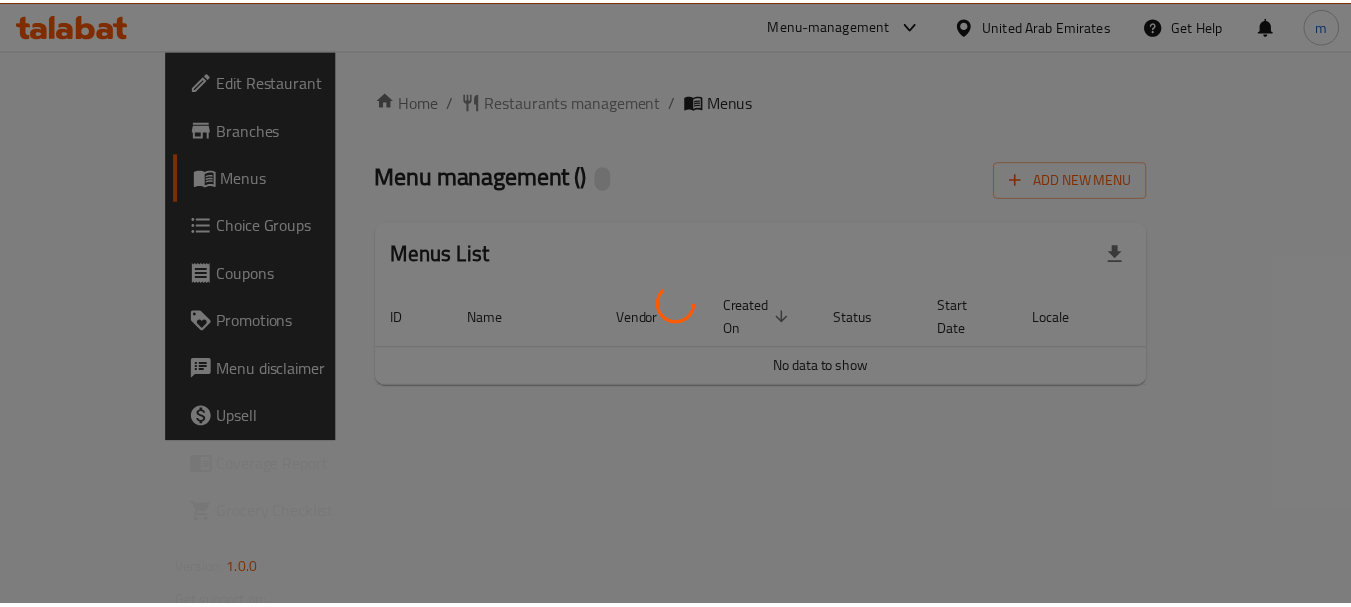 scroll, scrollTop: 0, scrollLeft: 0, axis: both 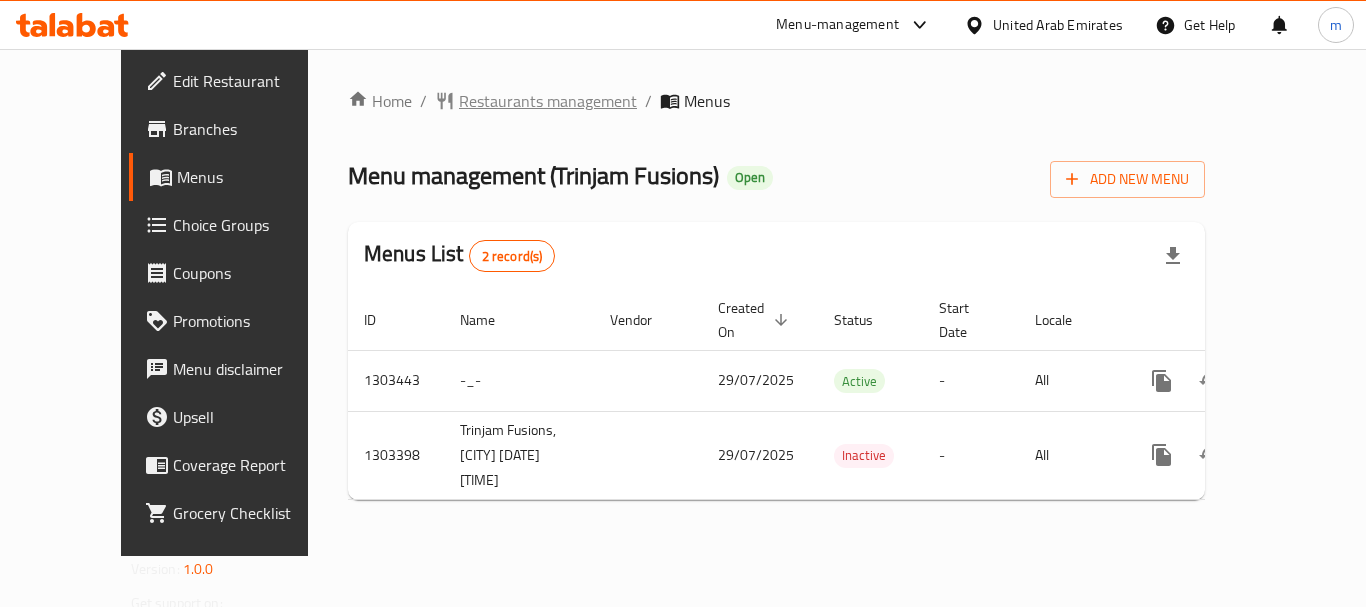 click on "Restaurants management" at bounding box center (548, 101) 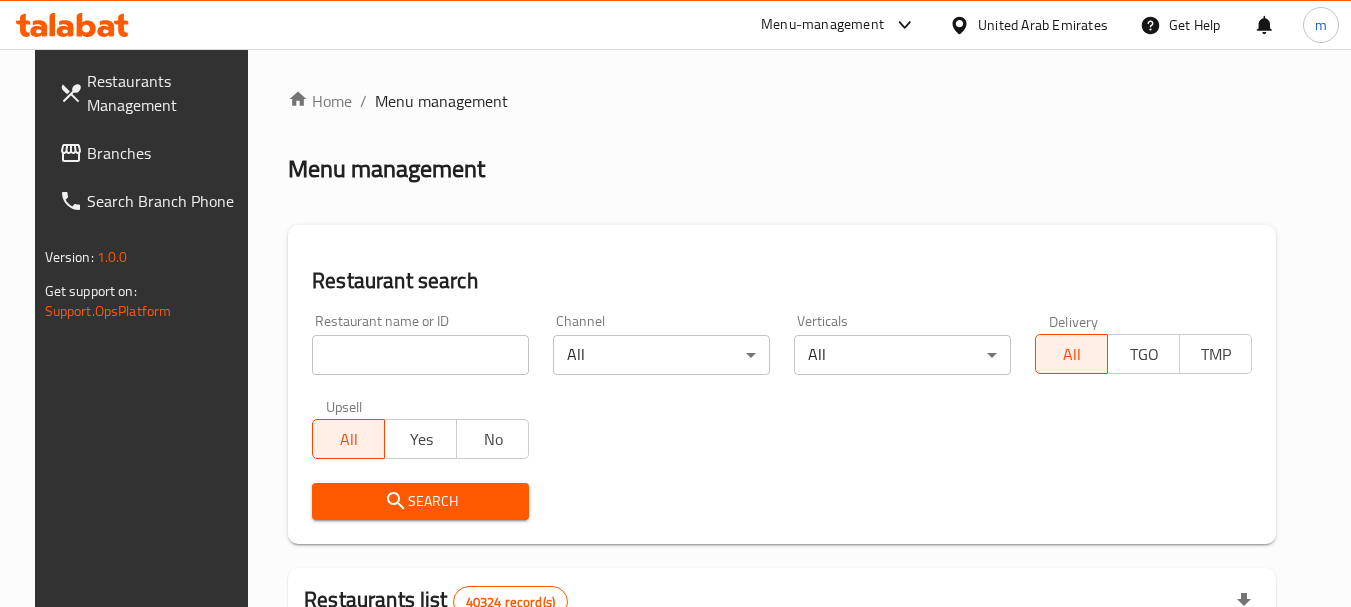 click at bounding box center [420, 355] 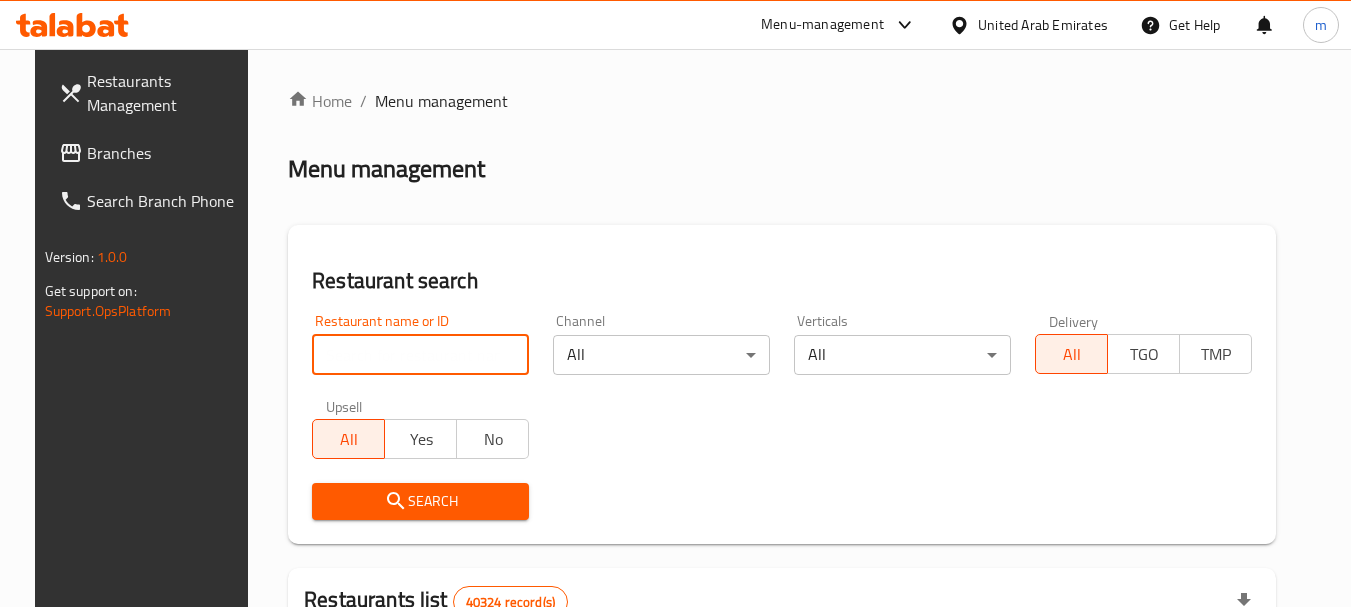 paste on "702819/" 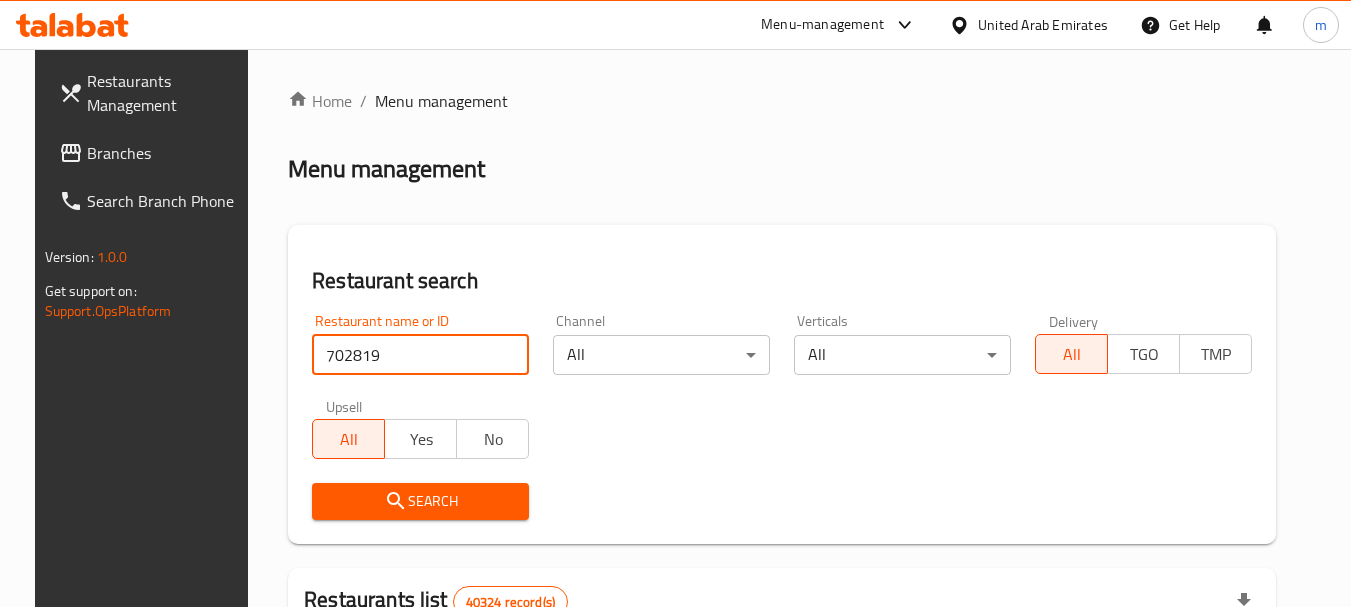 type on "702819" 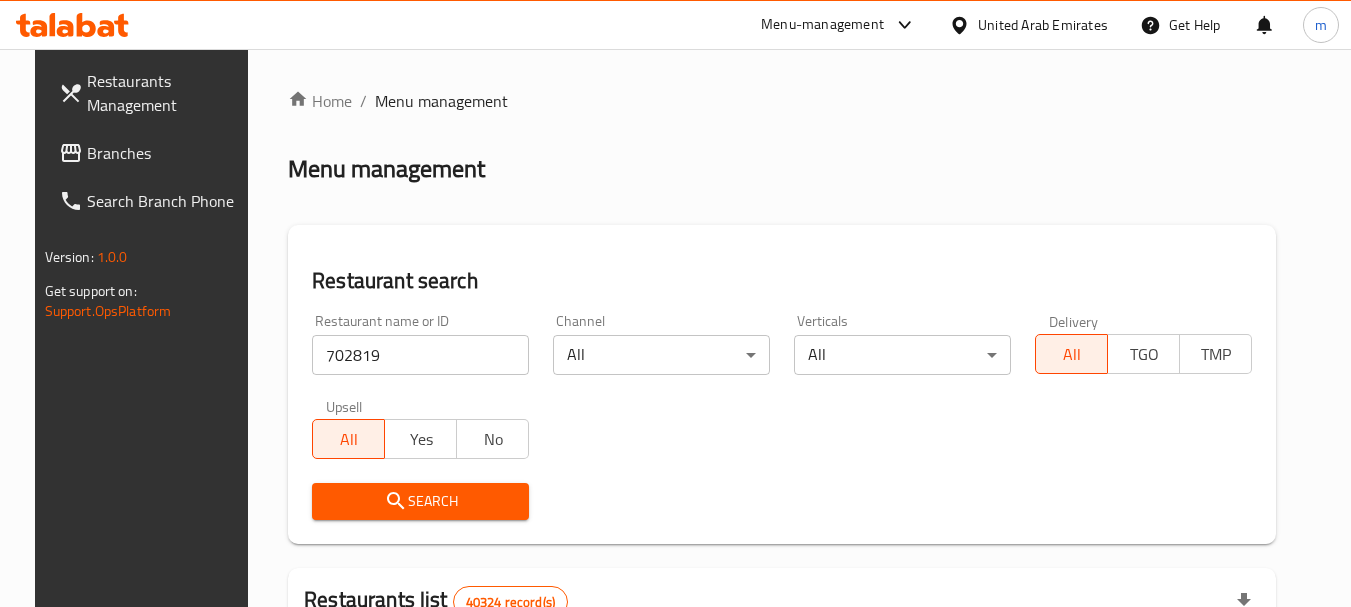 click on "Search" at bounding box center [420, 501] 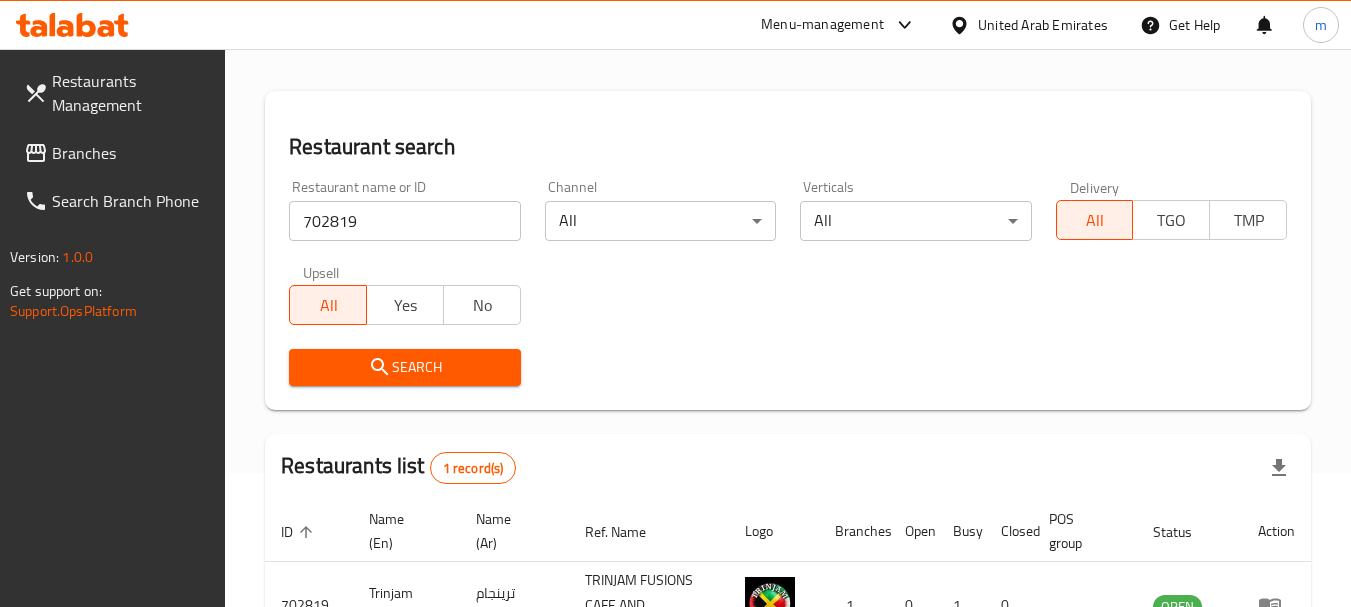 scroll, scrollTop: 285, scrollLeft: 0, axis: vertical 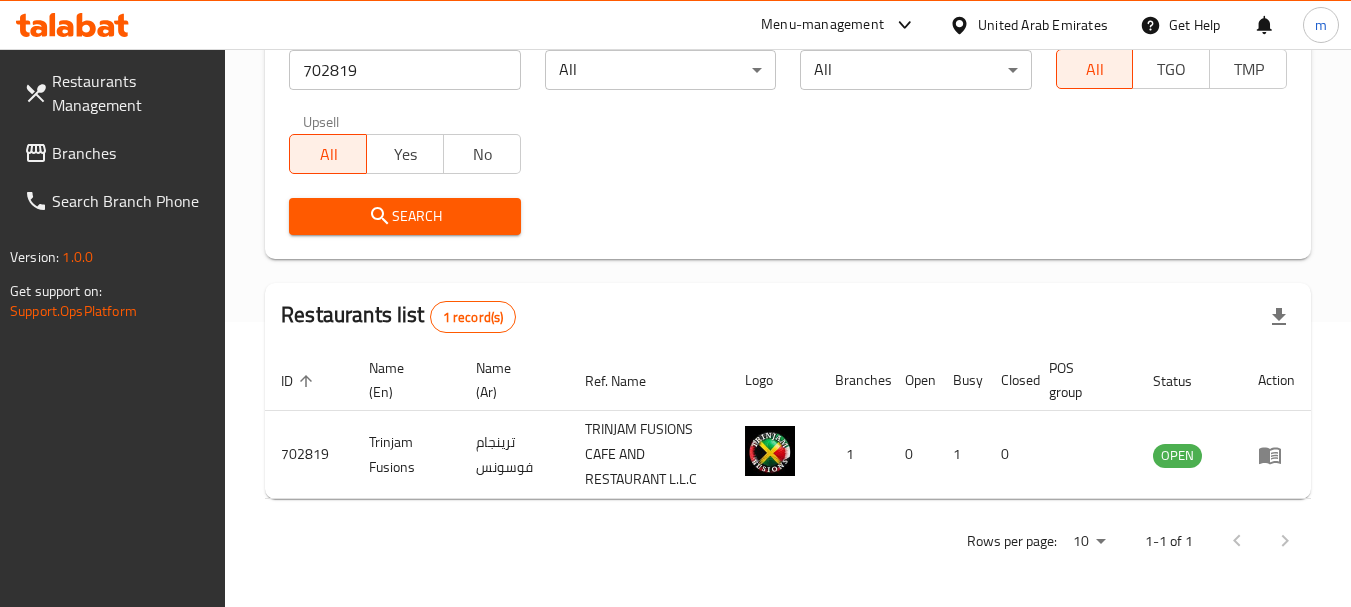 click 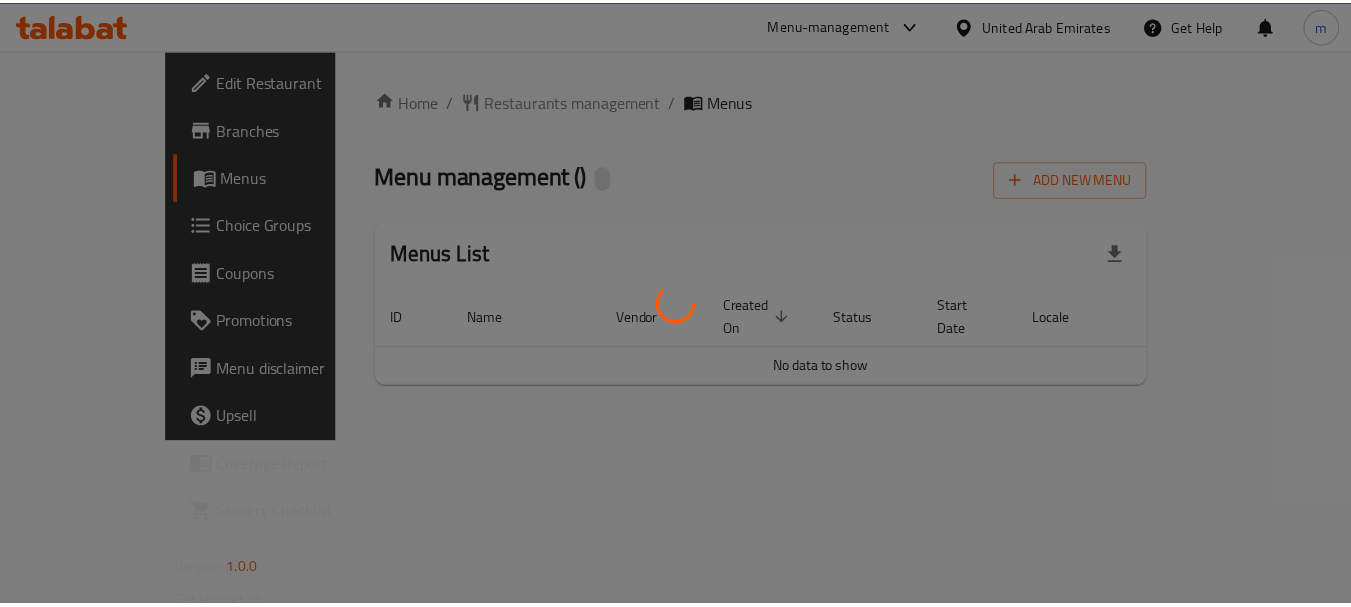 scroll, scrollTop: 0, scrollLeft: 0, axis: both 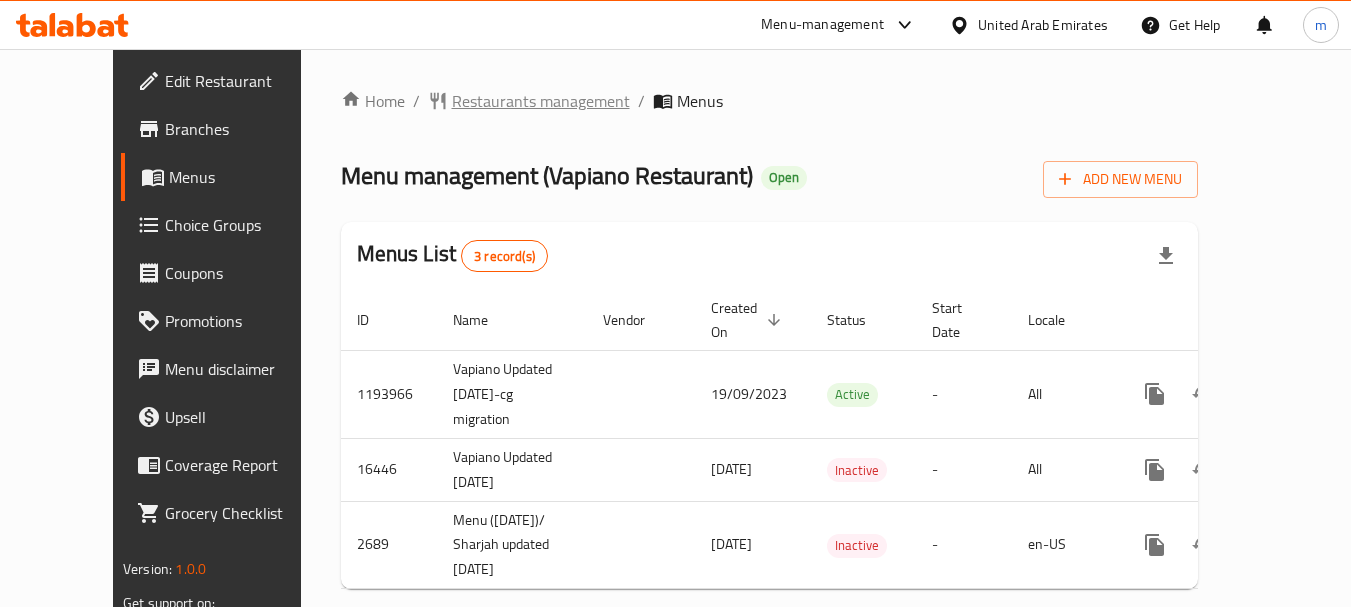 click on "Restaurants management" at bounding box center [541, 101] 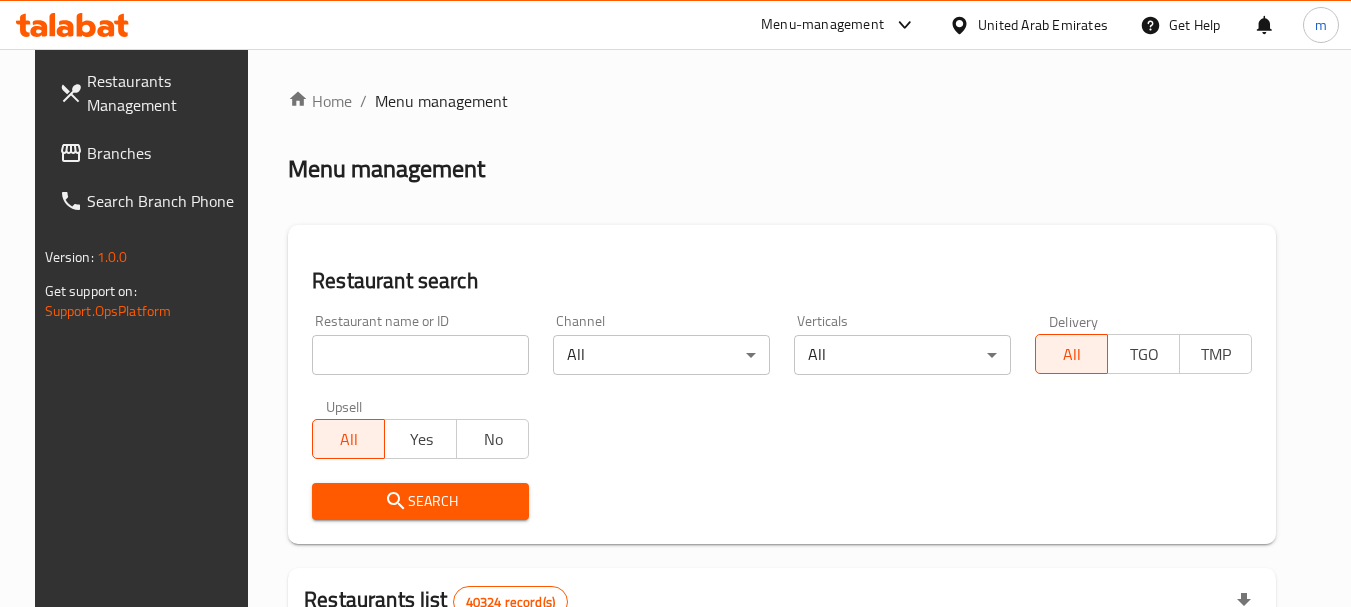 click at bounding box center (420, 355) 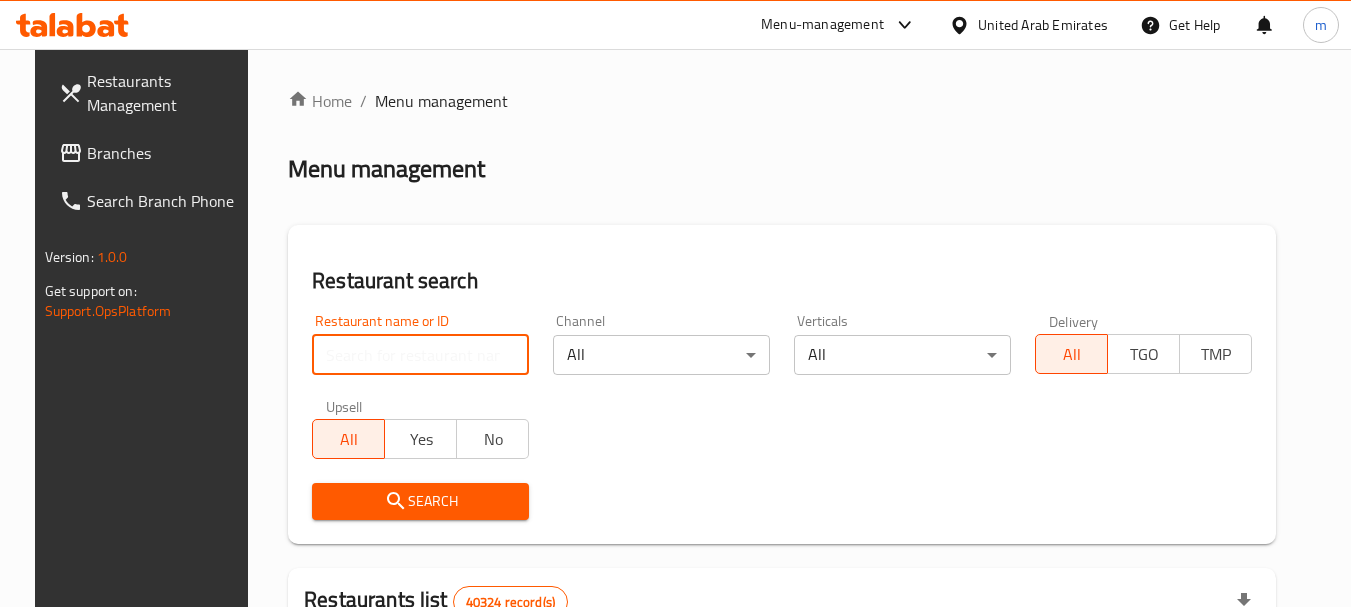 paste on "1804" 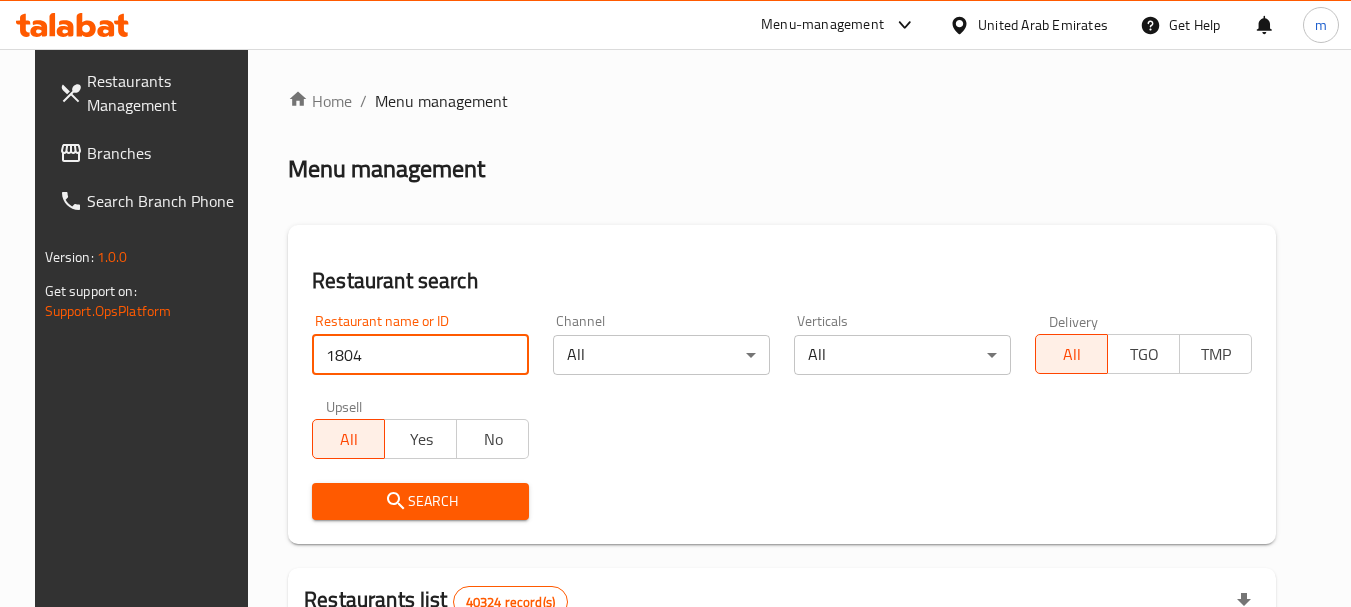 type on "1804" 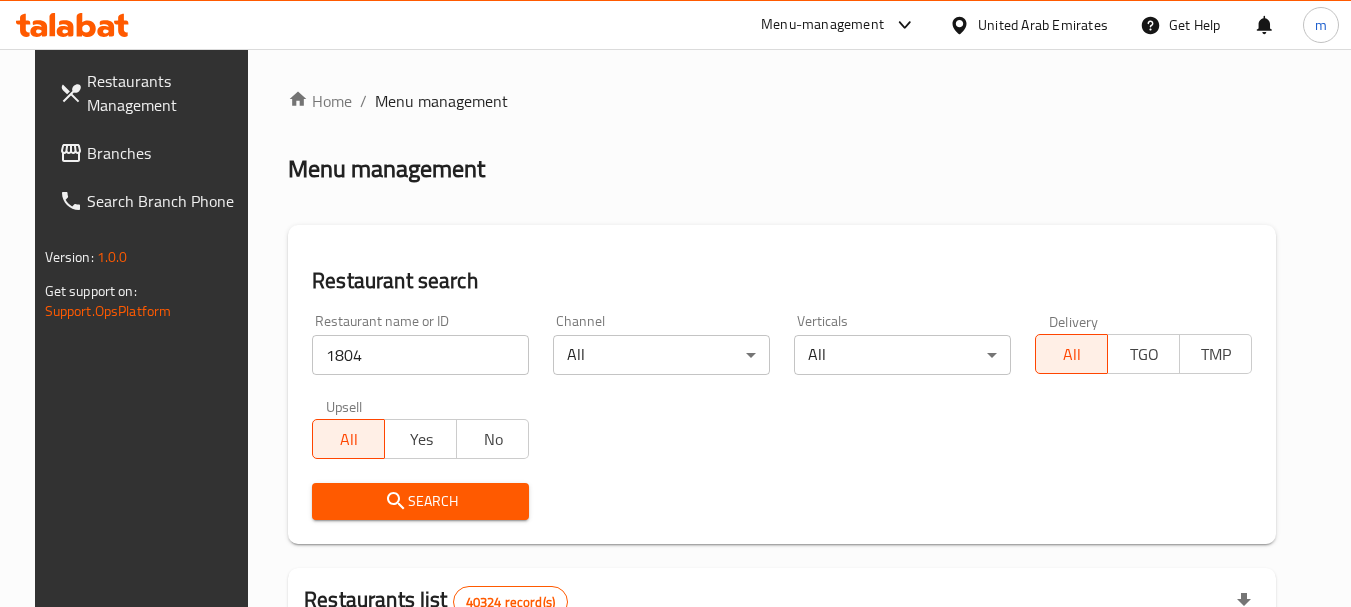 click on "Search" at bounding box center (420, 501) 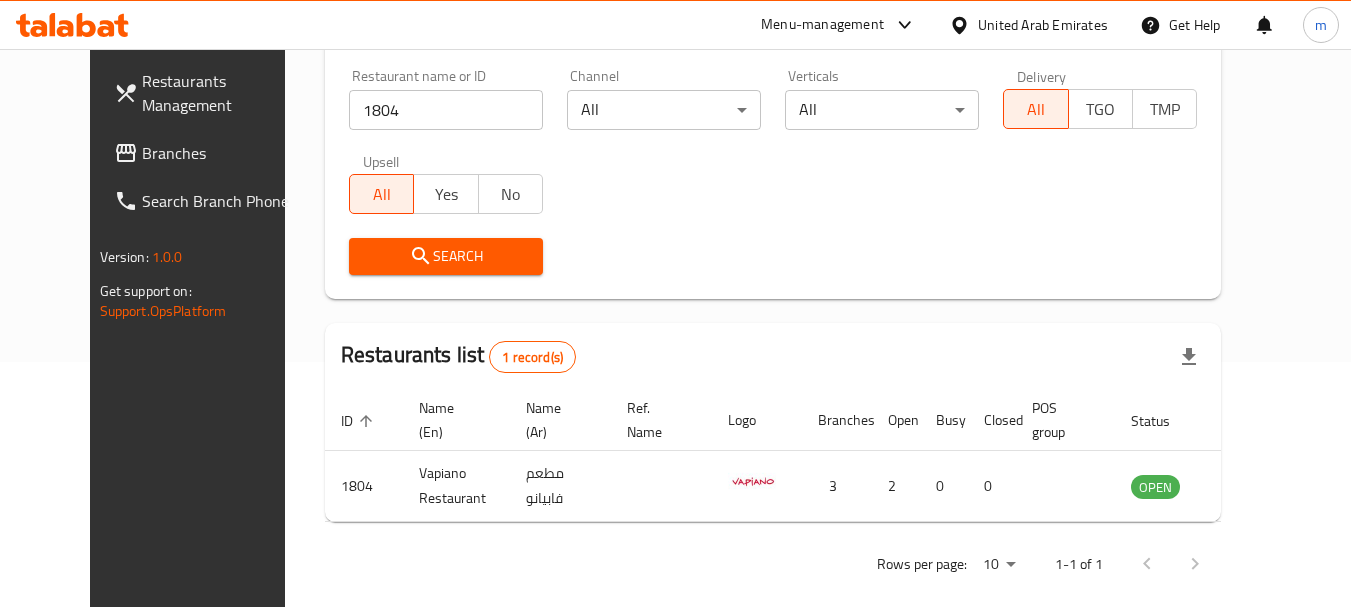 scroll, scrollTop: 260, scrollLeft: 0, axis: vertical 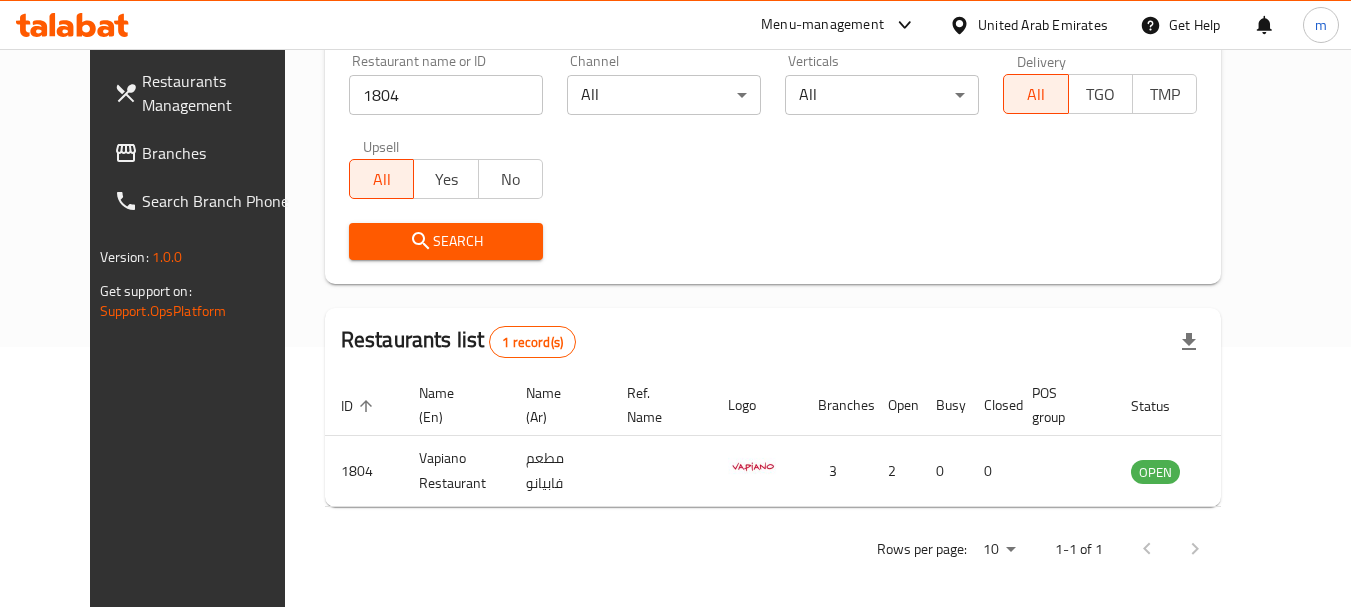 click on "Branches" at bounding box center (221, 153) 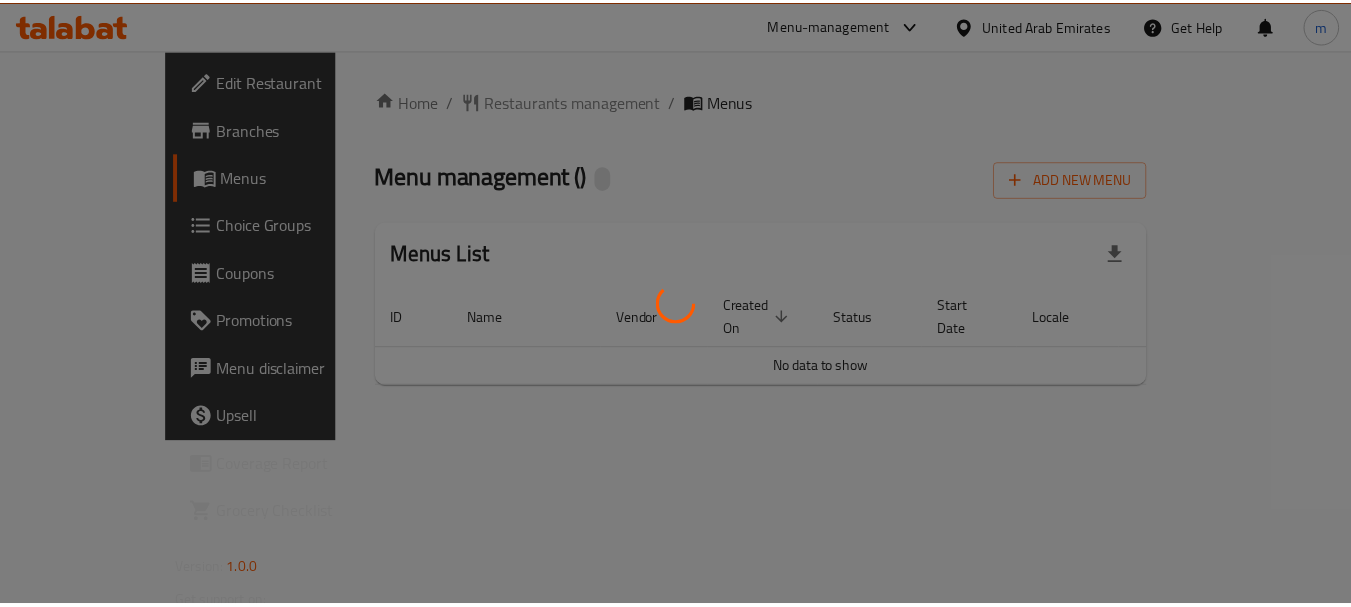 scroll, scrollTop: 0, scrollLeft: 0, axis: both 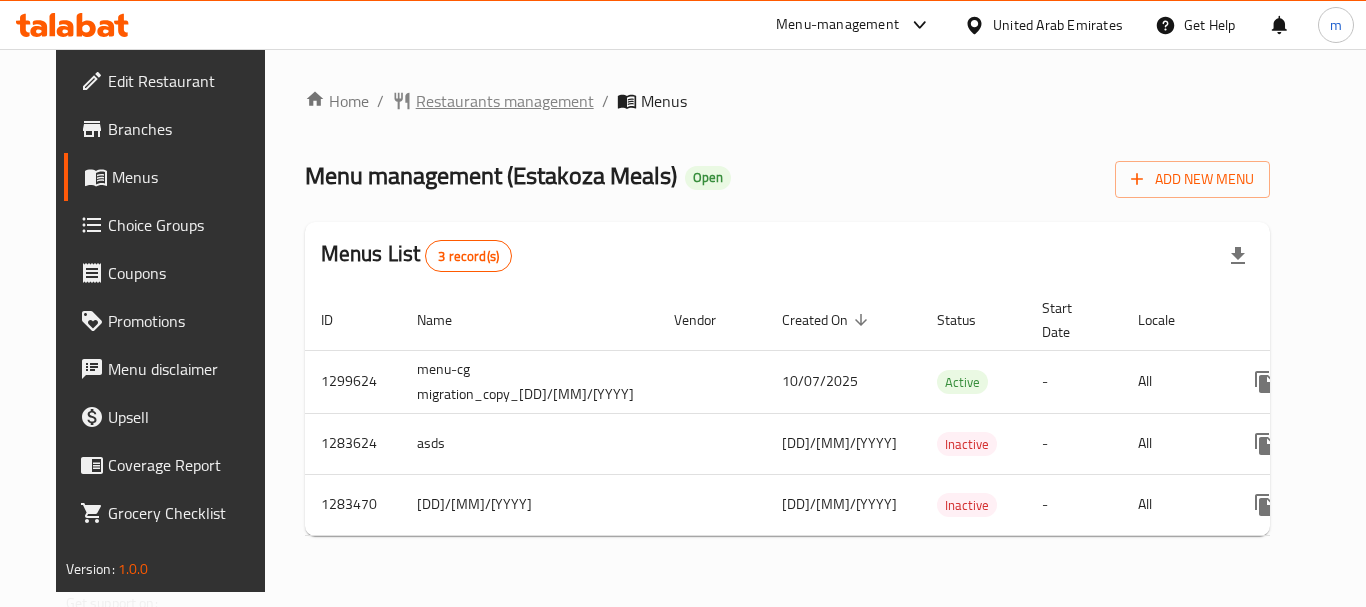 click on "Restaurants management" at bounding box center (505, 101) 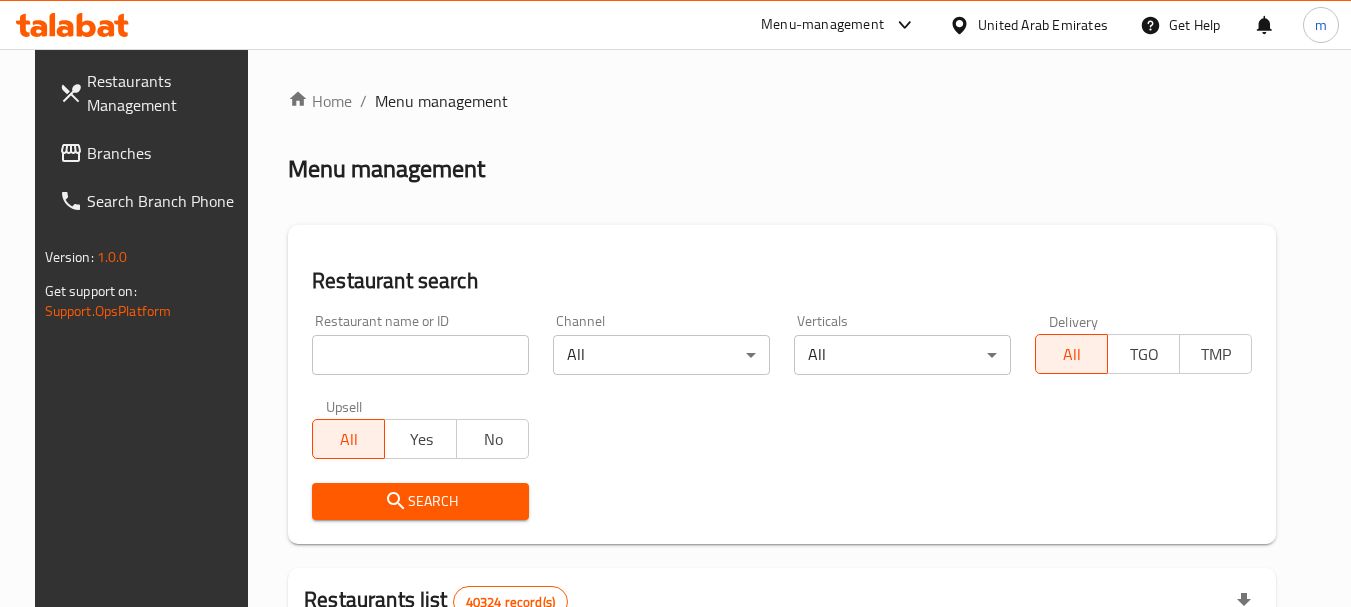 click at bounding box center [420, 355] 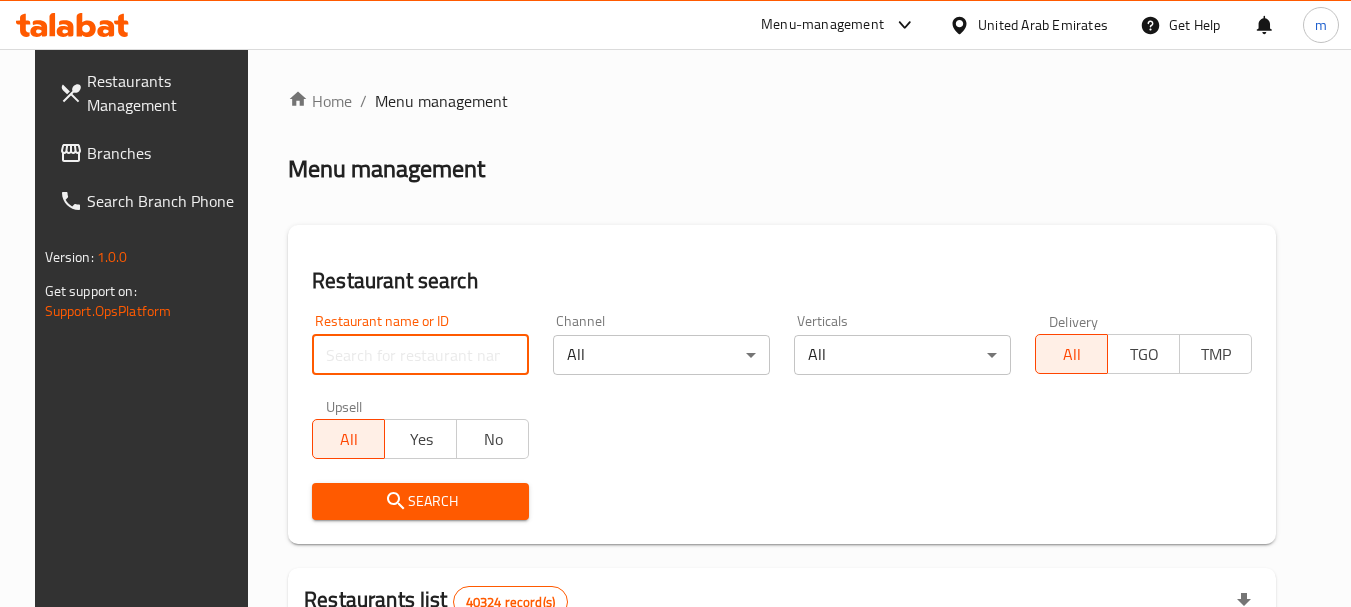 paste on "695252" 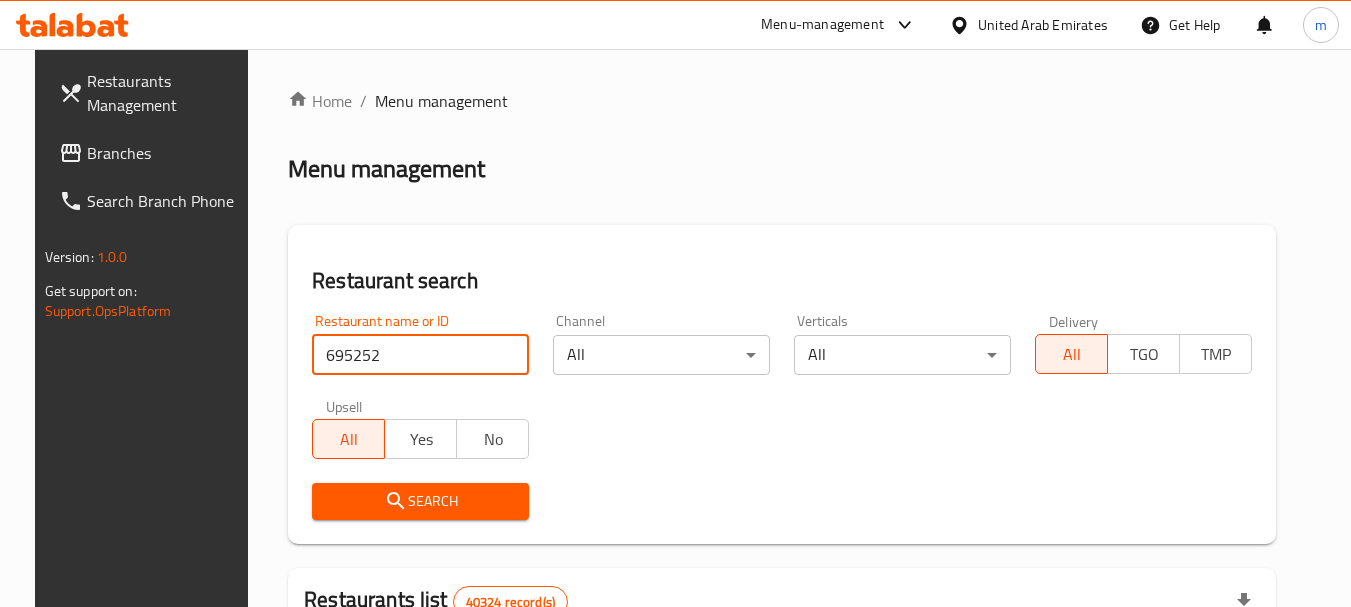 type on "695252" 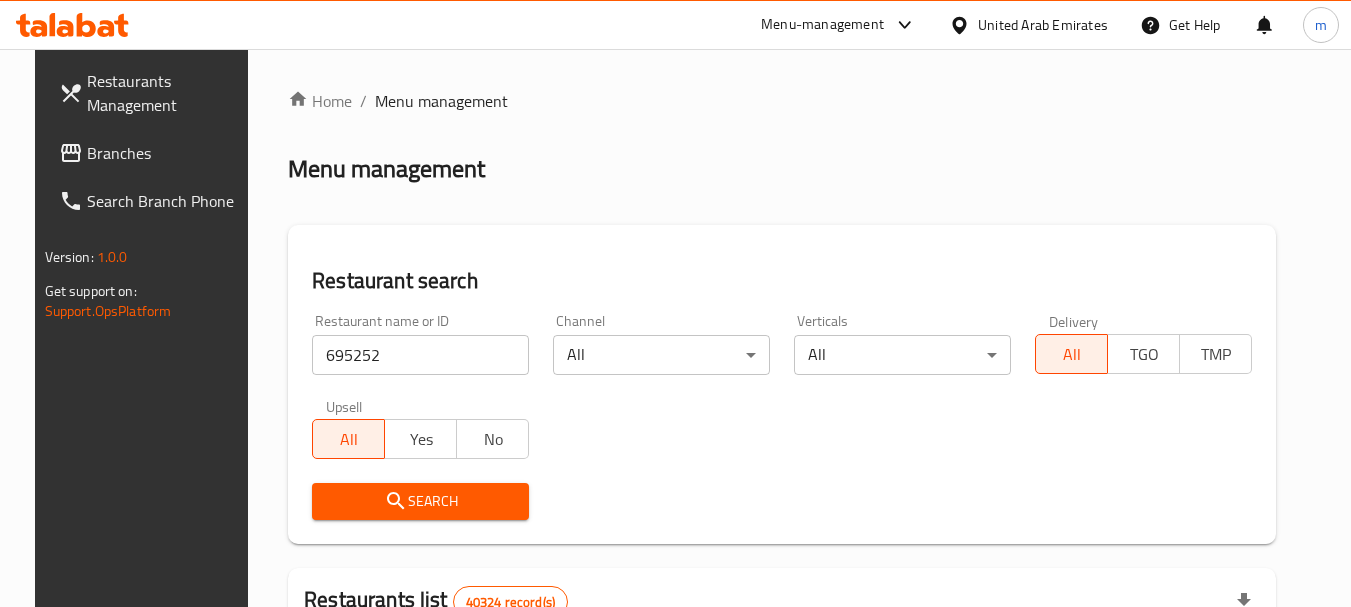 click on "Search" at bounding box center [420, 501] 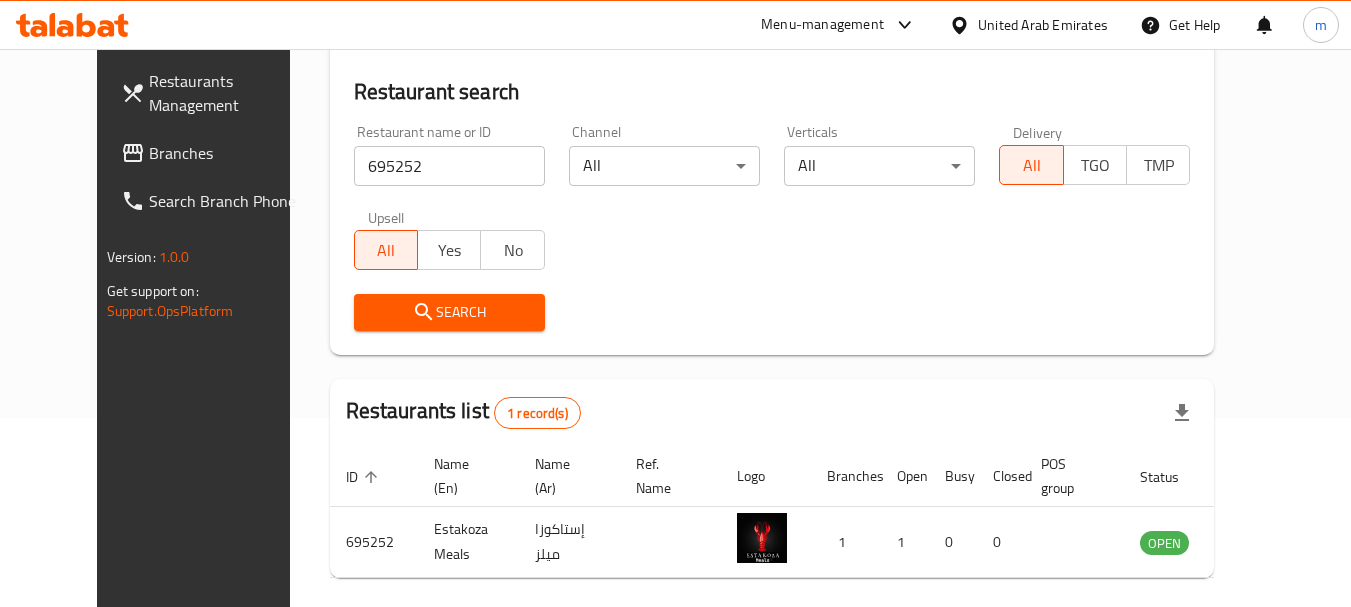 scroll, scrollTop: 260, scrollLeft: 0, axis: vertical 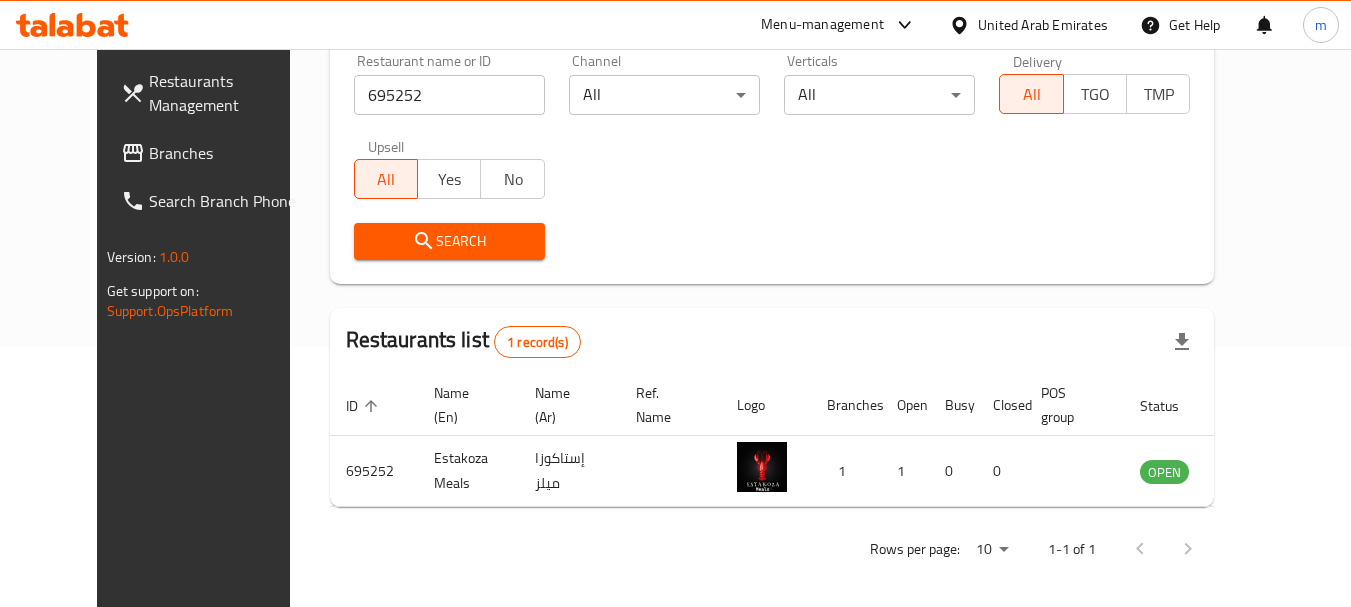 click 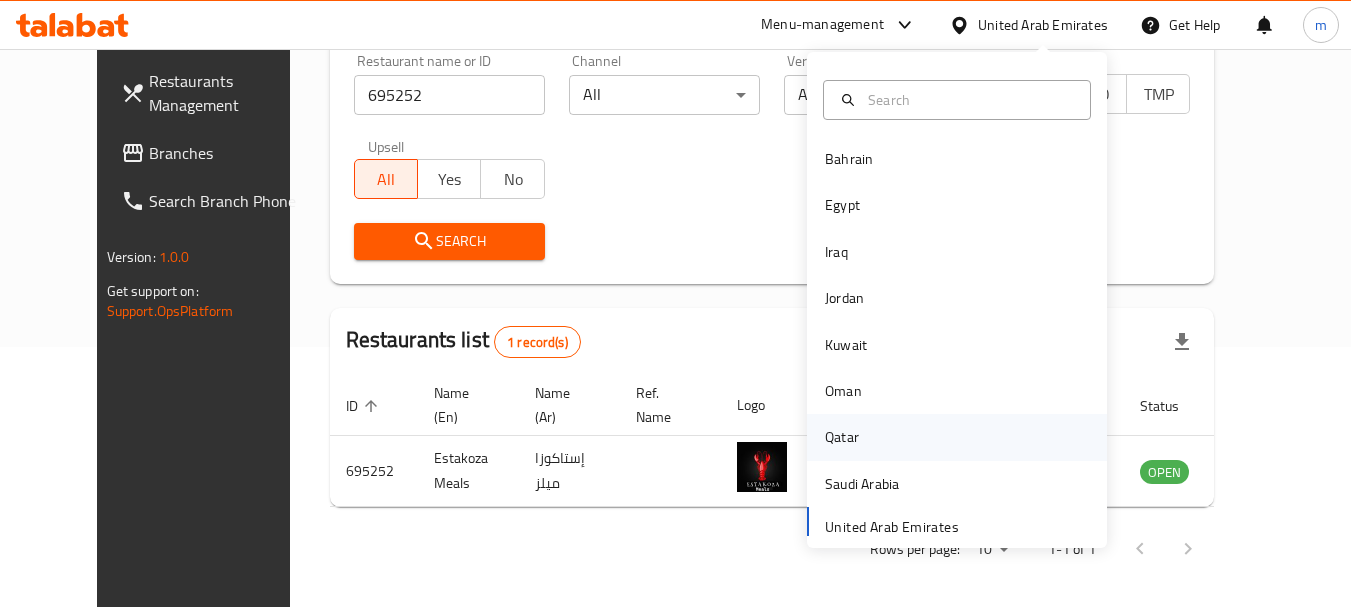 click on "Qatar" at bounding box center (842, 437) 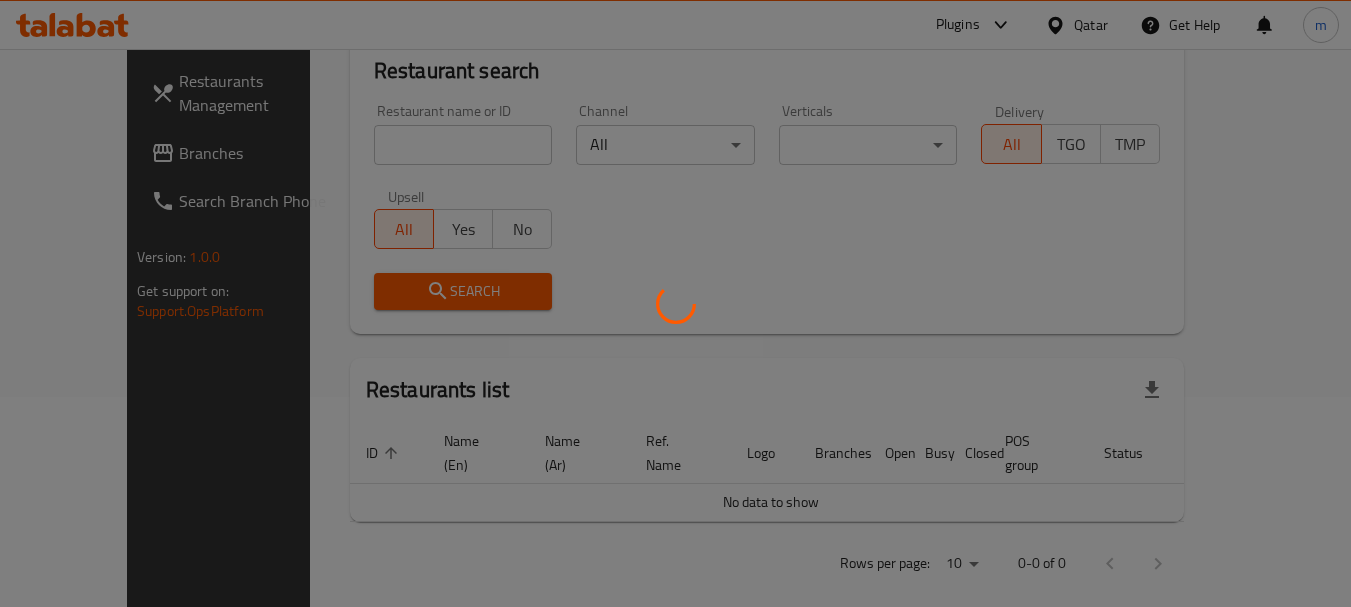 scroll, scrollTop: 260, scrollLeft: 0, axis: vertical 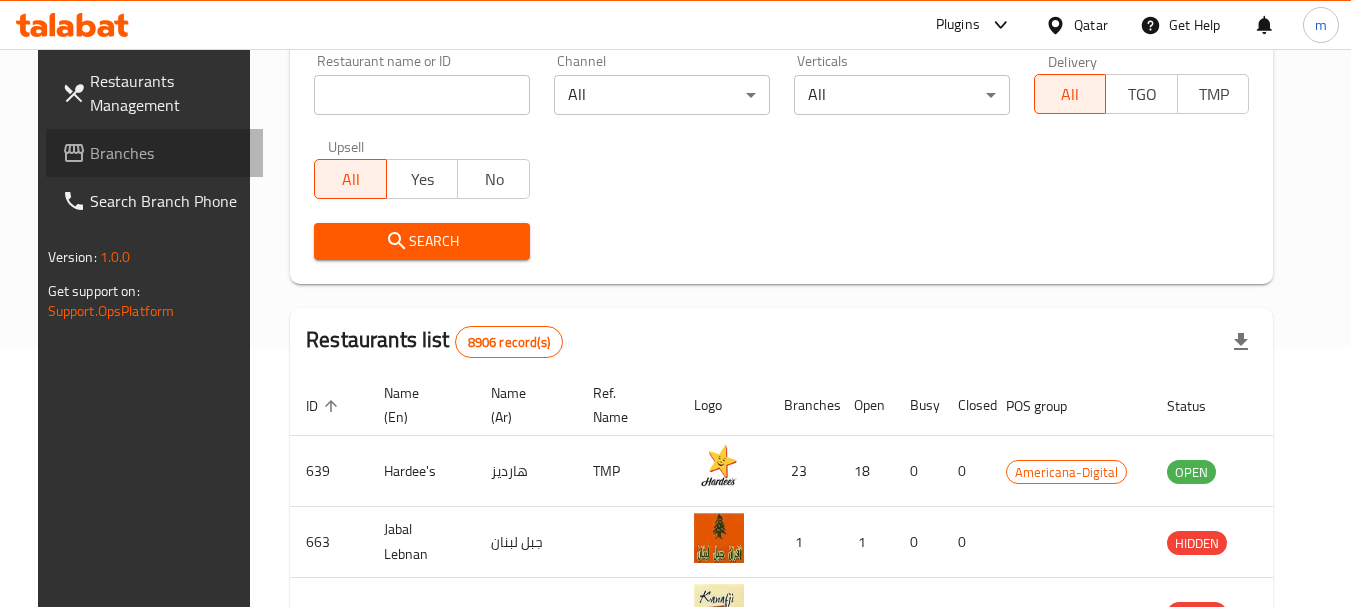 click on "Branches" at bounding box center [169, 153] 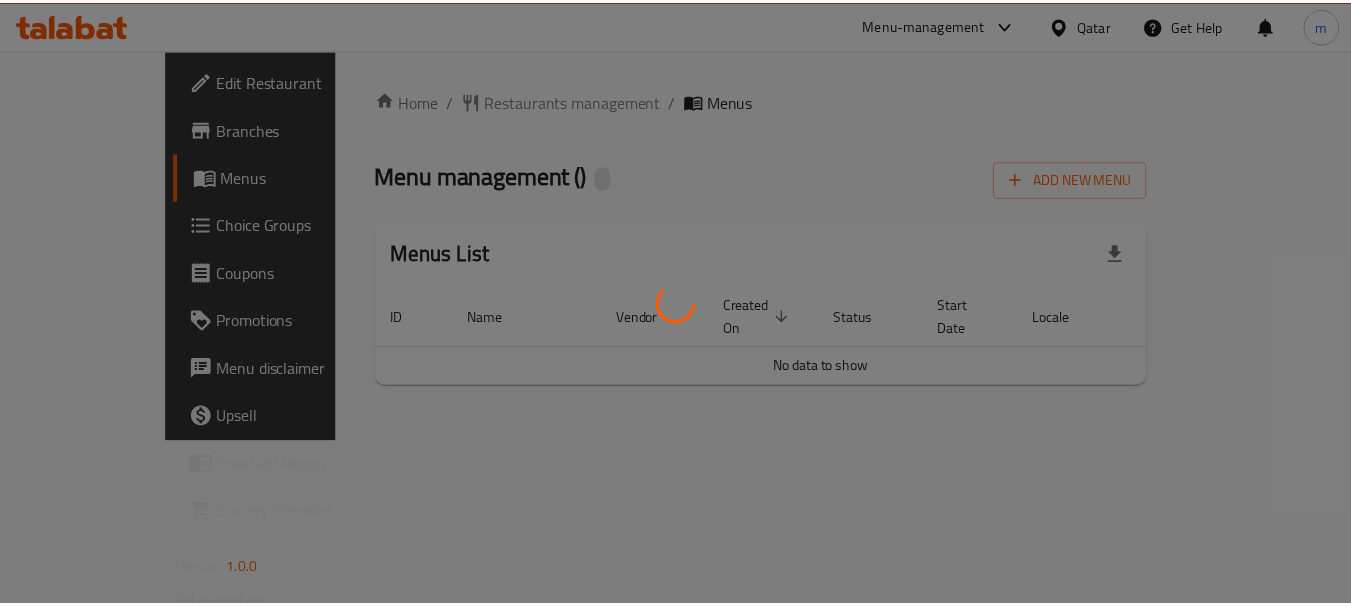 scroll, scrollTop: 0, scrollLeft: 0, axis: both 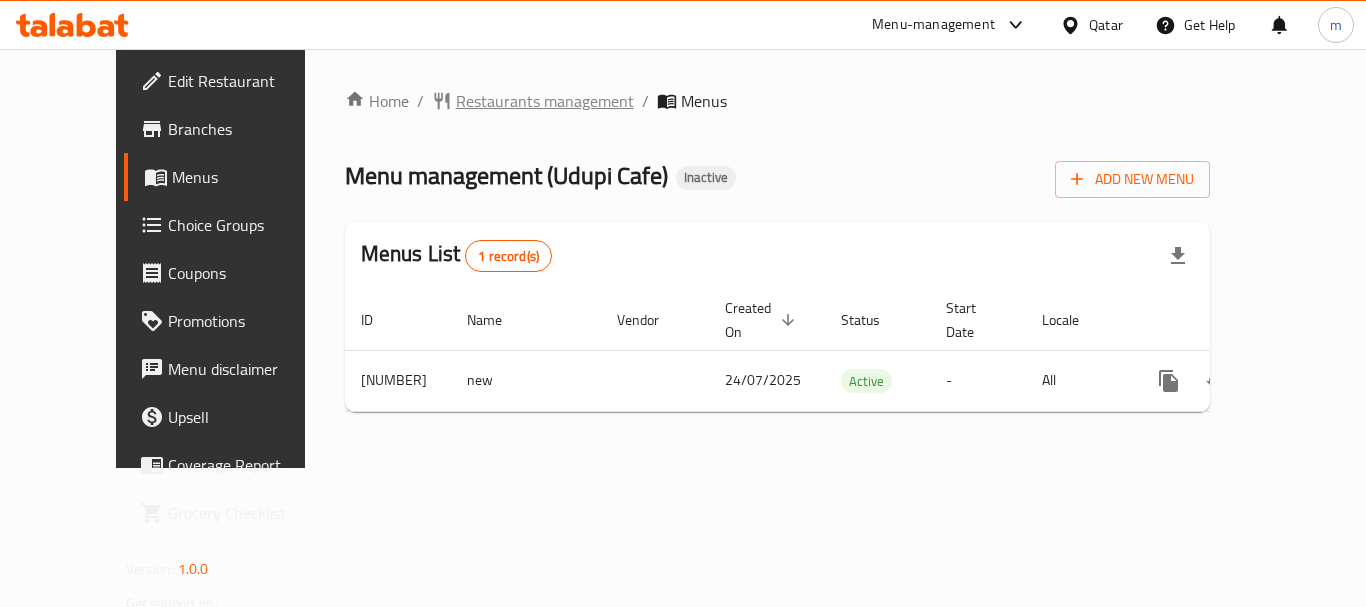 click on "Restaurants management" at bounding box center (545, 101) 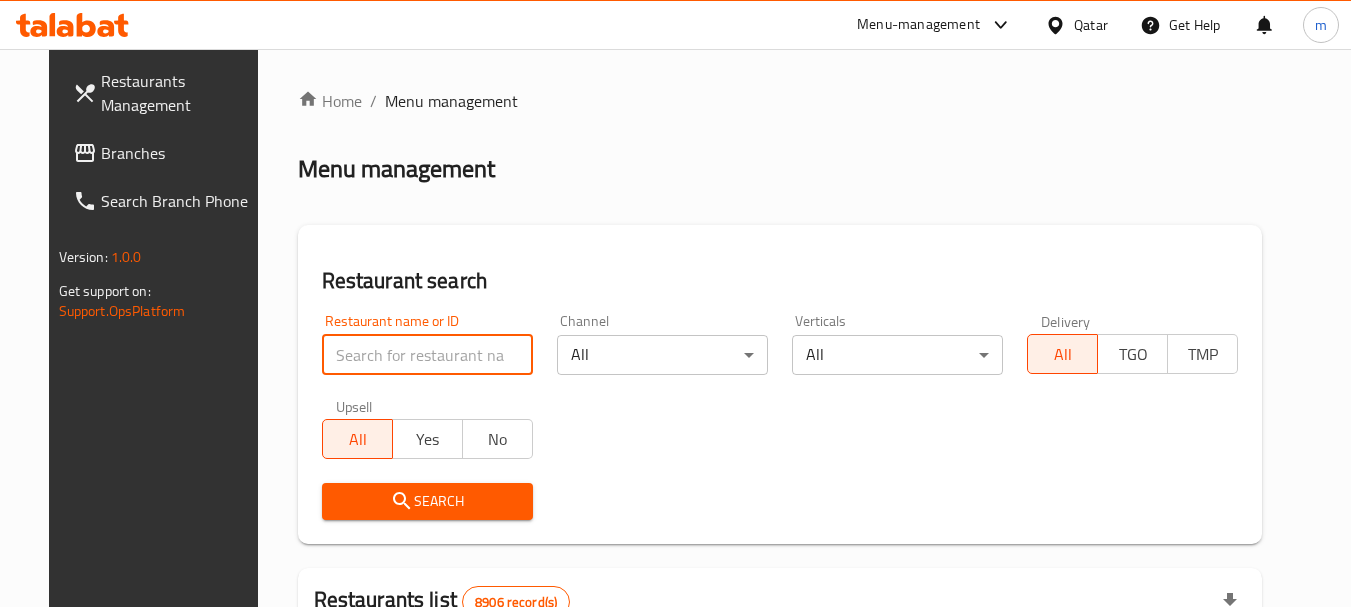 click at bounding box center [427, 355] 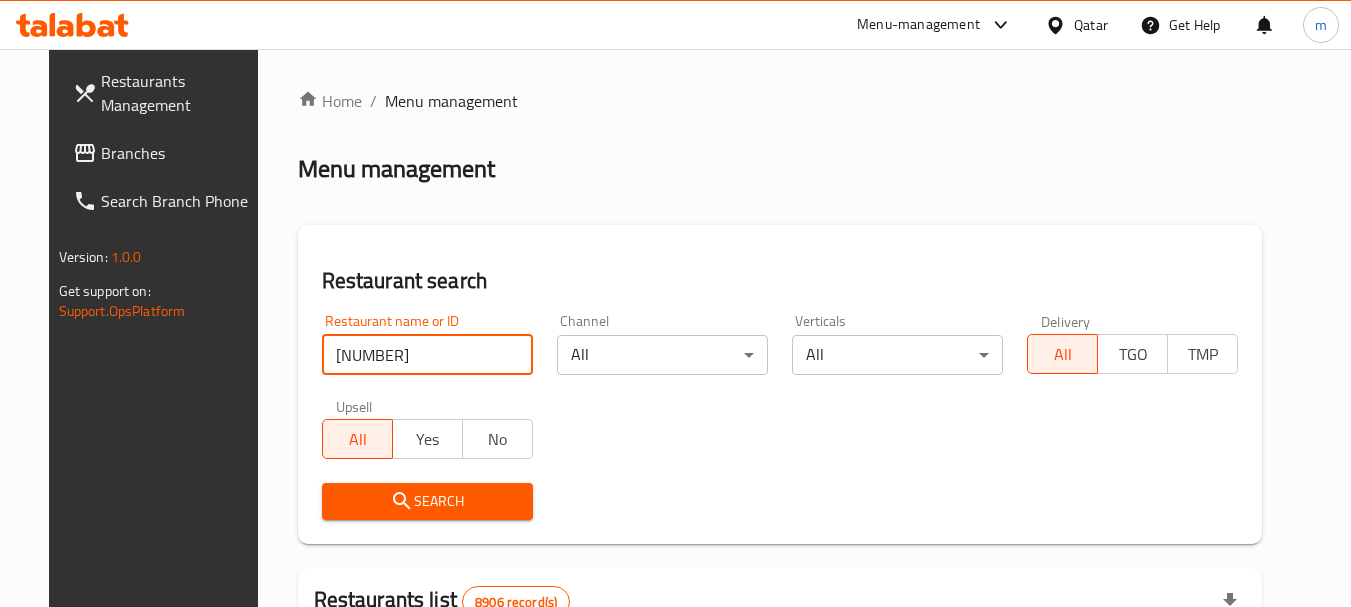 type on "702447" 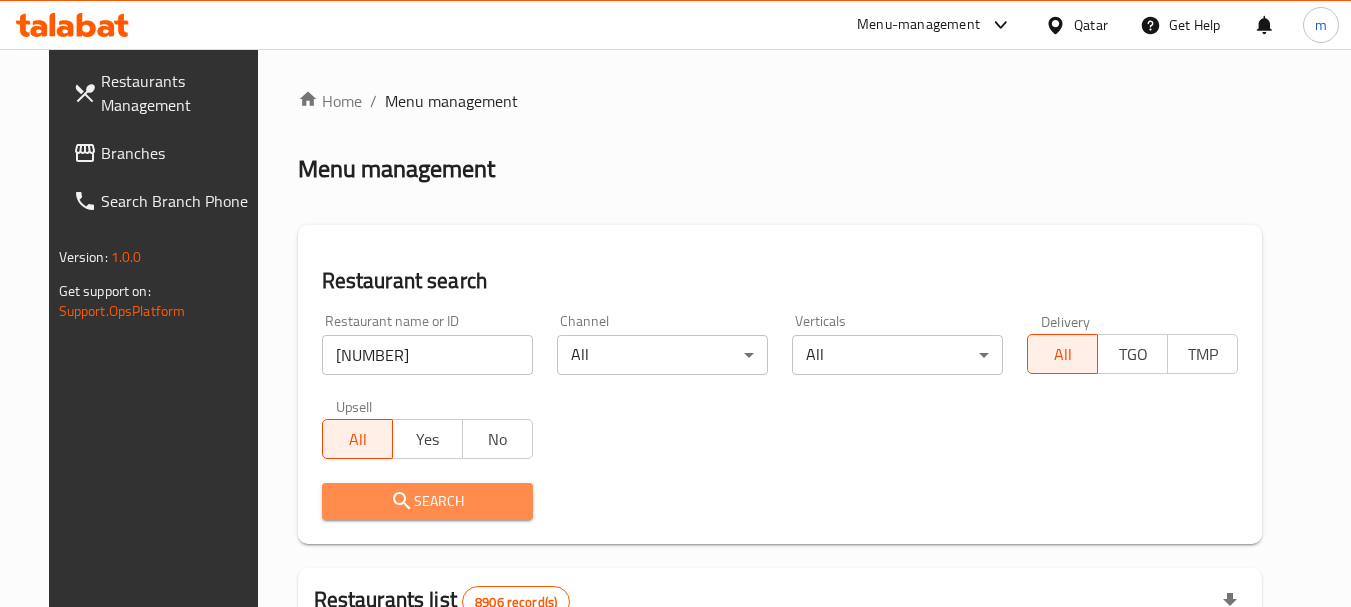 click on "Search" at bounding box center [427, 501] 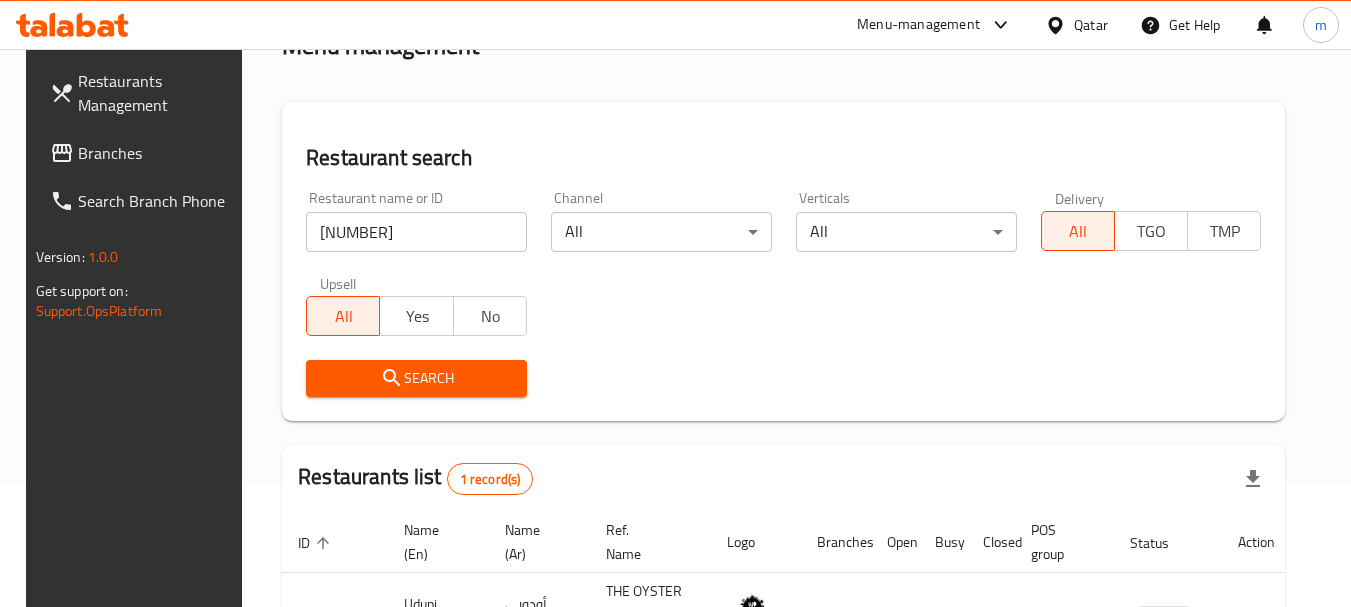 scroll, scrollTop: 260, scrollLeft: 0, axis: vertical 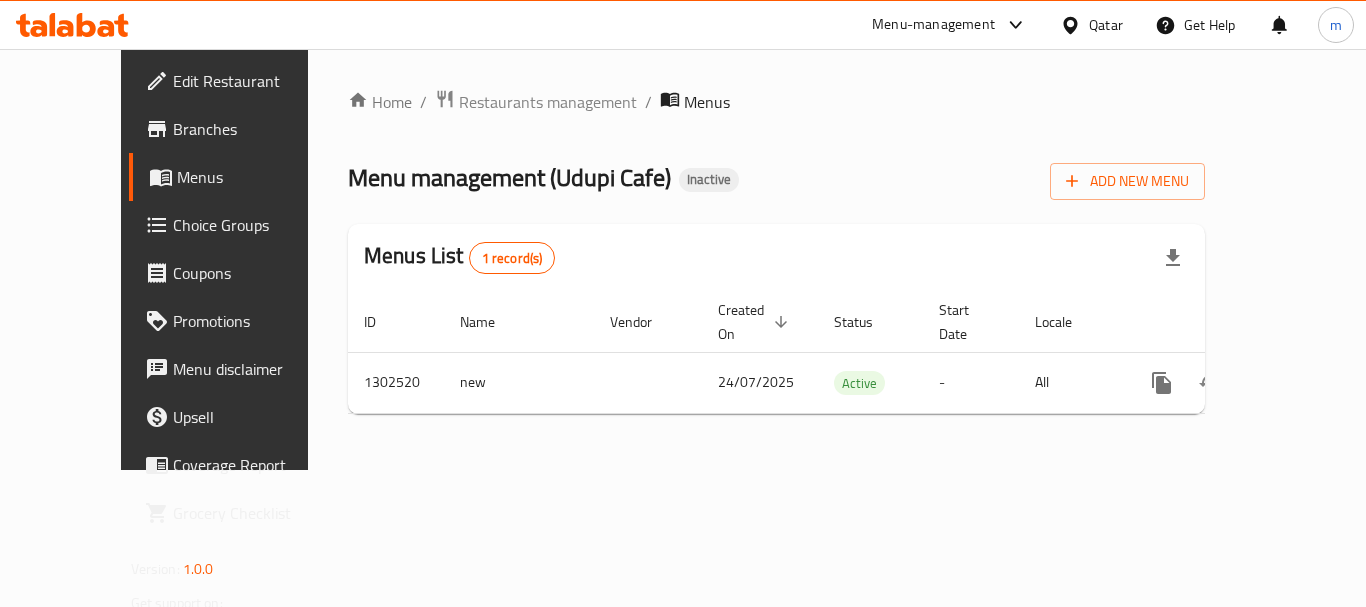 click 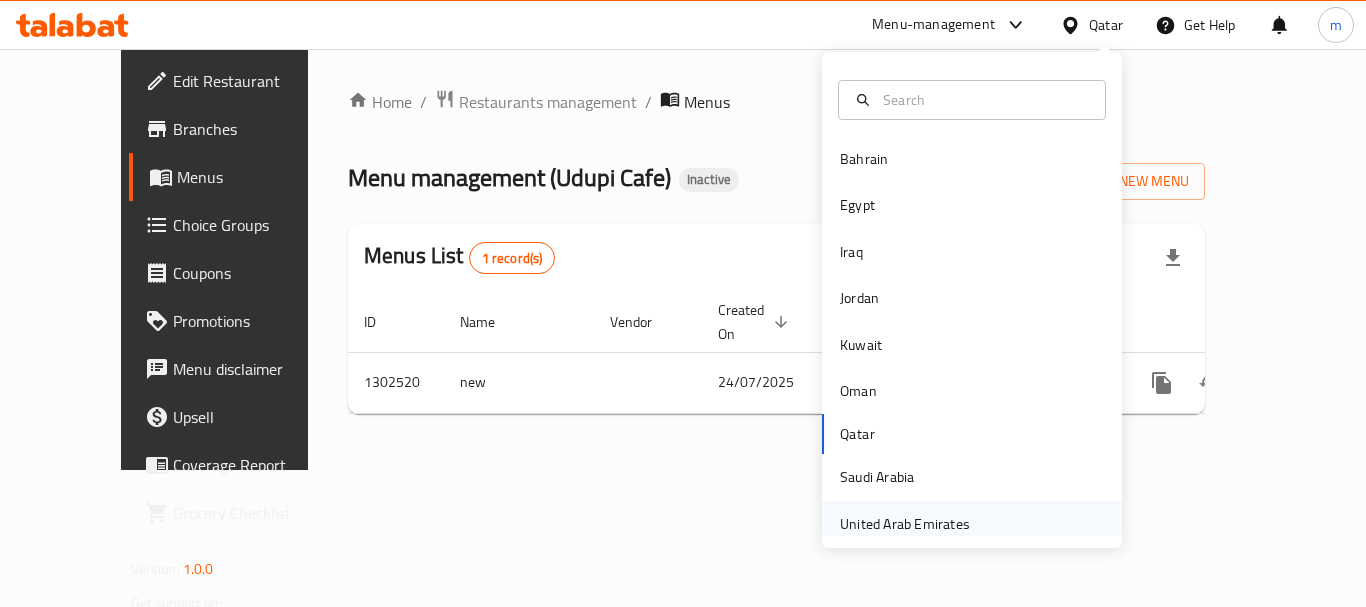 click on "United Arab Emirates" at bounding box center [905, 524] 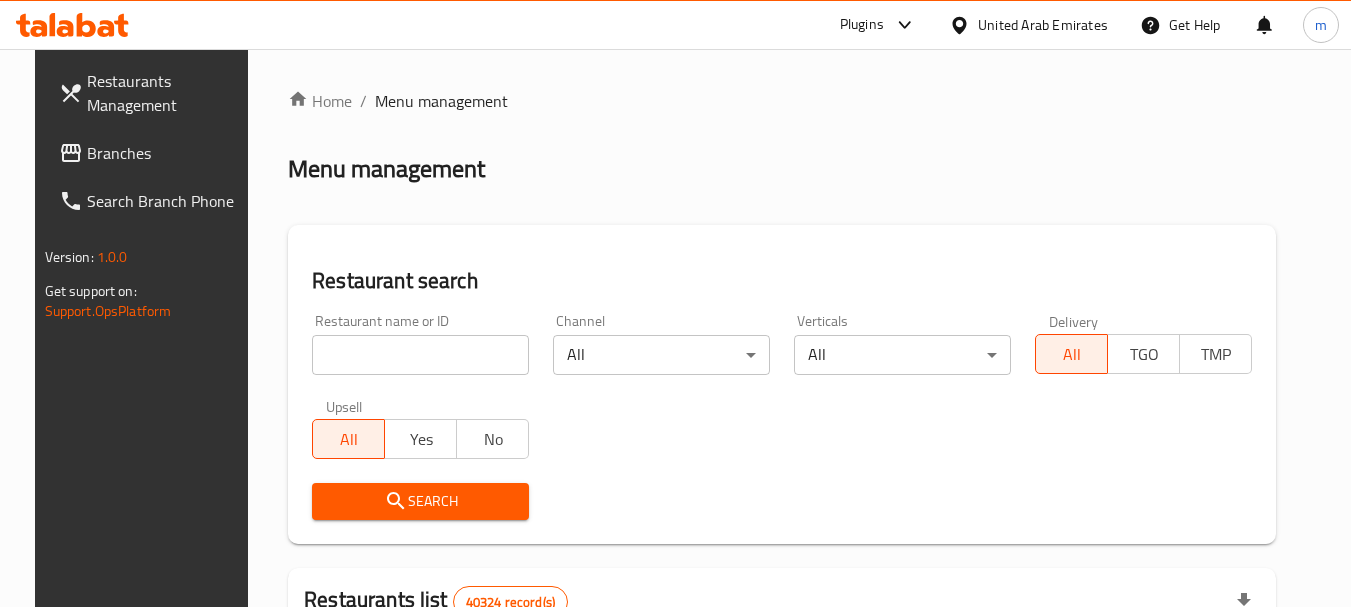 click on "Branches" at bounding box center [166, 153] 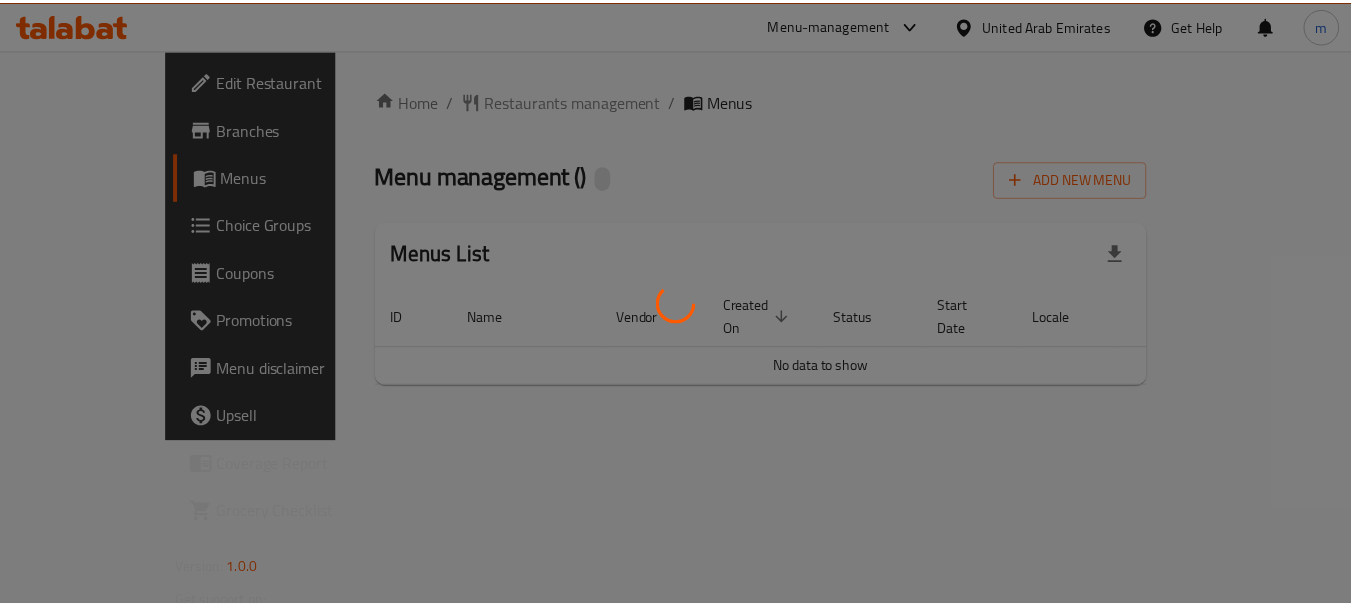 scroll, scrollTop: 0, scrollLeft: 0, axis: both 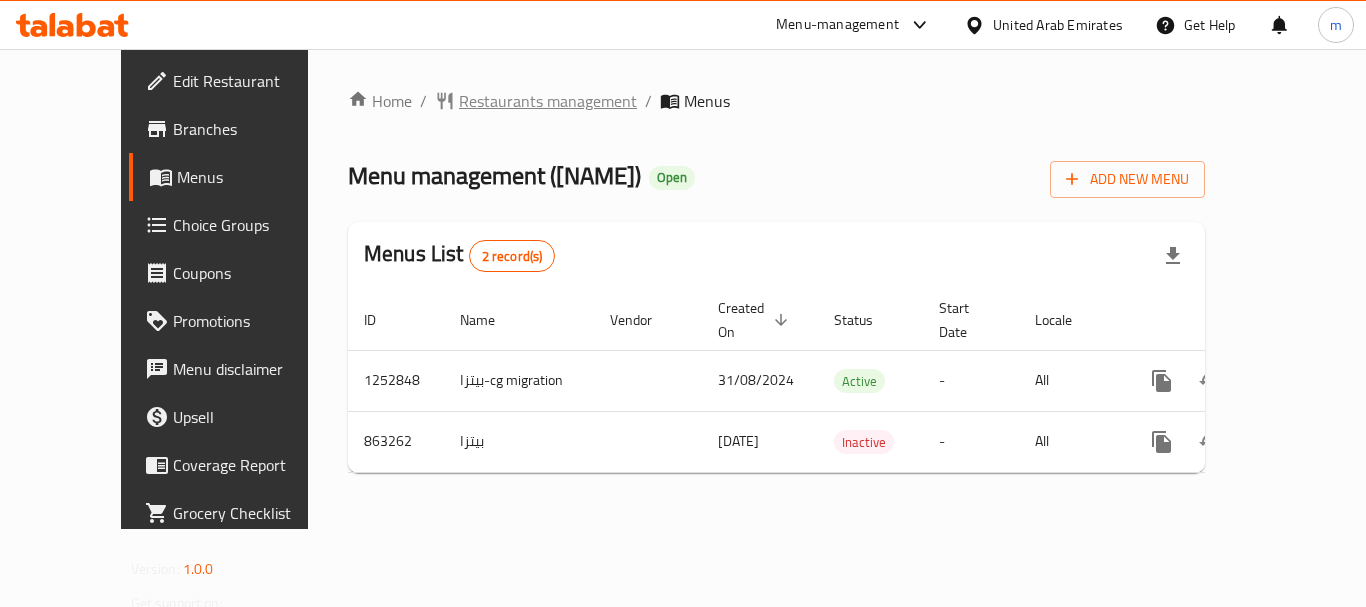 click on "Restaurants management" at bounding box center [548, 101] 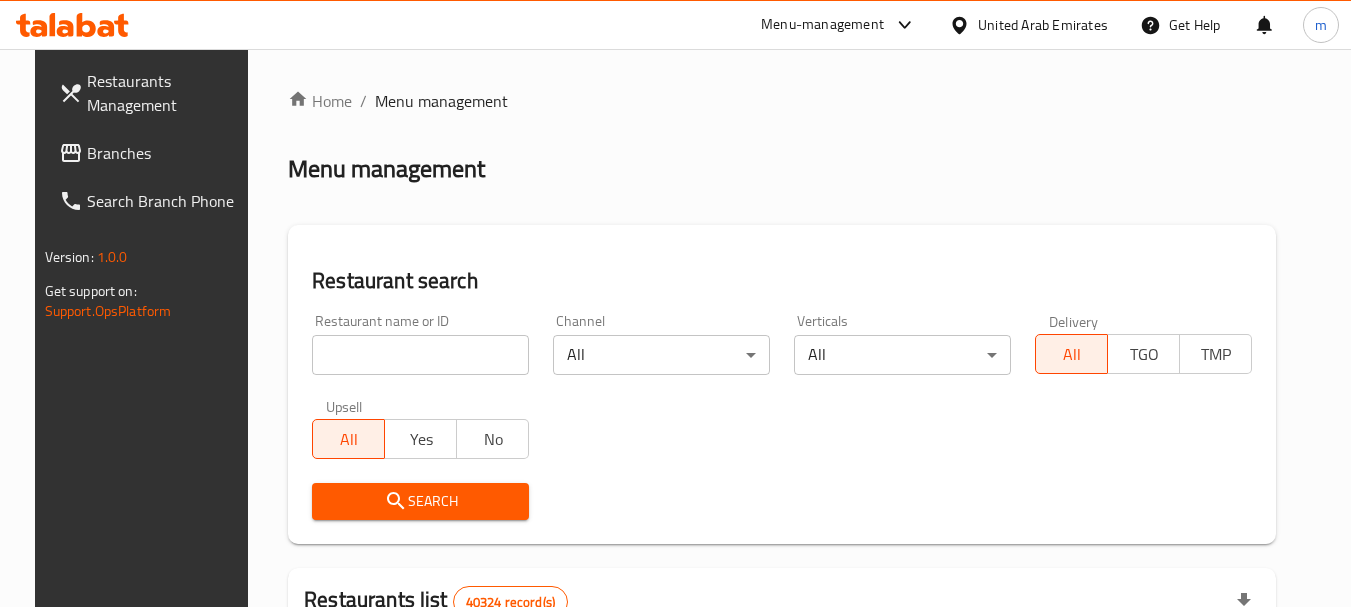 click at bounding box center [420, 355] 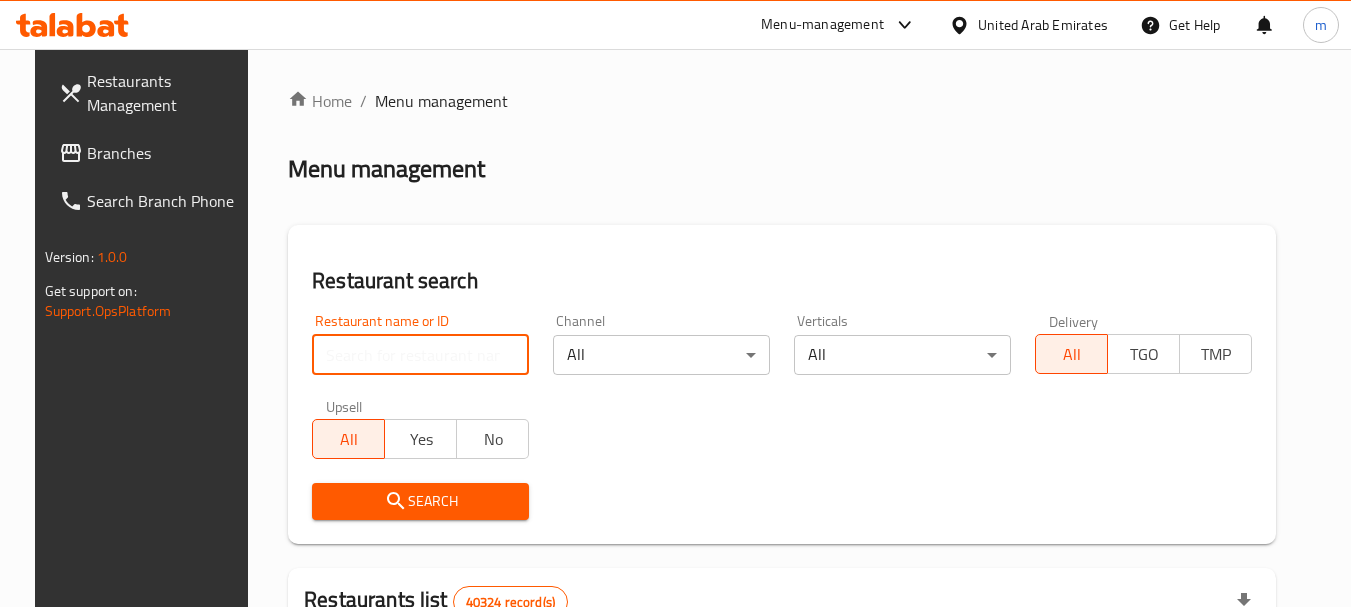 paste on "656947" 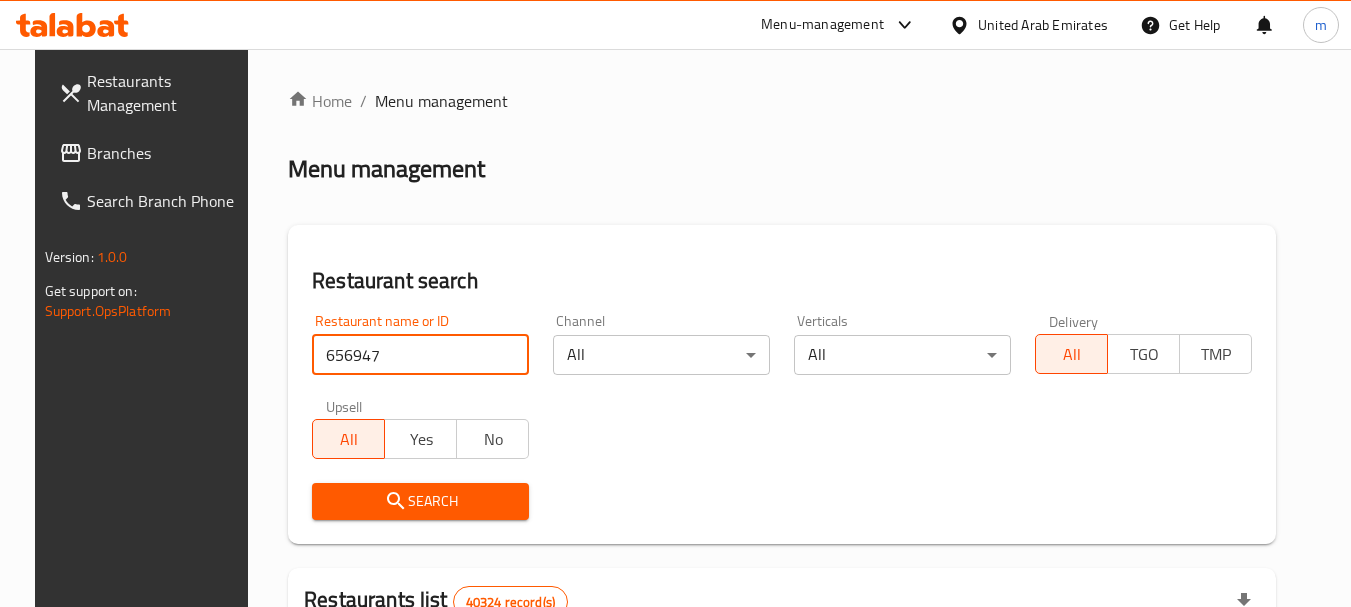type on "656947" 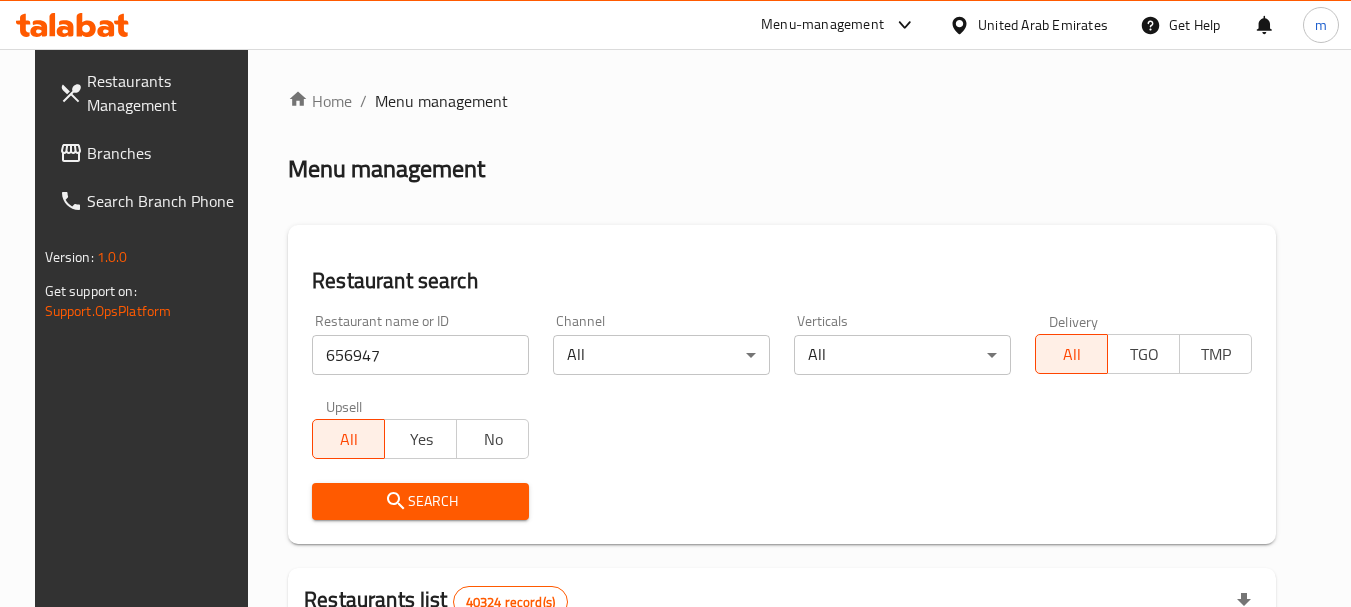 click 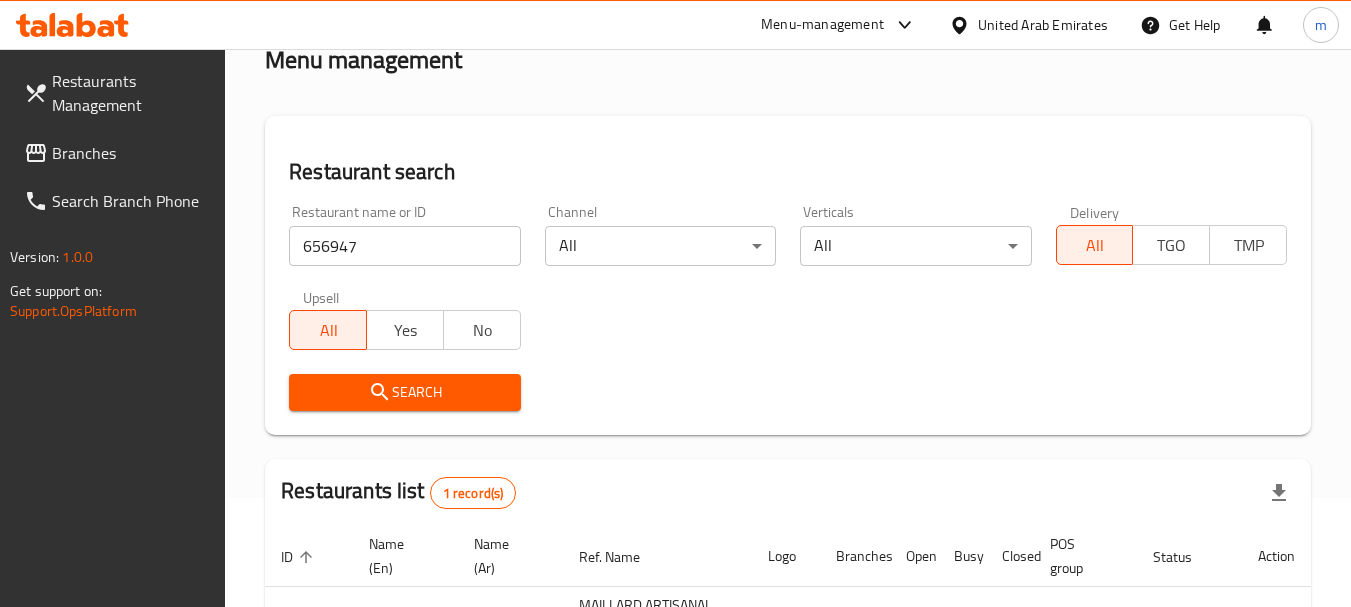 scroll, scrollTop: 310, scrollLeft: 0, axis: vertical 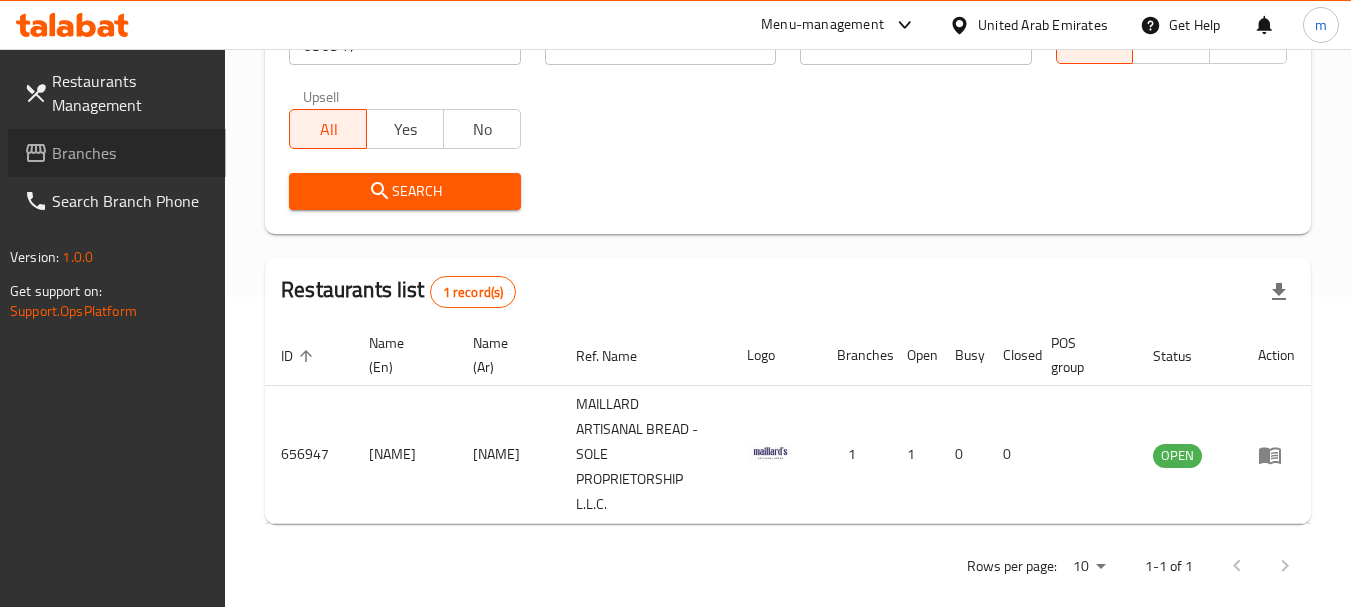 click on "Branches" at bounding box center [131, 153] 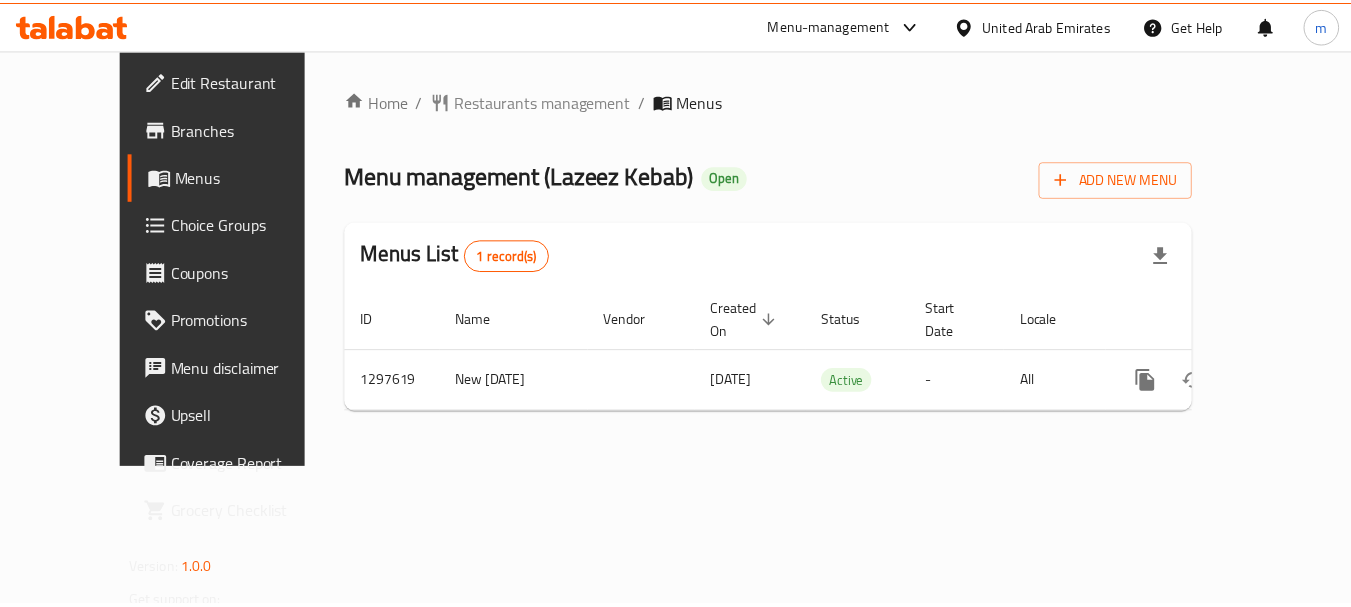 scroll, scrollTop: 0, scrollLeft: 0, axis: both 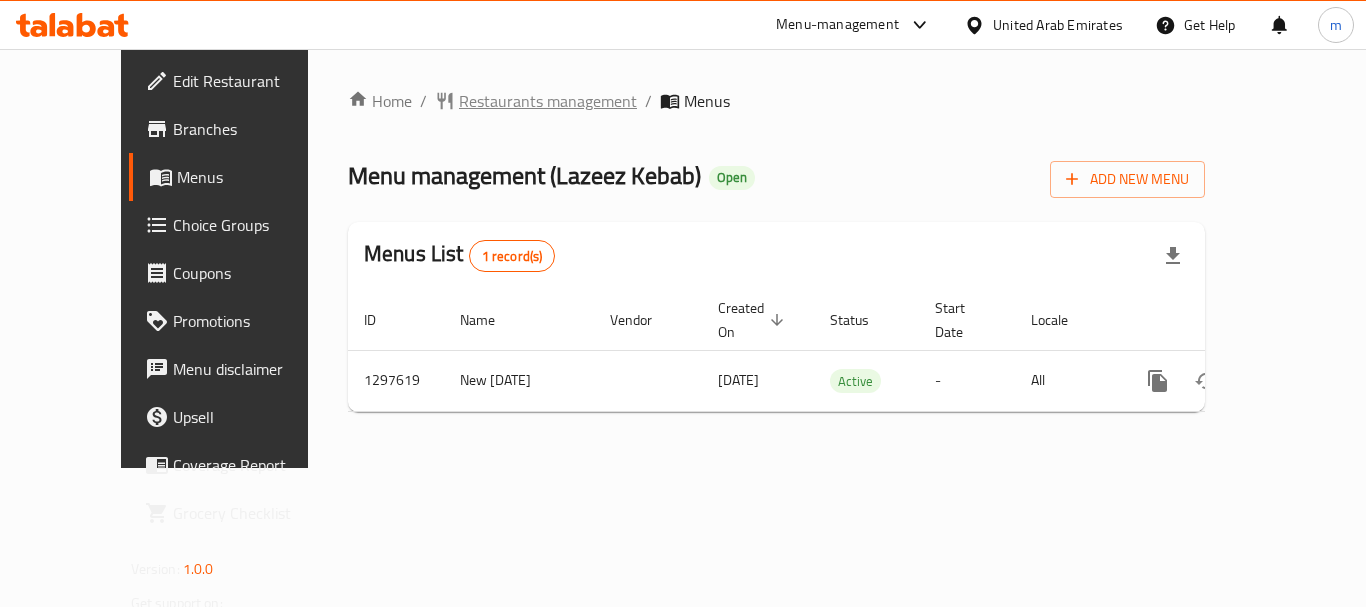 click on "Restaurants management" at bounding box center (548, 101) 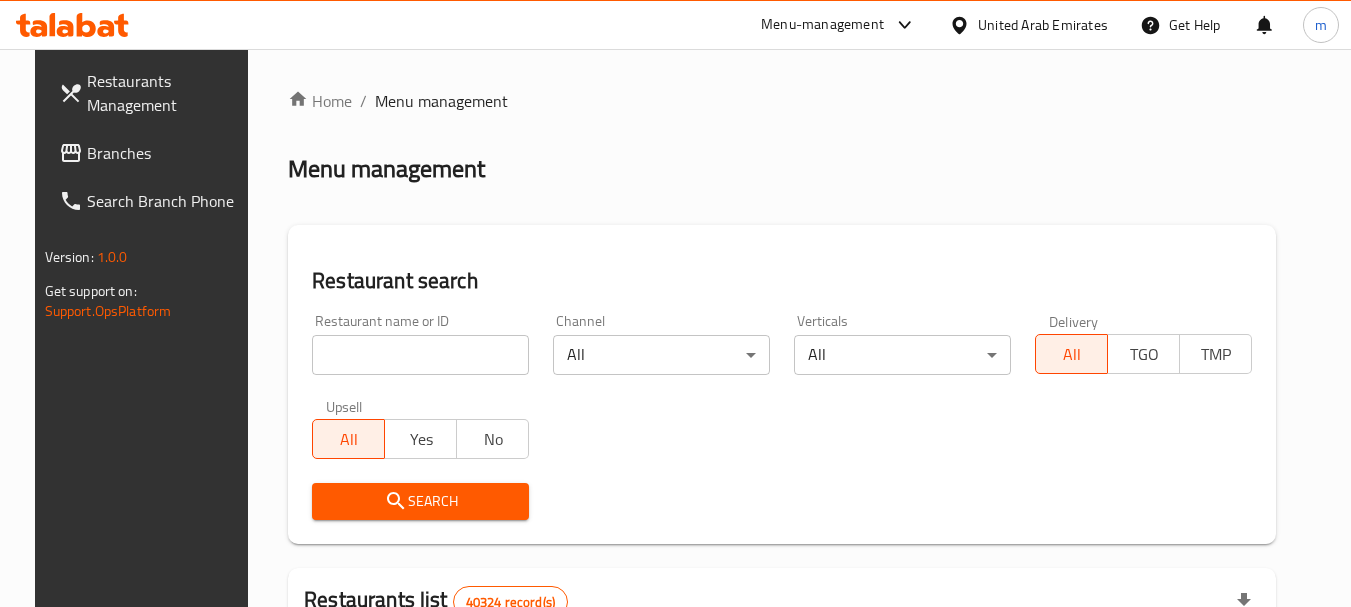 click at bounding box center [420, 355] 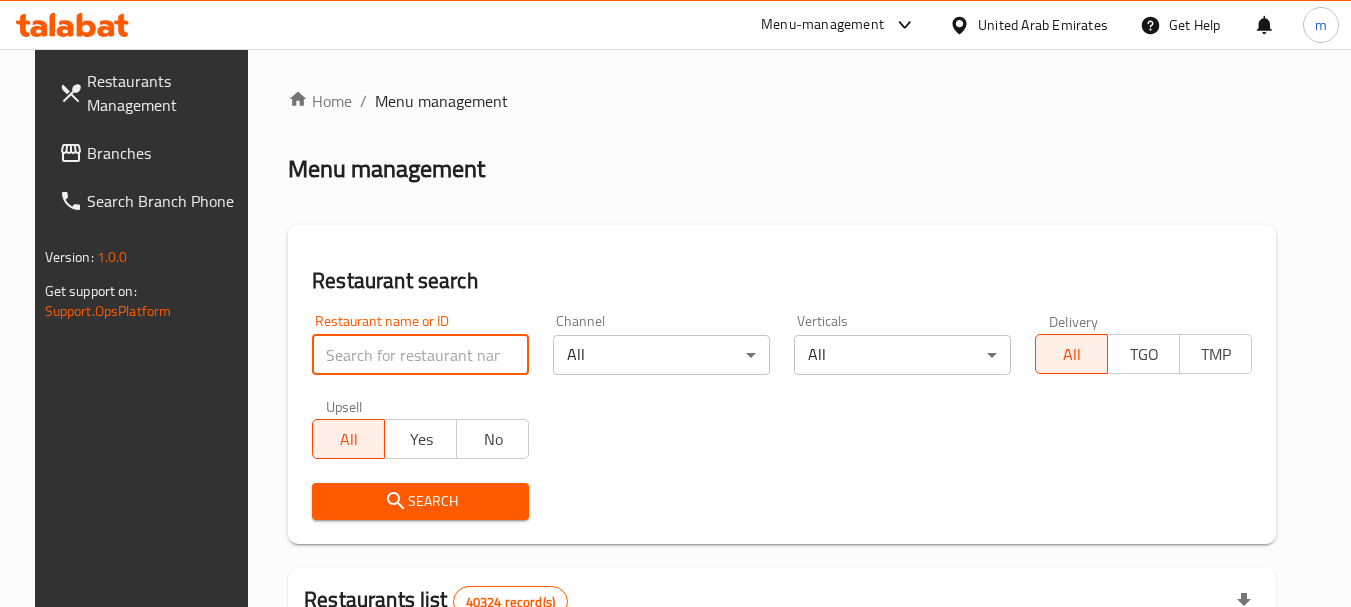 paste on "700551" 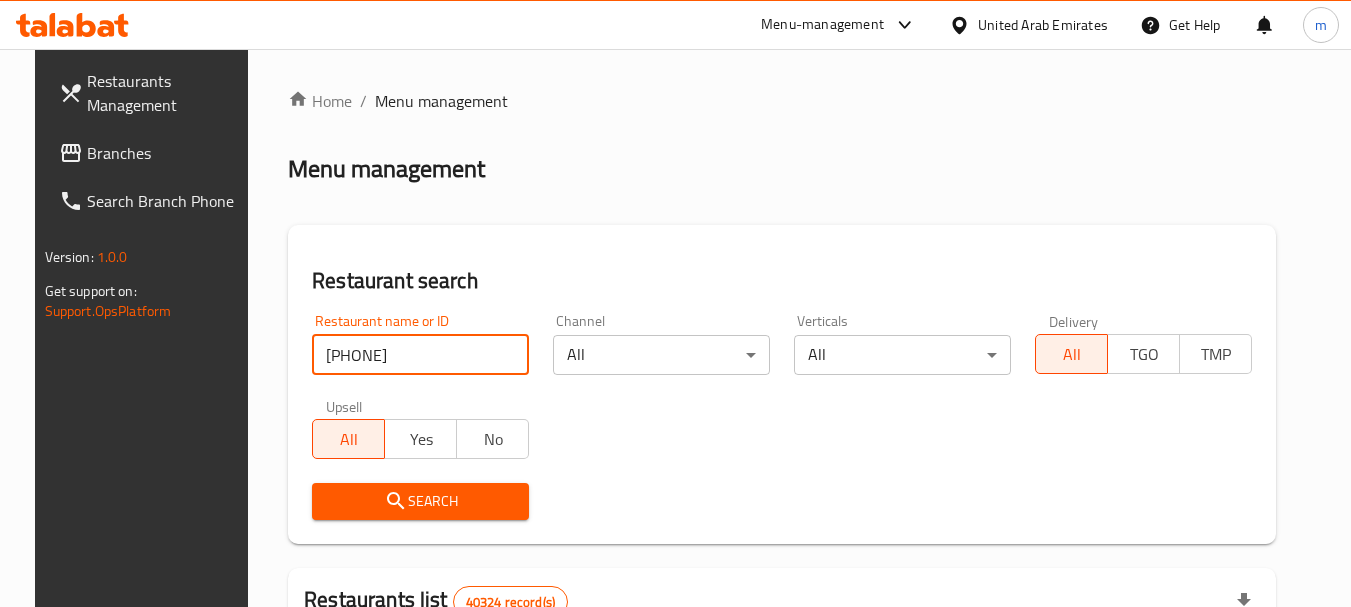 type on "700551" 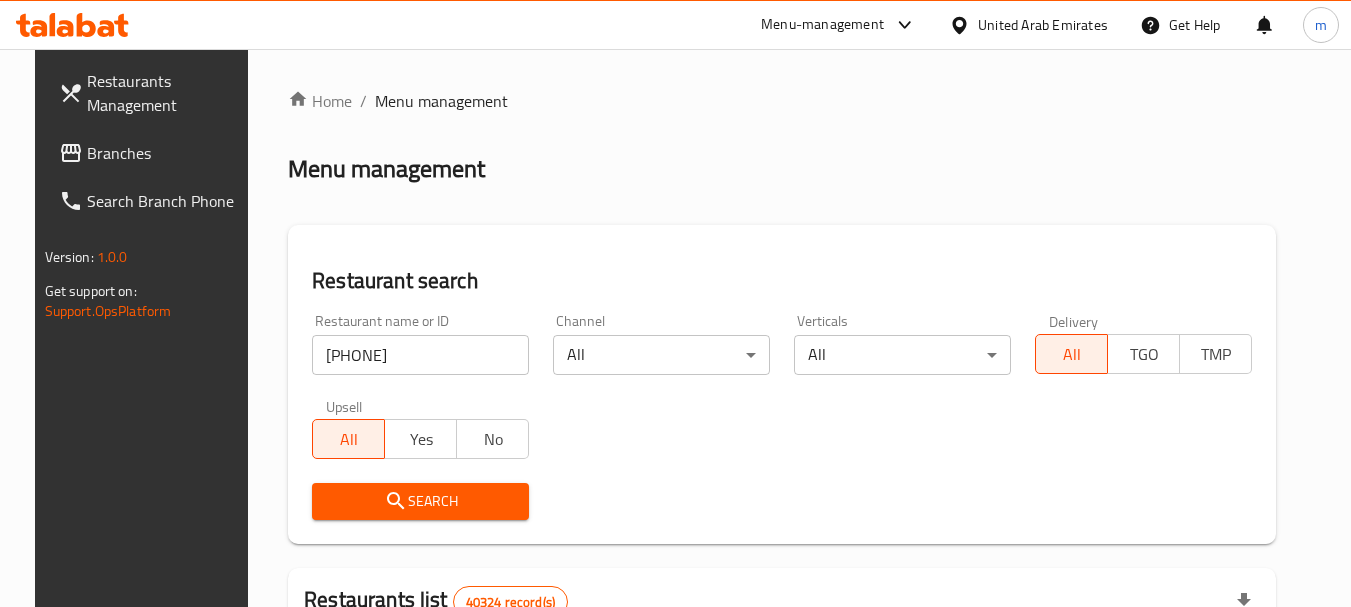 click 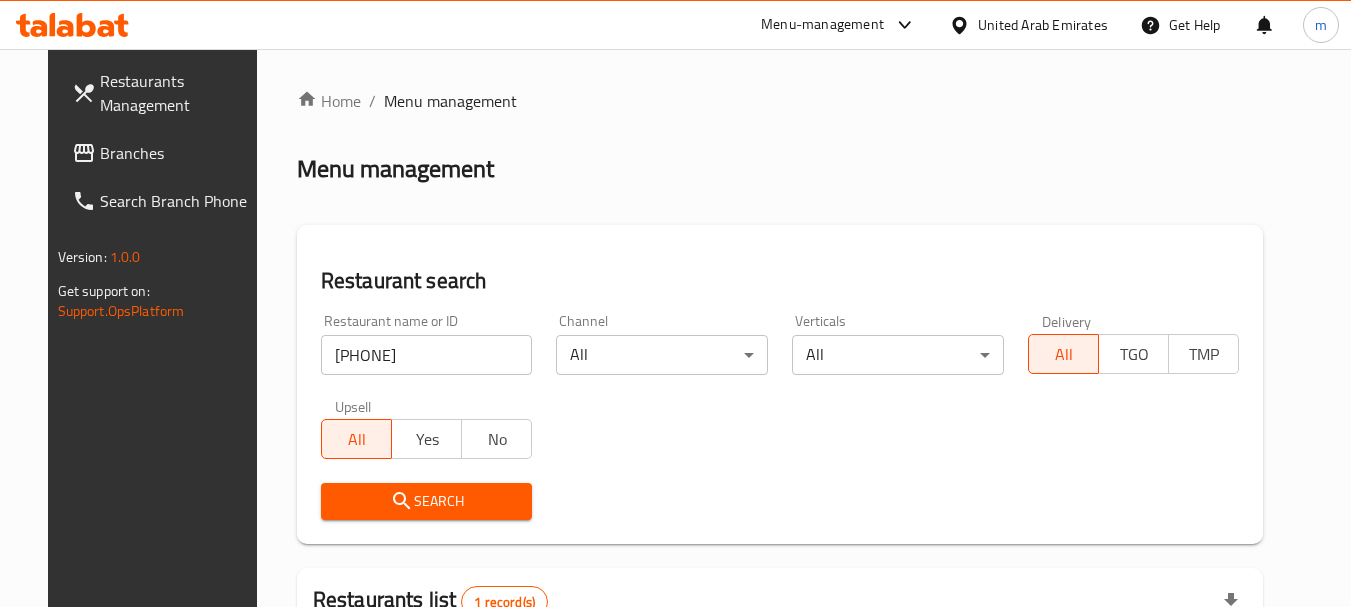 scroll, scrollTop: 260, scrollLeft: 0, axis: vertical 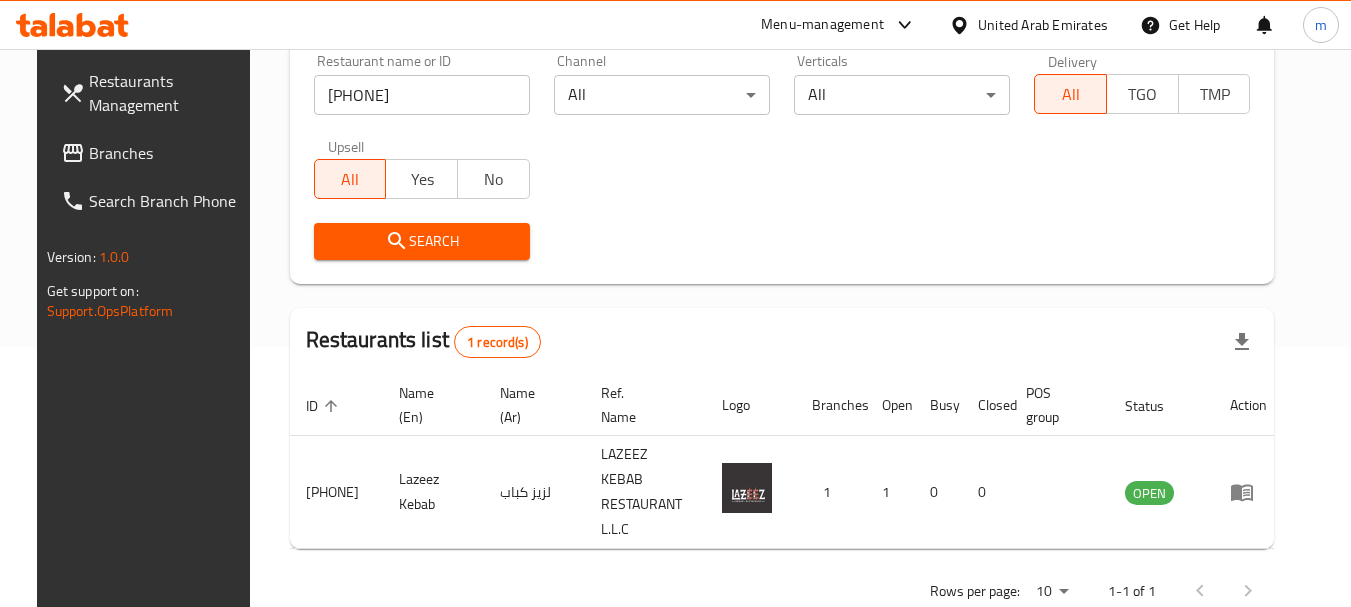 click 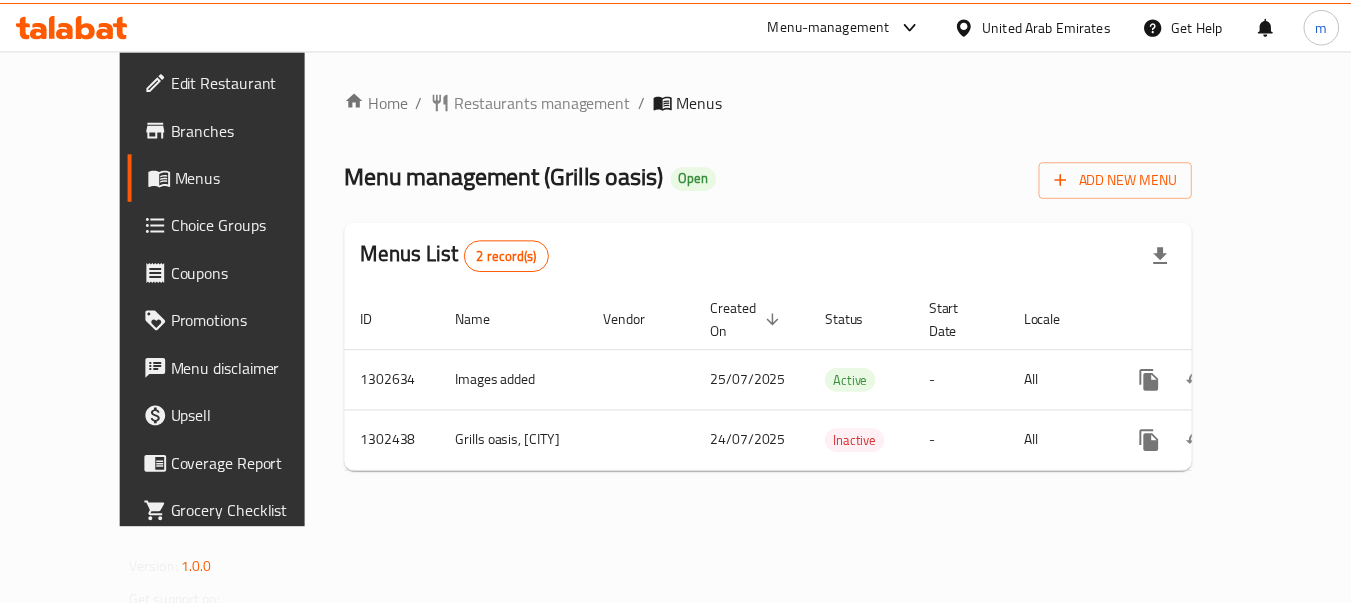 scroll, scrollTop: 0, scrollLeft: 0, axis: both 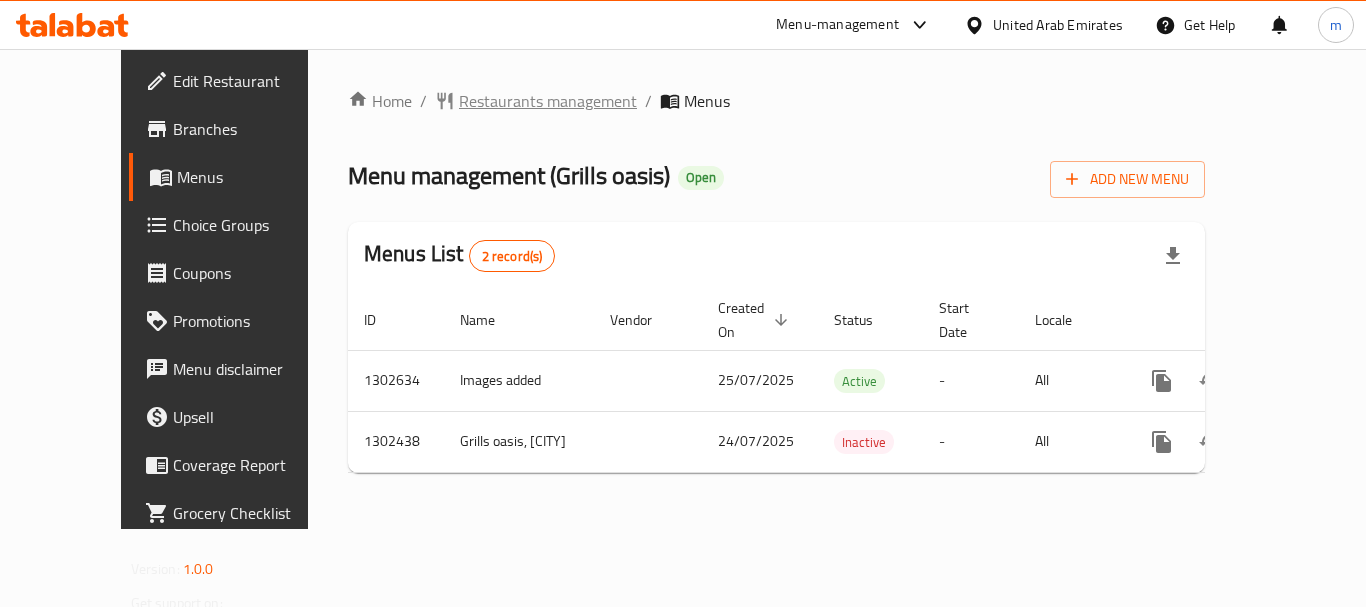click on "Restaurants management" at bounding box center [548, 101] 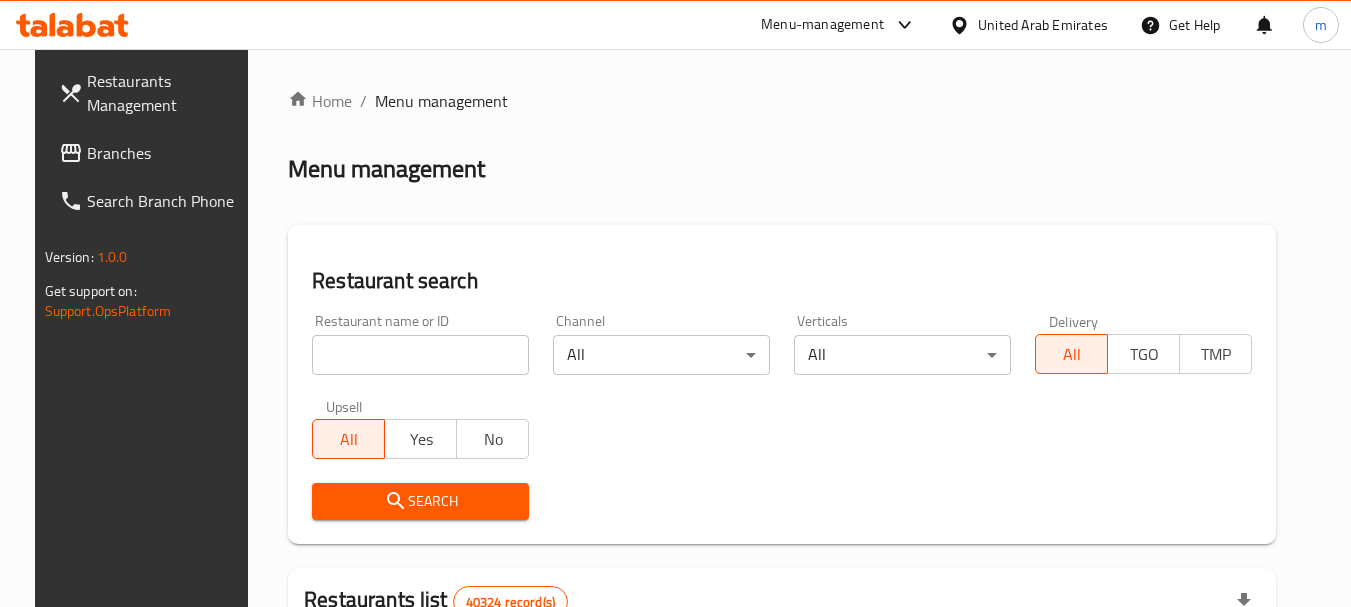 click at bounding box center [420, 355] 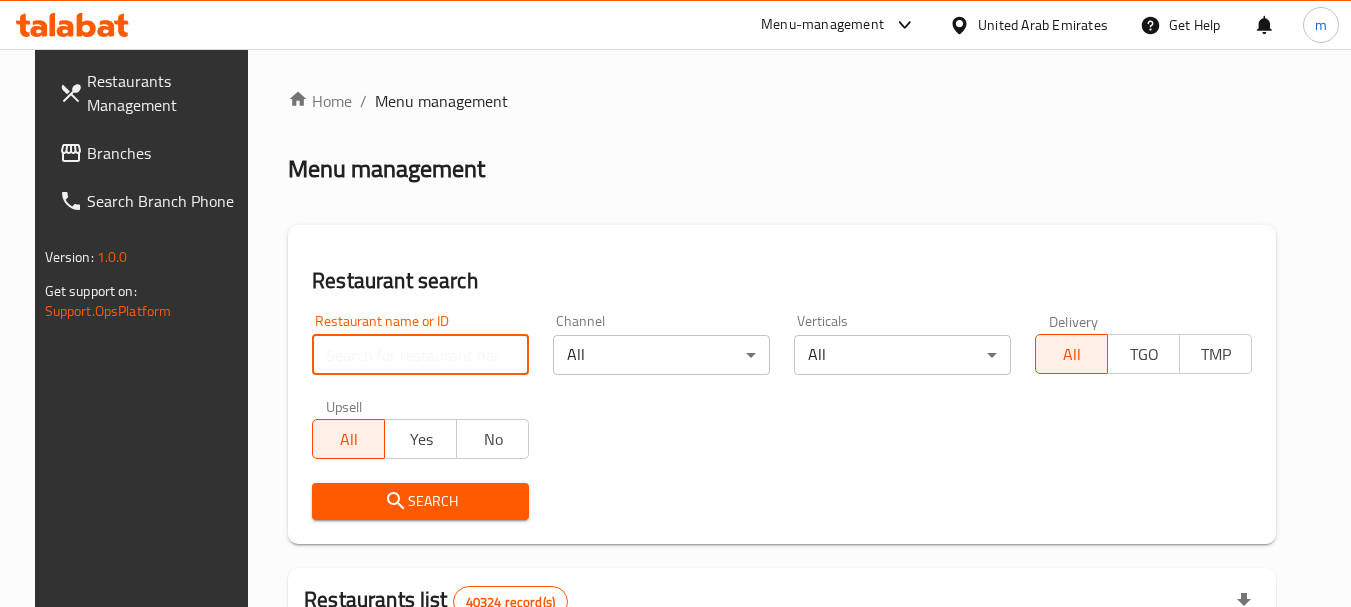 paste on "702418/" 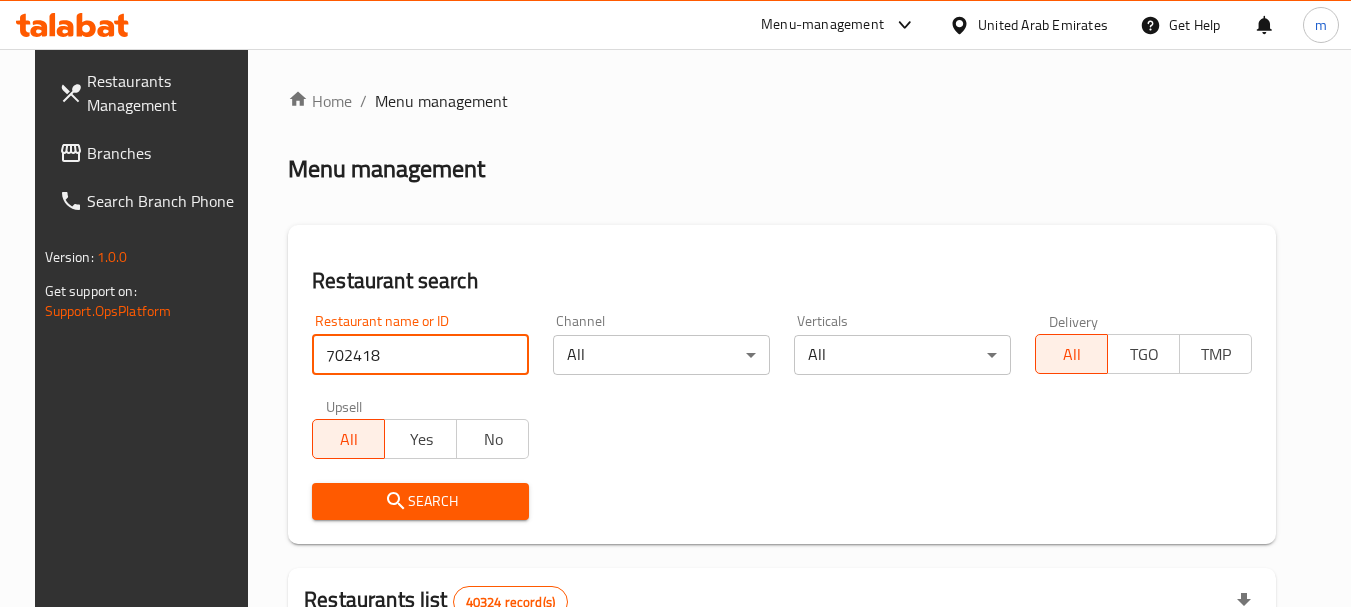 type on "702418" 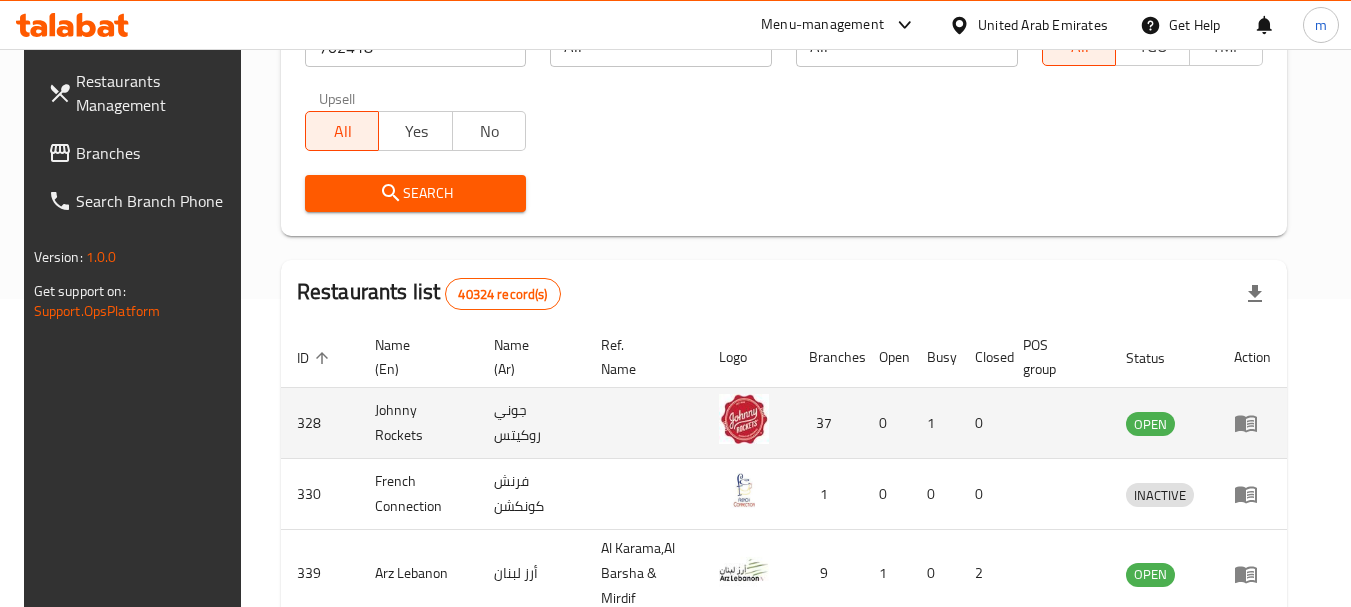 scroll, scrollTop: 200, scrollLeft: 0, axis: vertical 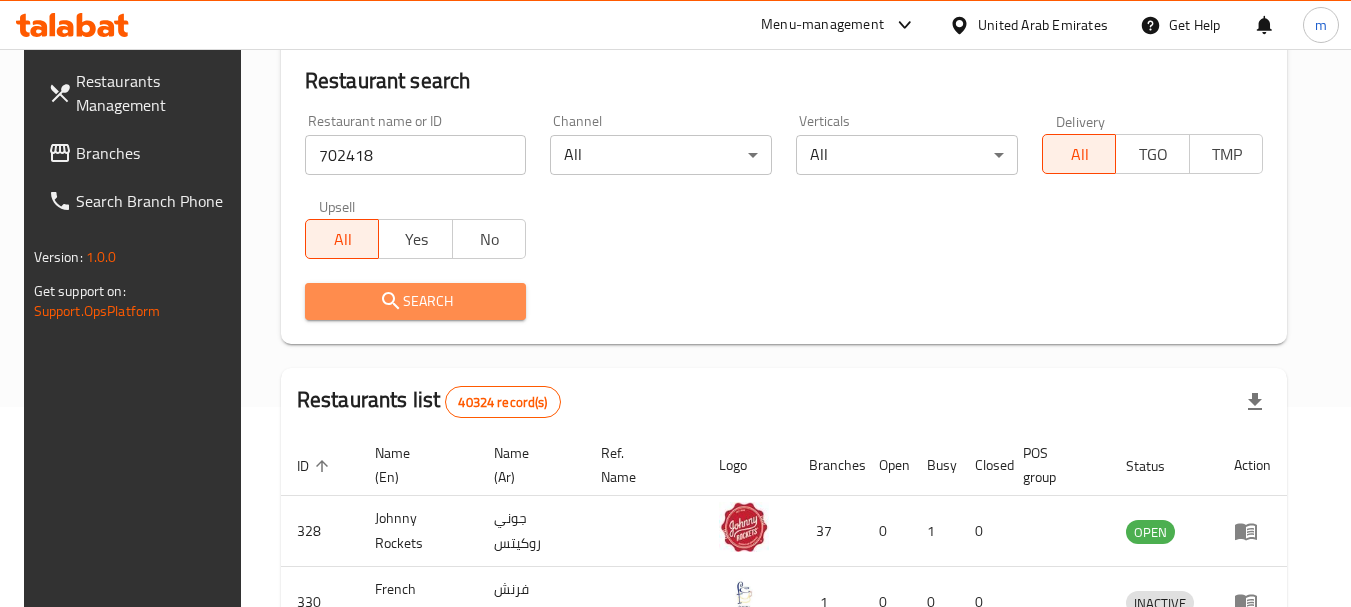 click 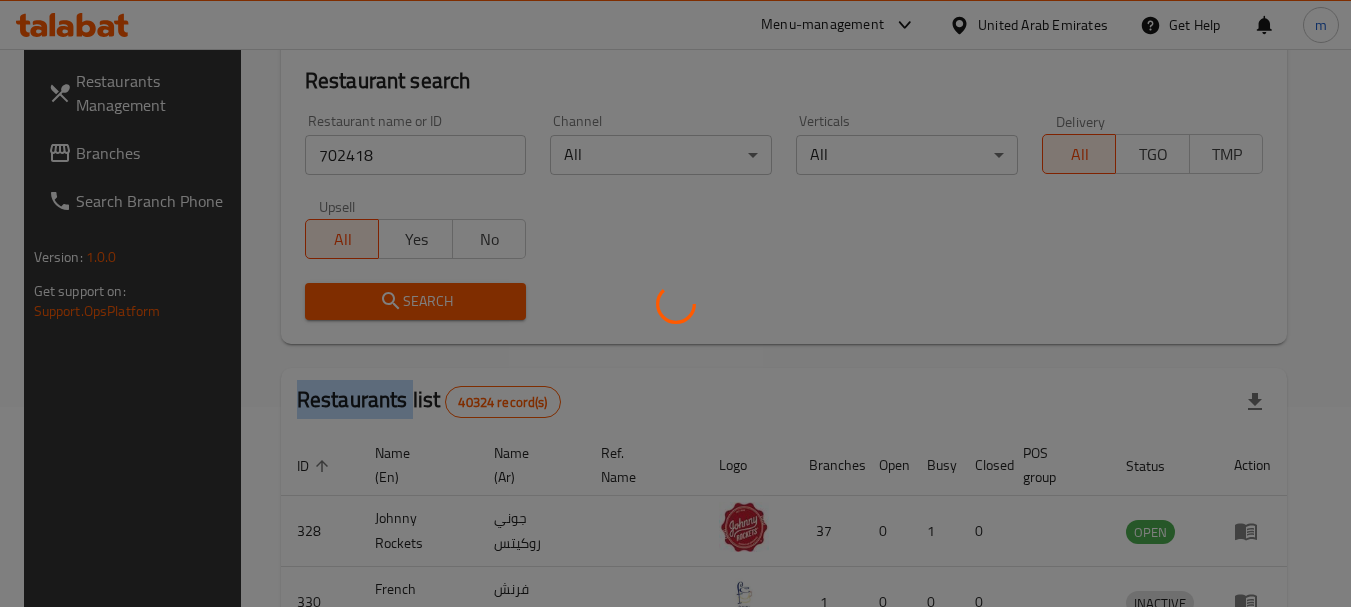 click at bounding box center [675, 303] 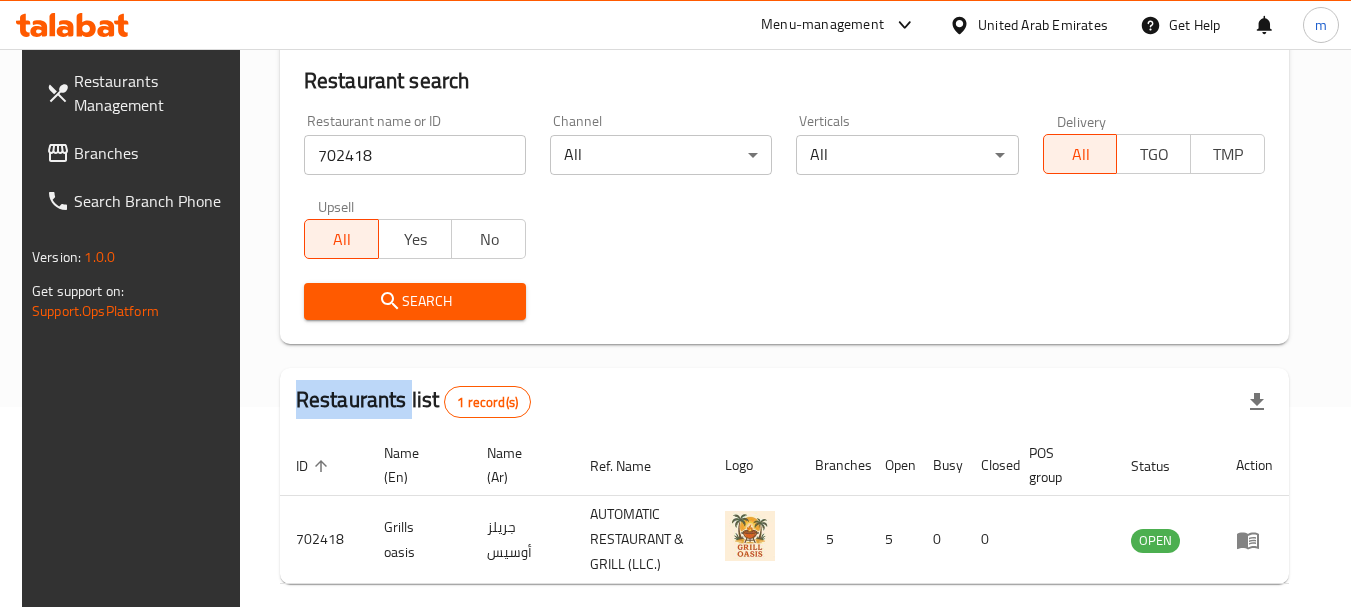 scroll, scrollTop: 285, scrollLeft: 0, axis: vertical 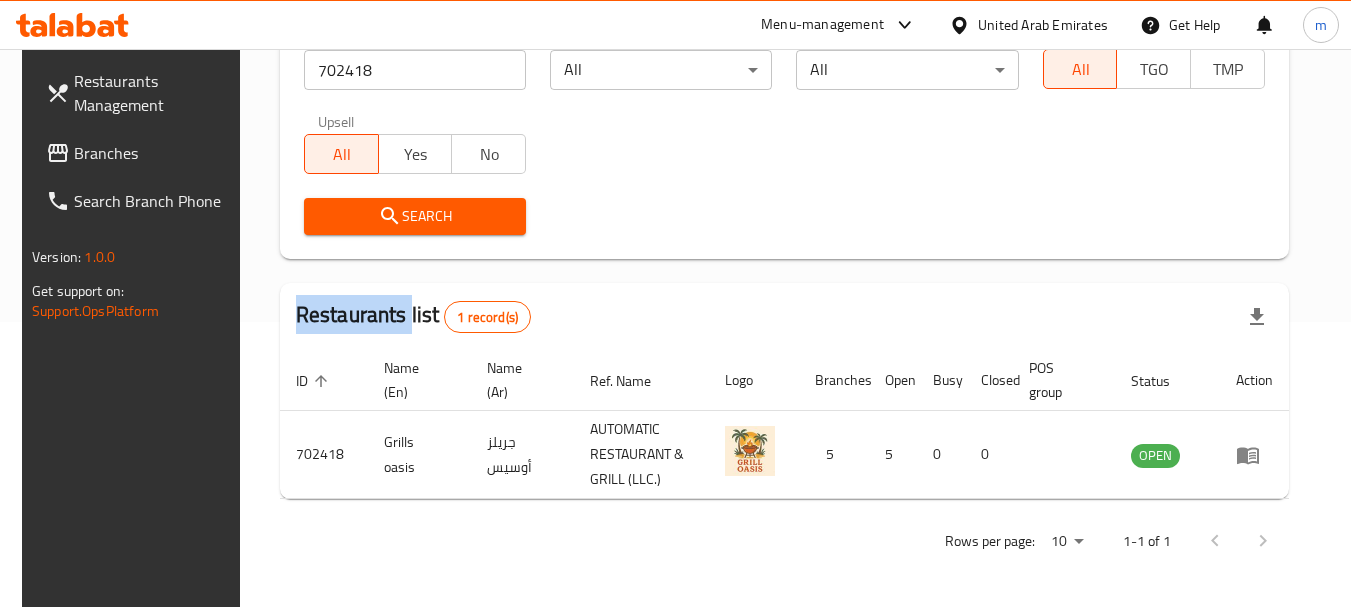 click on "Branches" at bounding box center (153, 153) 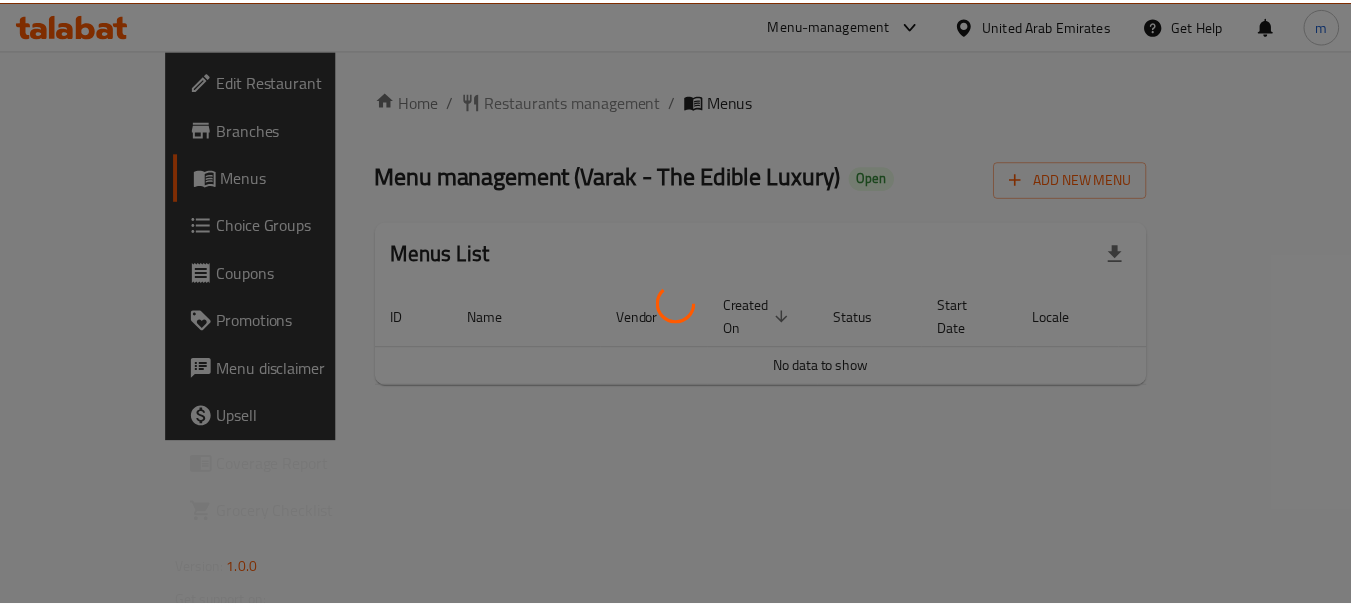 scroll, scrollTop: 0, scrollLeft: 0, axis: both 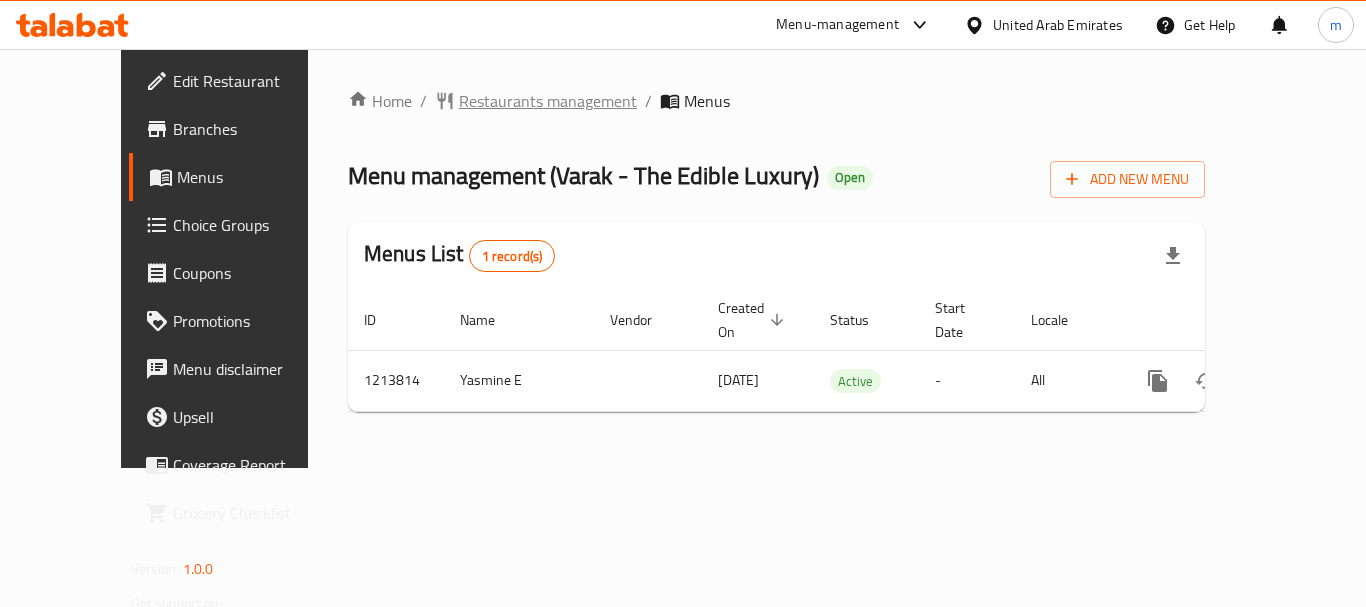 click on "Restaurants management" at bounding box center [548, 101] 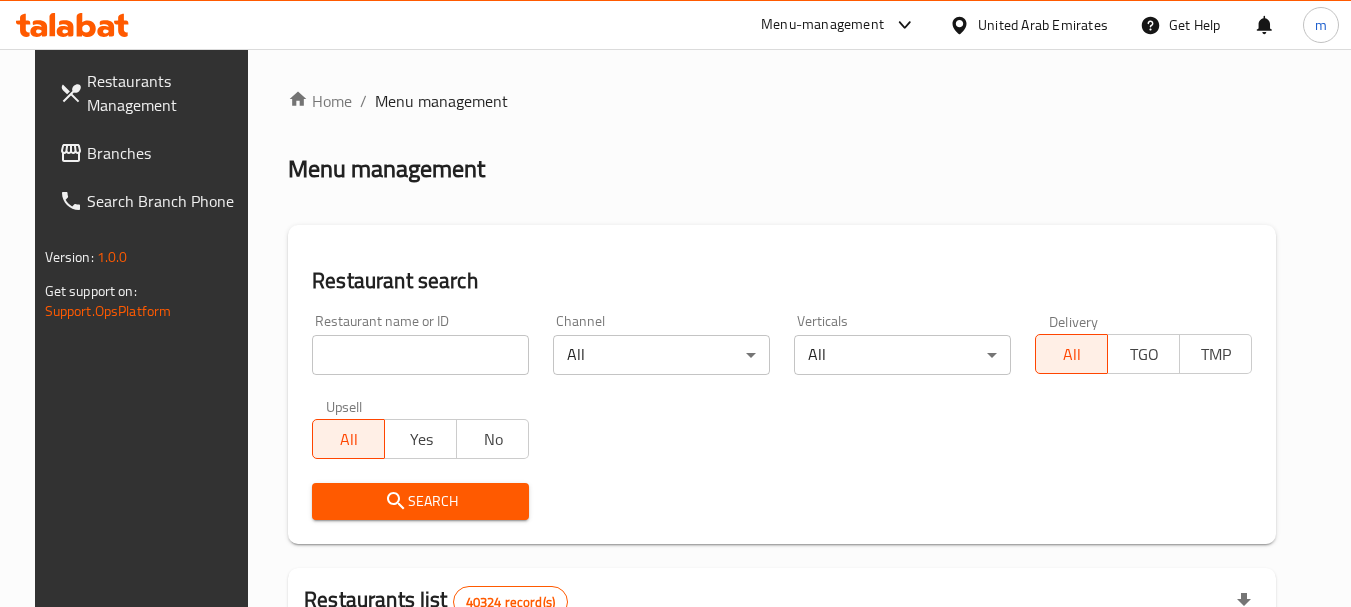 click at bounding box center [420, 355] 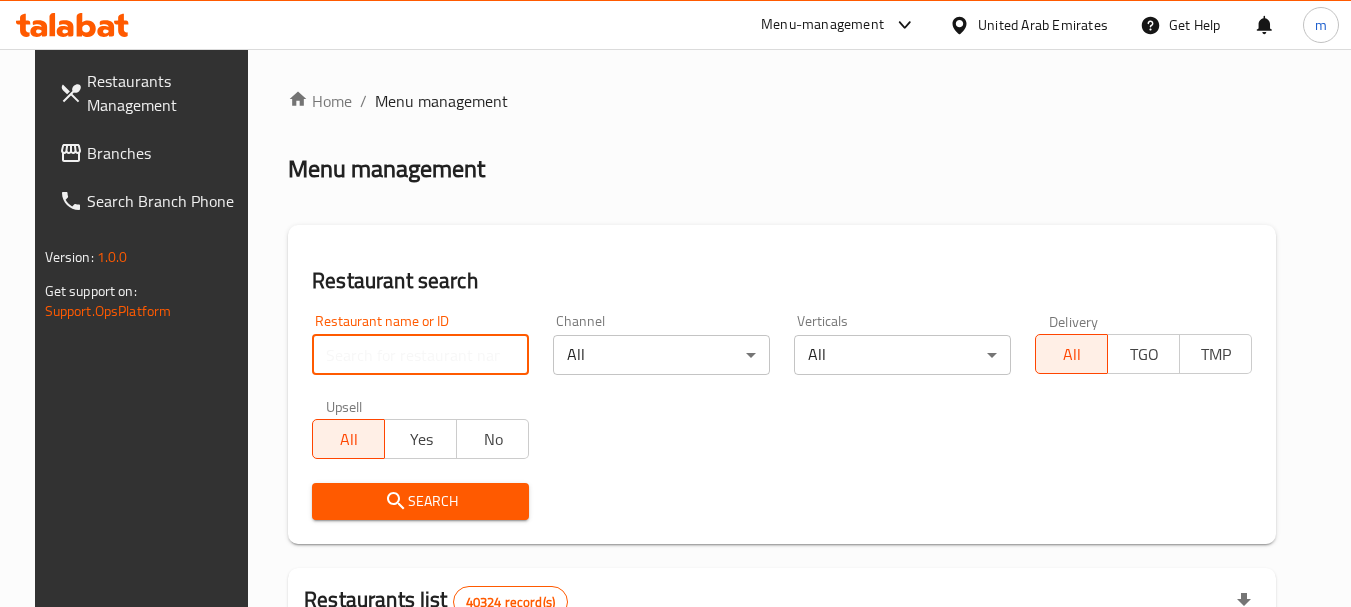 paste on "671989" 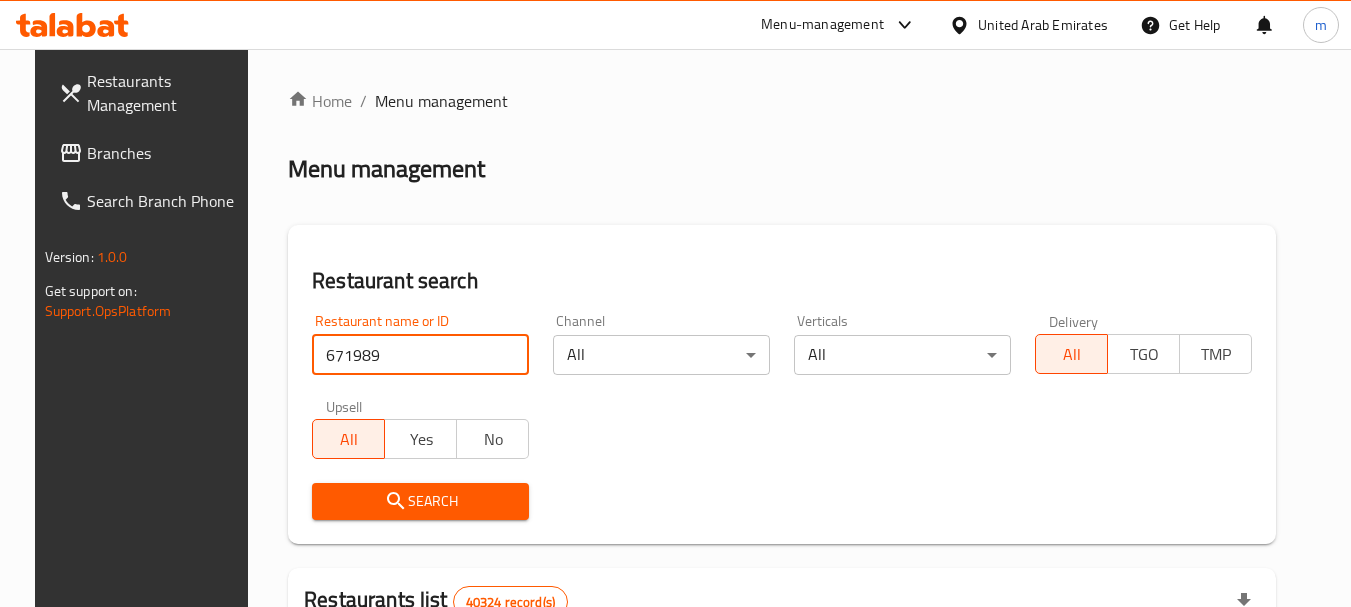 type on "671989" 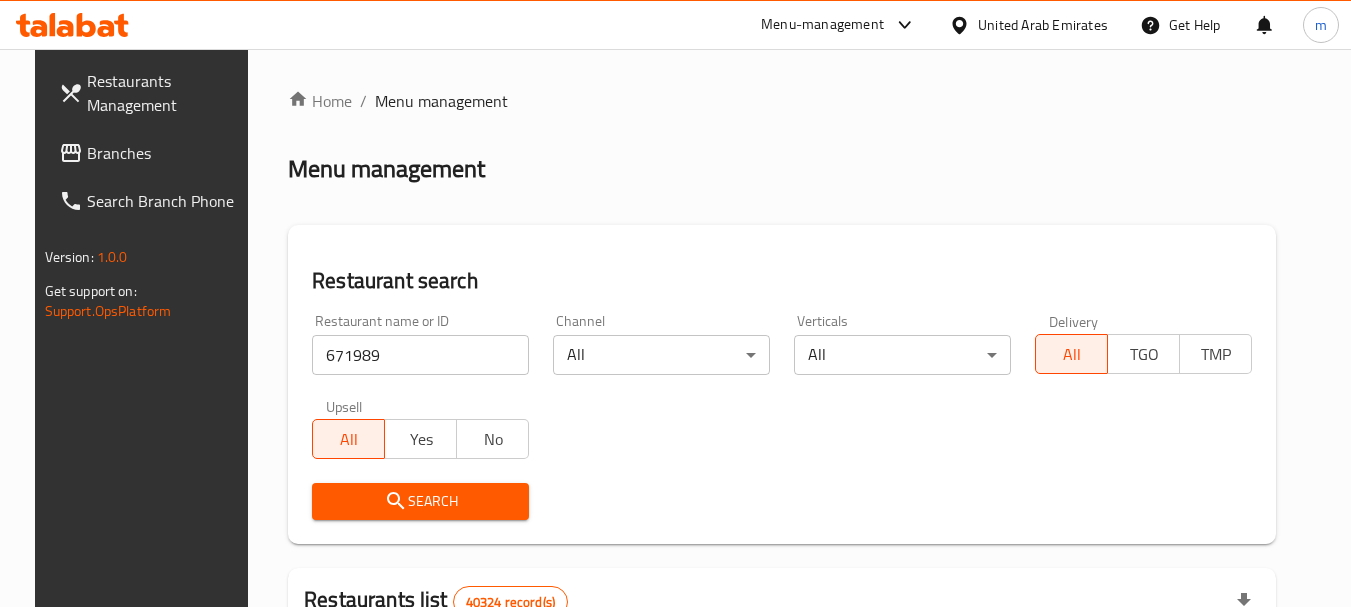 click on "Search" at bounding box center (420, 501) 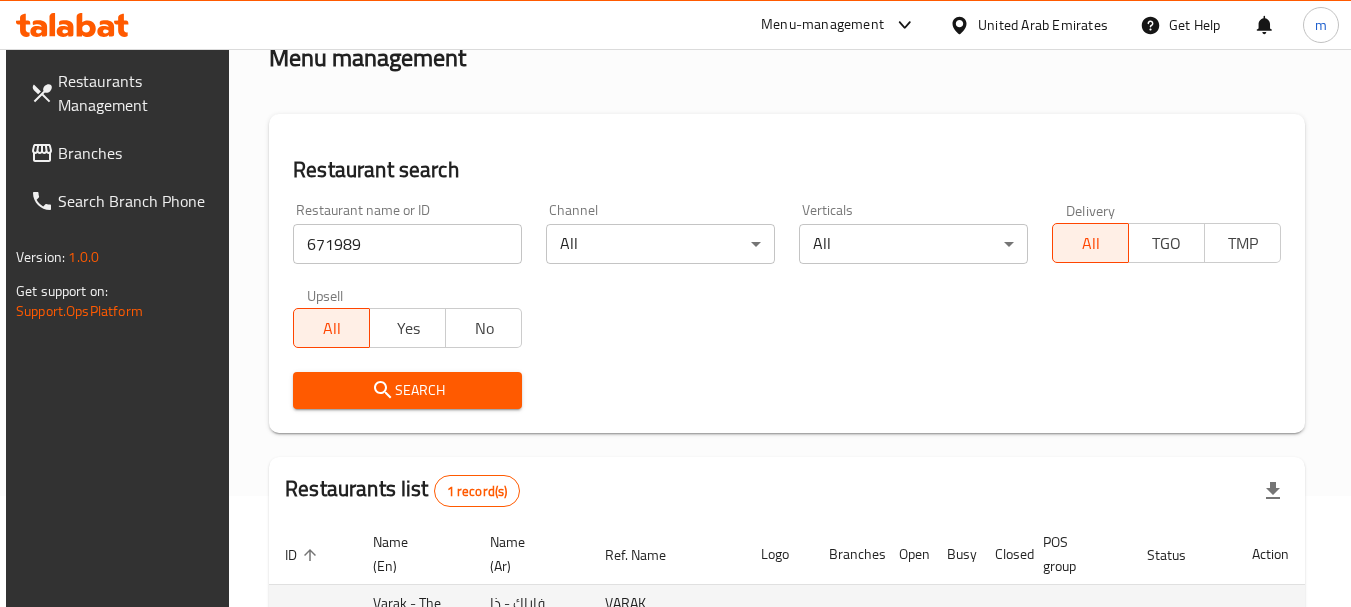 scroll, scrollTop: 285, scrollLeft: 0, axis: vertical 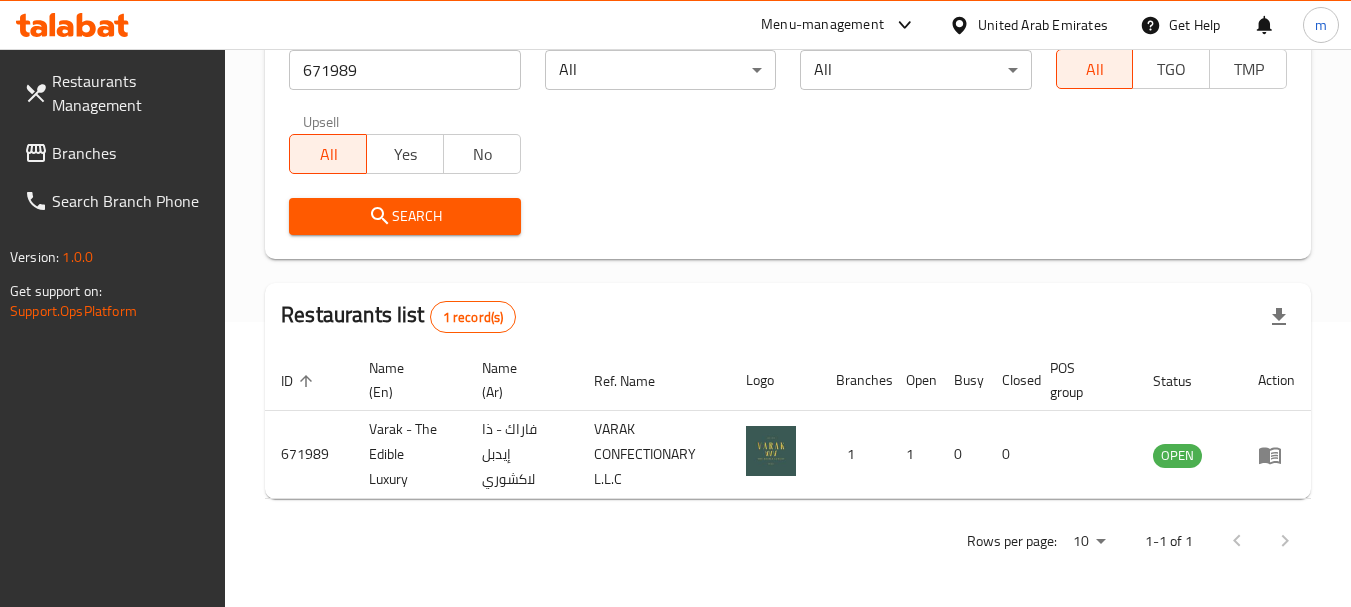 click at bounding box center [963, 25] 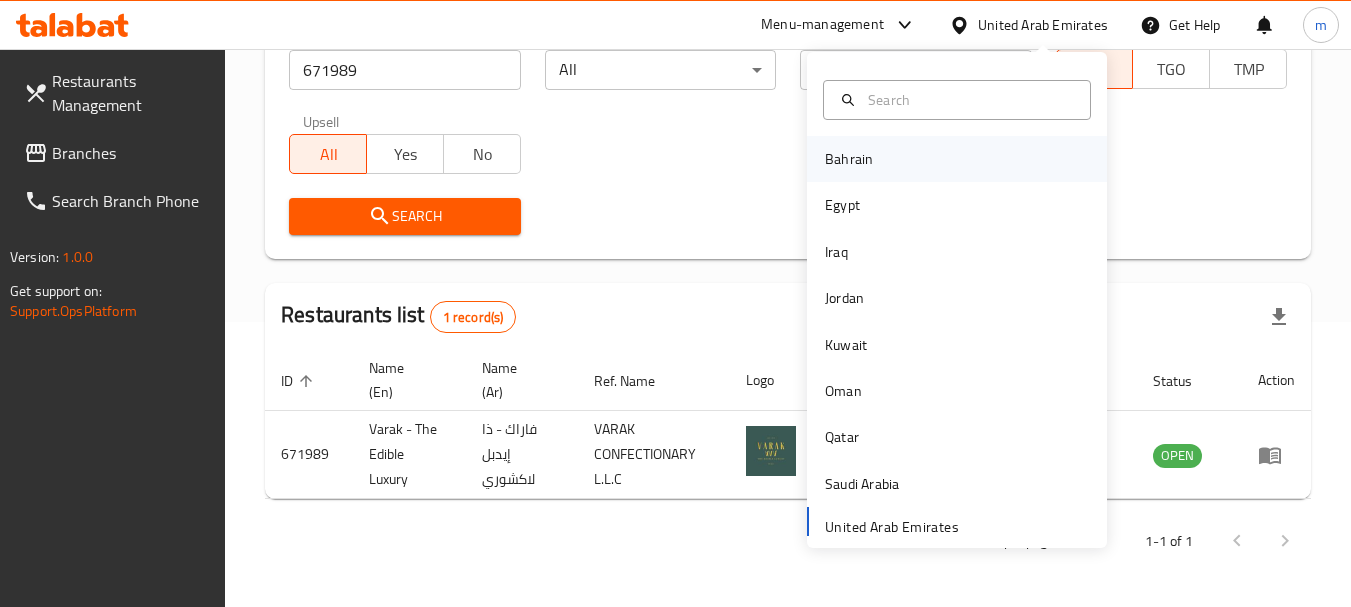click on "Bahrain" at bounding box center (849, 159) 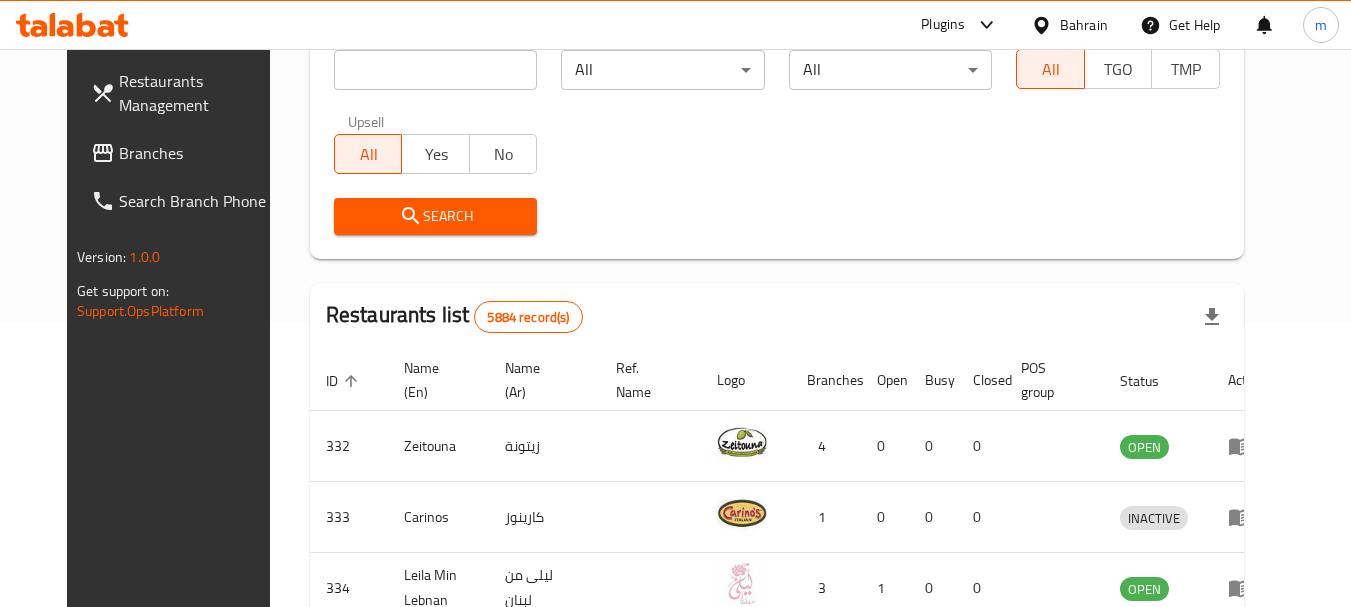 scroll, scrollTop: 0, scrollLeft: 0, axis: both 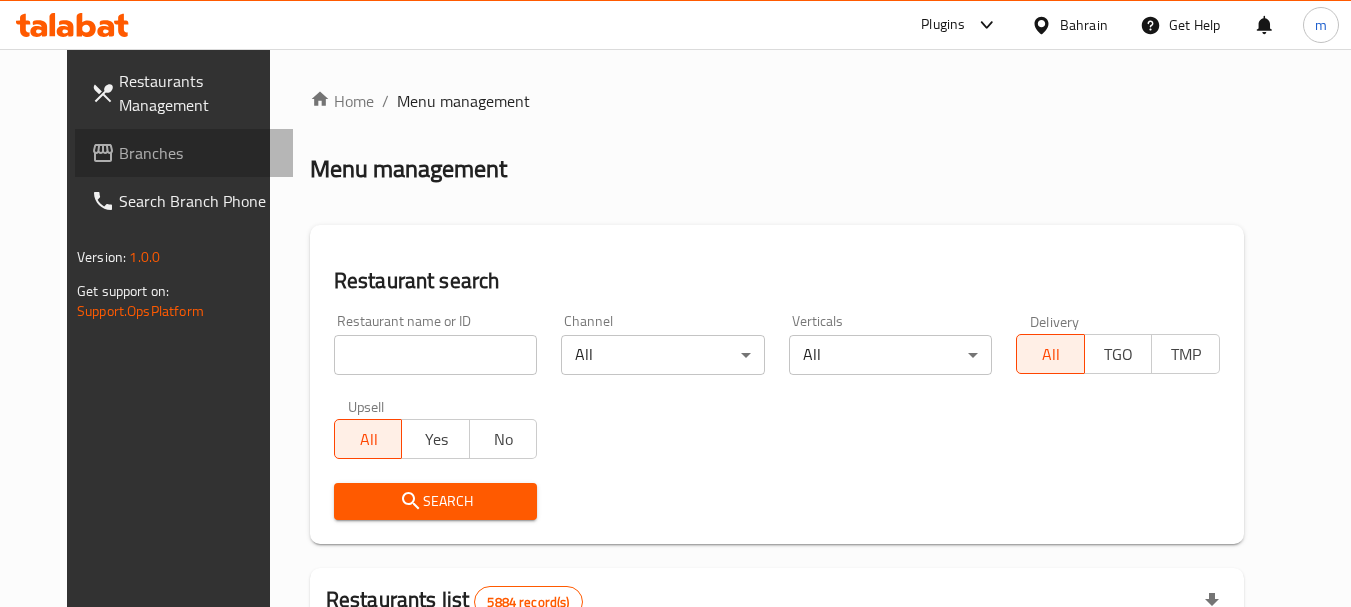 click on "Branches" at bounding box center [198, 153] 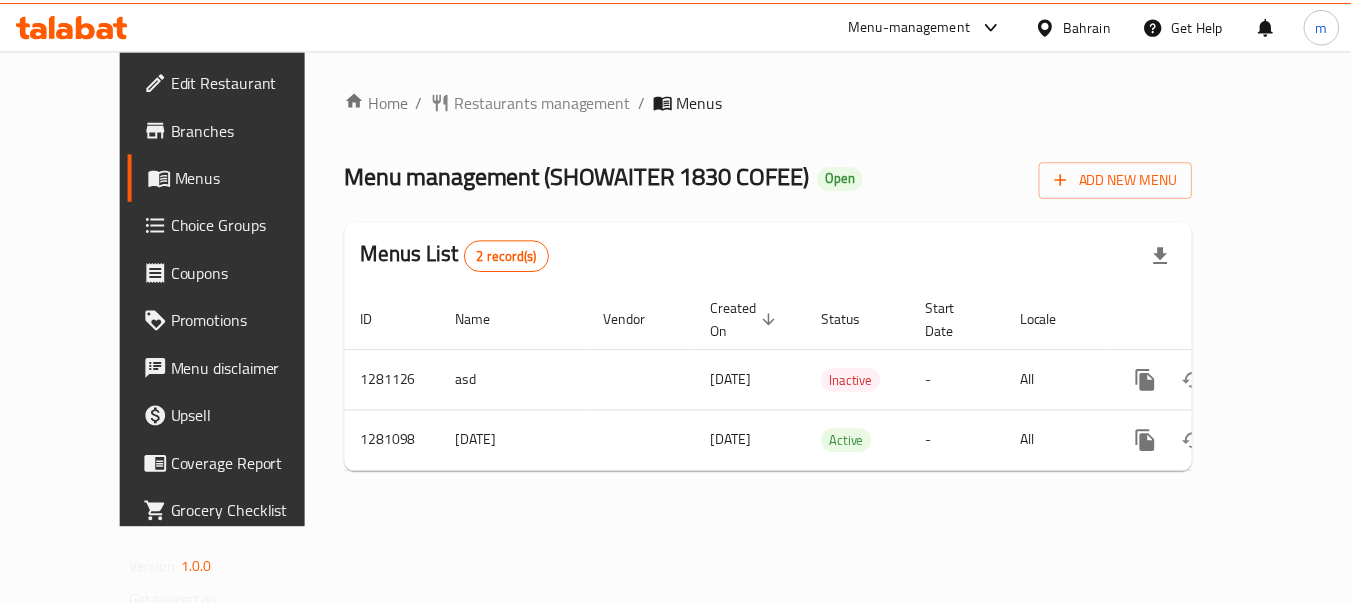 scroll, scrollTop: 0, scrollLeft: 0, axis: both 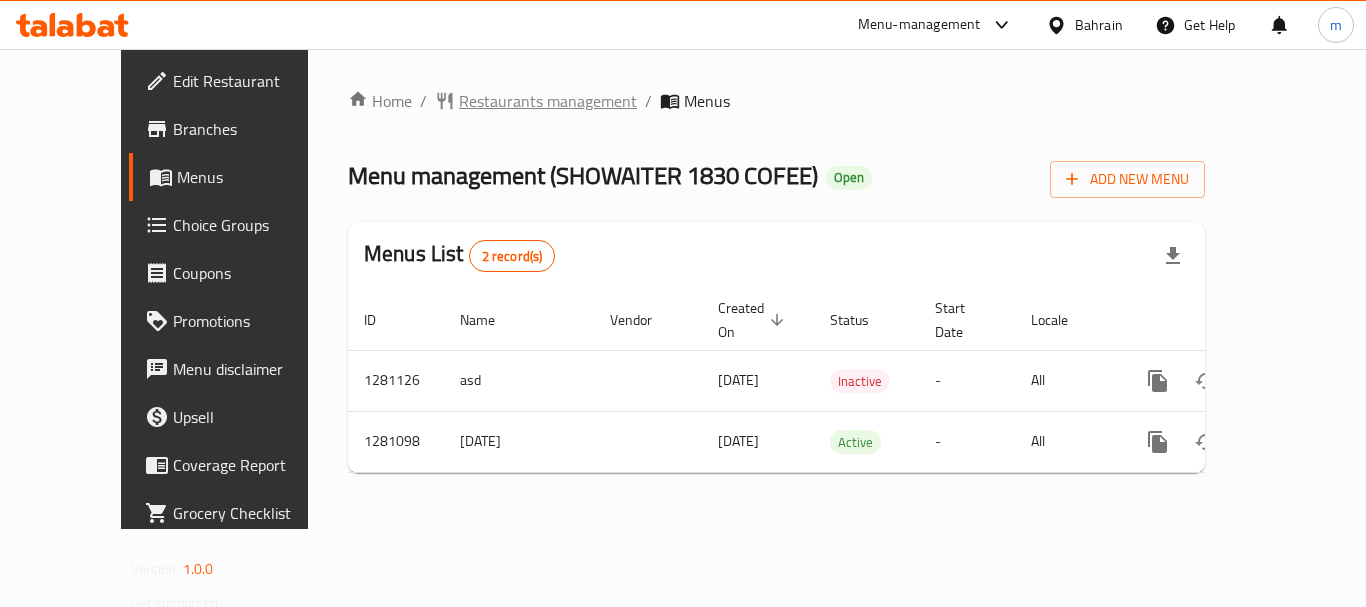 click on "Restaurants management" at bounding box center (548, 101) 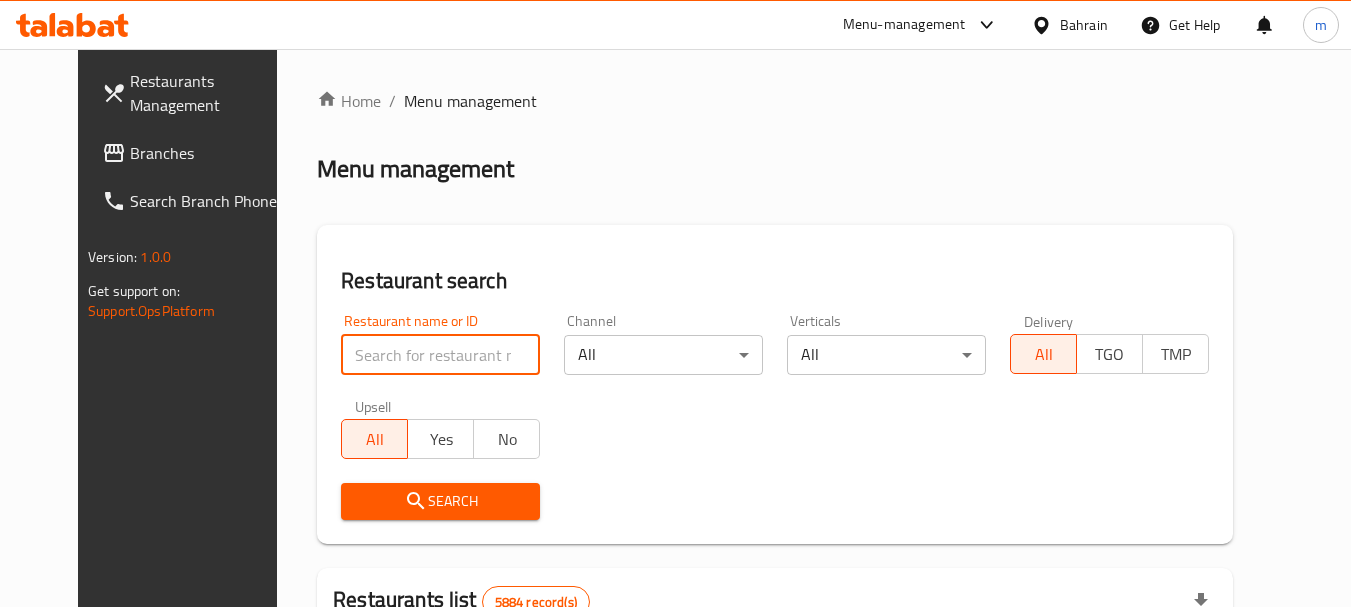 click at bounding box center [440, 355] 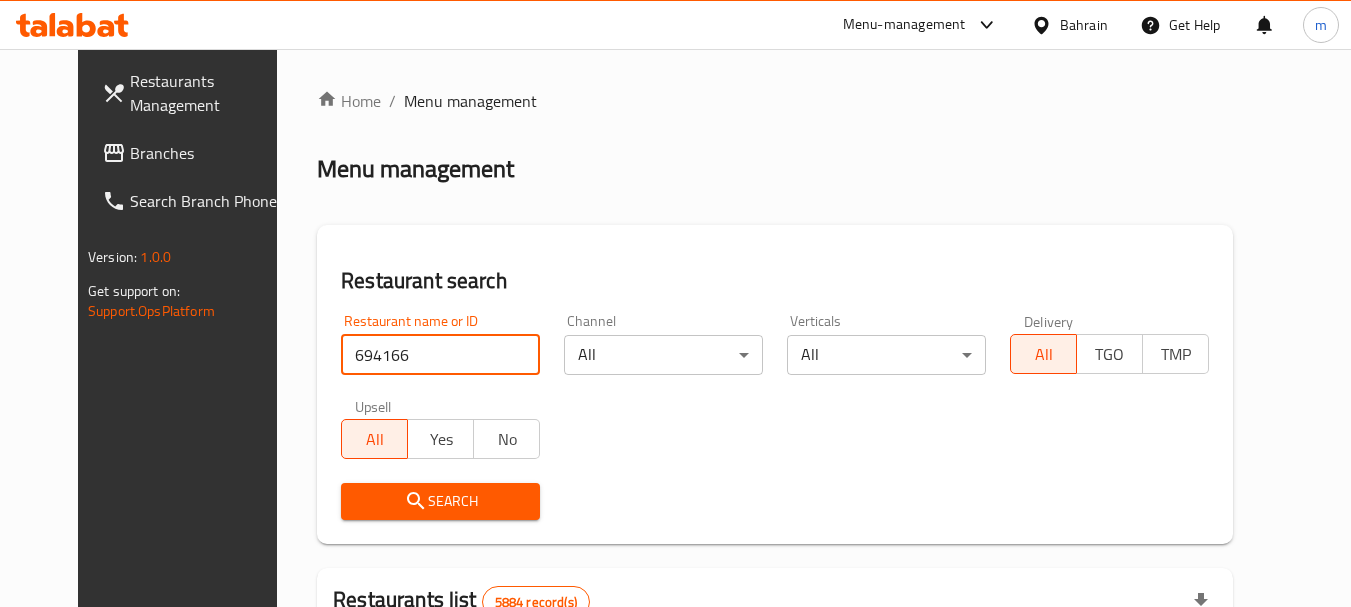 type on "694166" 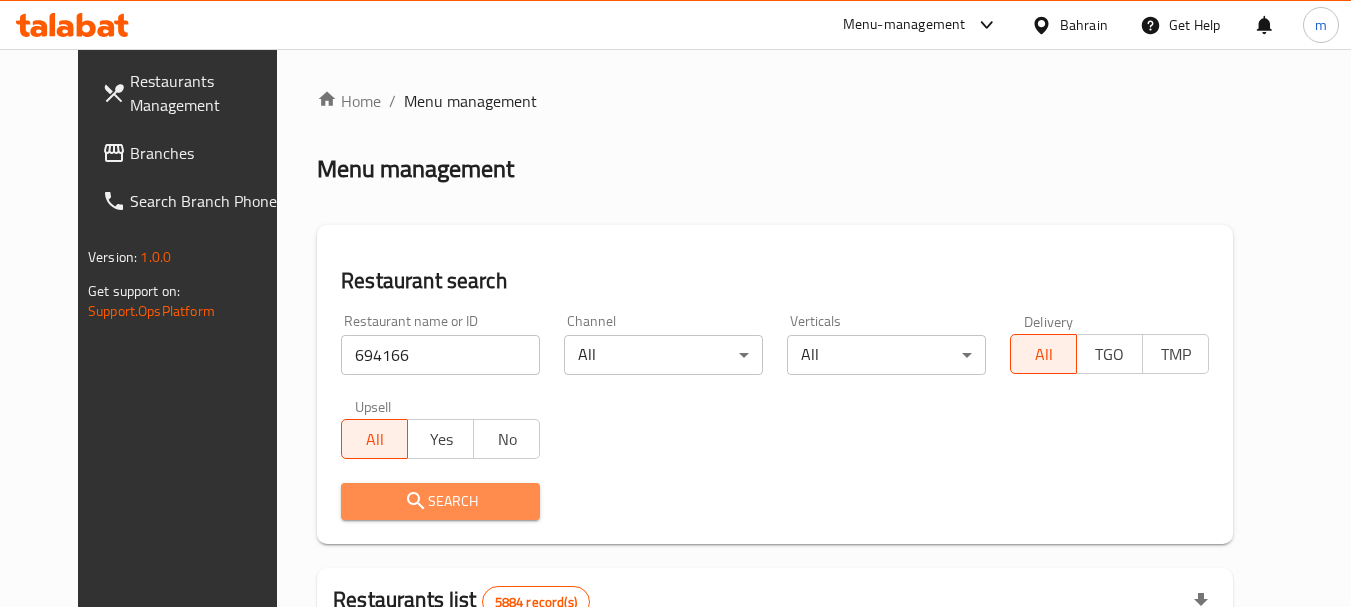 click 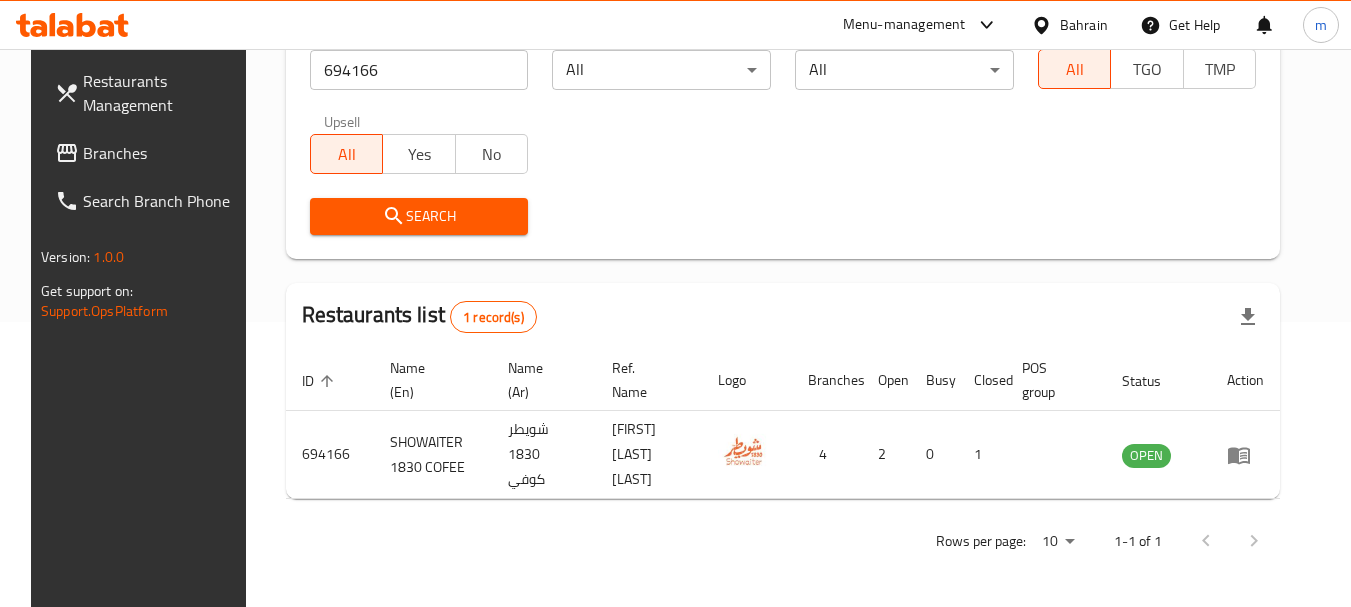 scroll, scrollTop: 285, scrollLeft: 0, axis: vertical 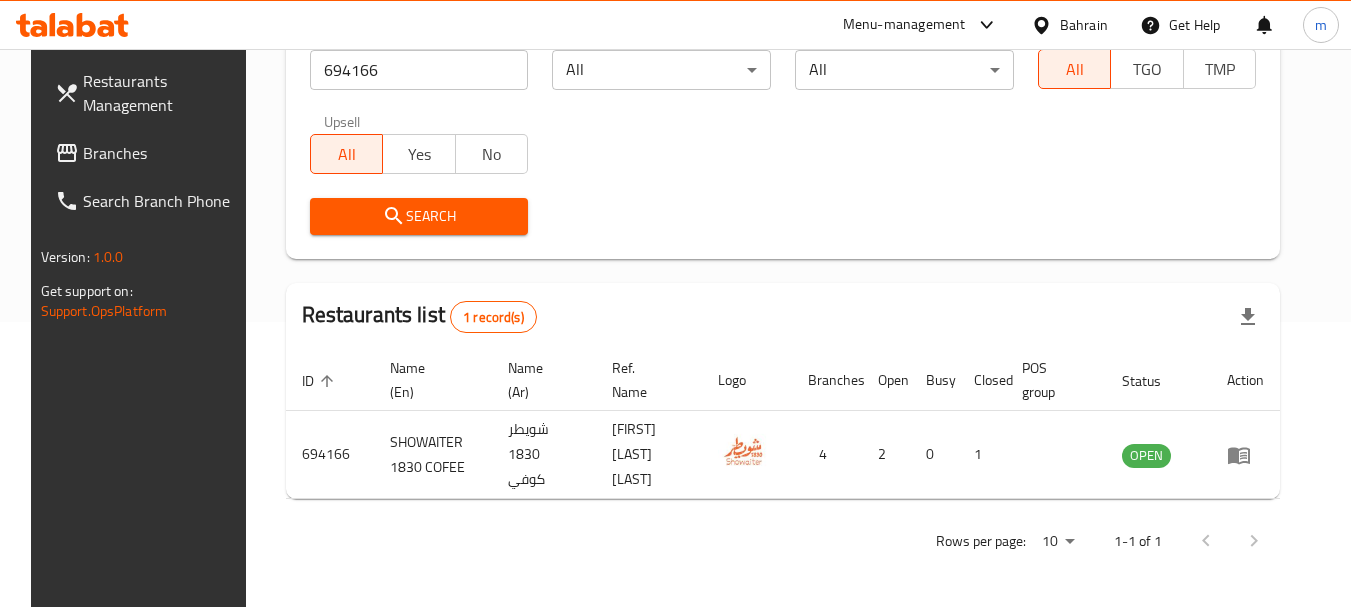 click on "Bahrain" at bounding box center [1069, 25] 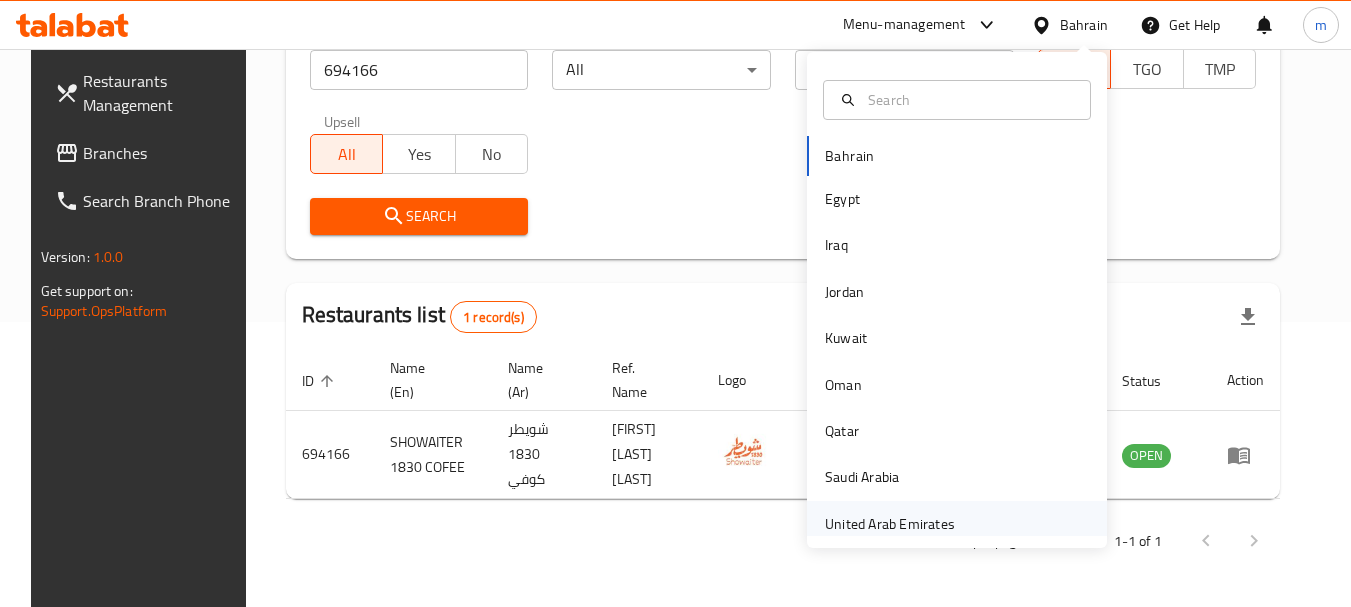 click on "United Arab Emirates" at bounding box center [890, 524] 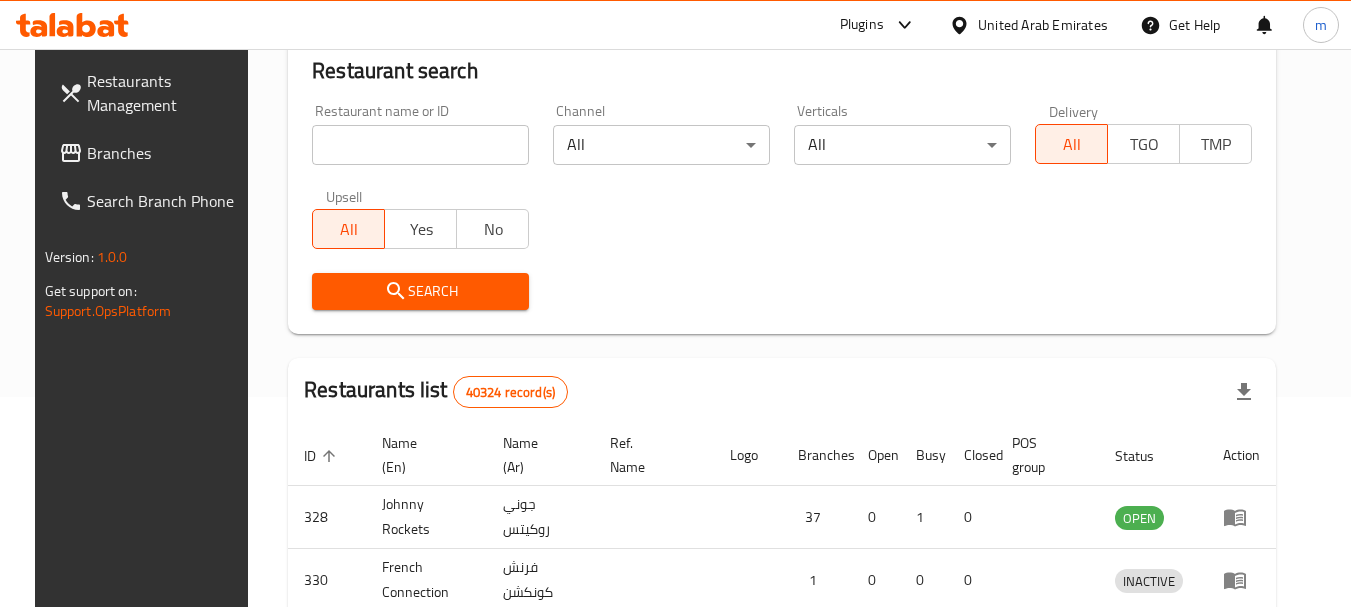scroll, scrollTop: 285, scrollLeft: 0, axis: vertical 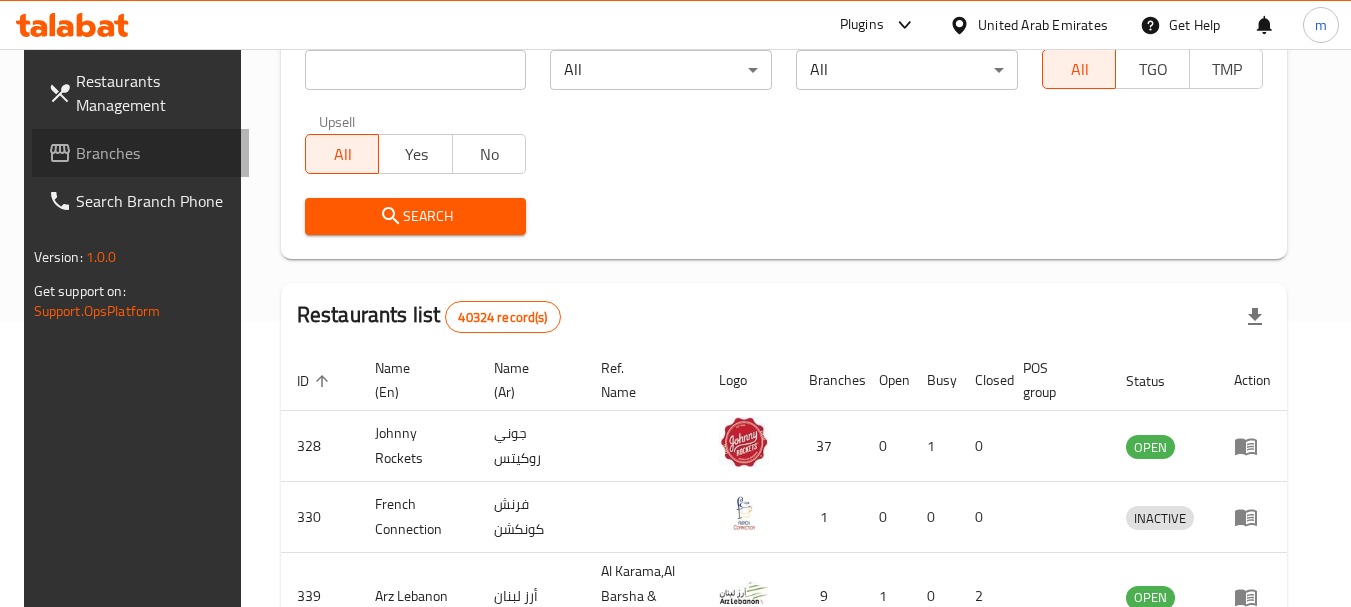 click on "Branches" at bounding box center (155, 153) 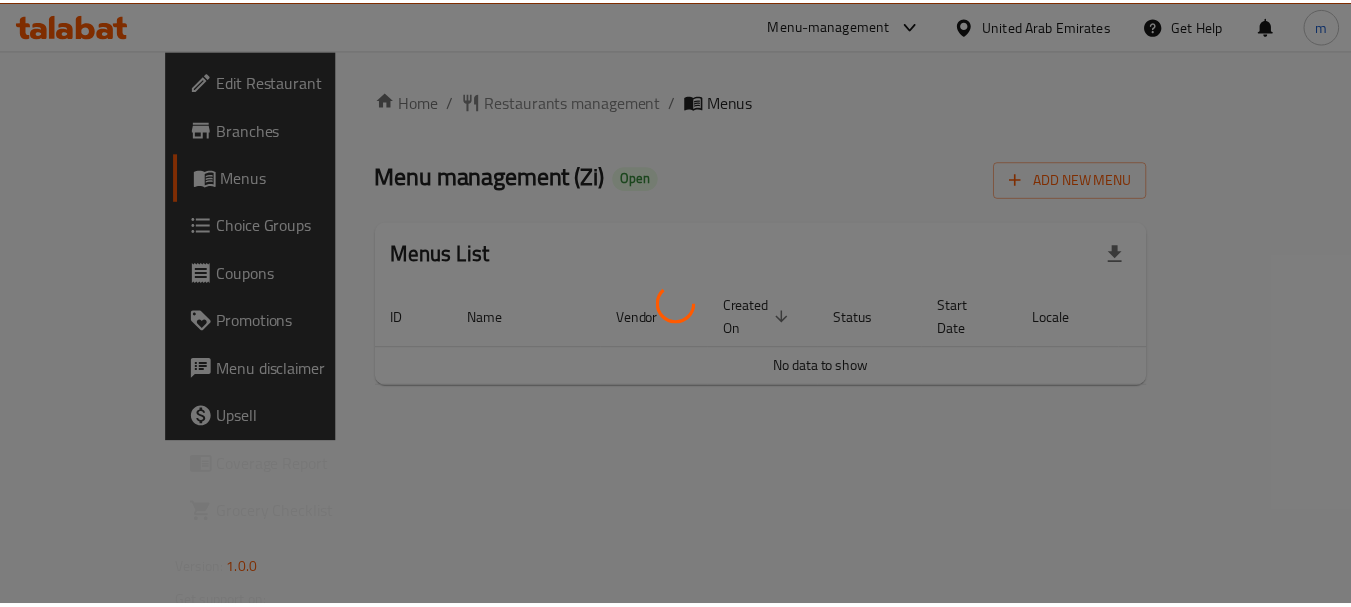 scroll, scrollTop: 0, scrollLeft: 0, axis: both 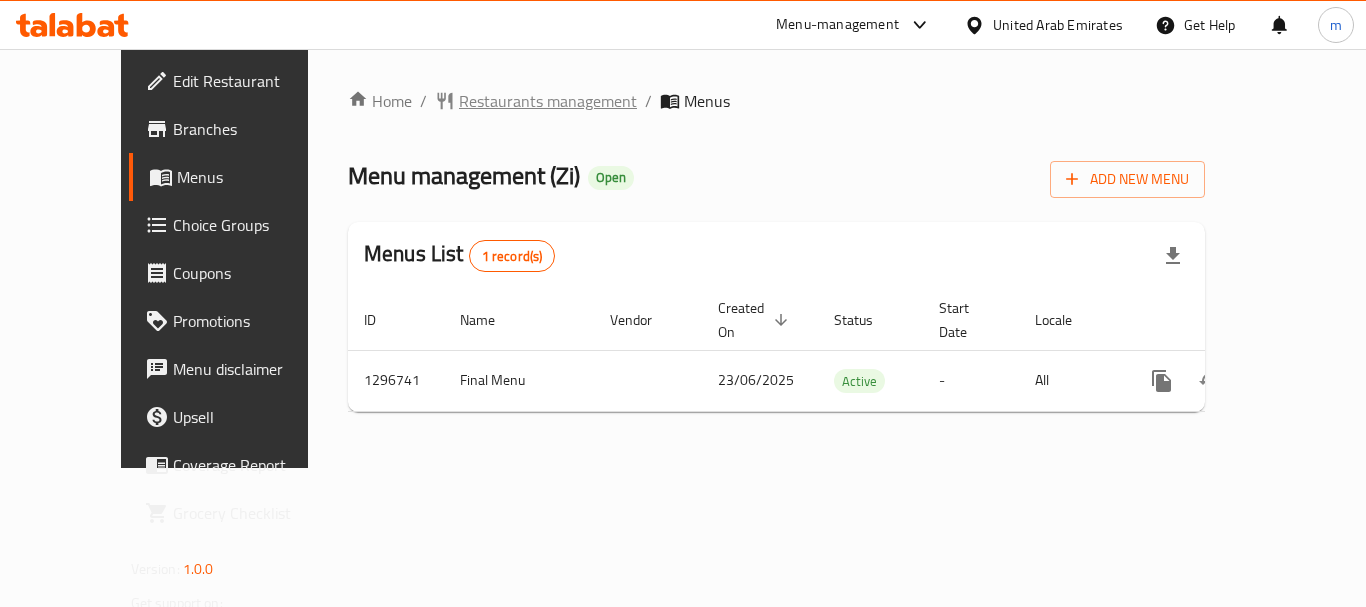 click on "Restaurants management" at bounding box center (548, 101) 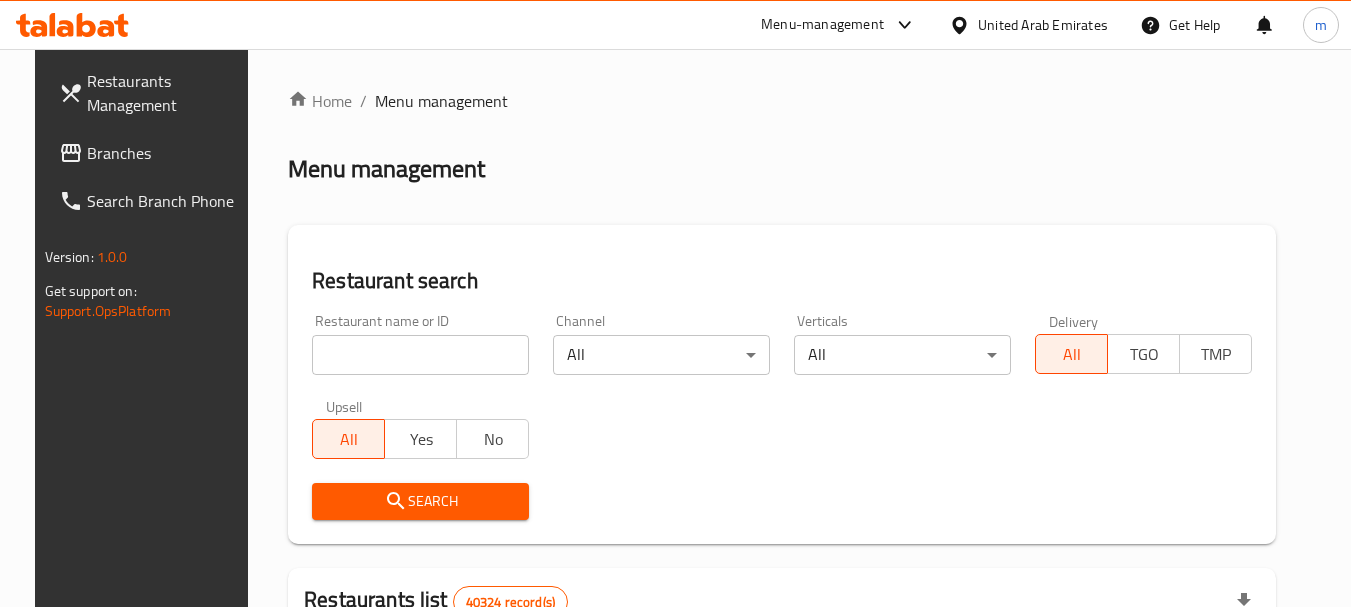 click at bounding box center (420, 355) 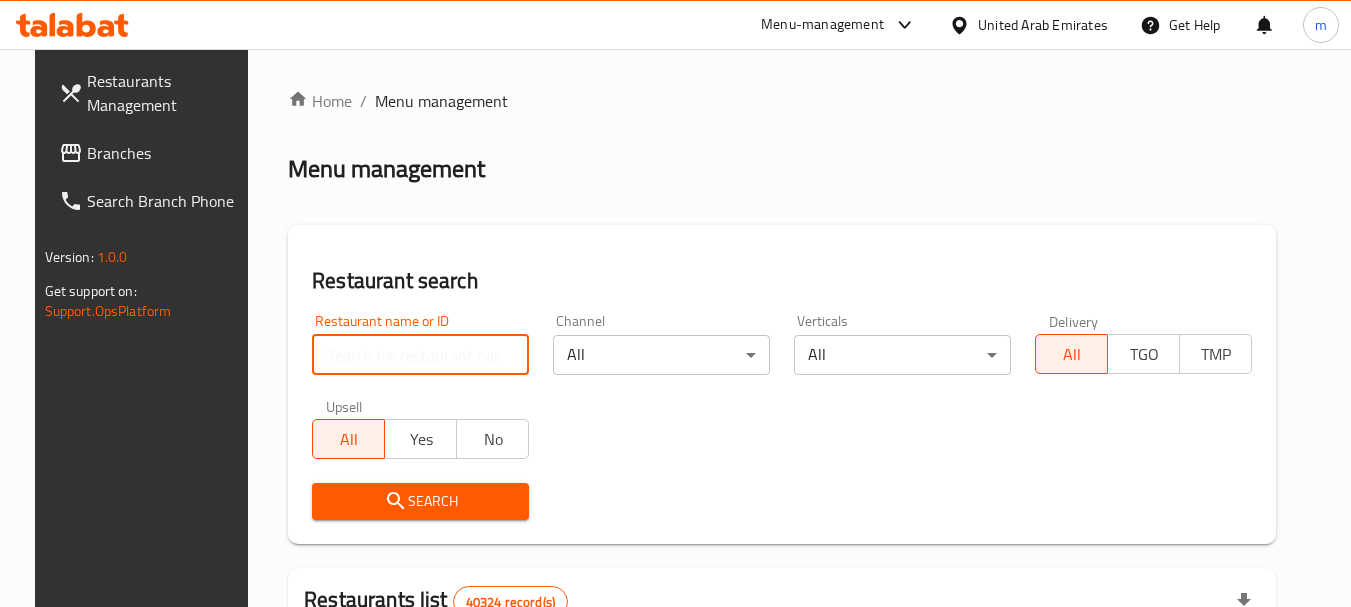 paste on "700190" 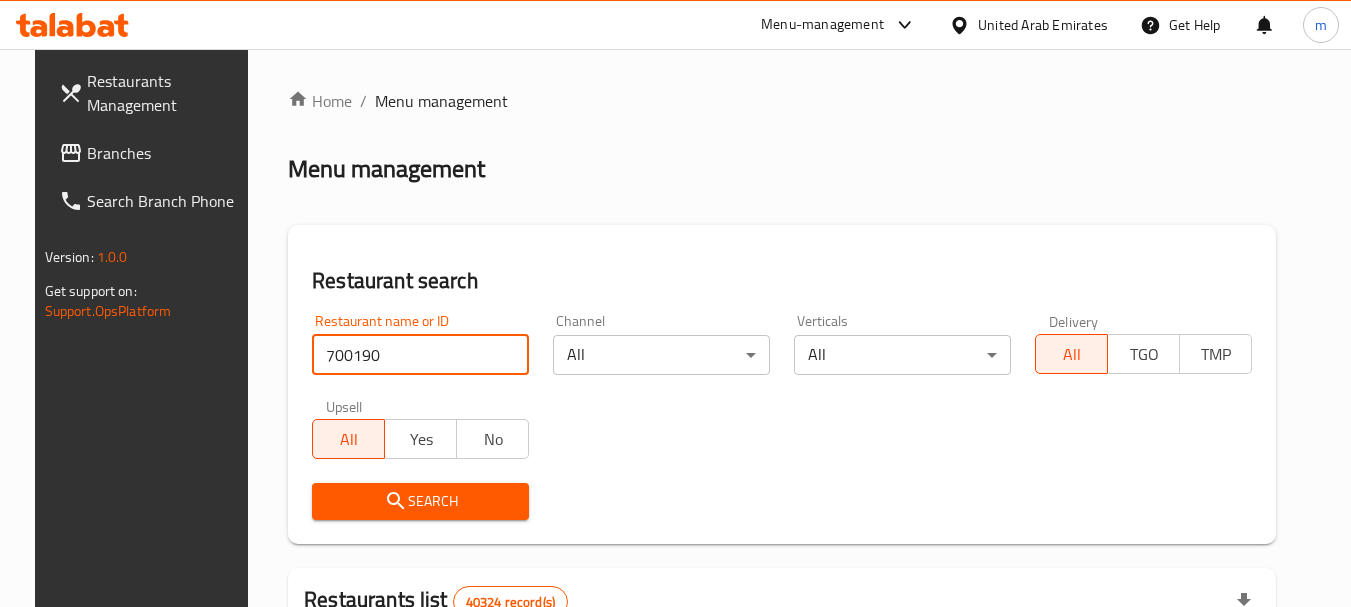 type on "700190" 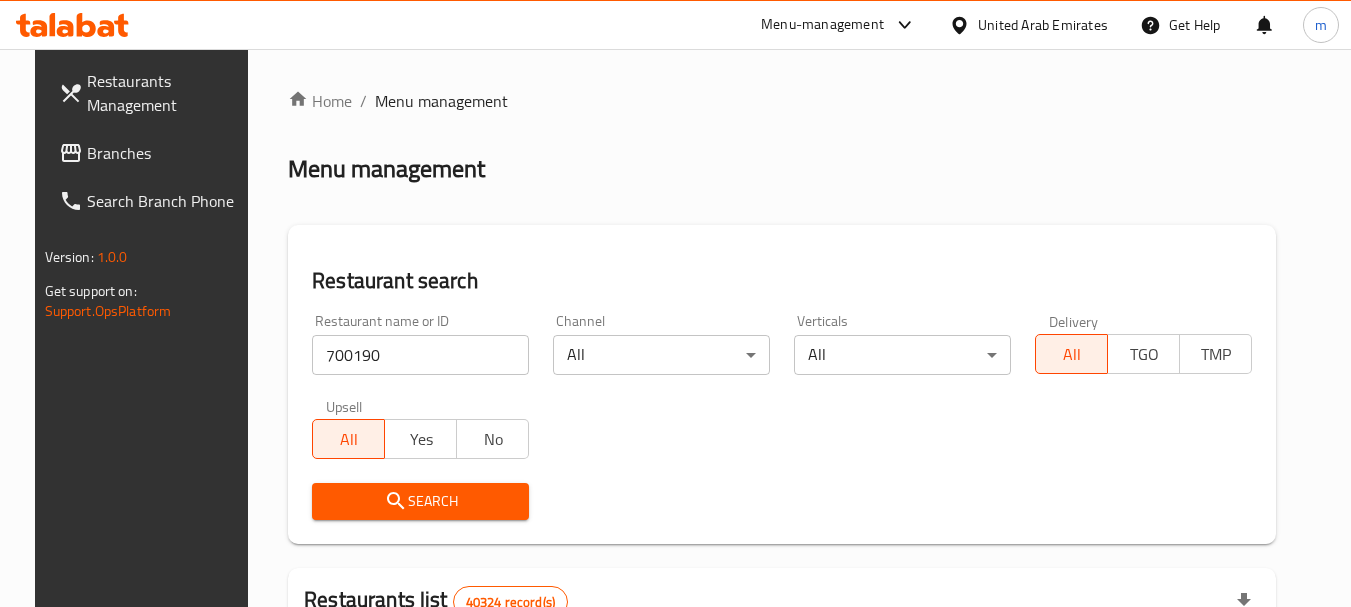 click on "Search" at bounding box center (420, 501) 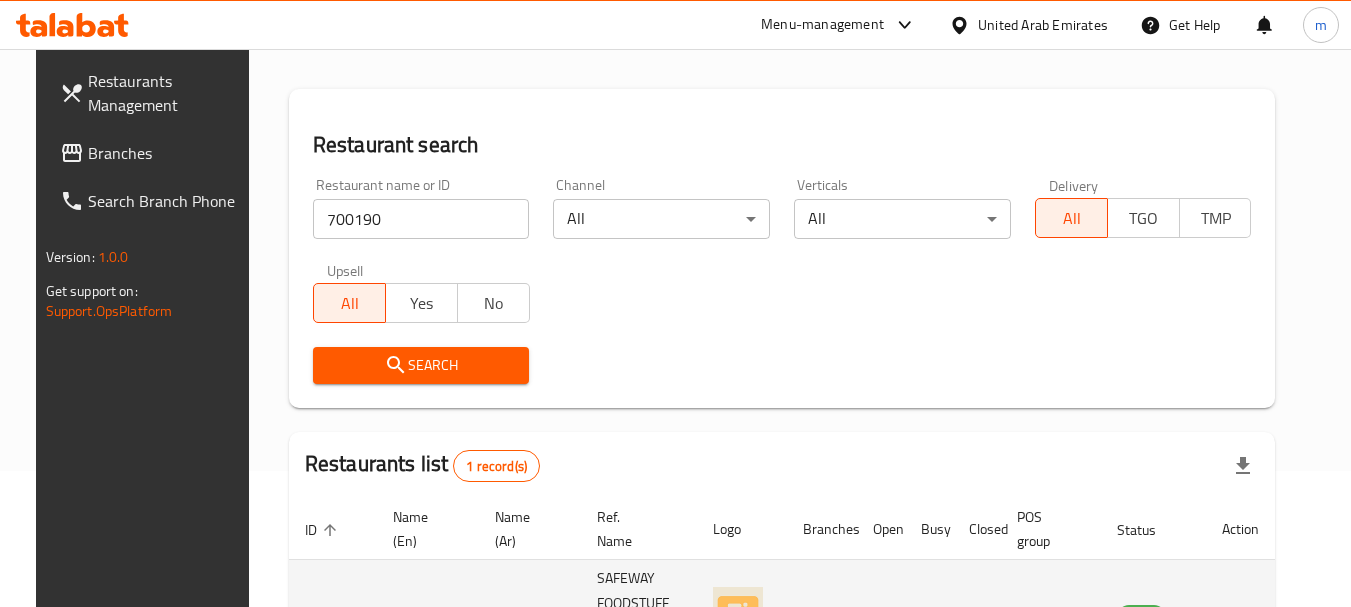 scroll, scrollTop: 285, scrollLeft: 0, axis: vertical 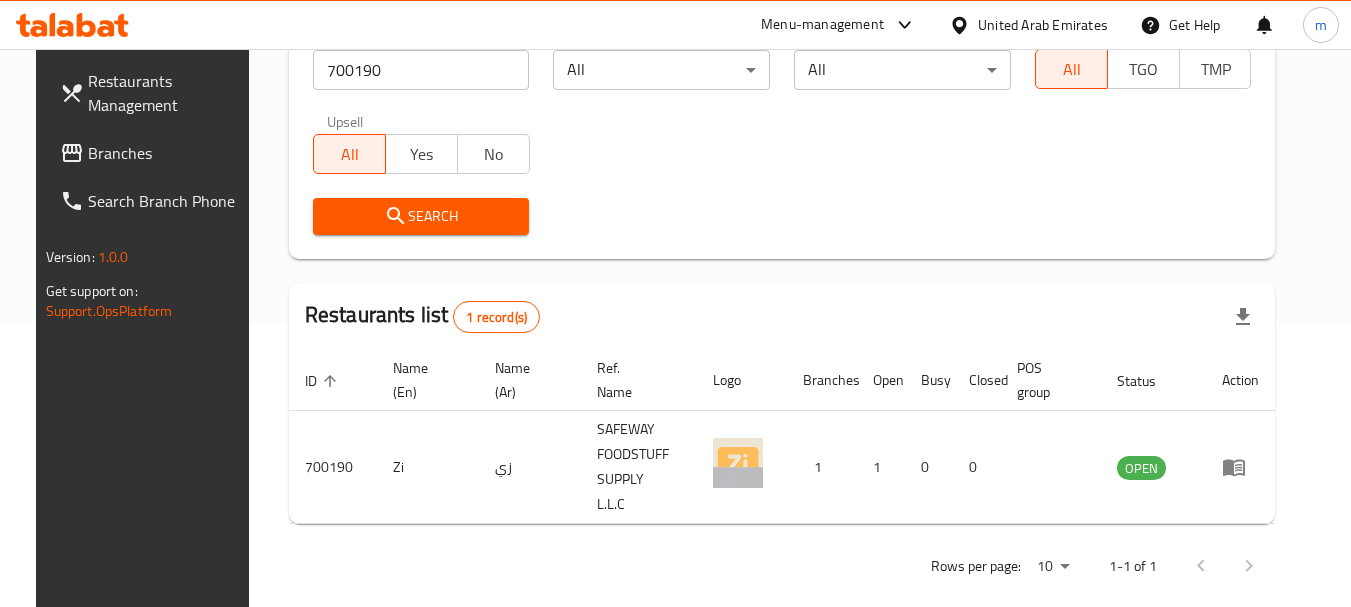 click on "Branches" at bounding box center (167, 153) 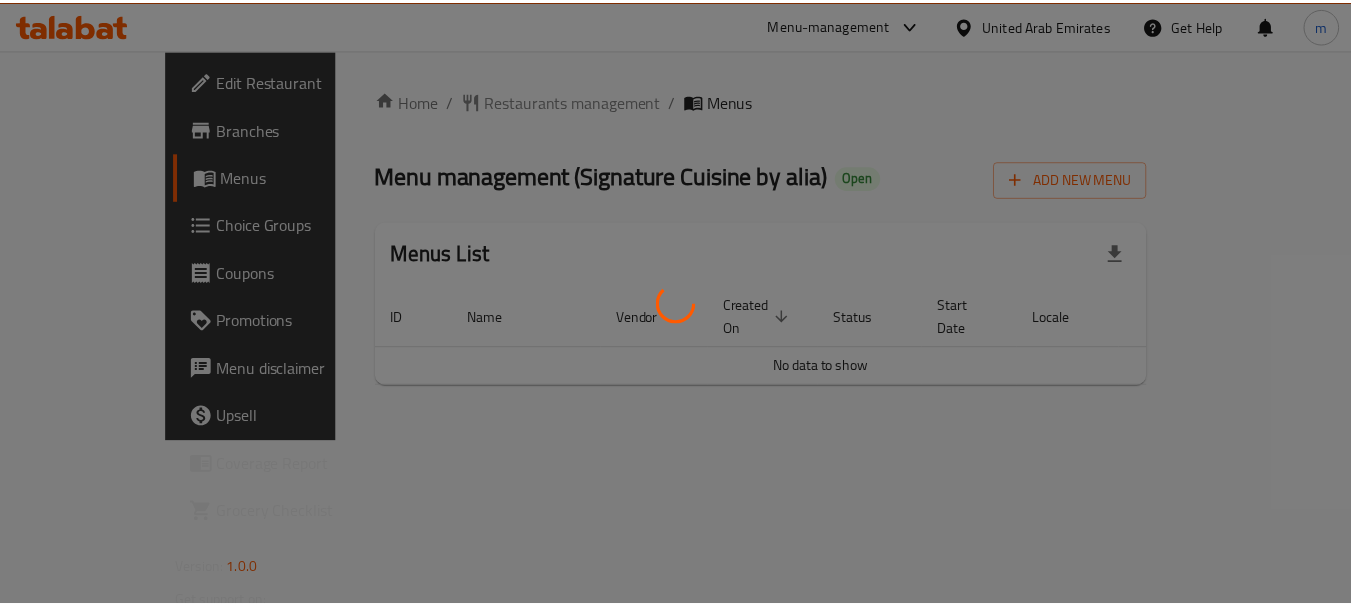 scroll, scrollTop: 0, scrollLeft: 0, axis: both 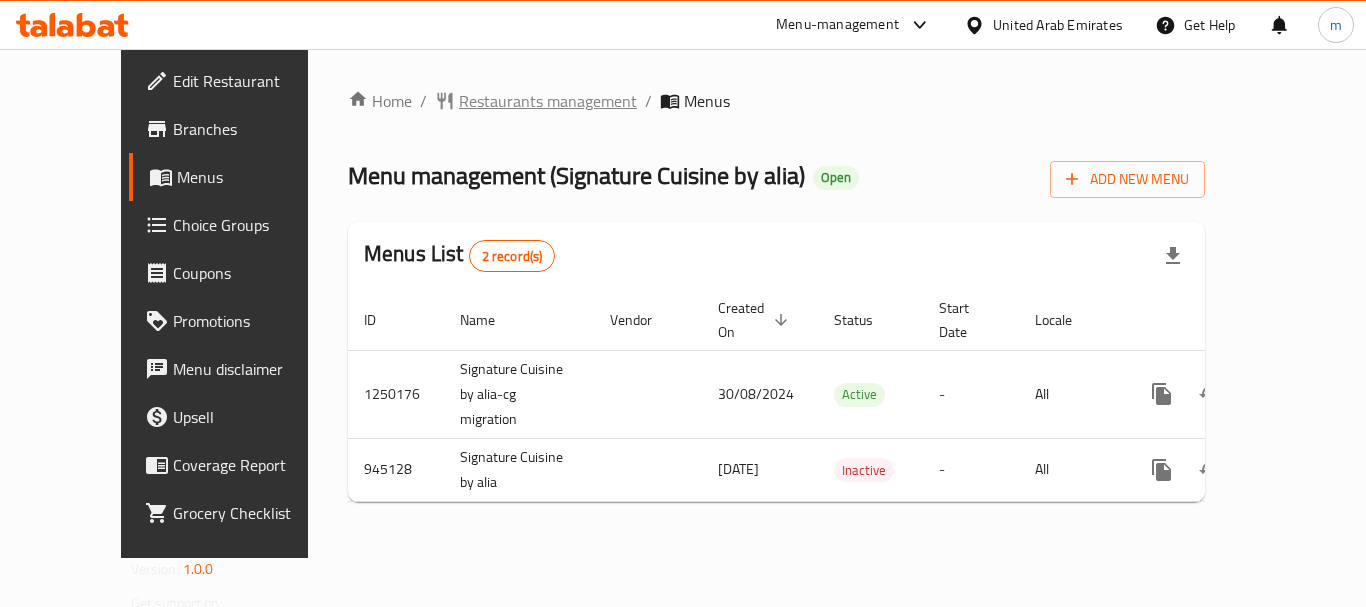 click on "Restaurants management" at bounding box center [548, 101] 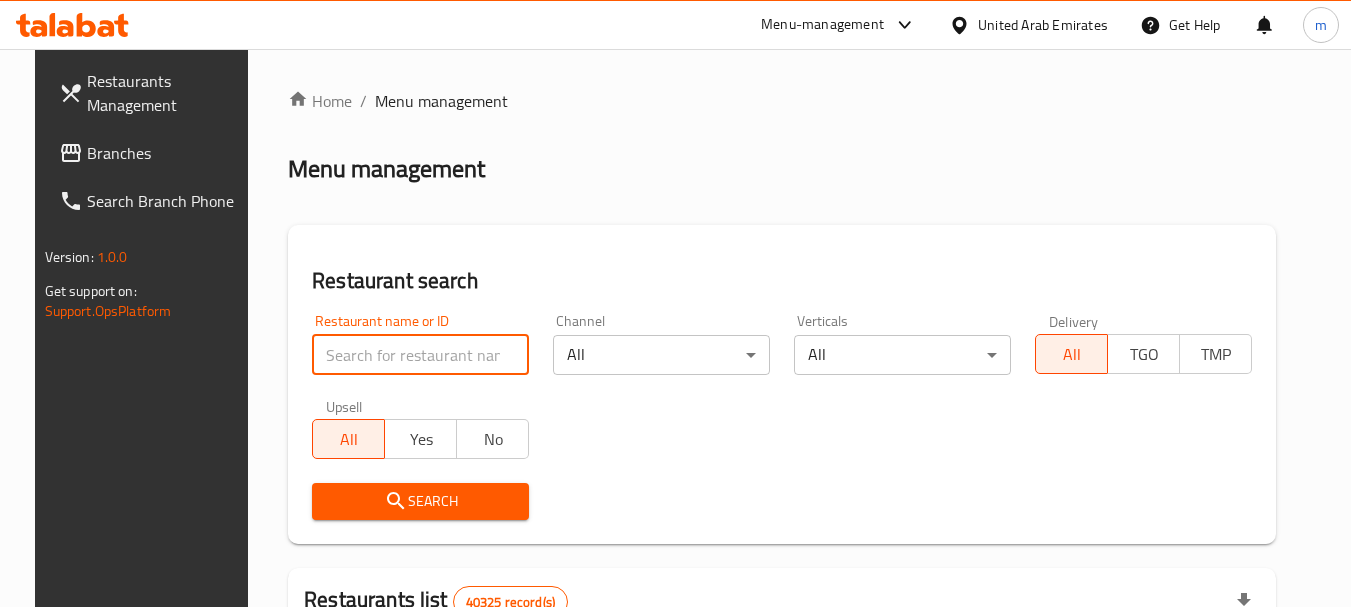 click at bounding box center (420, 355) 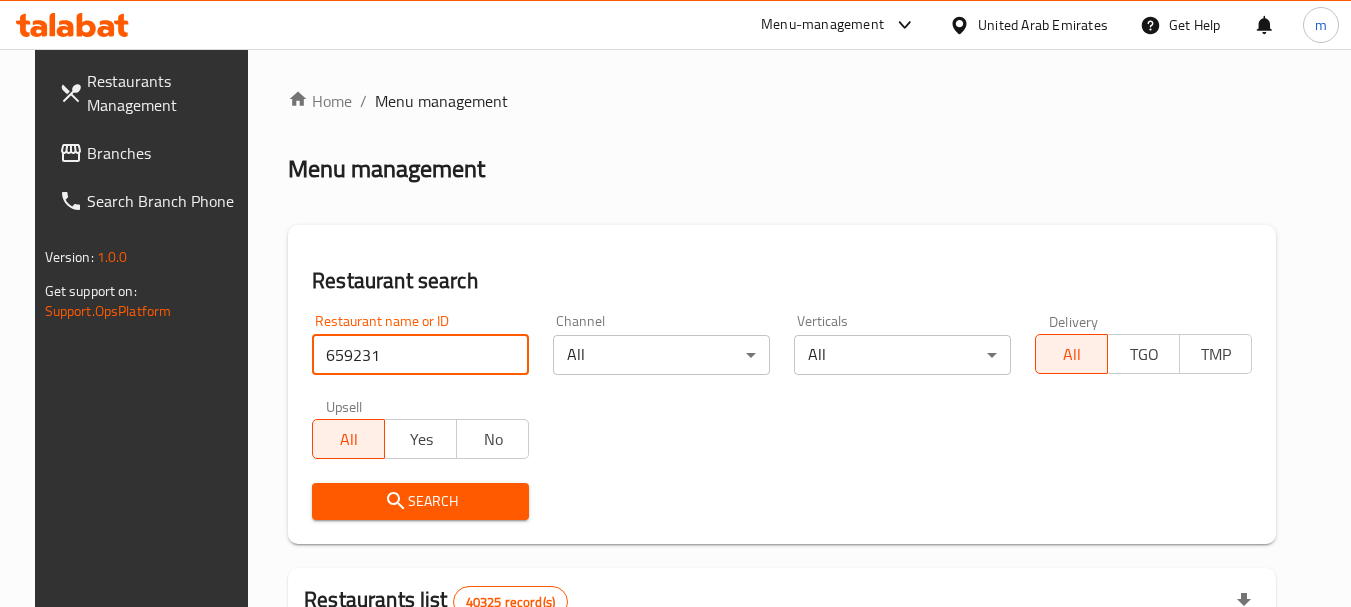 type on "659231" 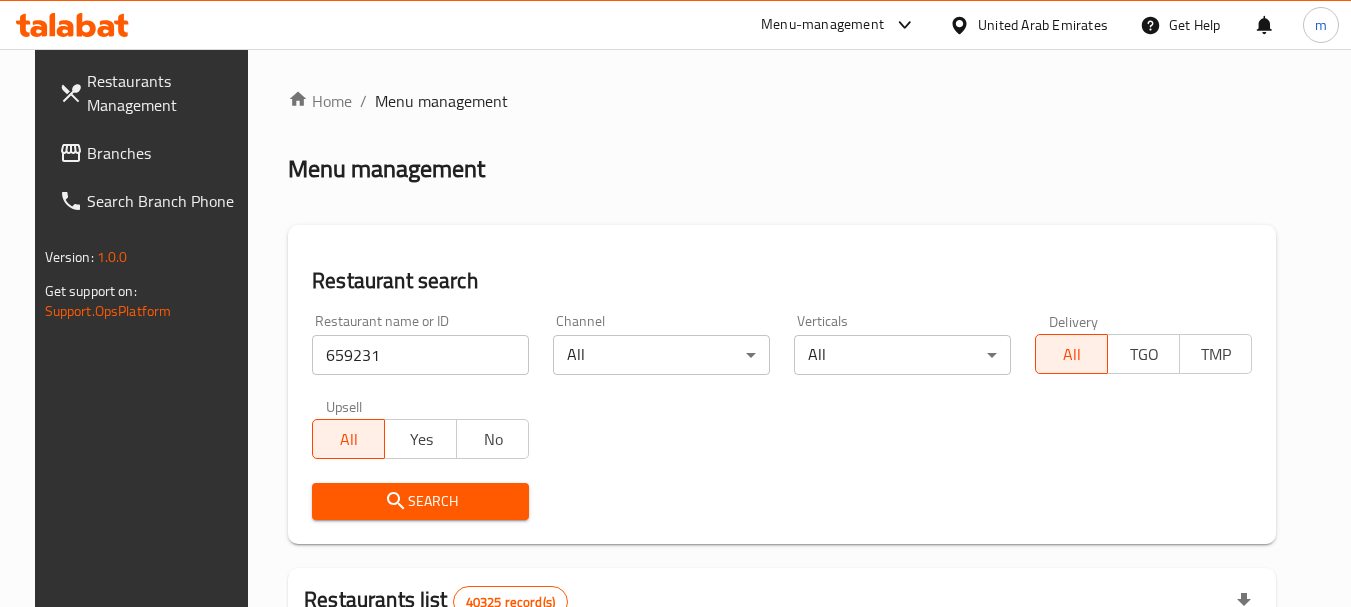 click on "Search" at bounding box center (420, 501) 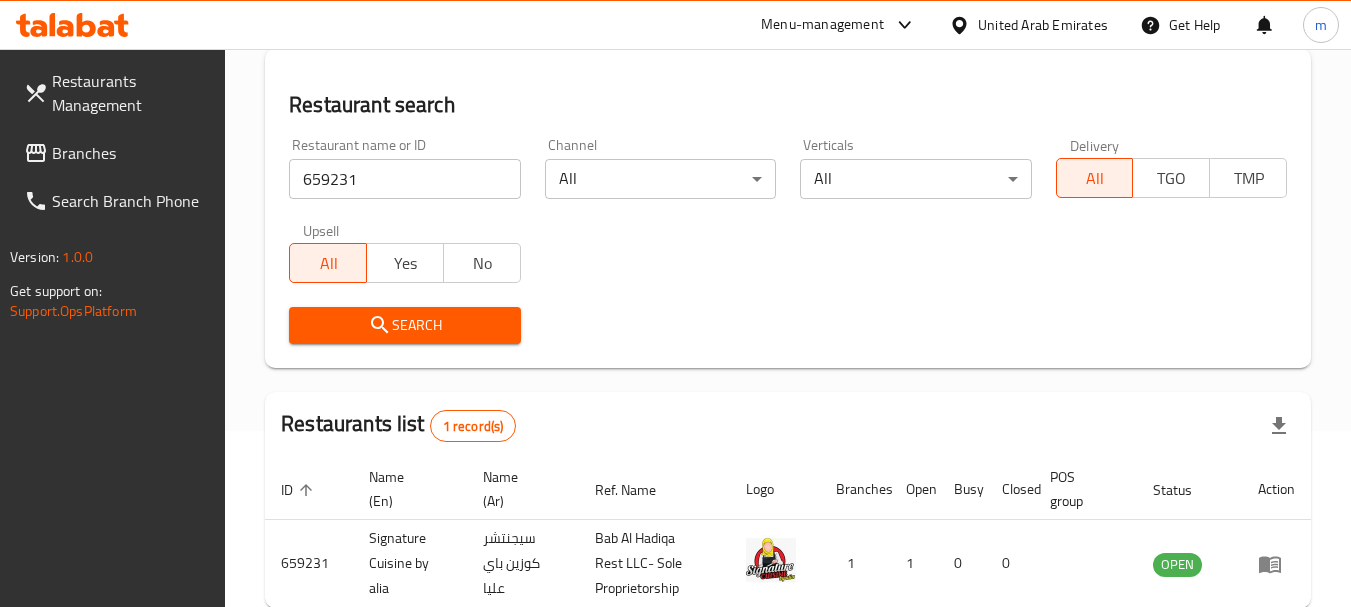 scroll, scrollTop: 285, scrollLeft: 0, axis: vertical 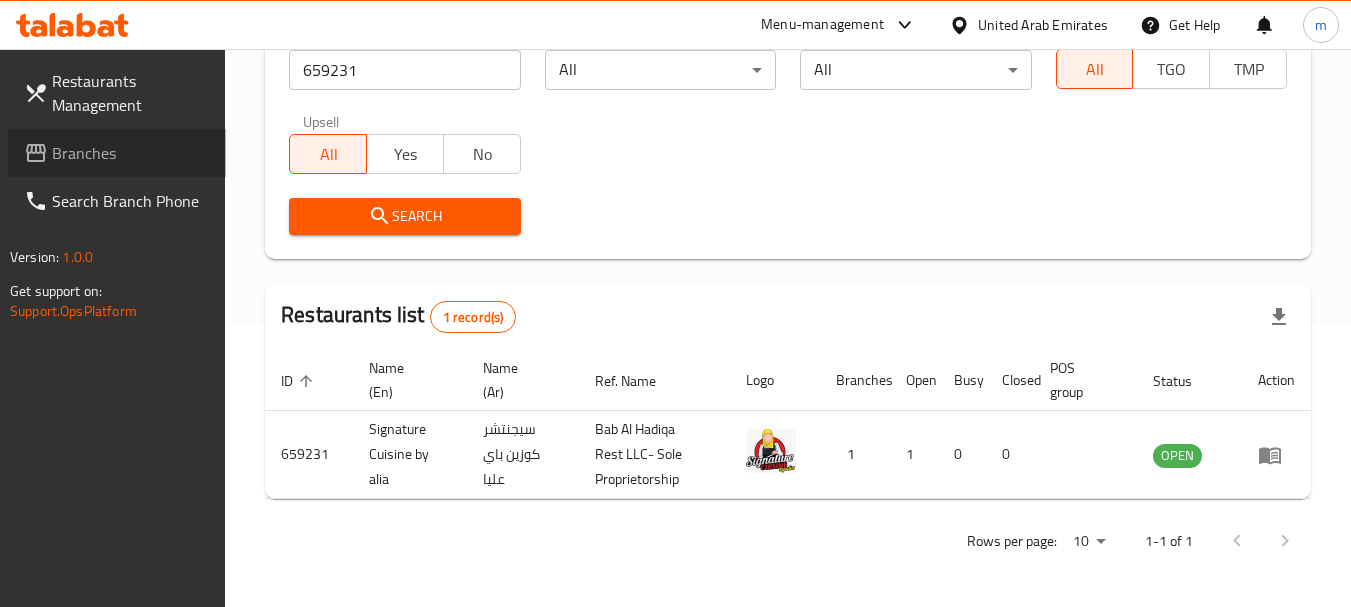 click on "Branches" at bounding box center [131, 153] 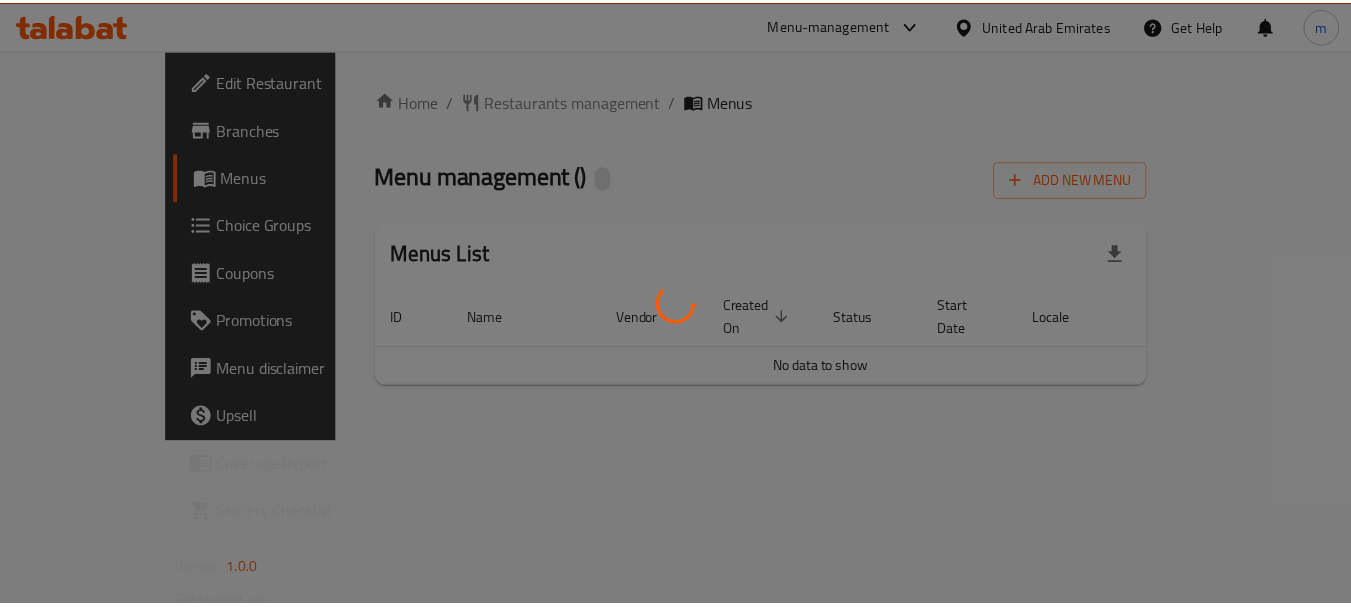 scroll, scrollTop: 0, scrollLeft: 0, axis: both 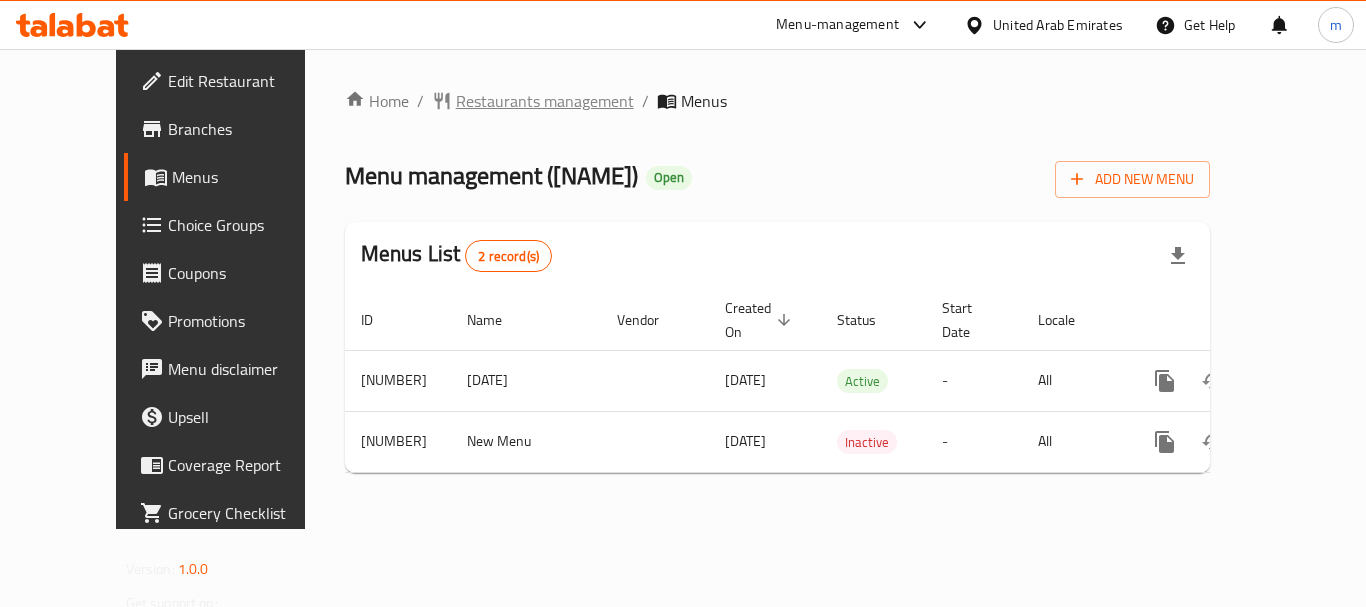 click on "Restaurants management" at bounding box center (545, 101) 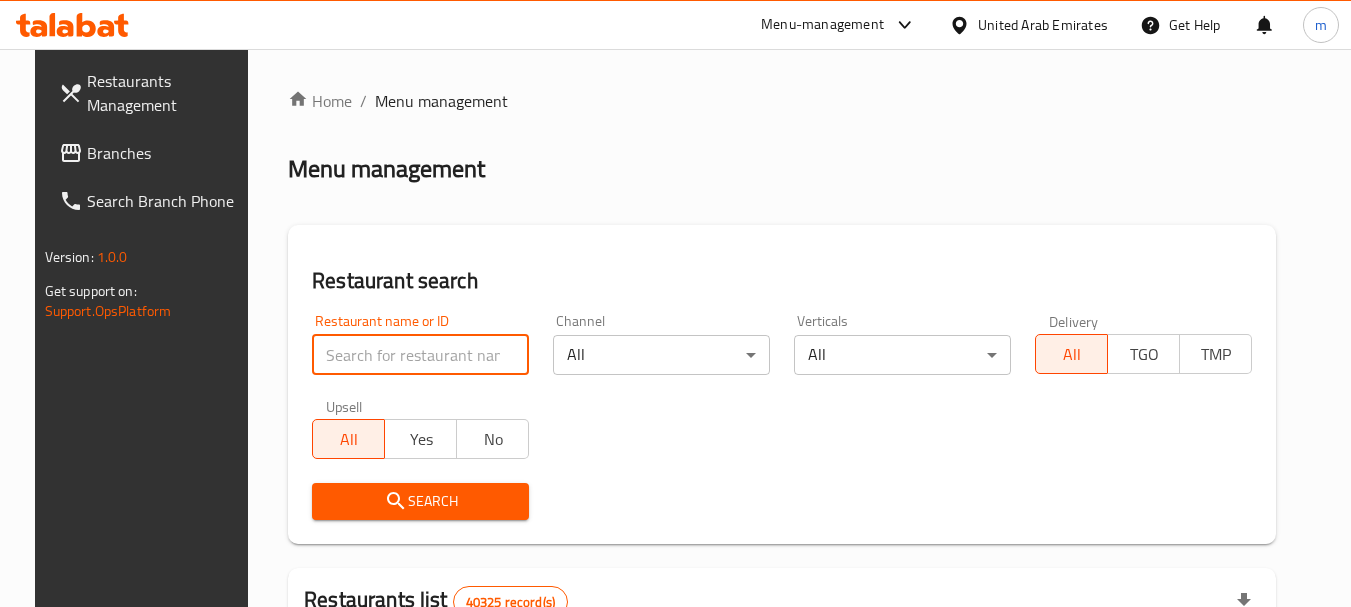 click at bounding box center (420, 355) 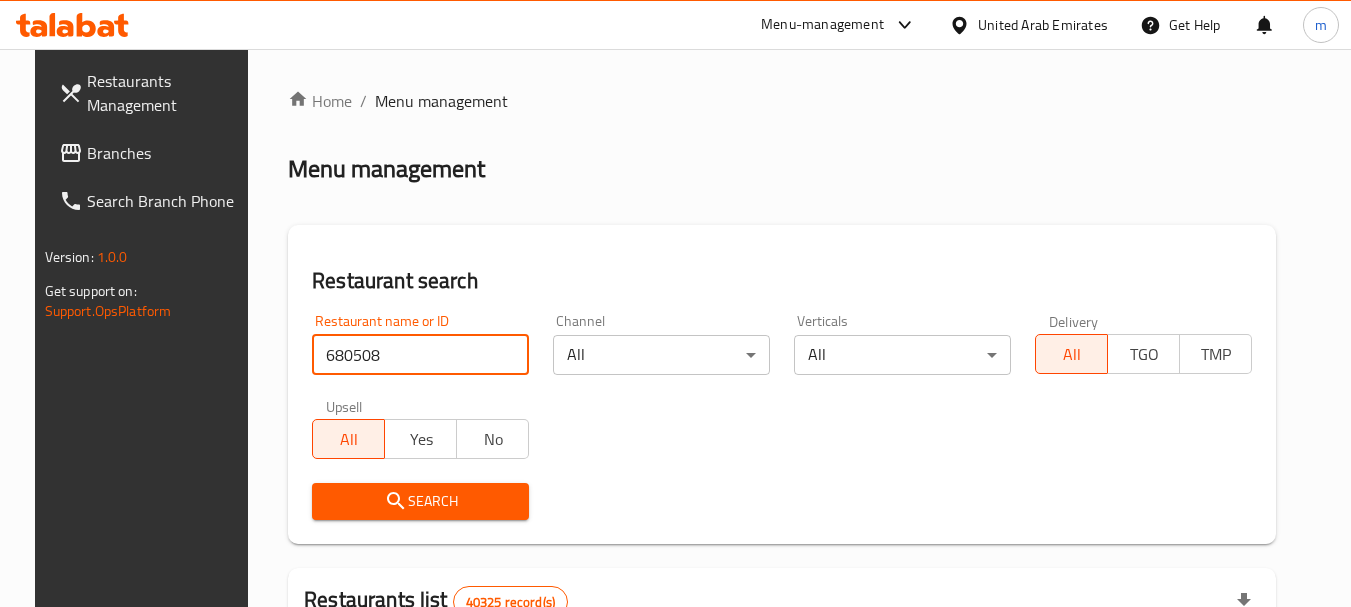 type on "680508" 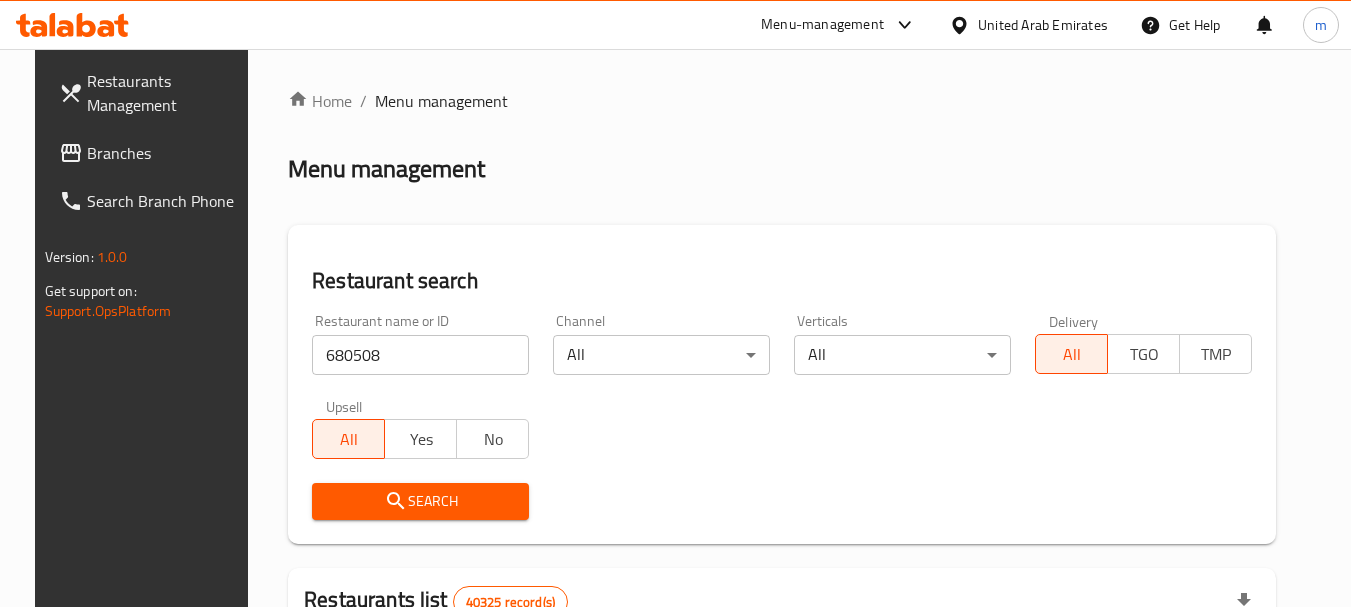 click 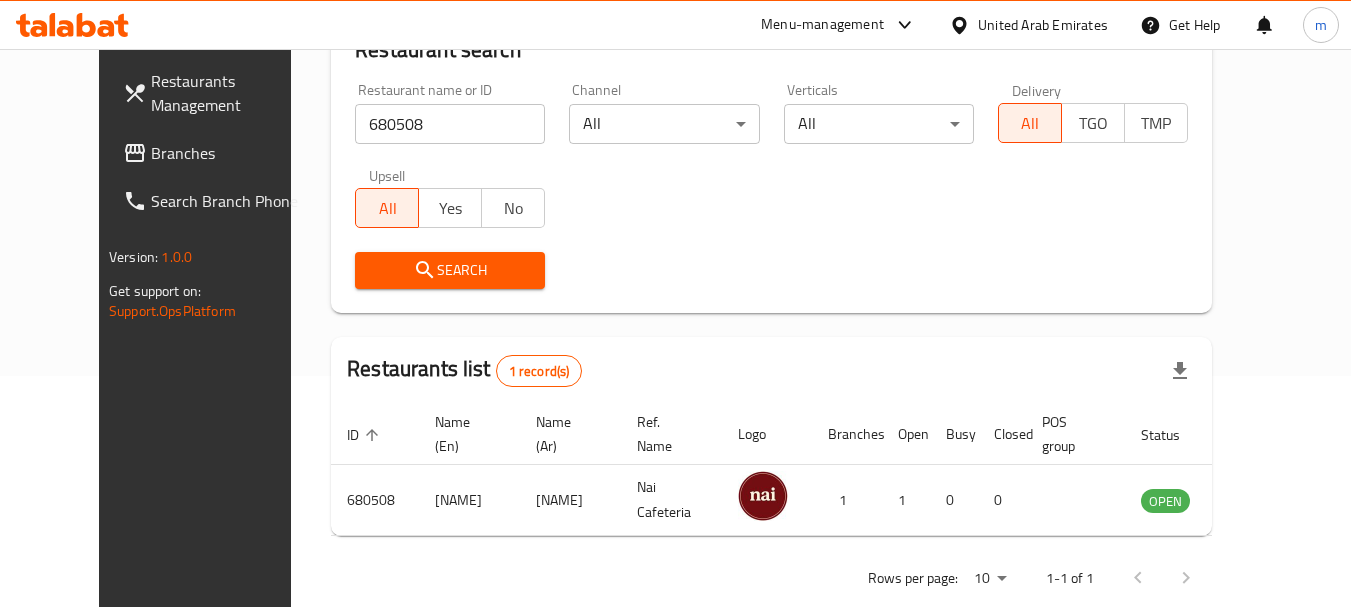 scroll, scrollTop: 236, scrollLeft: 0, axis: vertical 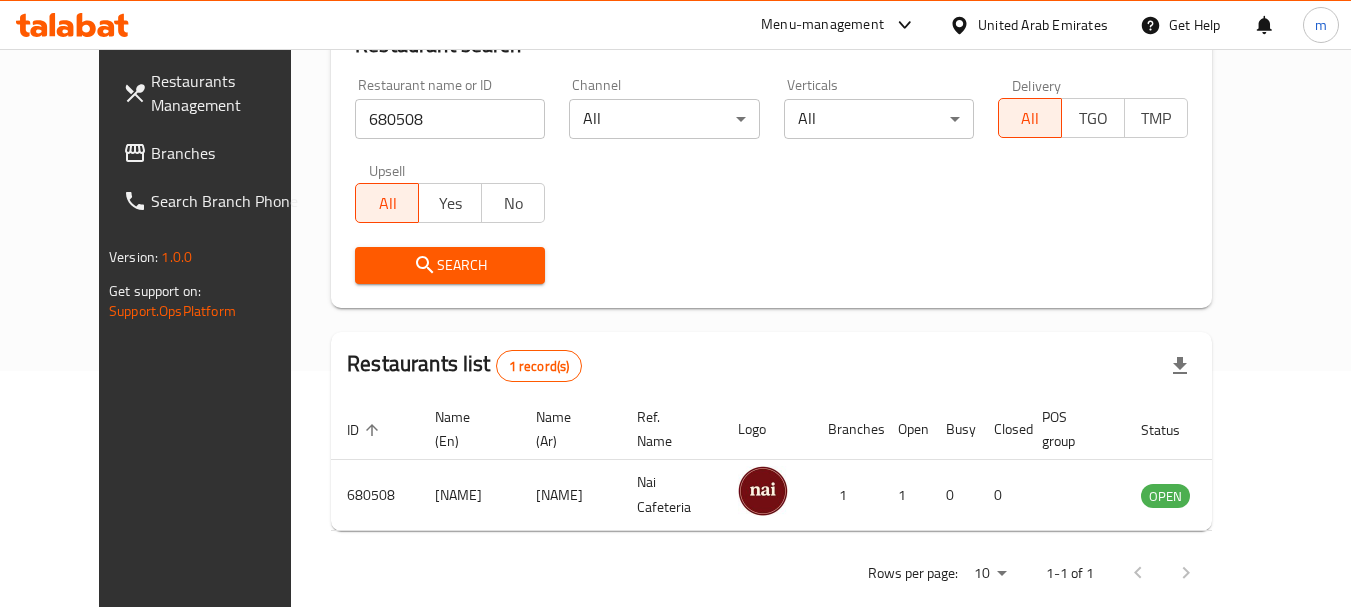 click on "United Arab Emirates" at bounding box center [1043, 25] 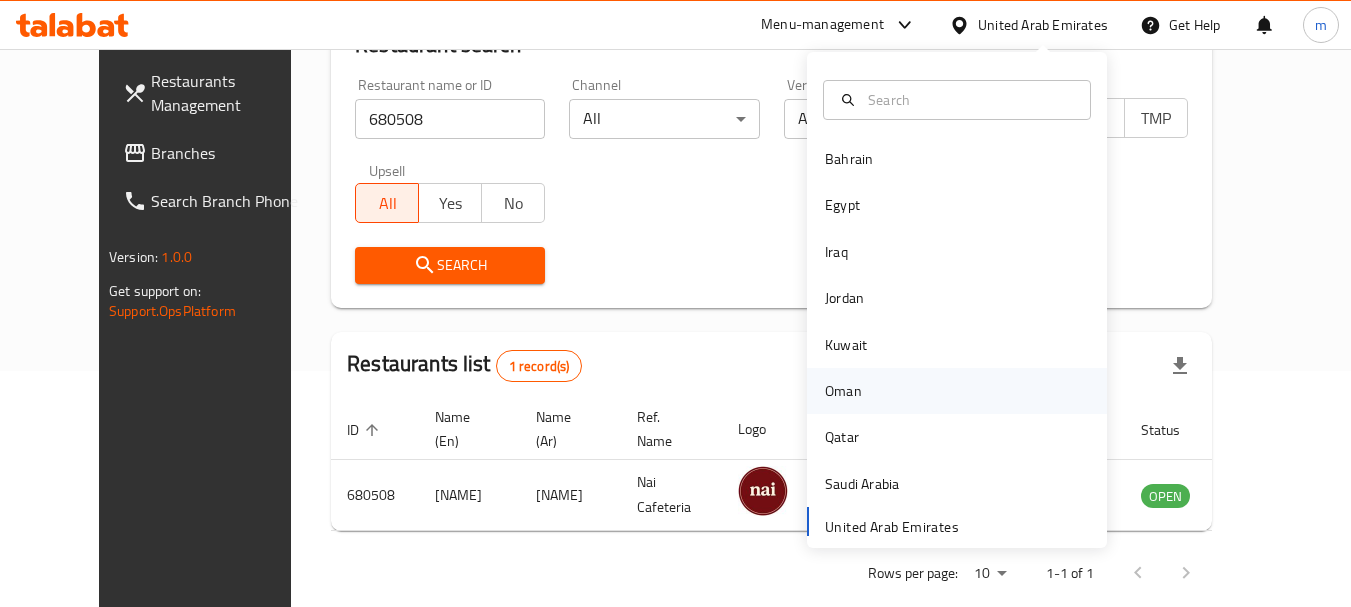 click on "Oman" at bounding box center (843, 391) 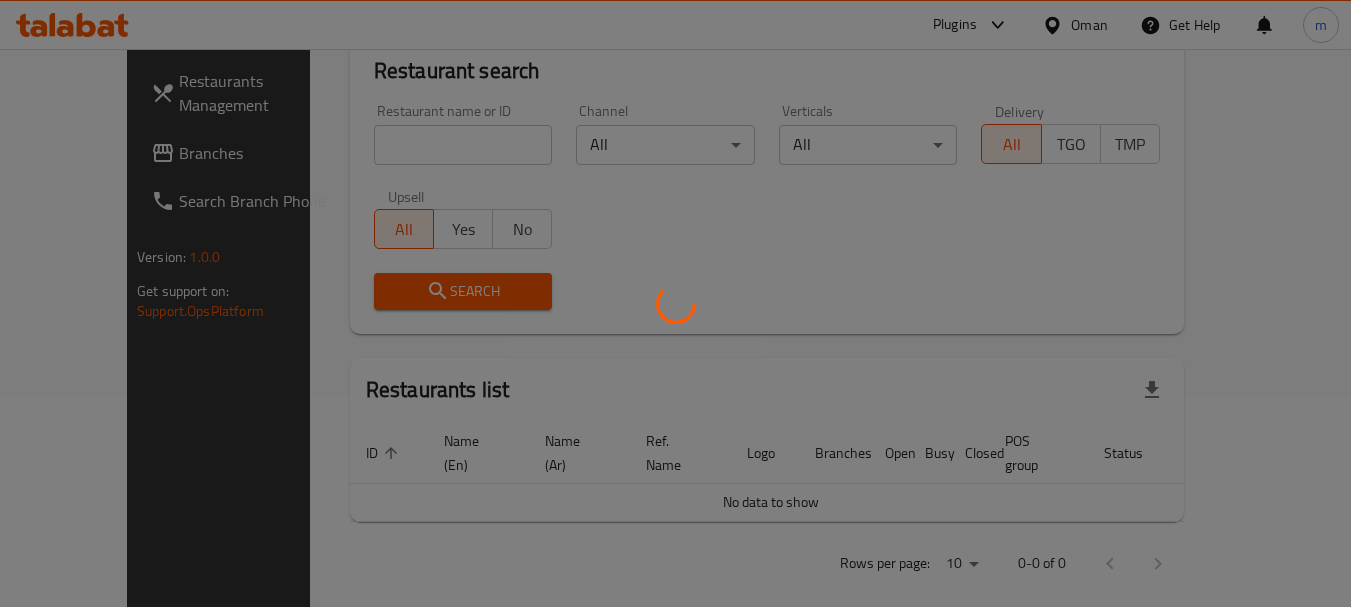 scroll, scrollTop: 236, scrollLeft: 0, axis: vertical 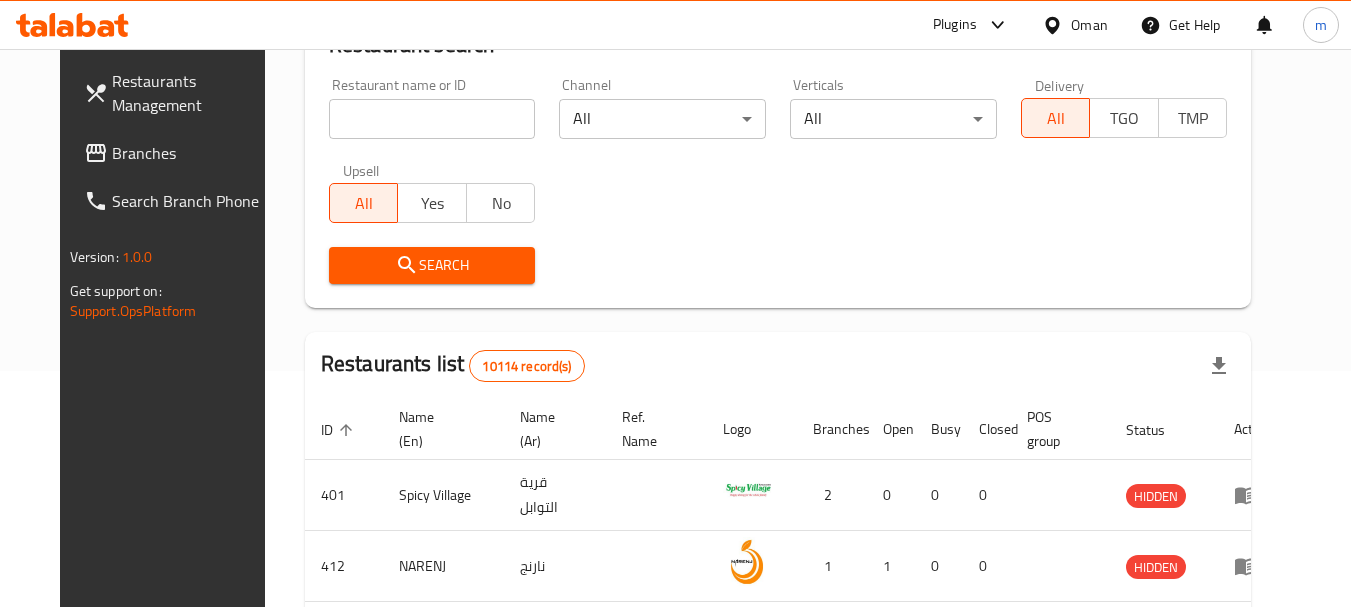 click on "Branches" at bounding box center (191, 153) 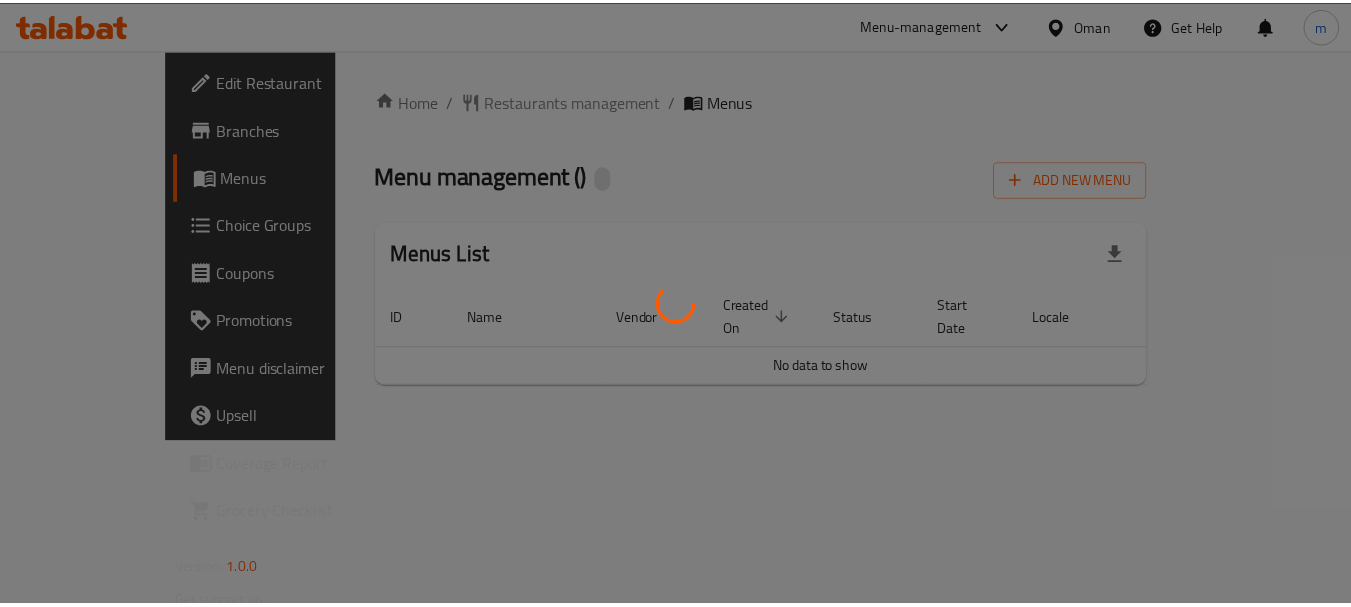 scroll, scrollTop: 0, scrollLeft: 0, axis: both 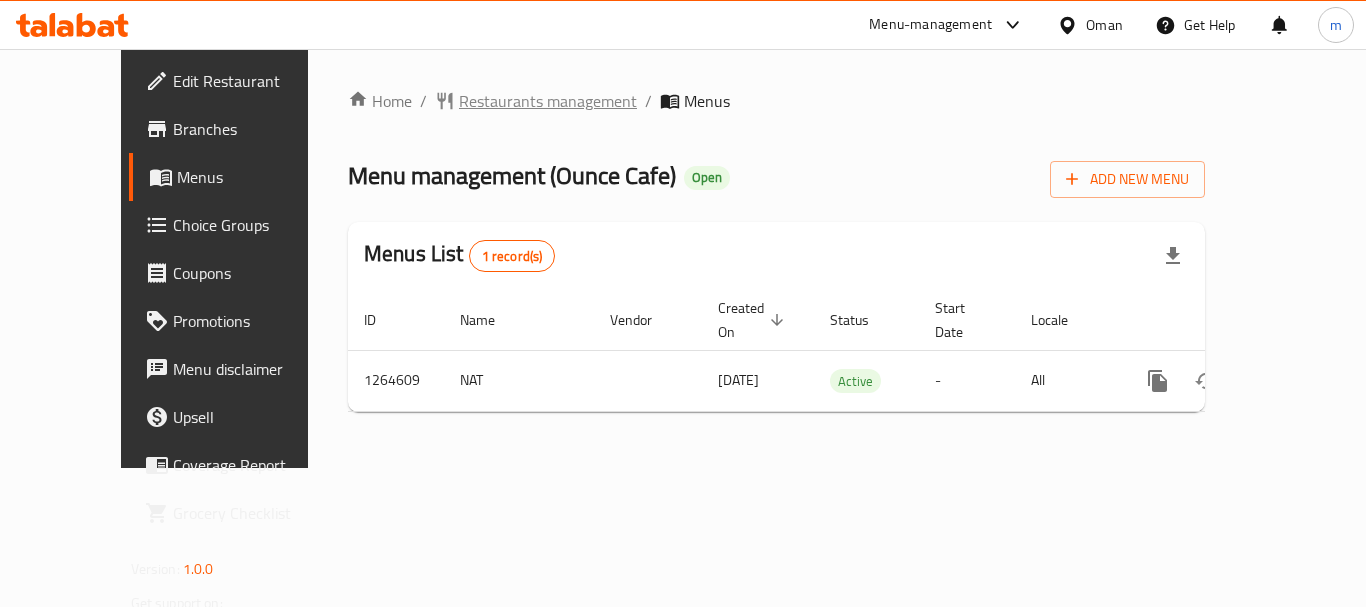 click on "Restaurants management" at bounding box center [548, 101] 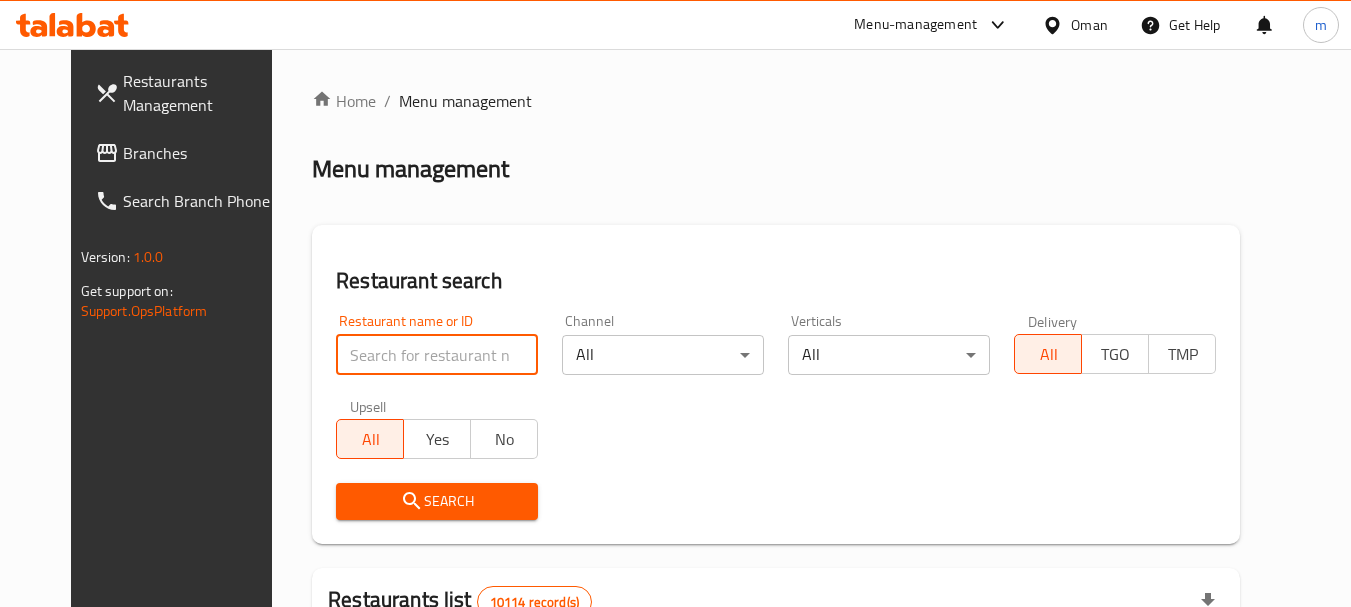 click at bounding box center [437, 355] 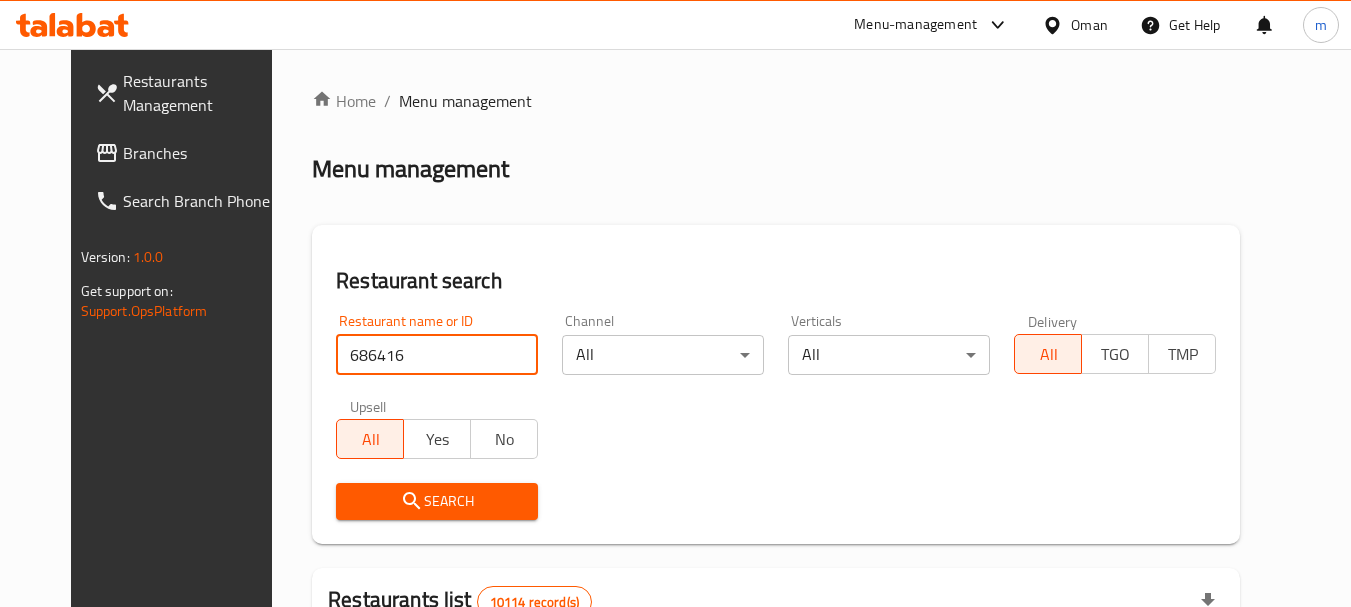 type on "686416" 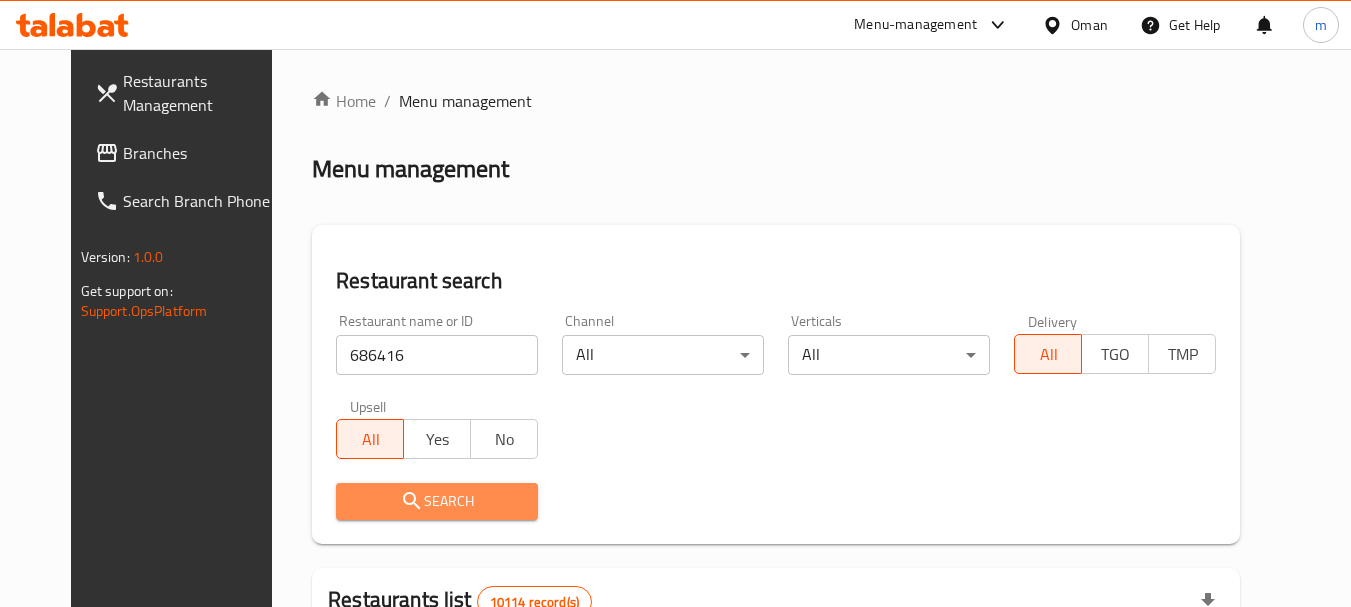 click on "Search" at bounding box center [437, 501] 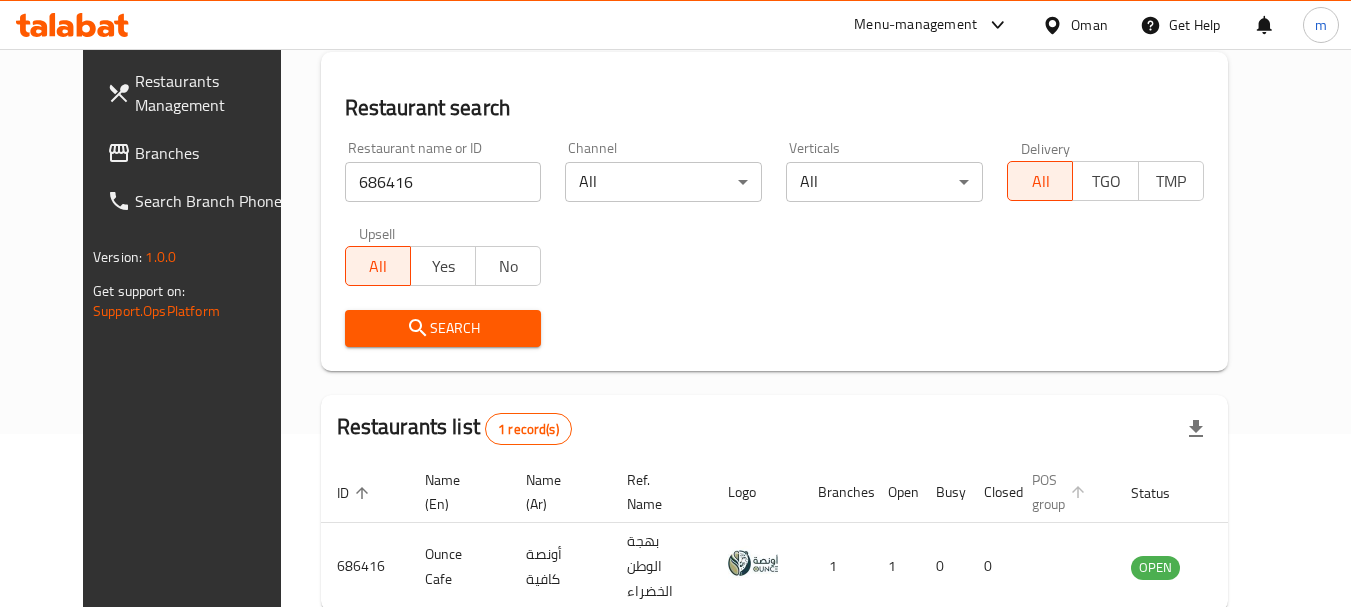 scroll, scrollTop: 268, scrollLeft: 0, axis: vertical 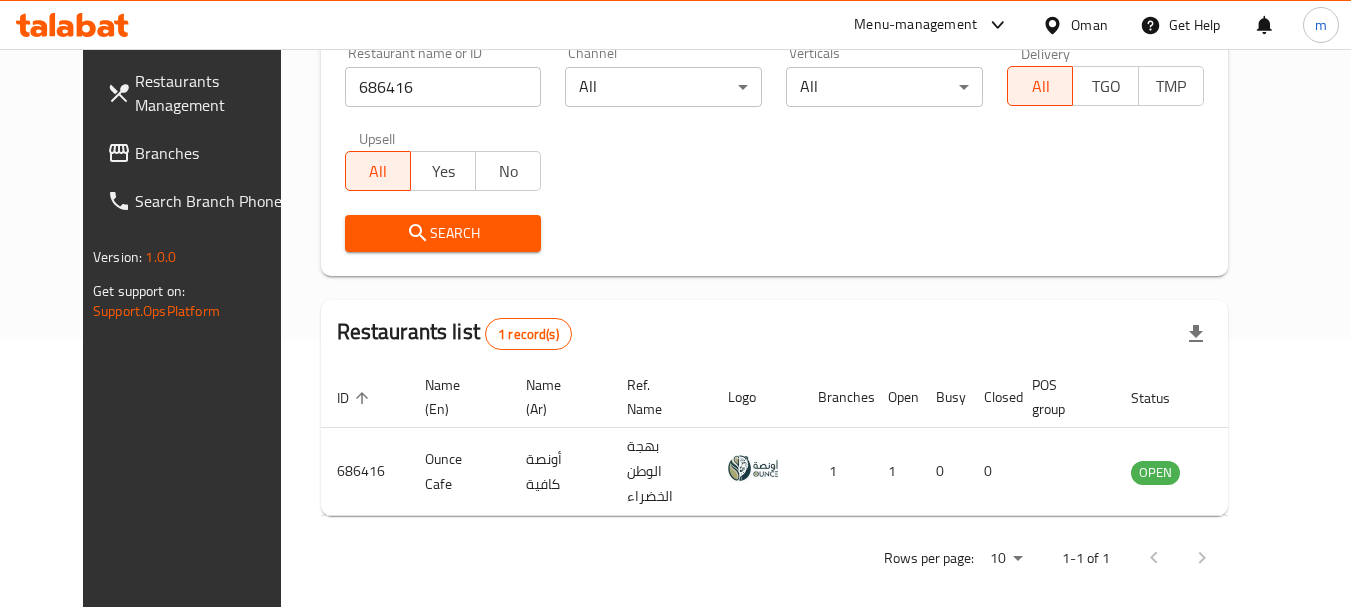 click 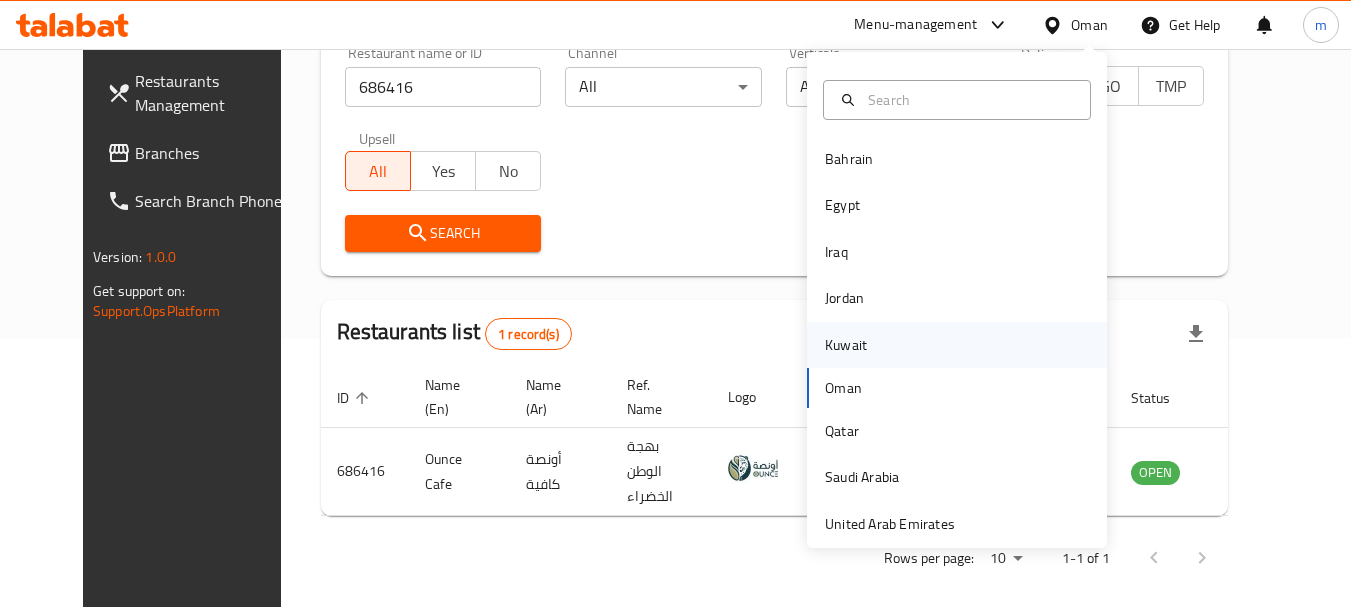 click on "Kuwait" at bounding box center (846, 345) 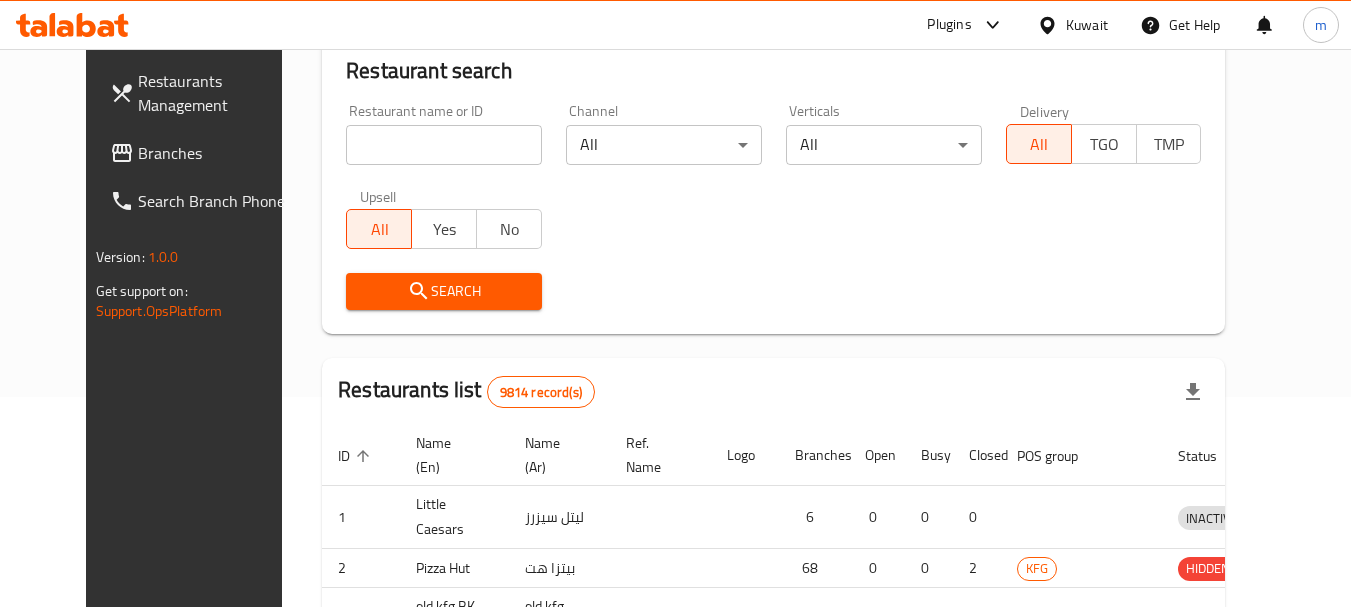 scroll, scrollTop: 268, scrollLeft: 0, axis: vertical 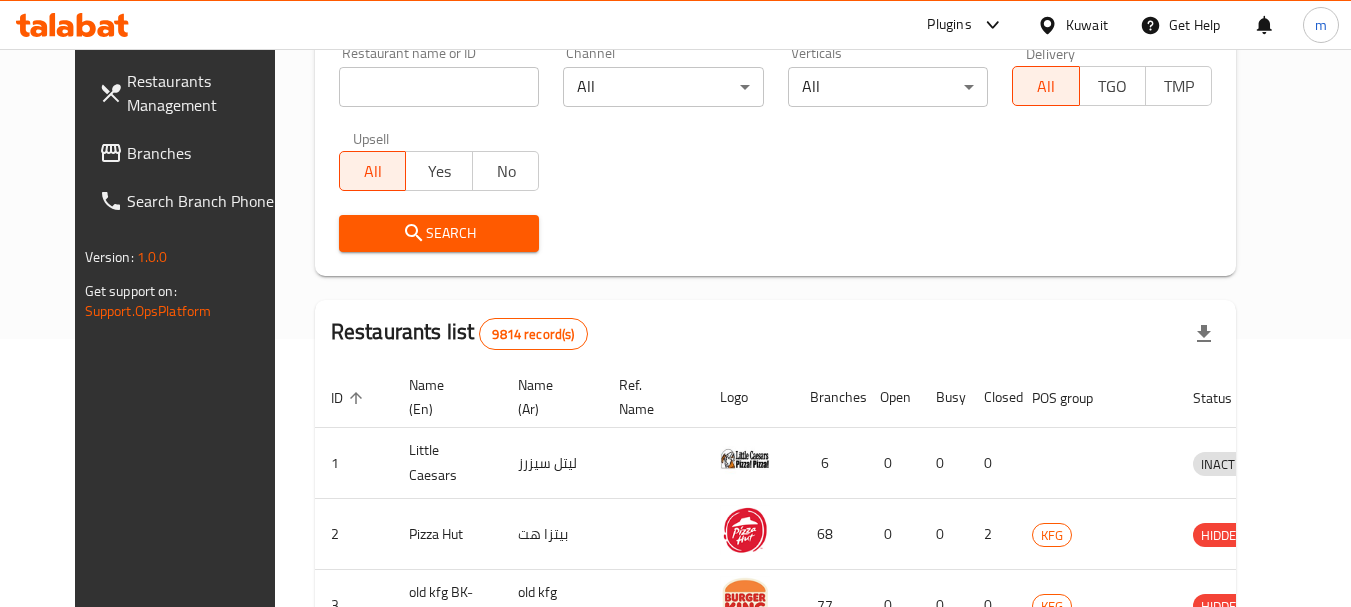 click on "Branches" at bounding box center (206, 153) 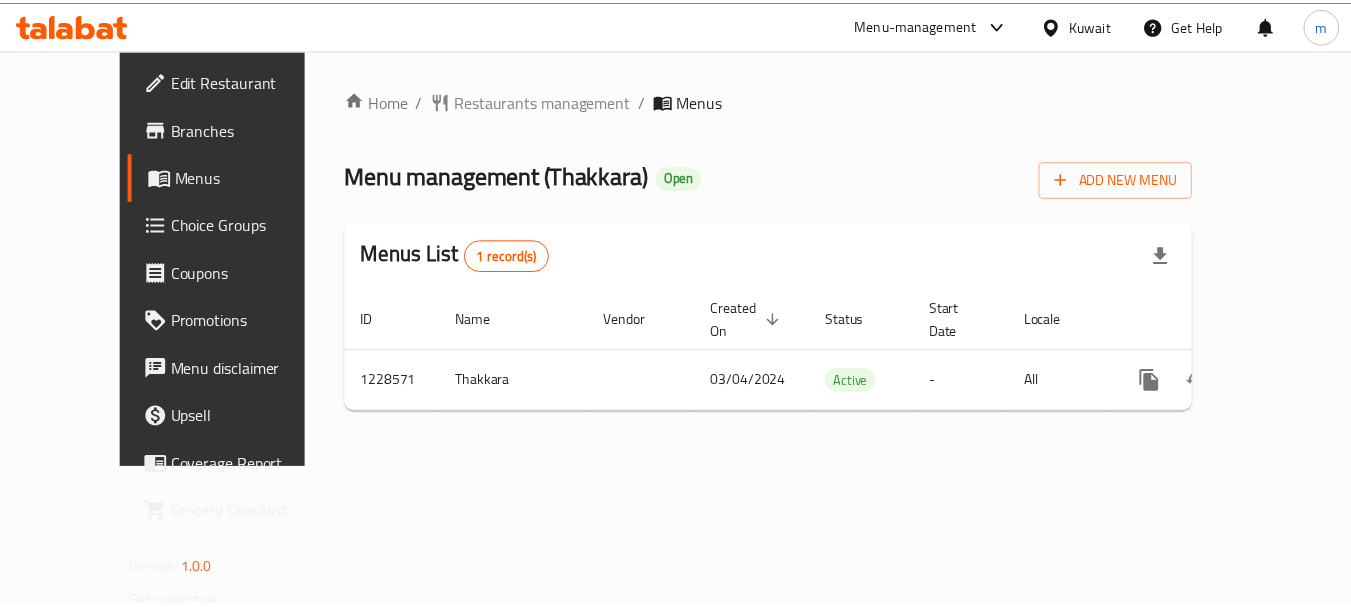 scroll, scrollTop: 0, scrollLeft: 0, axis: both 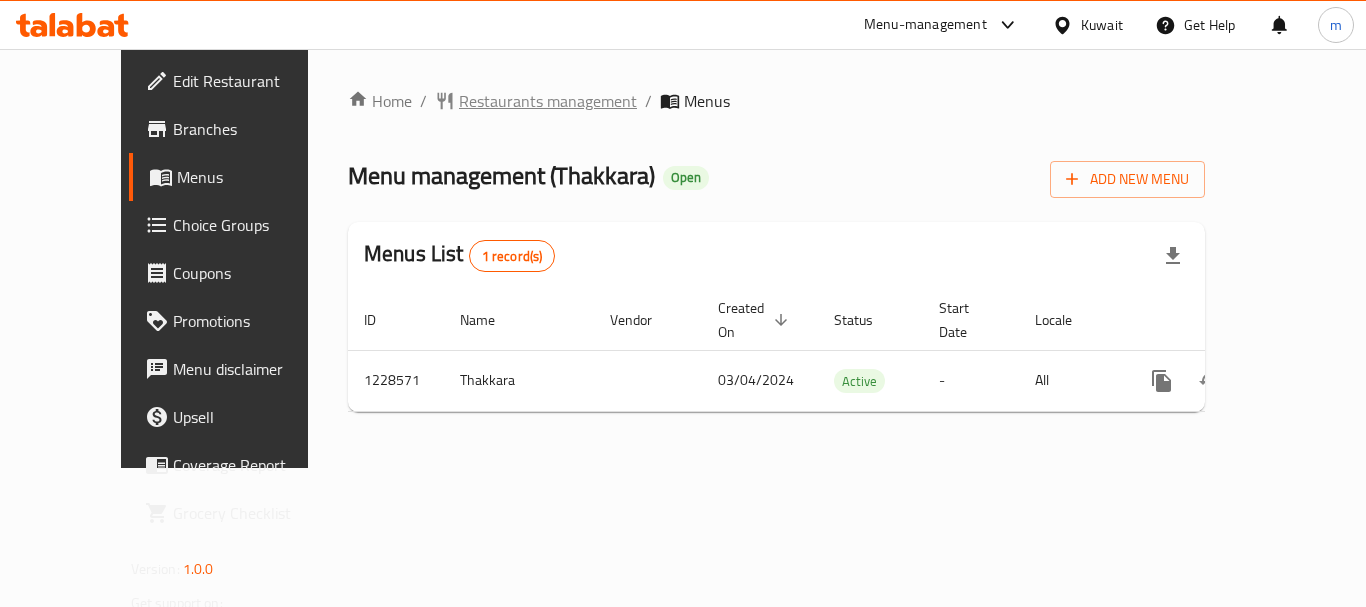click on "Restaurants management" at bounding box center (548, 101) 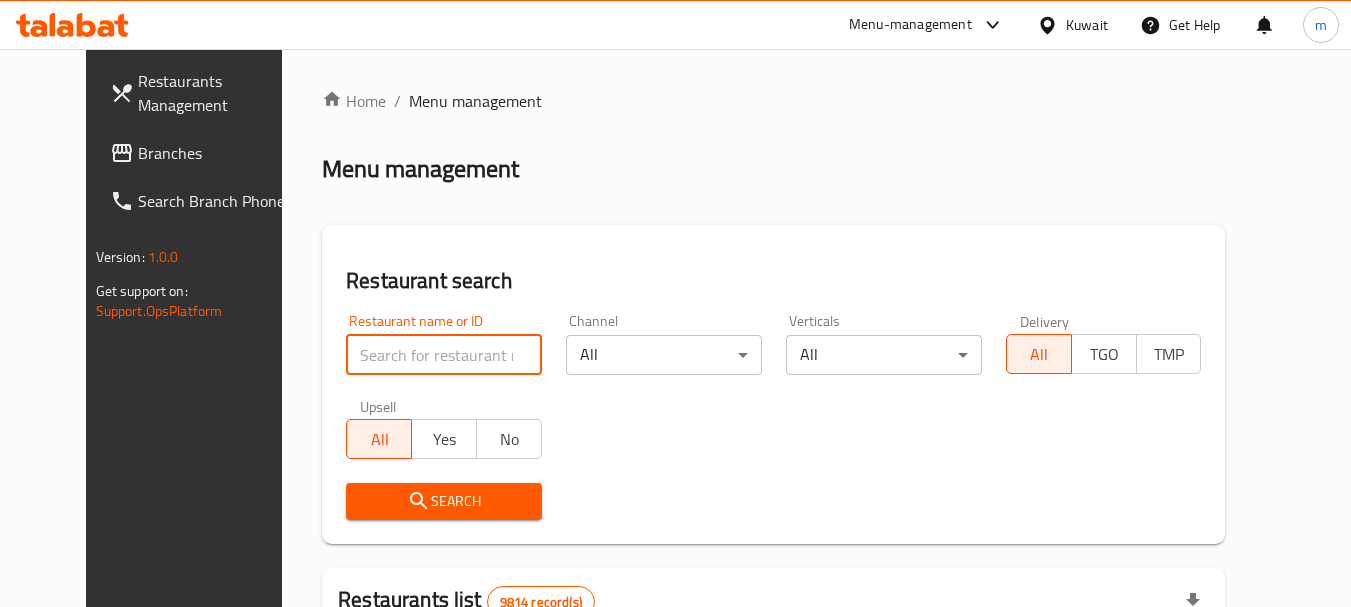 click at bounding box center [444, 355] 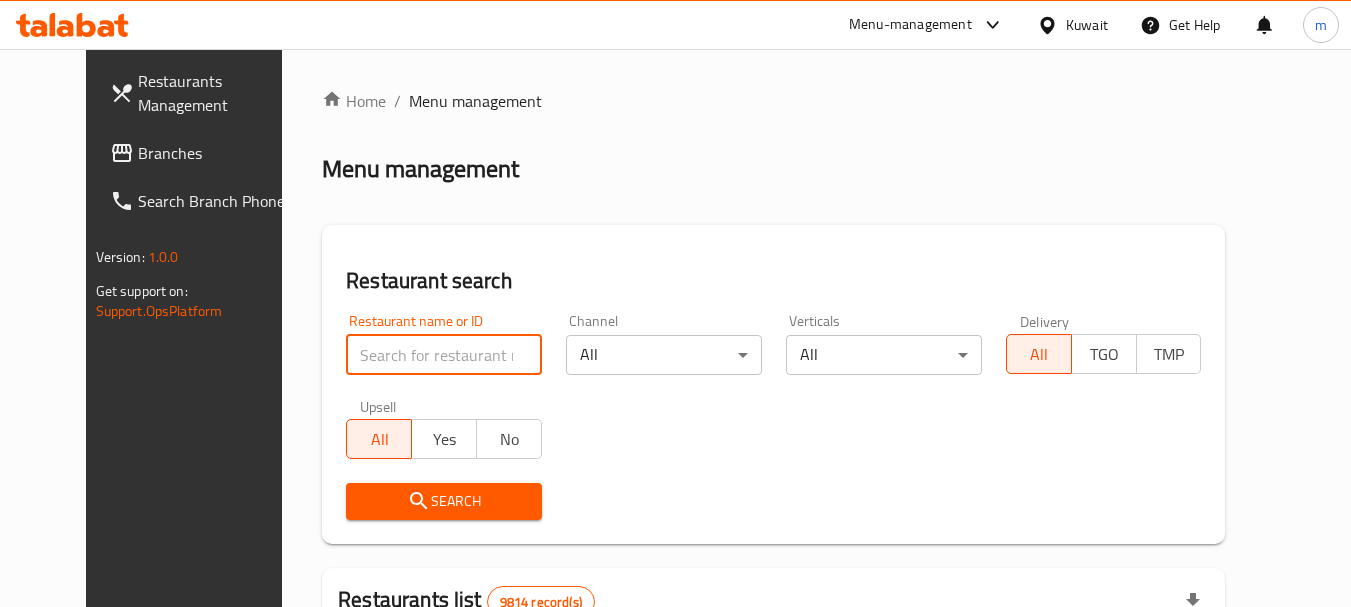 paste on "/676479" 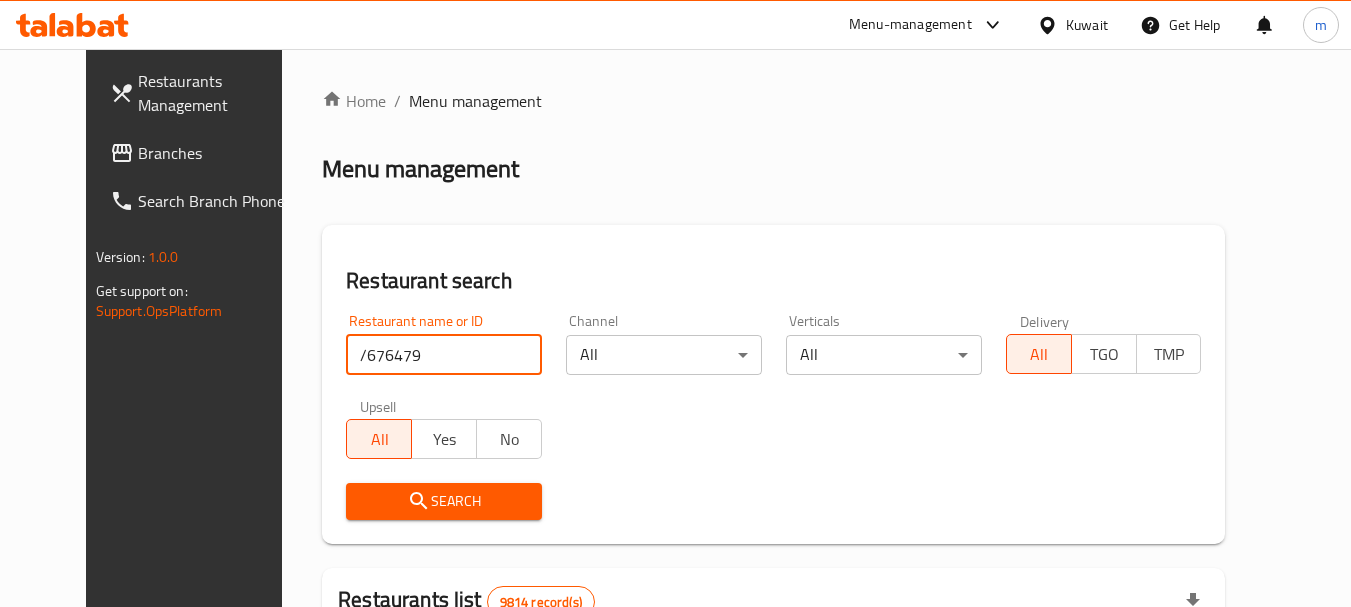 click on "/676479" at bounding box center [444, 355] 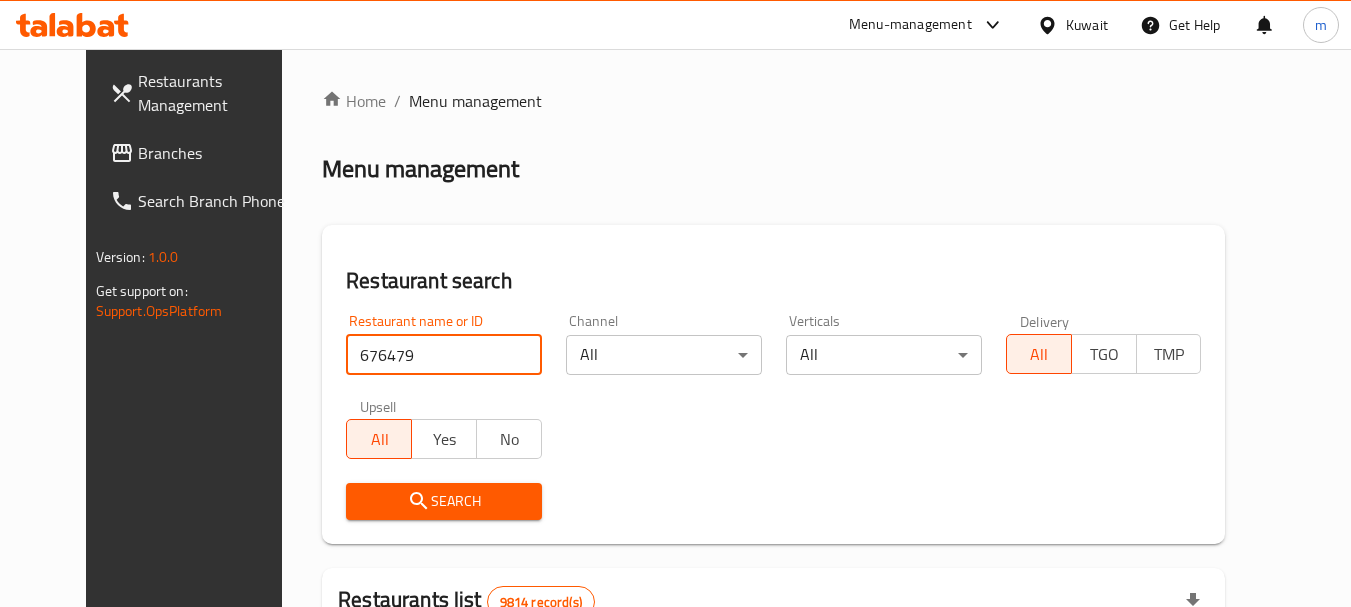 type on "676479" 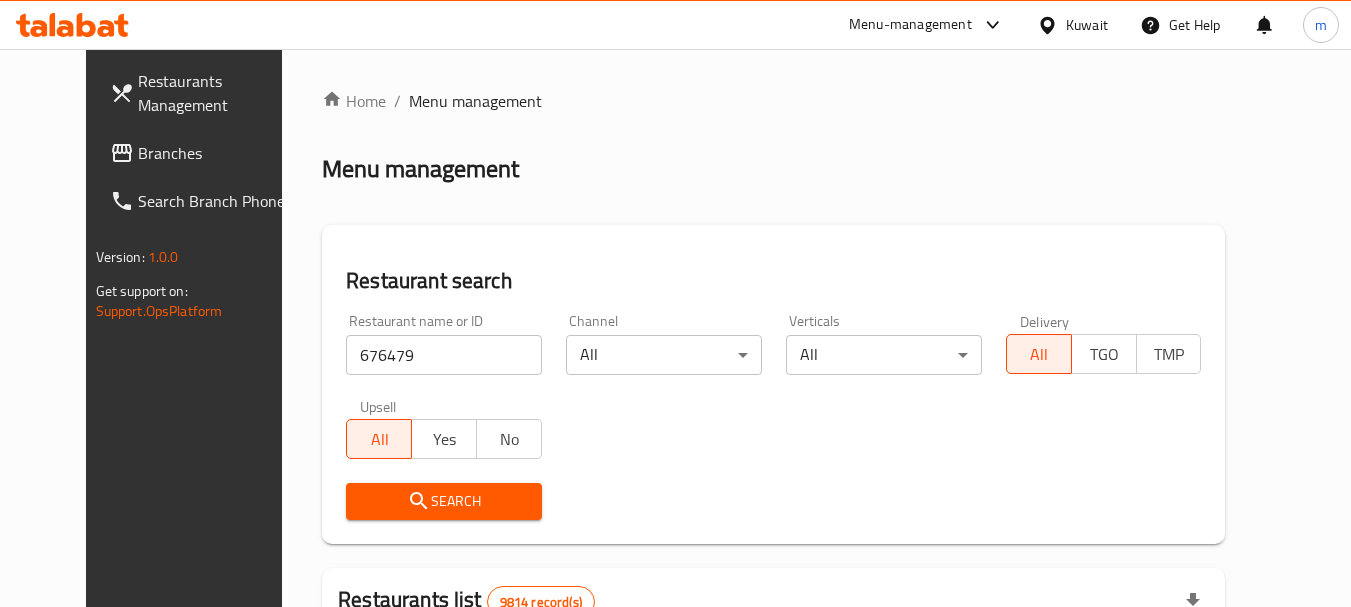 click on "Search" at bounding box center [444, 501] 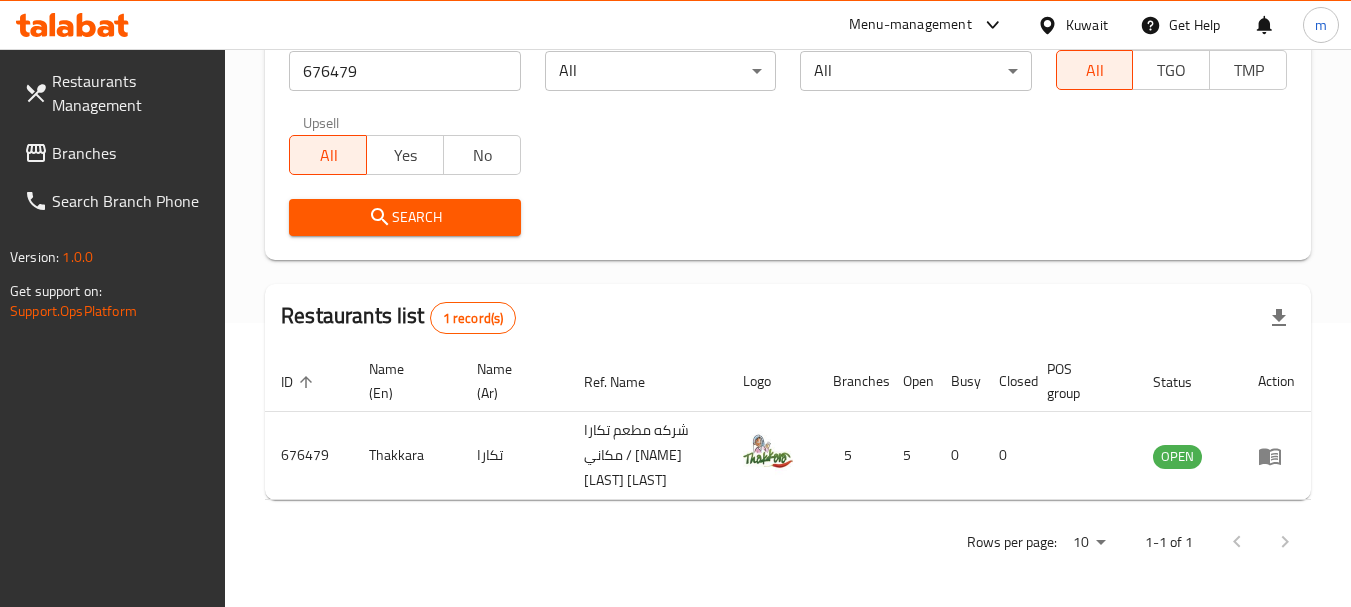 scroll, scrollTop: 285, scrollLeft: 0, axis: vertical 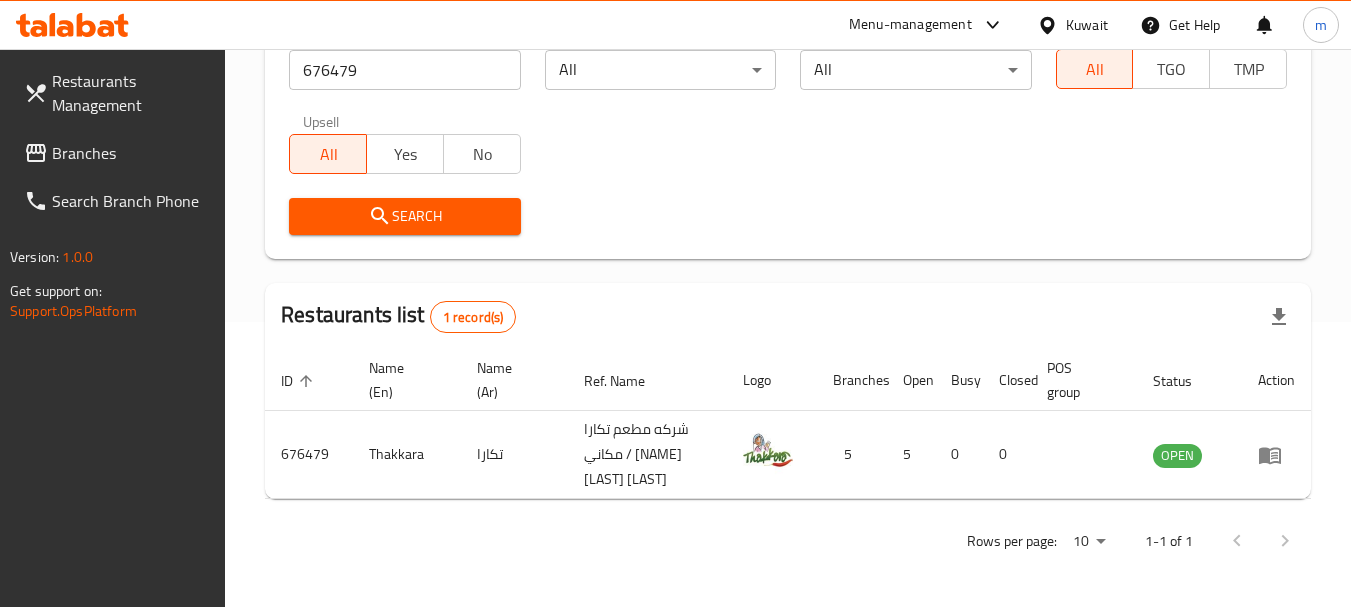click on "Kuwait" at bounding box center [1087, 25] 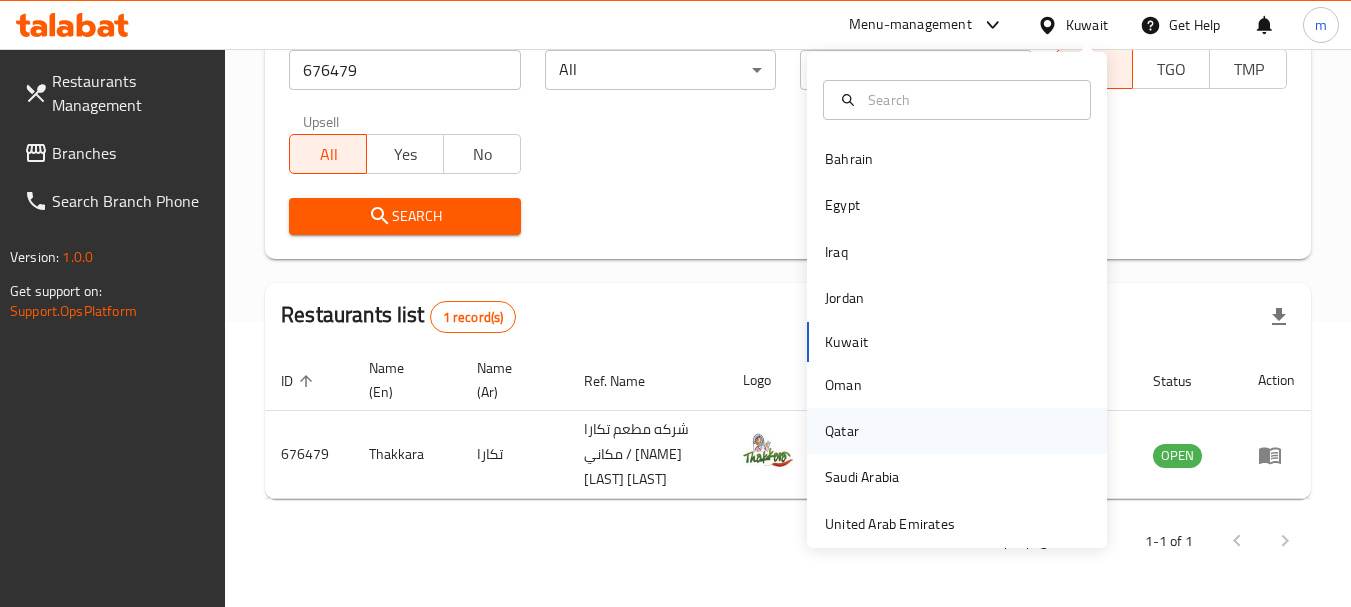click on "Qatar" at bounding box center (842, 431) 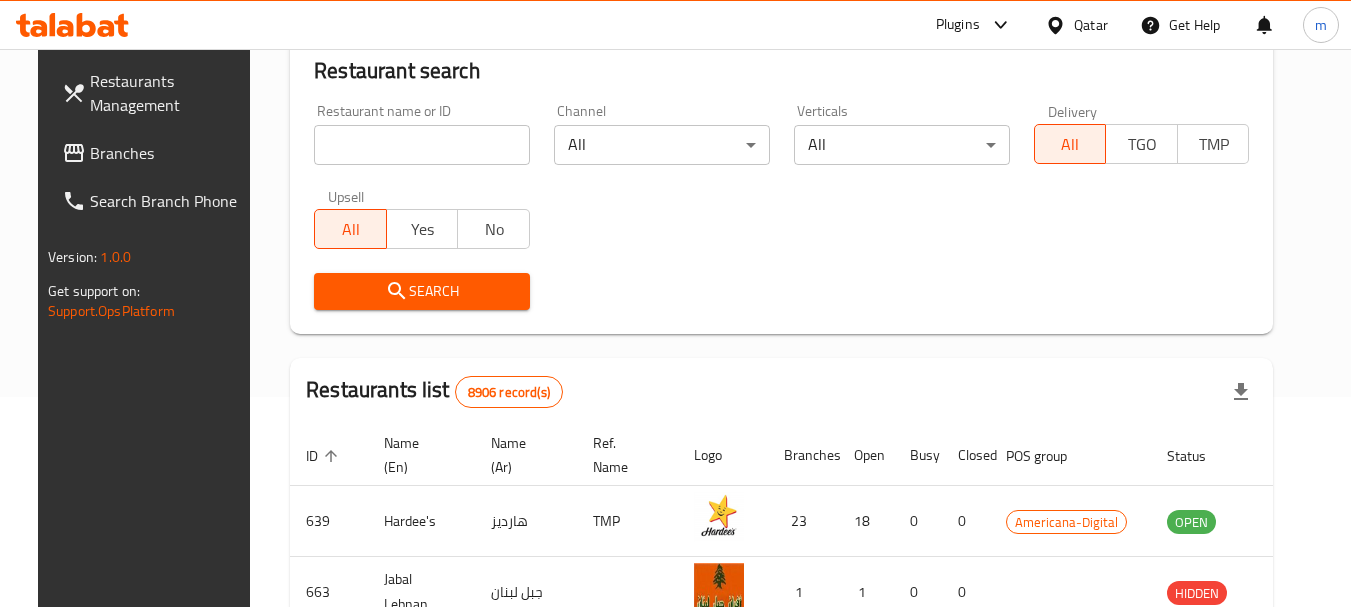 scroll, scrollTop: 285, scrollLeft: 0, axis: vertical 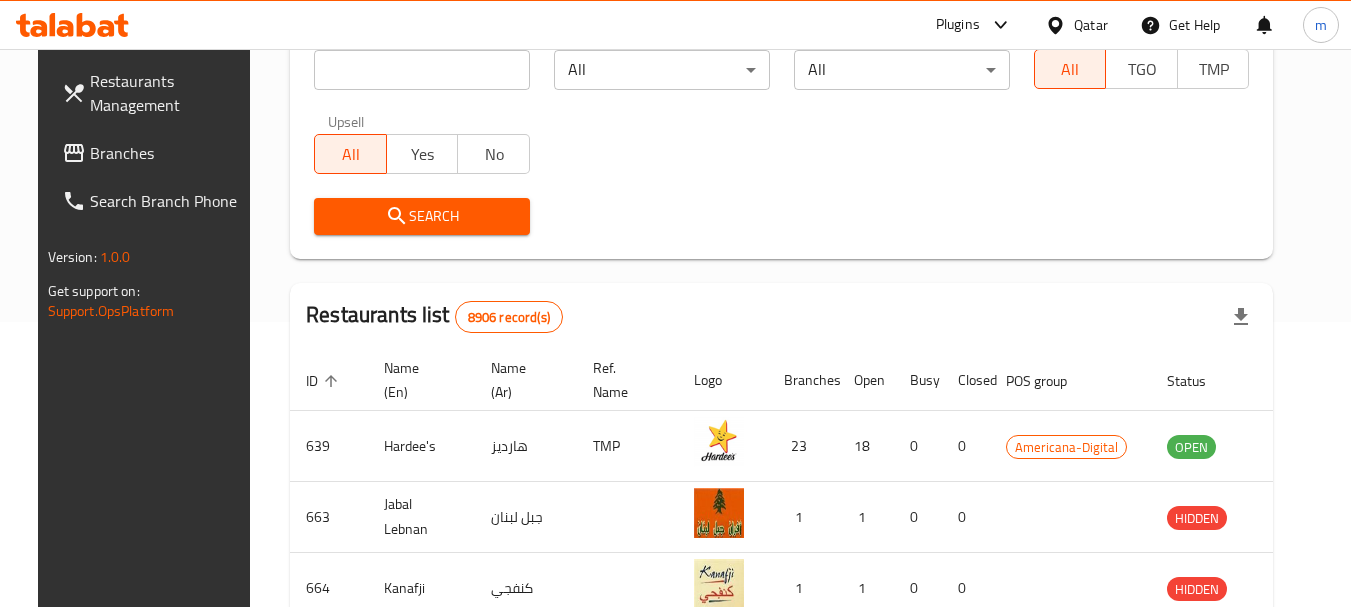 click on "Branches" at bounding box center [169, 153] 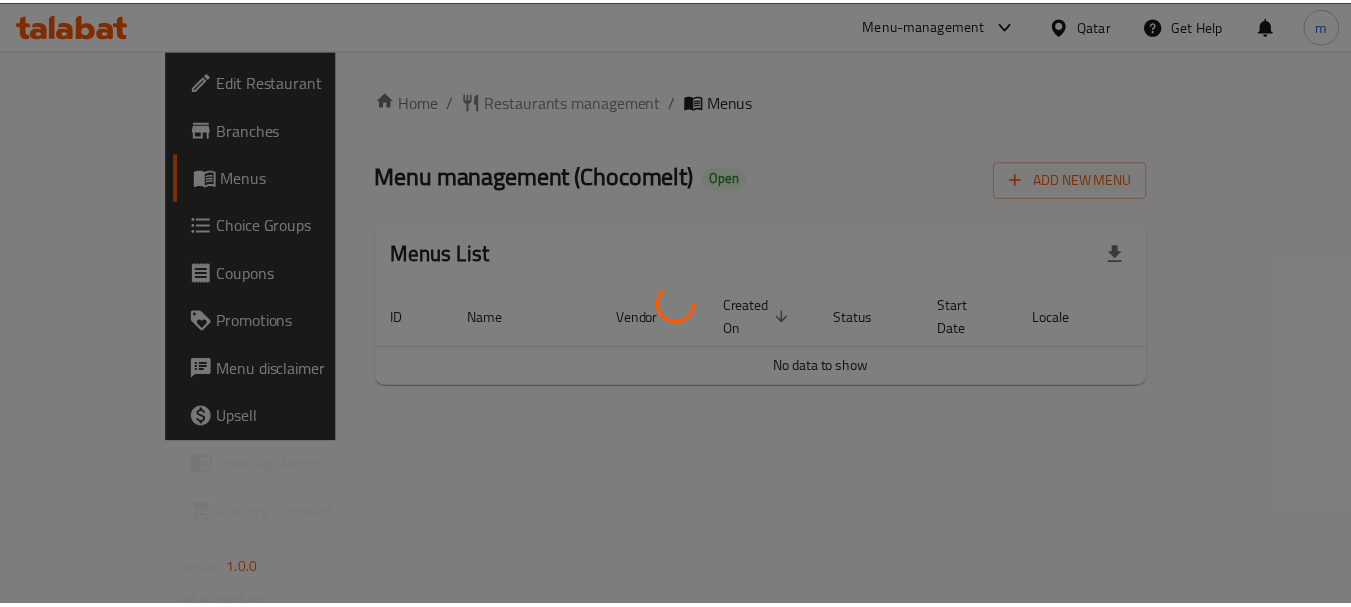 scroll, scrollTop: 0, scrollLeft: 0, axis: both 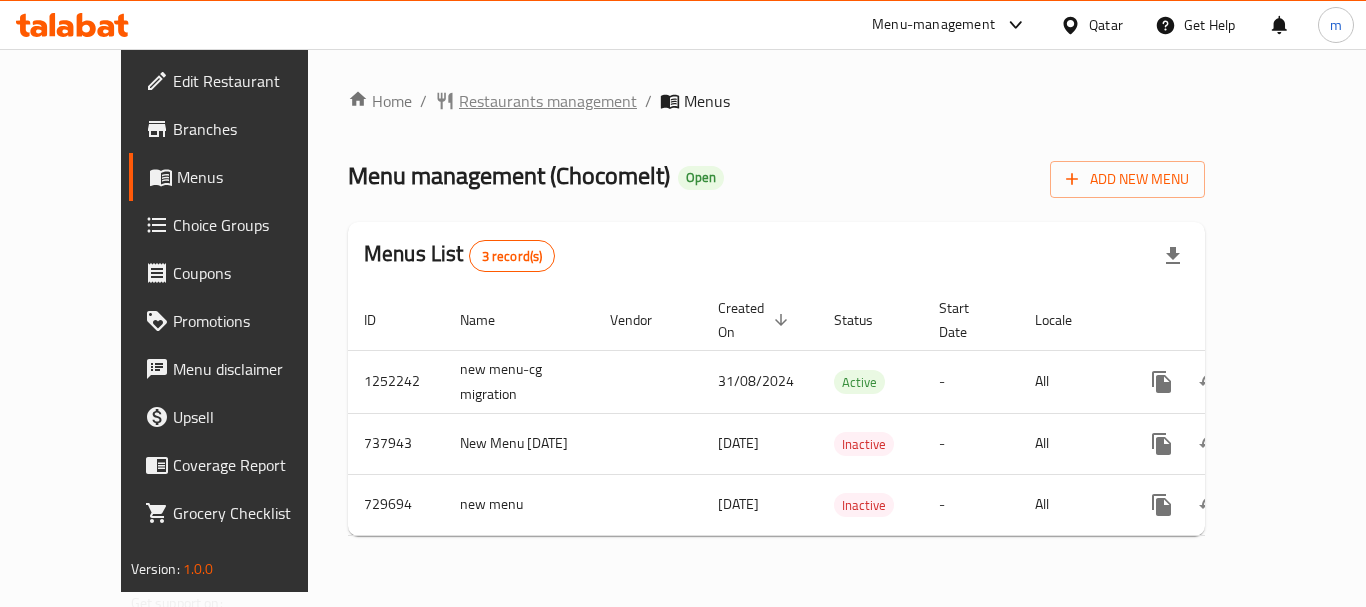 click on "Restaurants management" at bounding box center [548, 101] 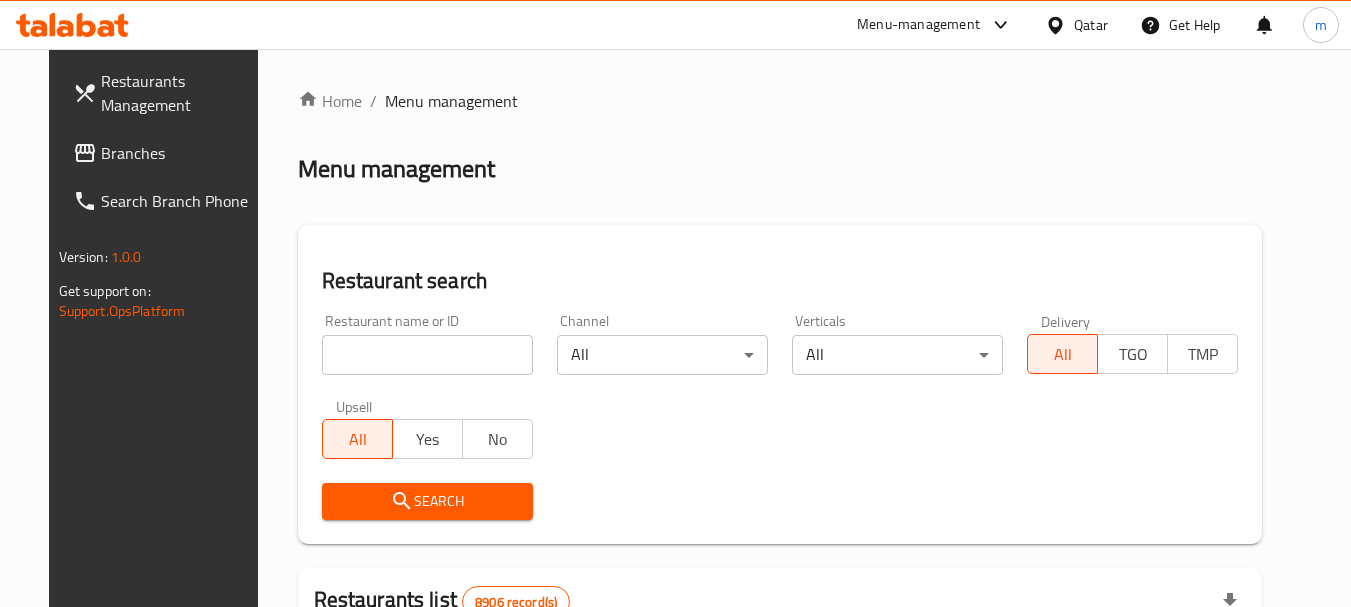 click at bounding box center (427, 355) 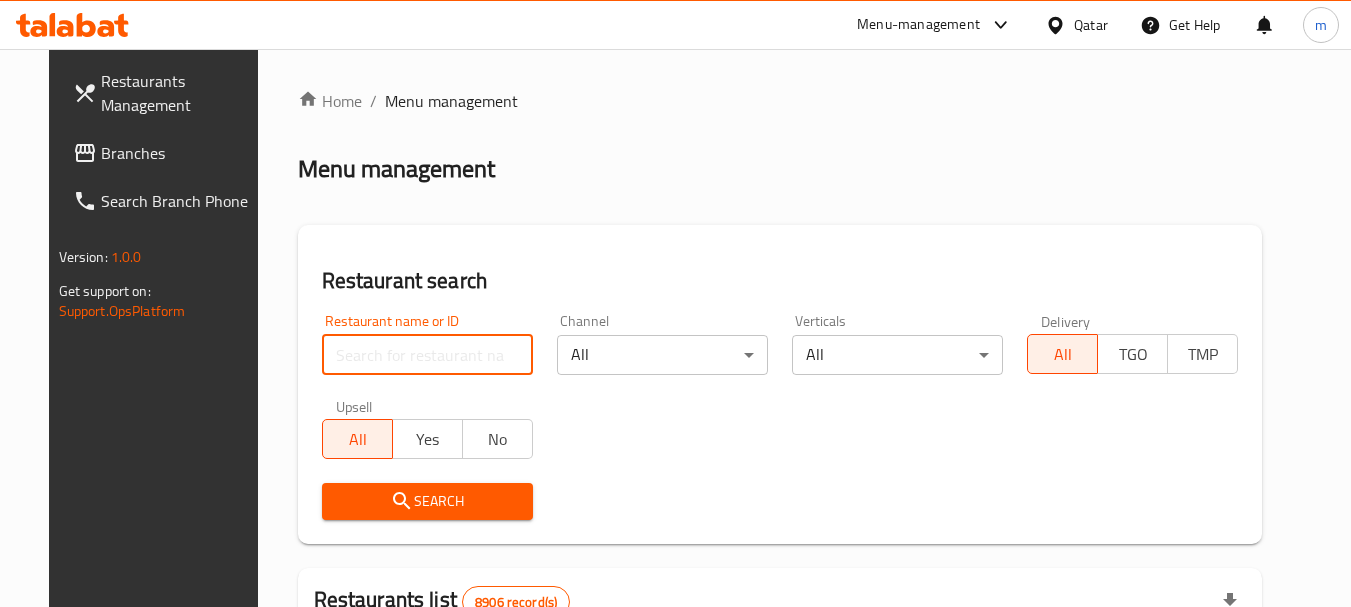 paste on "643166" 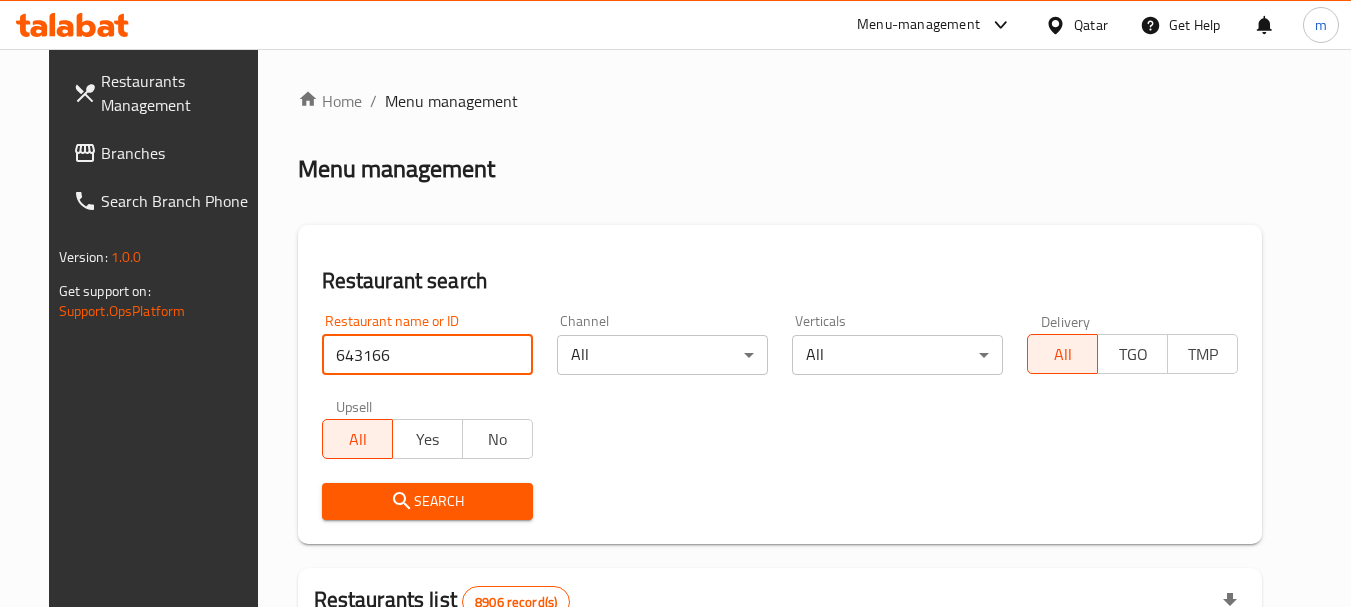 type on "643166" 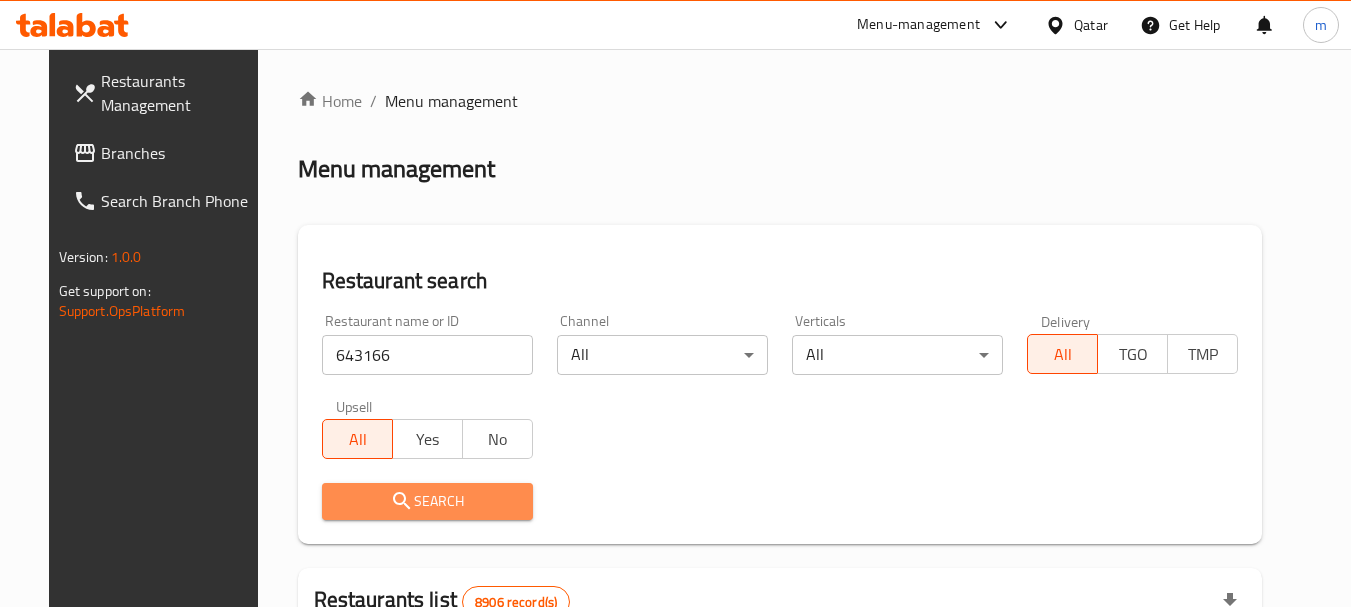 click on "Search" at bounding box center [427, 501] 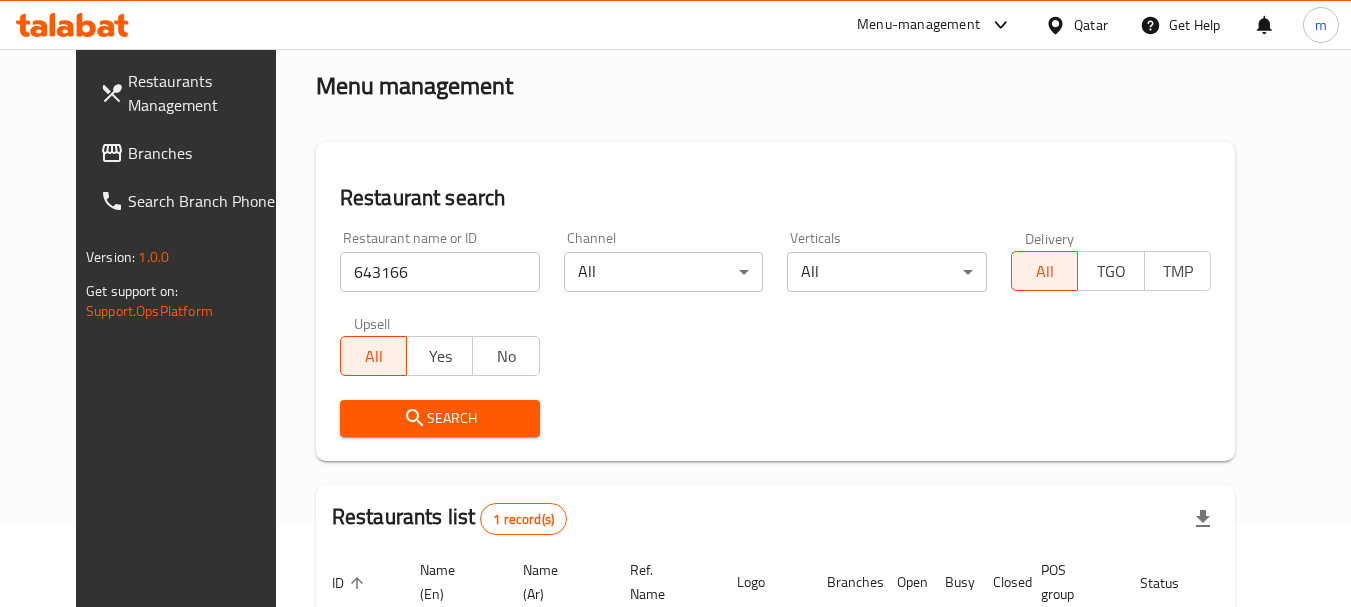 scroll, scrollTop: 260, scrollLeft: 0, axis: vertical 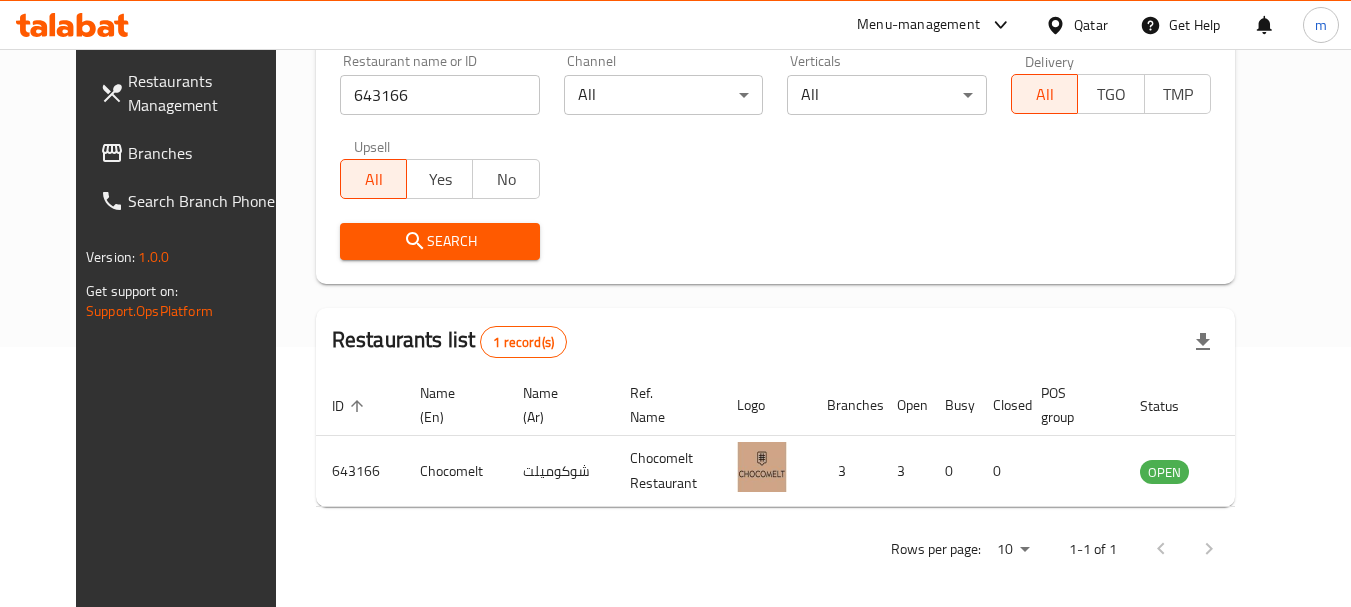 click 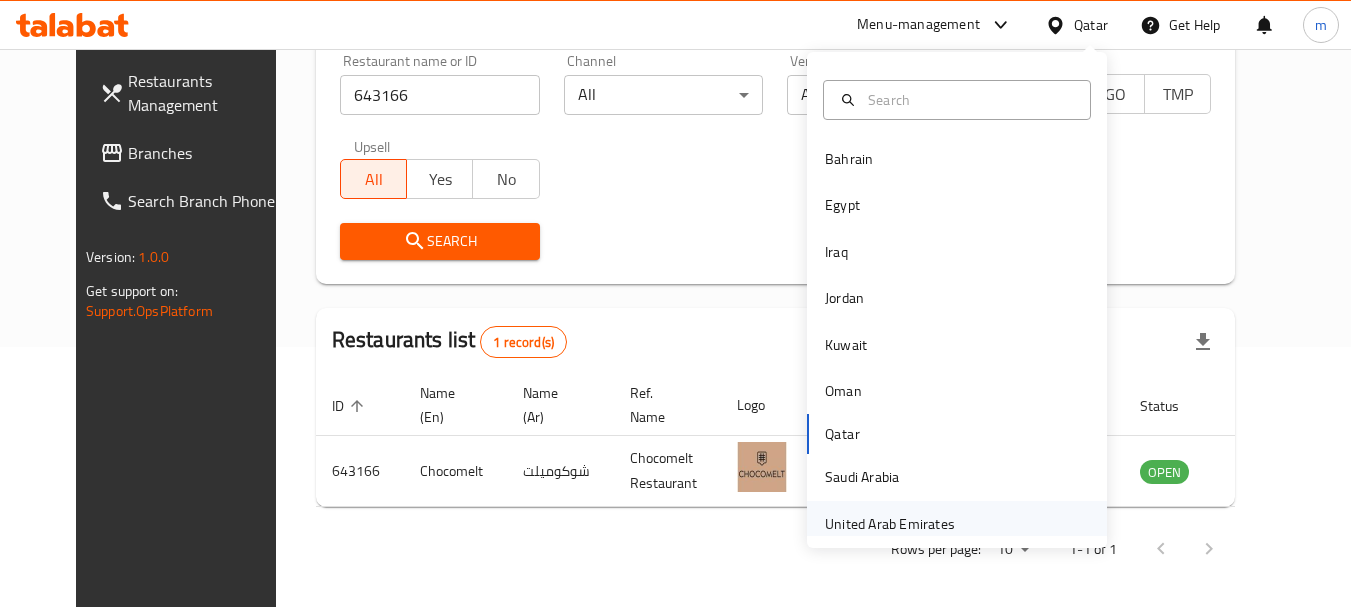 click on "United Arab Emirates" at bounding box center (890, 524) 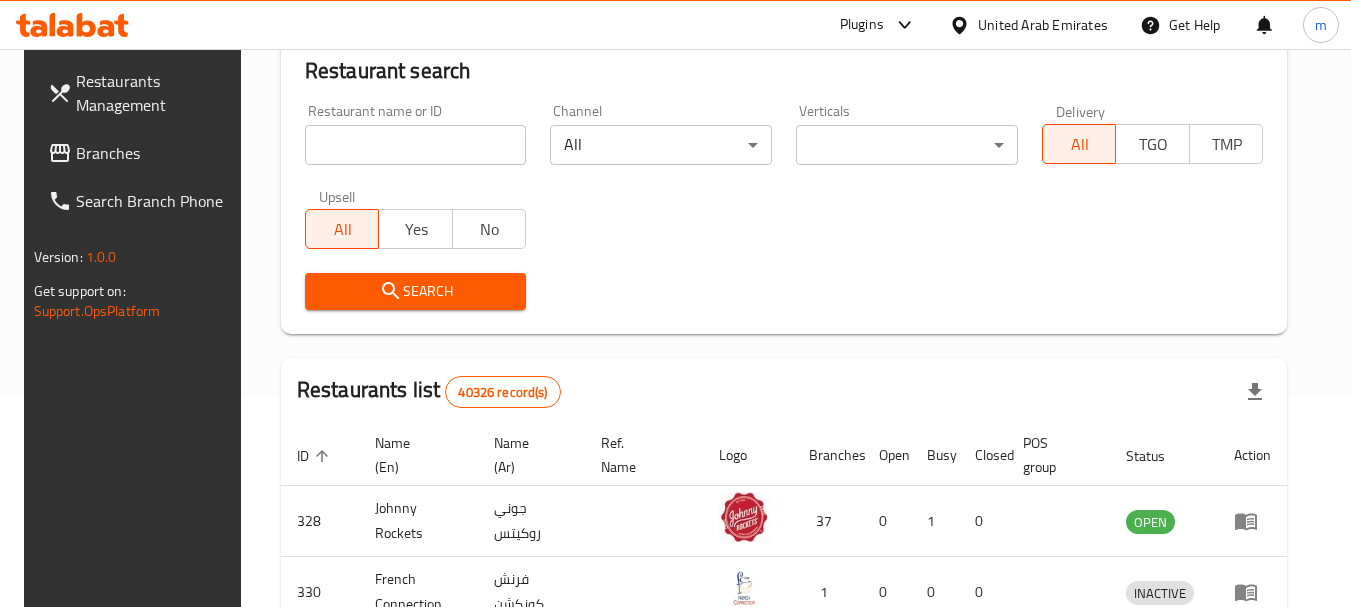 scroll, scrollTop: 260, scrollLeft: 0, axis: vertical 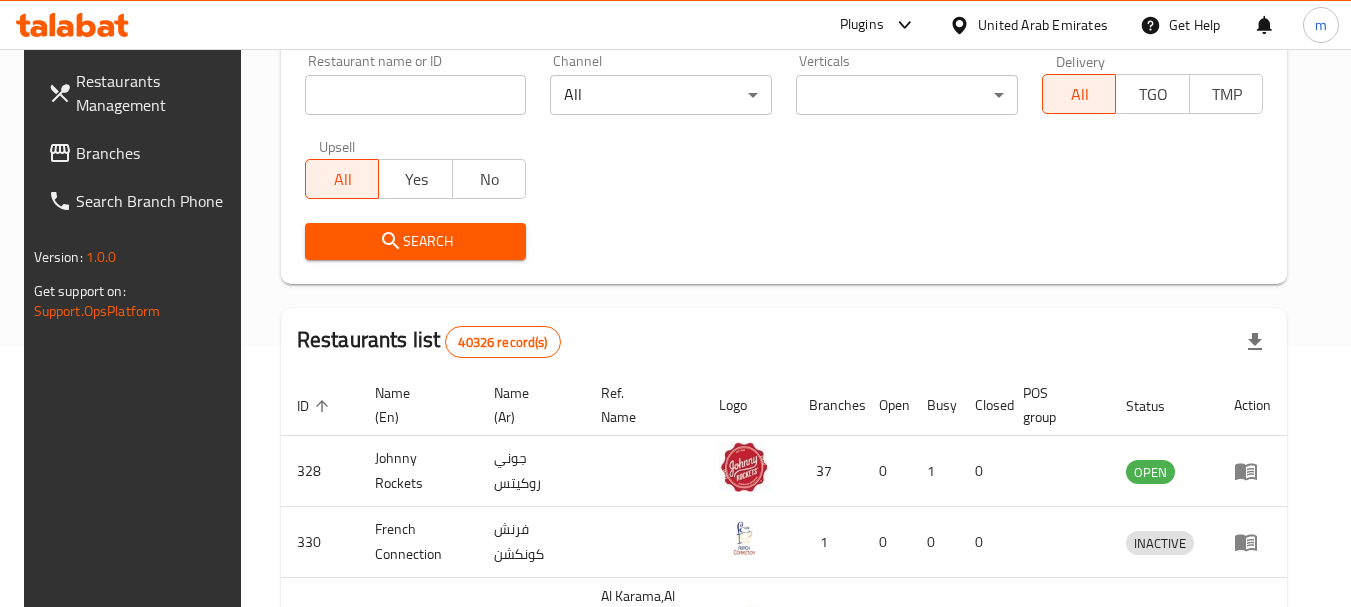 click on "Branches" at bounding box center (155, 153) 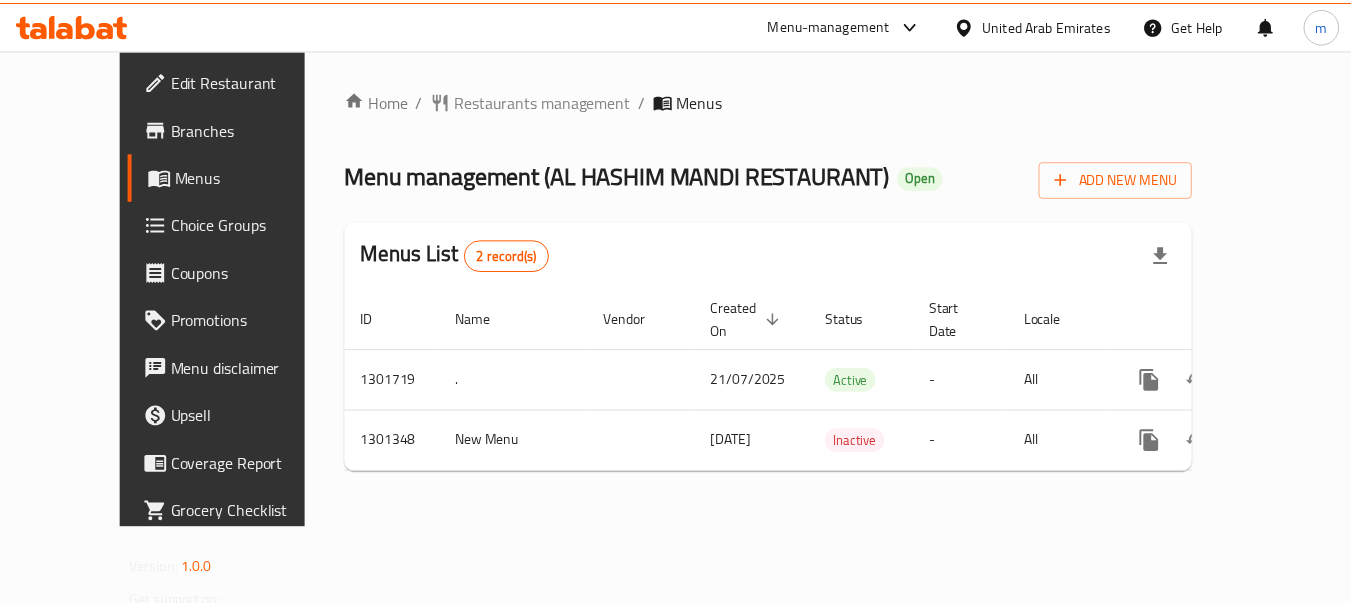 scroll, scrollTop: 0, scrollLeft: 0, axis: both 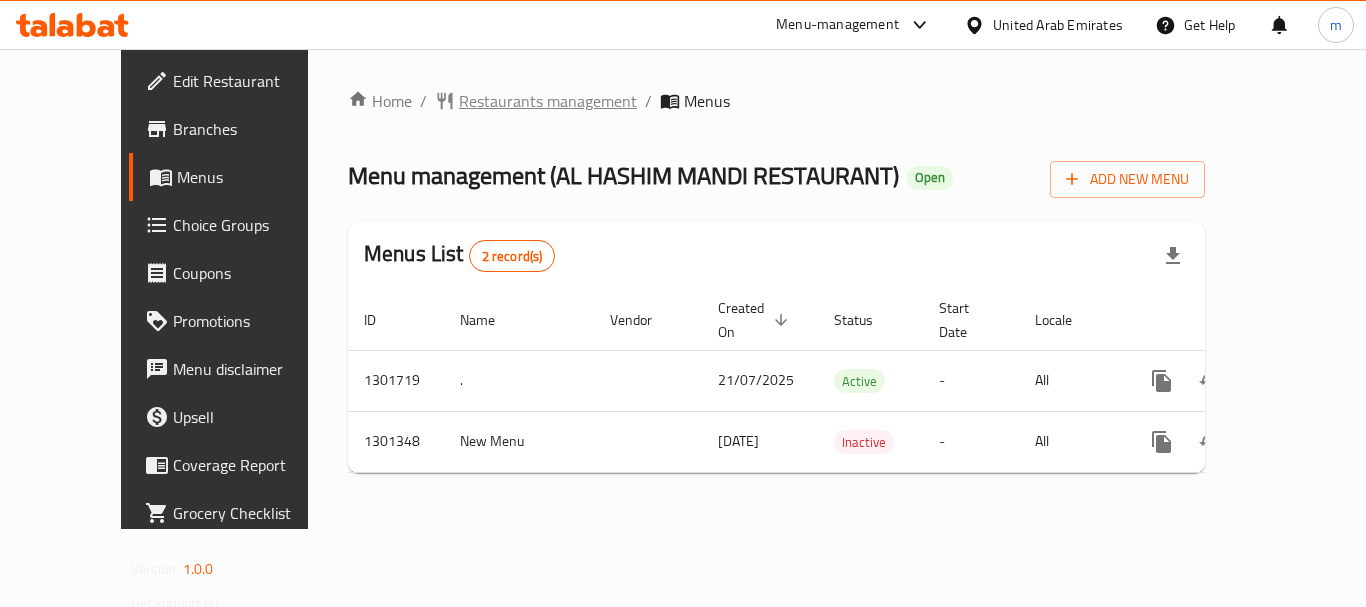 click on "Restaurants management" at bounding box center (548, 101) 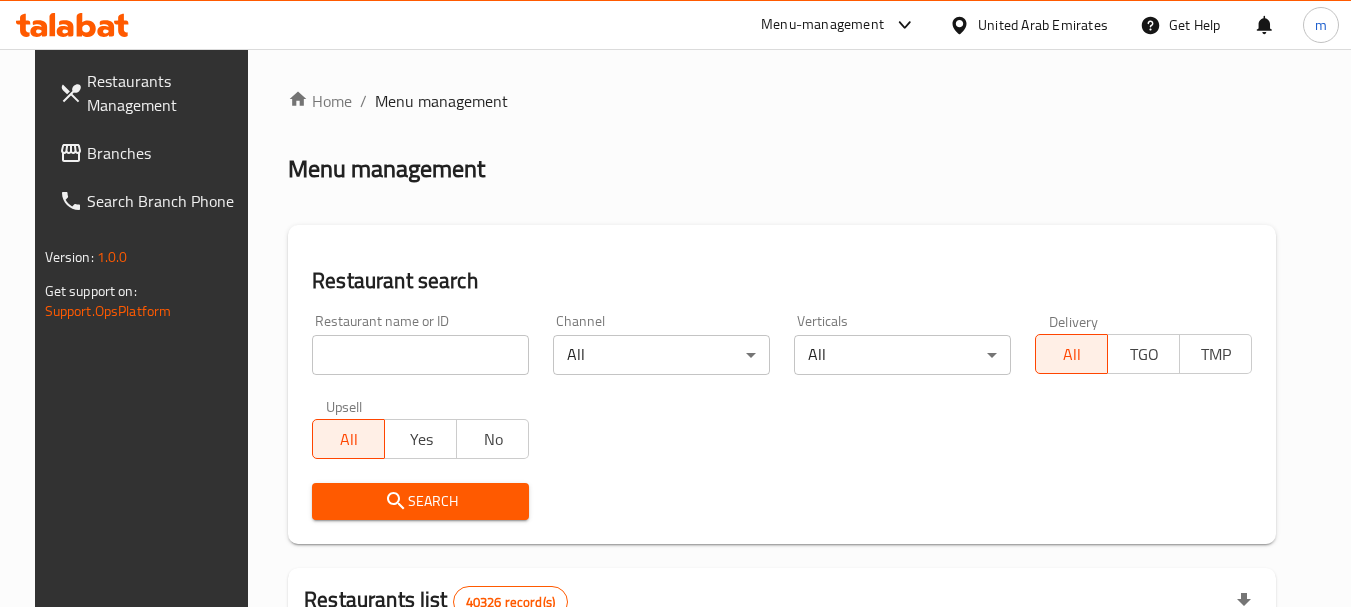 click at bounding box center [420, 355] 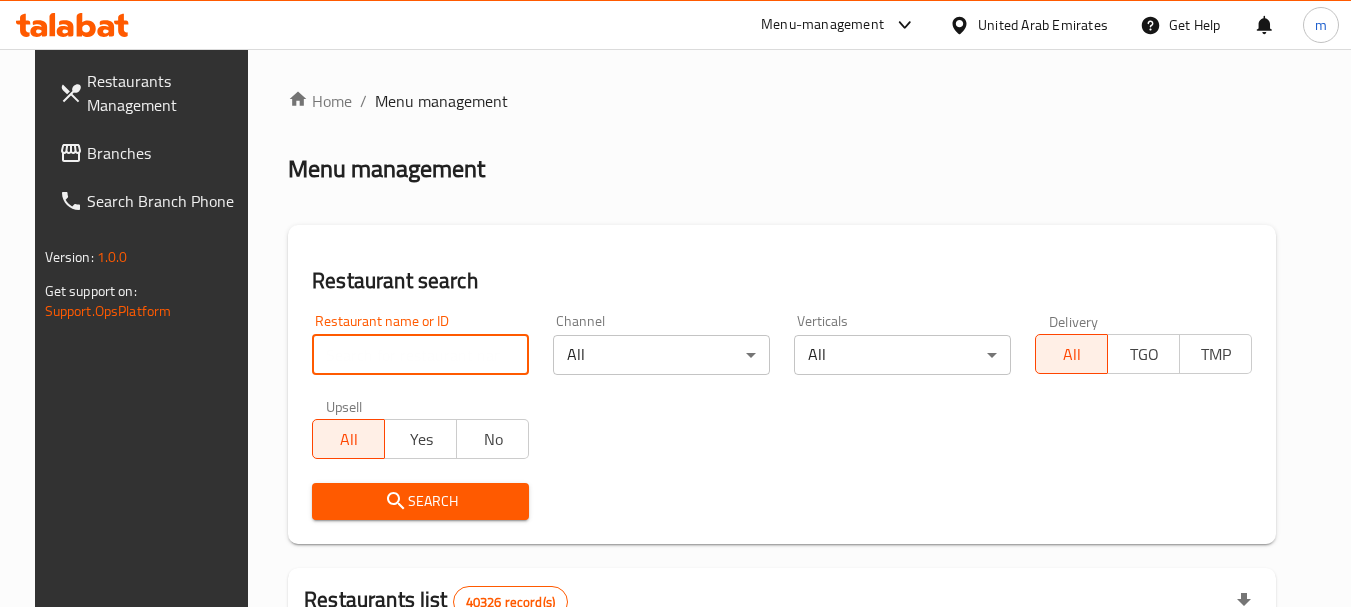 paste on "701990/" 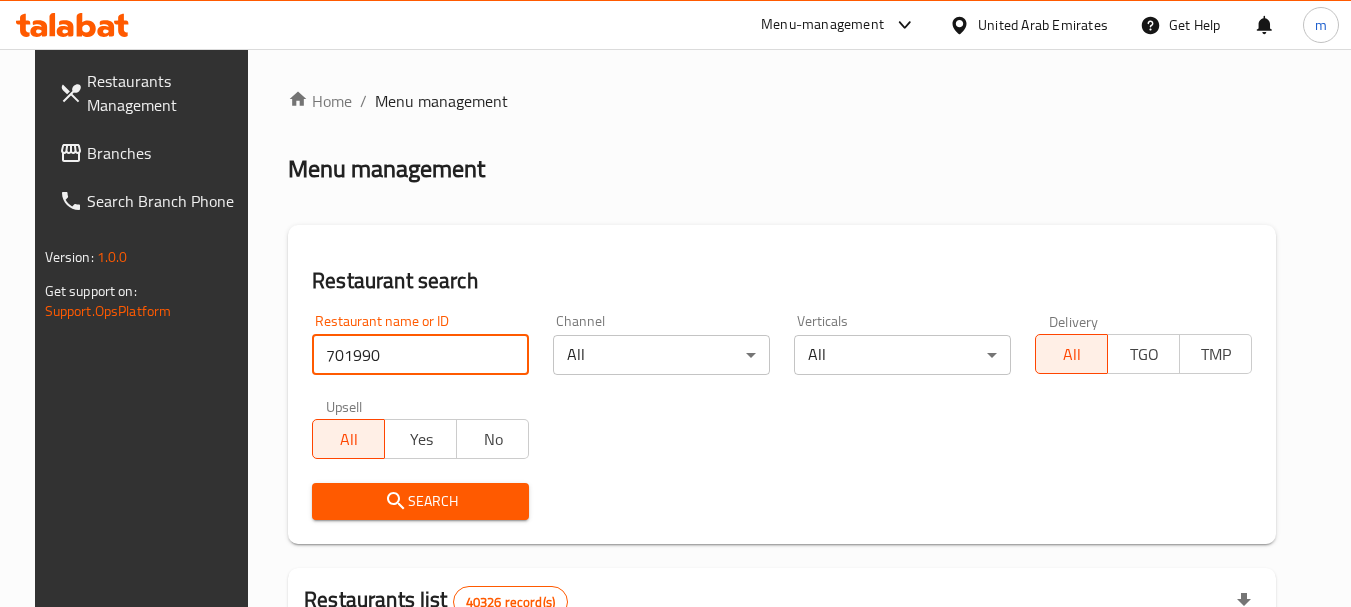 type on "701990" 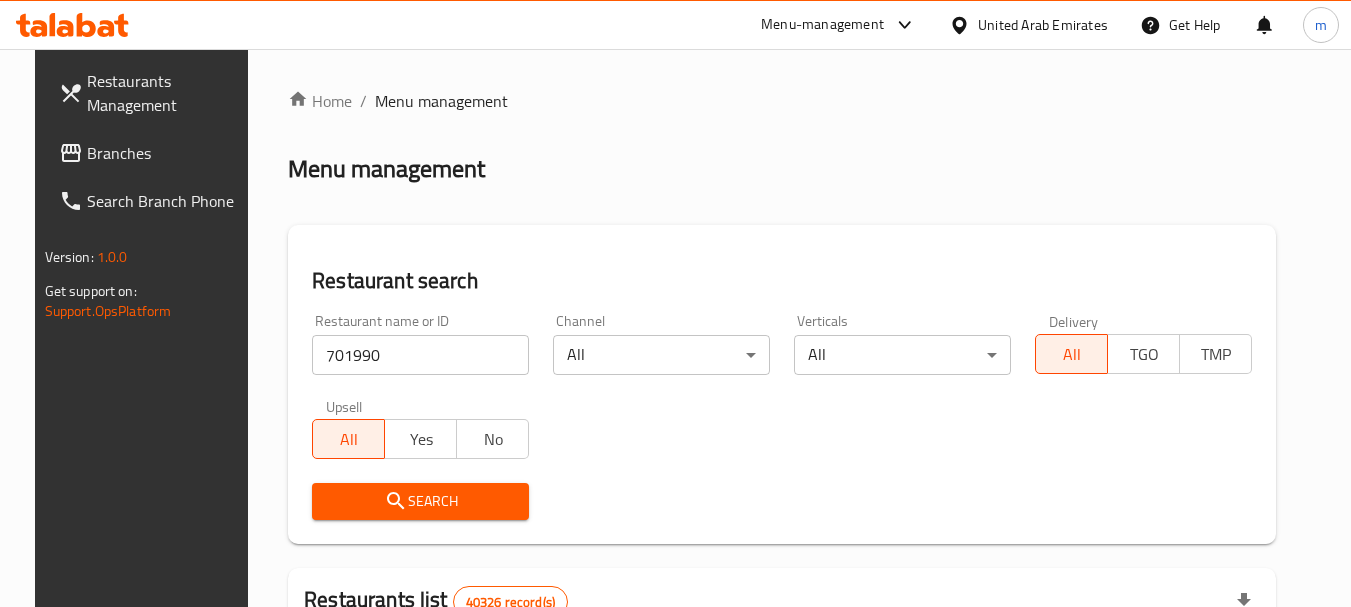 click on "Search" at bounding box center (420, 501) 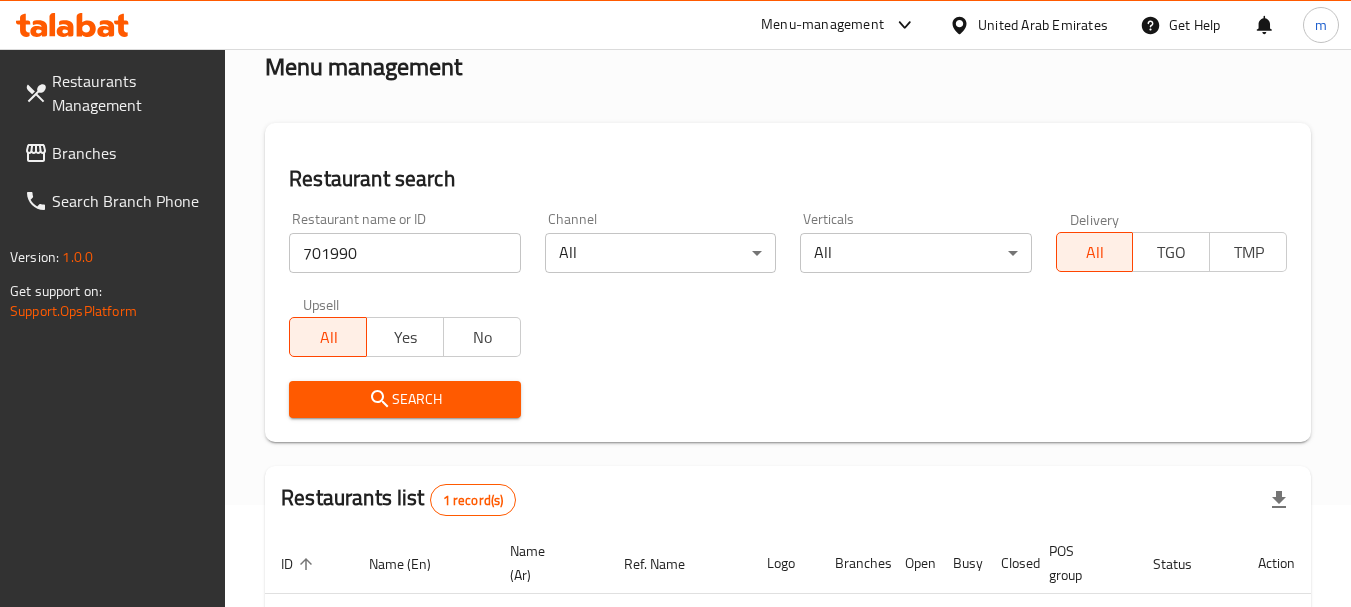 scroll, scrollTop: 285, scrollLeft: 0, axis: vertical 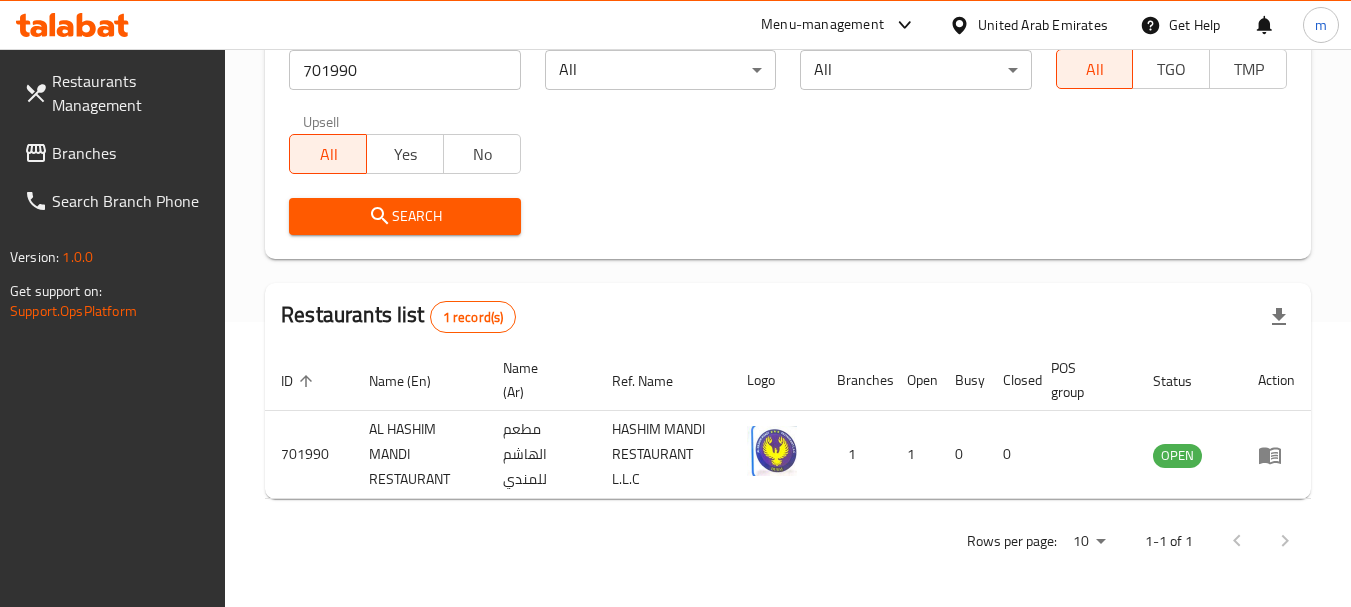 click on "United Arab Emirates" at bounding box center (1043, 25) 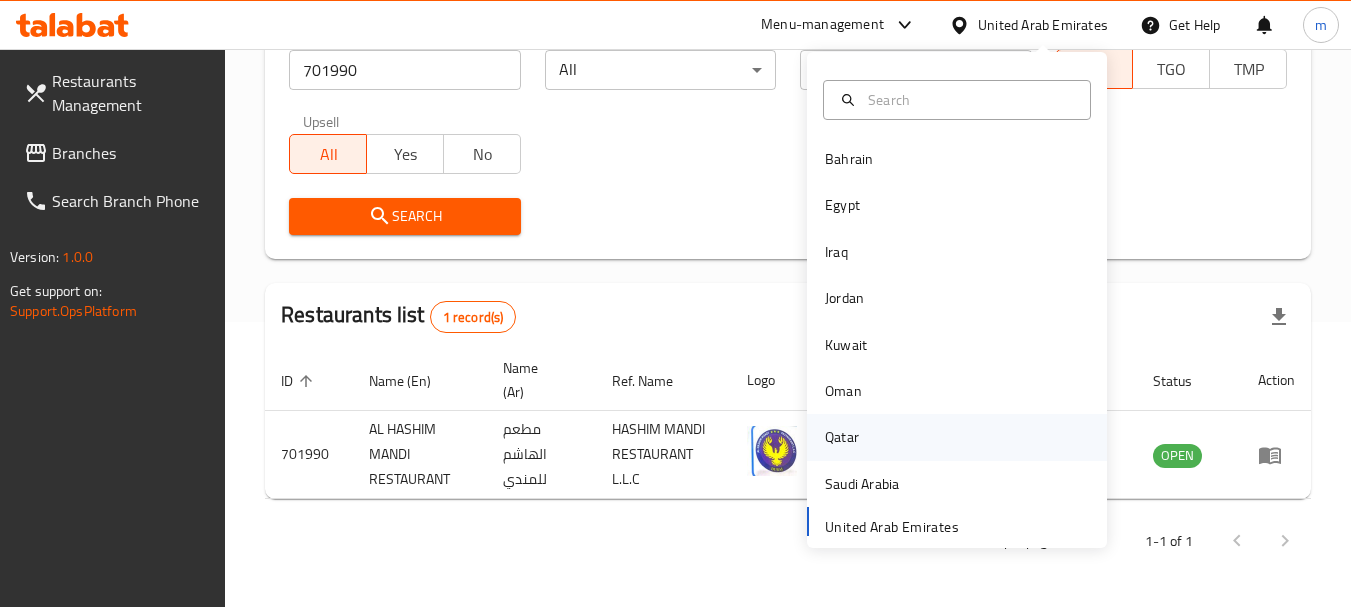 click on "Qatar" at bounding box center [842, 437] 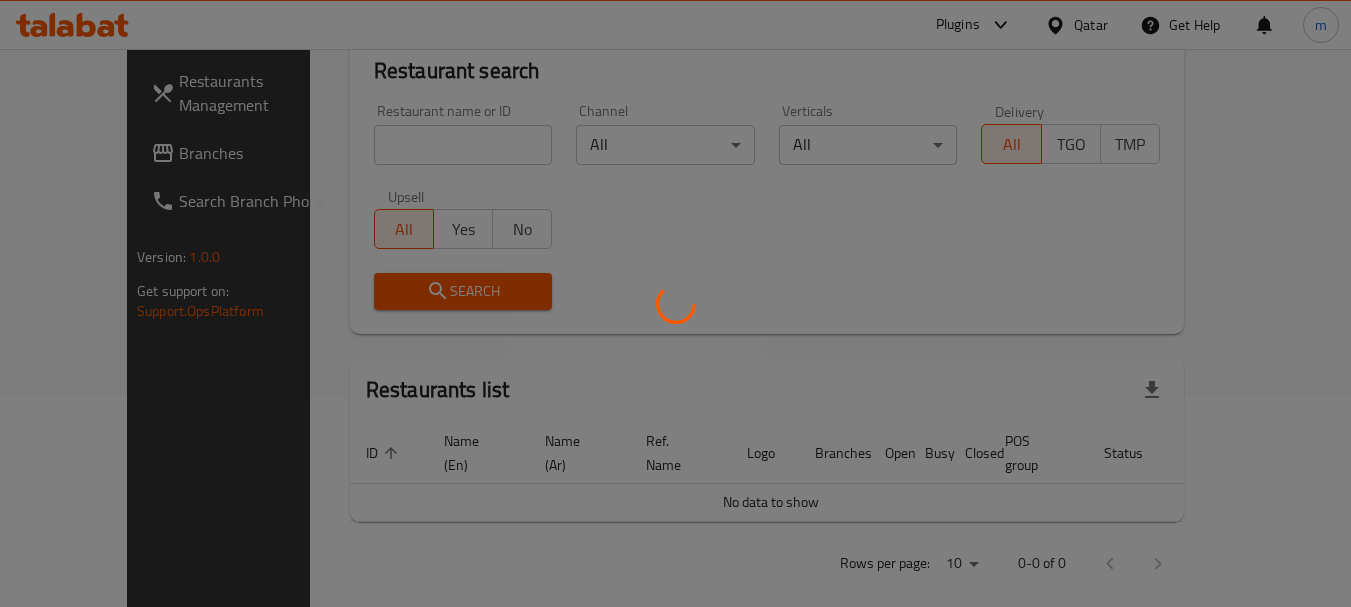 scroll, scrollTop: 285, scrollLeft: 0, axis: vertical 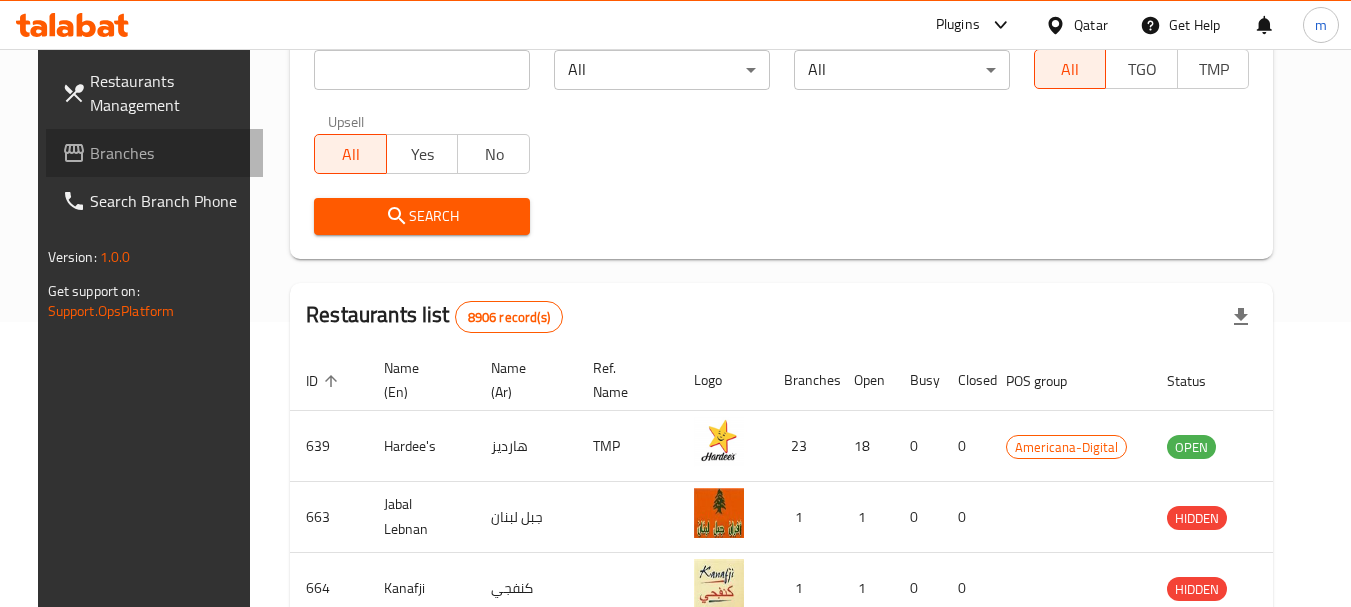 click on "Branches" at bounding box center [169, 153] 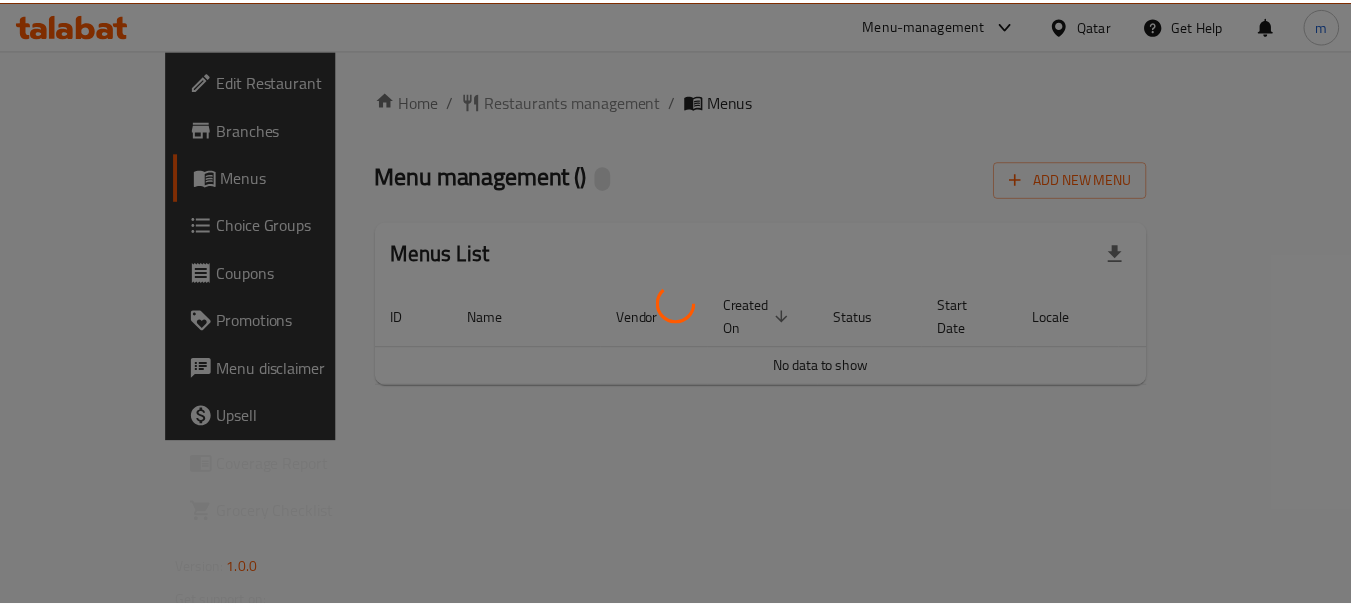 scroll, scrollTop: 0, scrollLeft: 0, axis: both 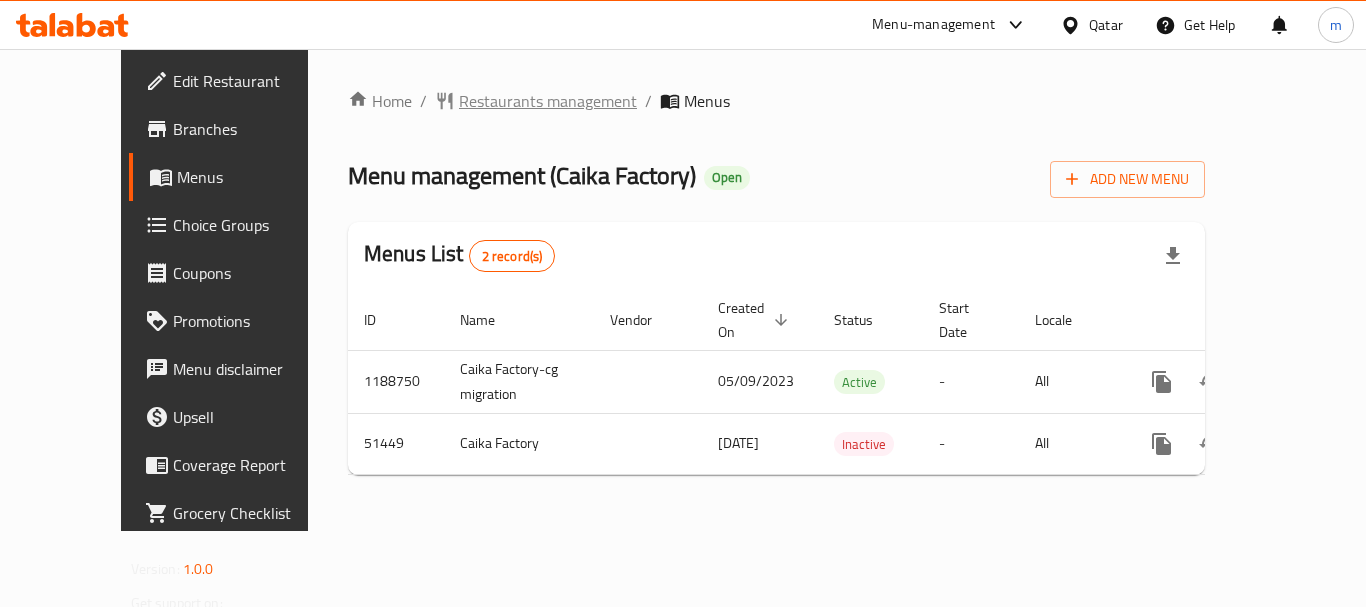 click on "Restaurants management" at bounding box center (548, 101) 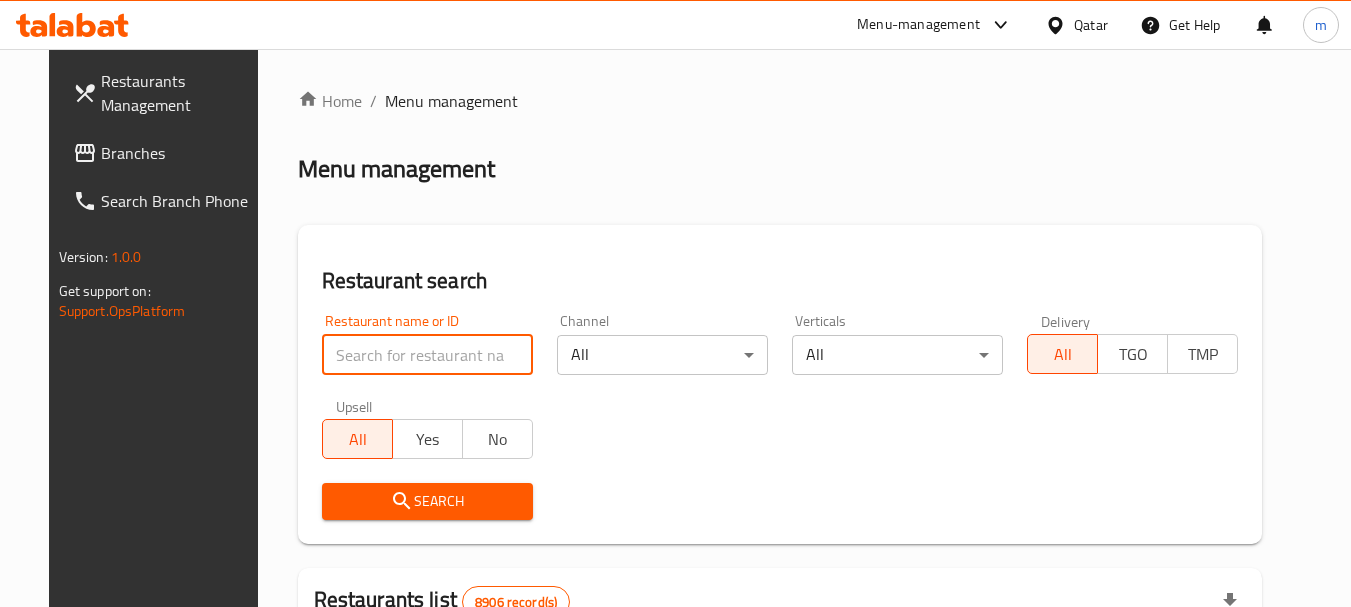 click at bounding box center [427, 355] 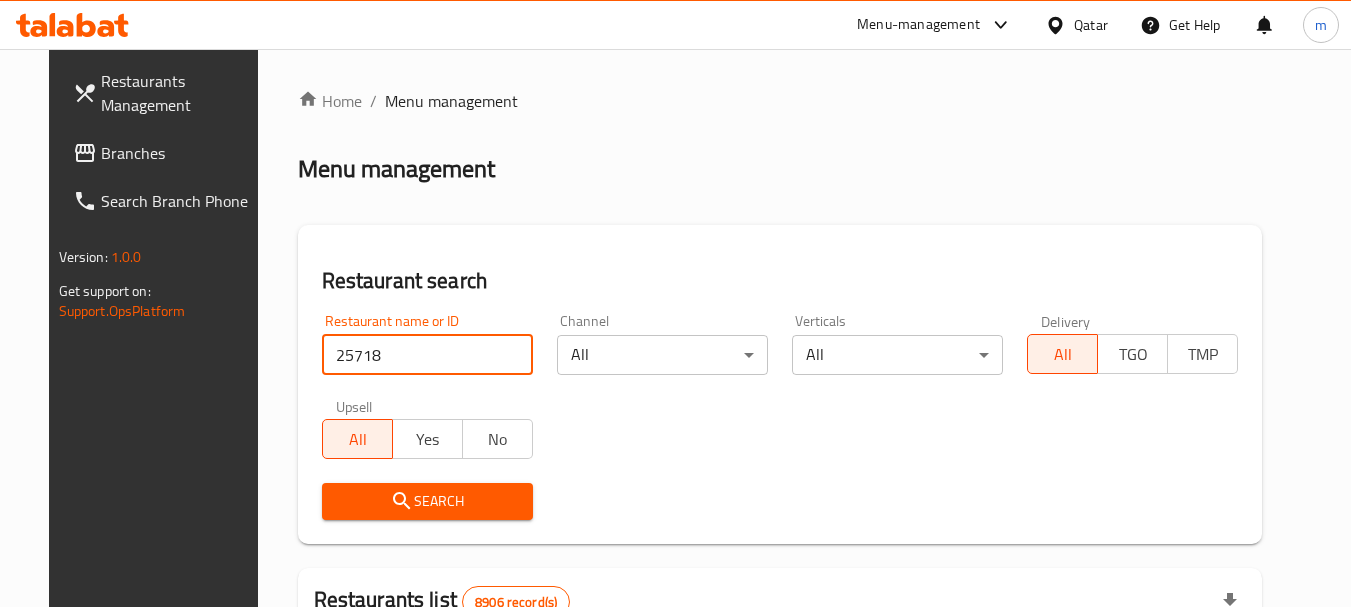 type on "25718" 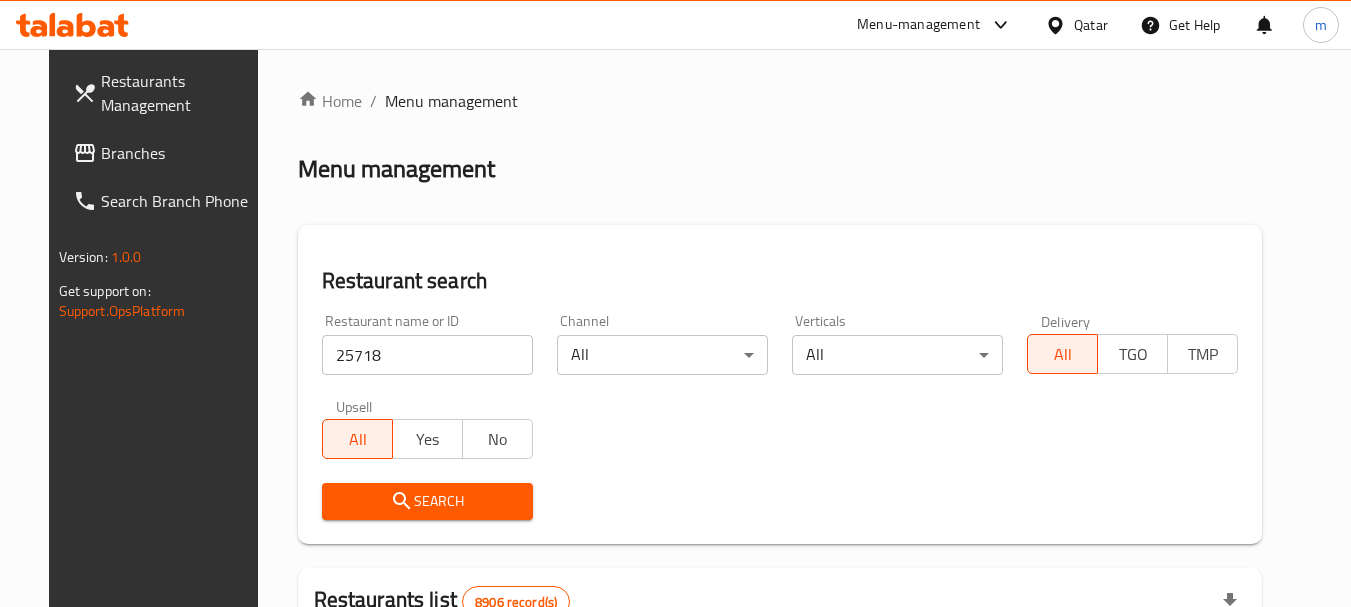 click on "Search" at bounding box center (427, 501) 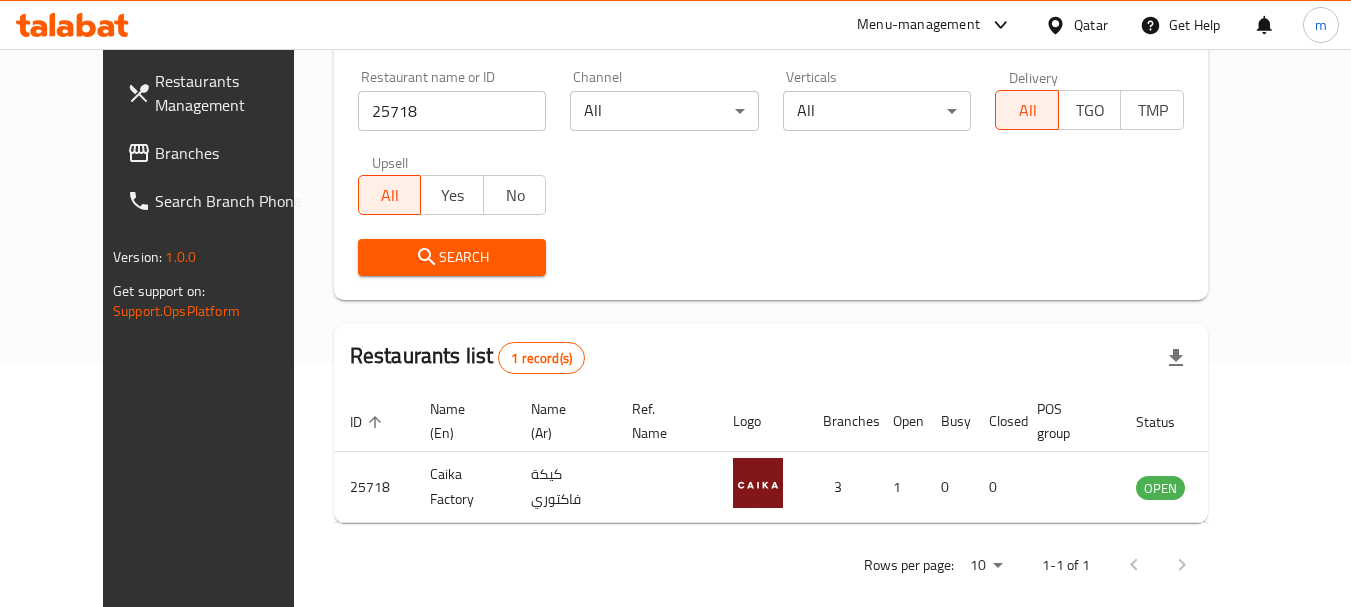 scroll, scrollTop: 268, scrollLeft: 0, axis: vertical 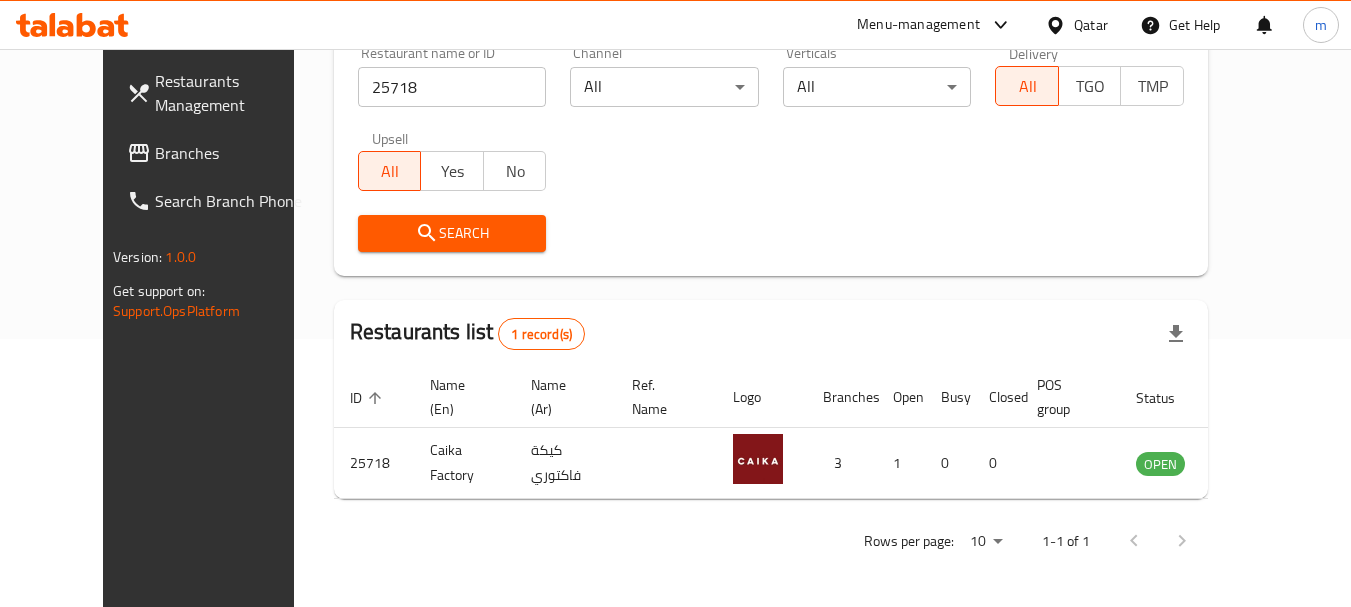 click at bounding box center (1059, 25) 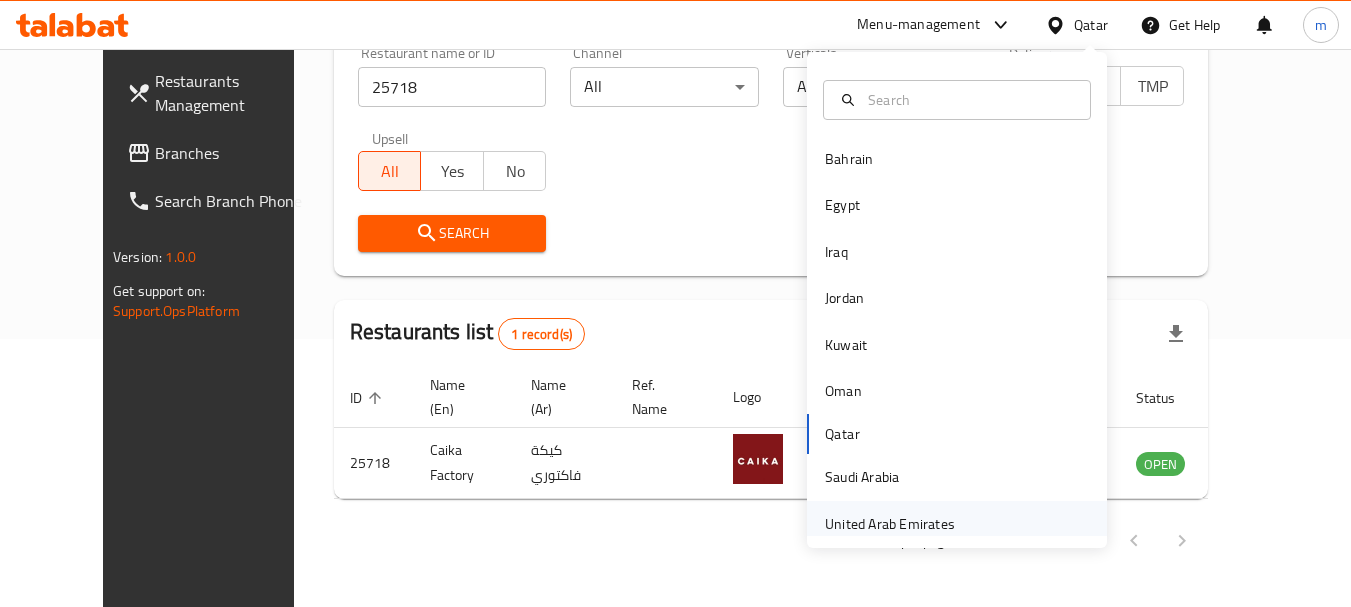 click on "United Arab Emirates" at bounding box center [890, 524] 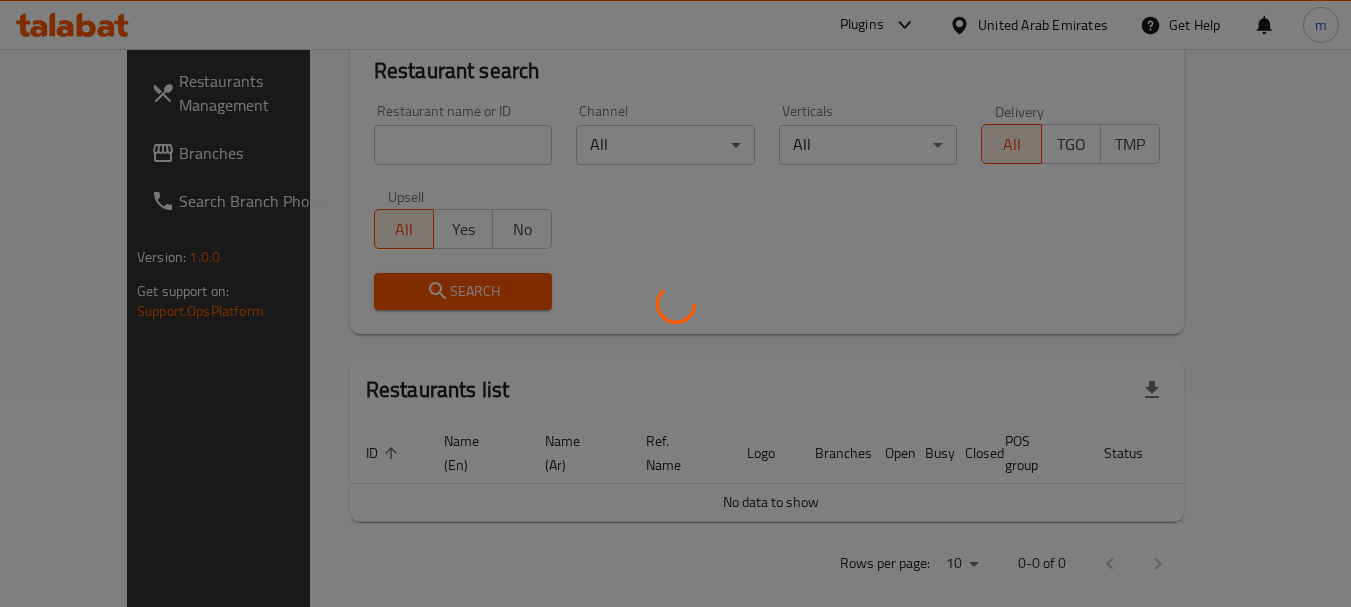 scroll, scrollTop: 268, scrollLeft: 0, axis: vertical 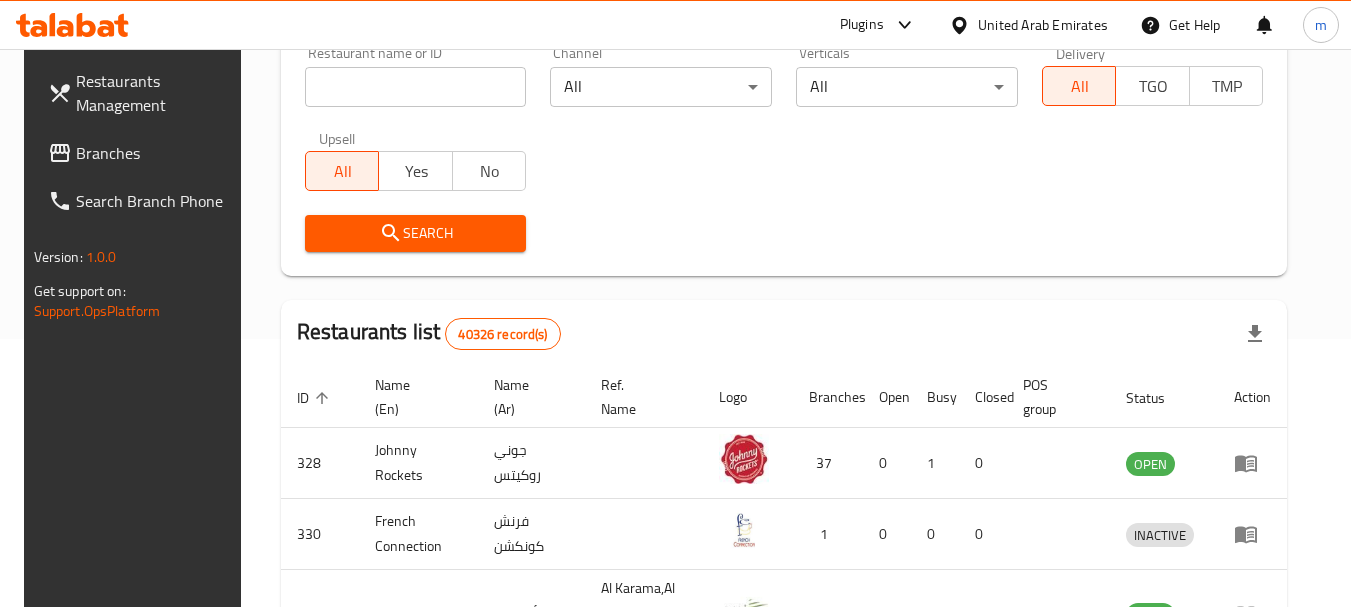 click on "Branches" at bounding box center (155, 153) 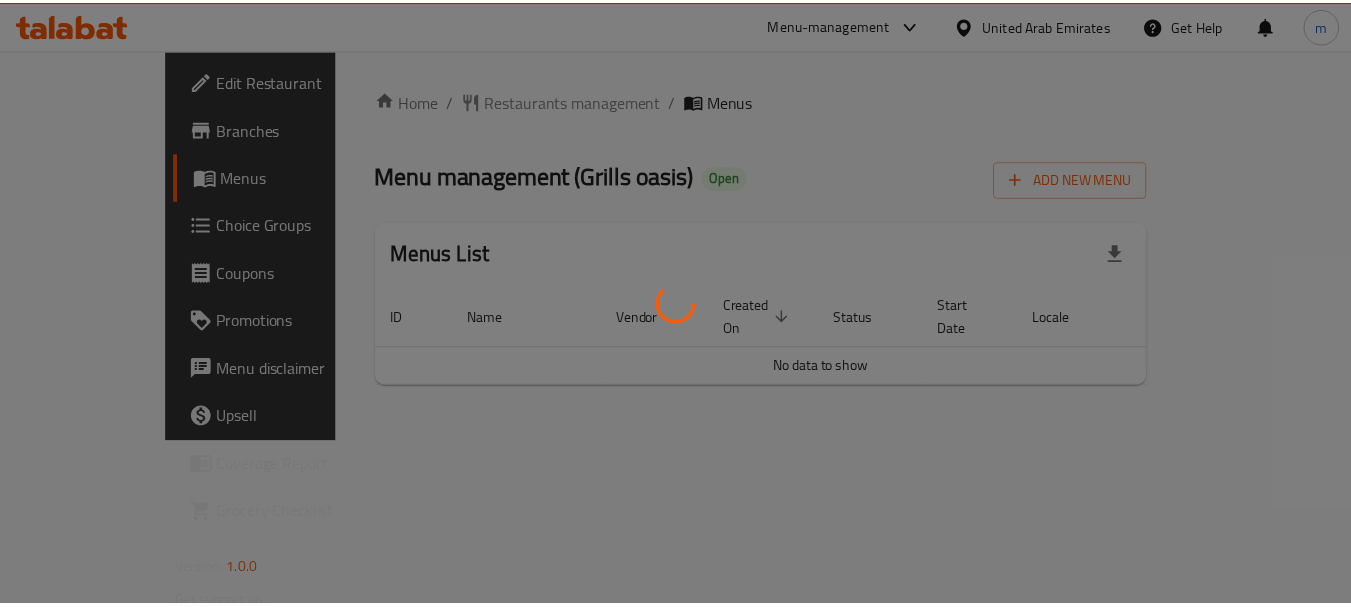 scroll, scrollTop: 0, scrollLeft: 0, axis: both 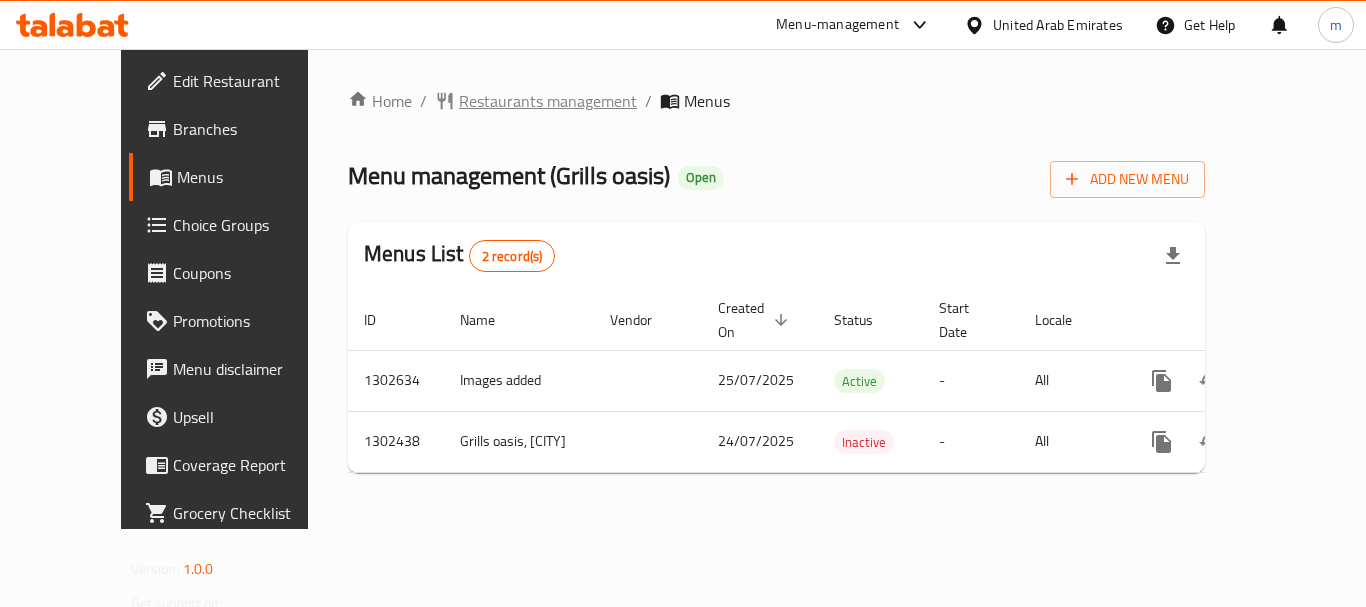 click on "Restaurants management" at bounding box center (548, 101) 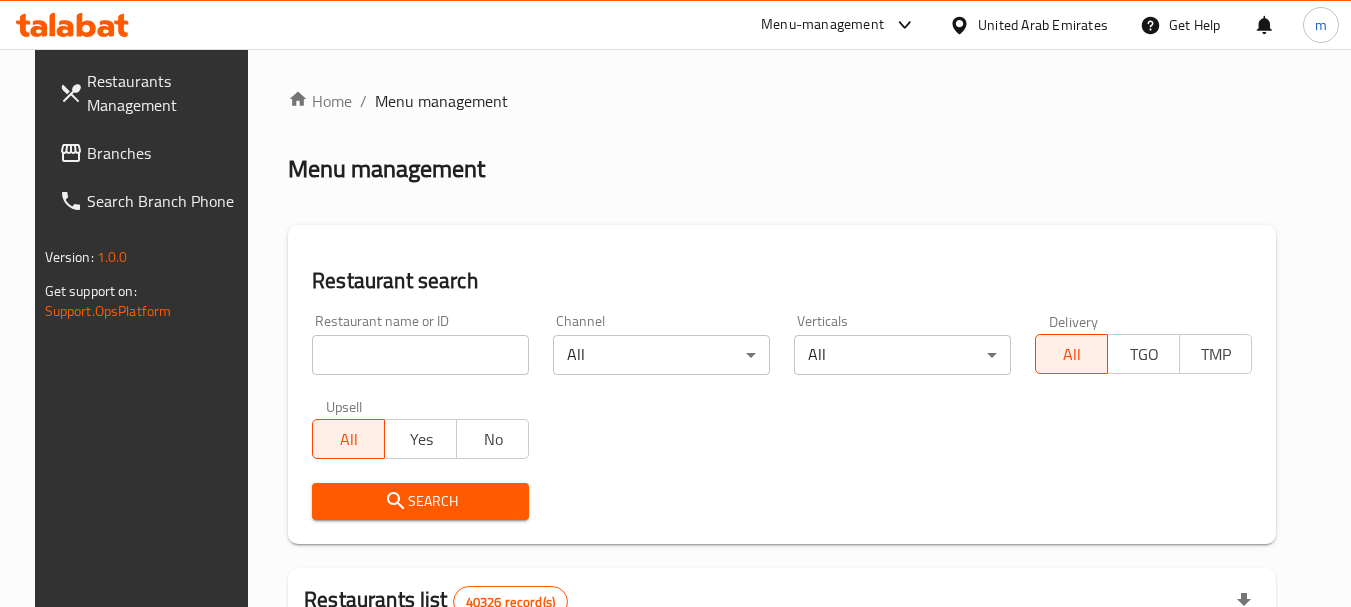click at bounding box center (420, 355) 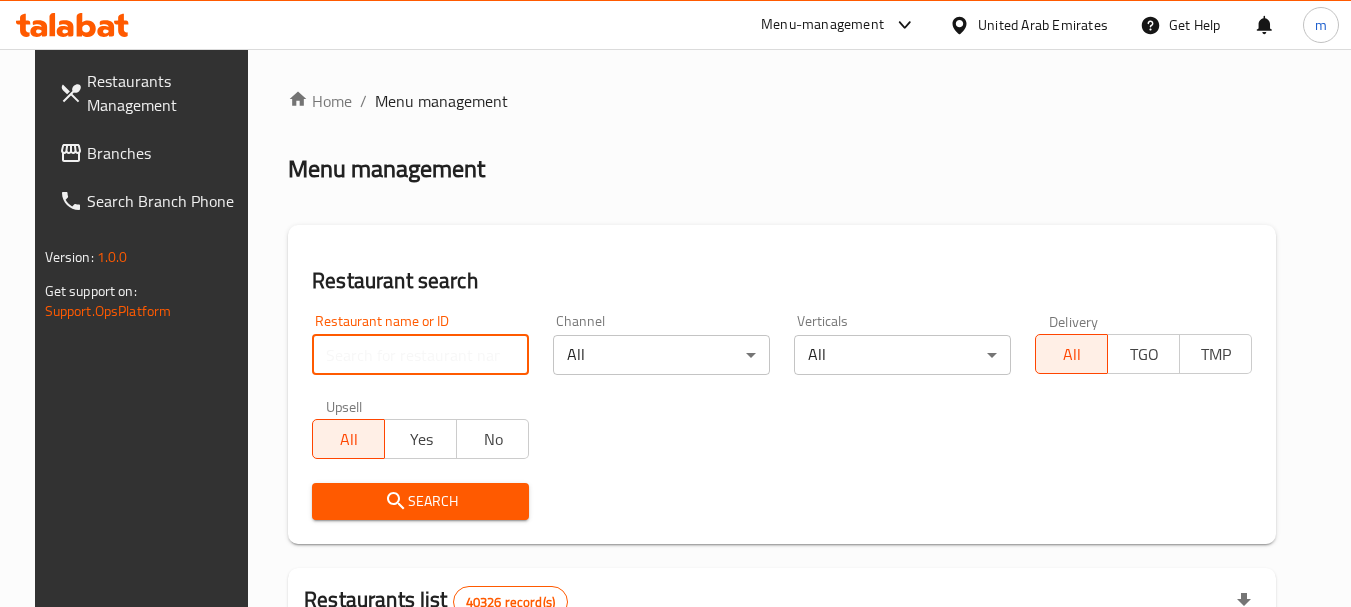 paste on "702418" 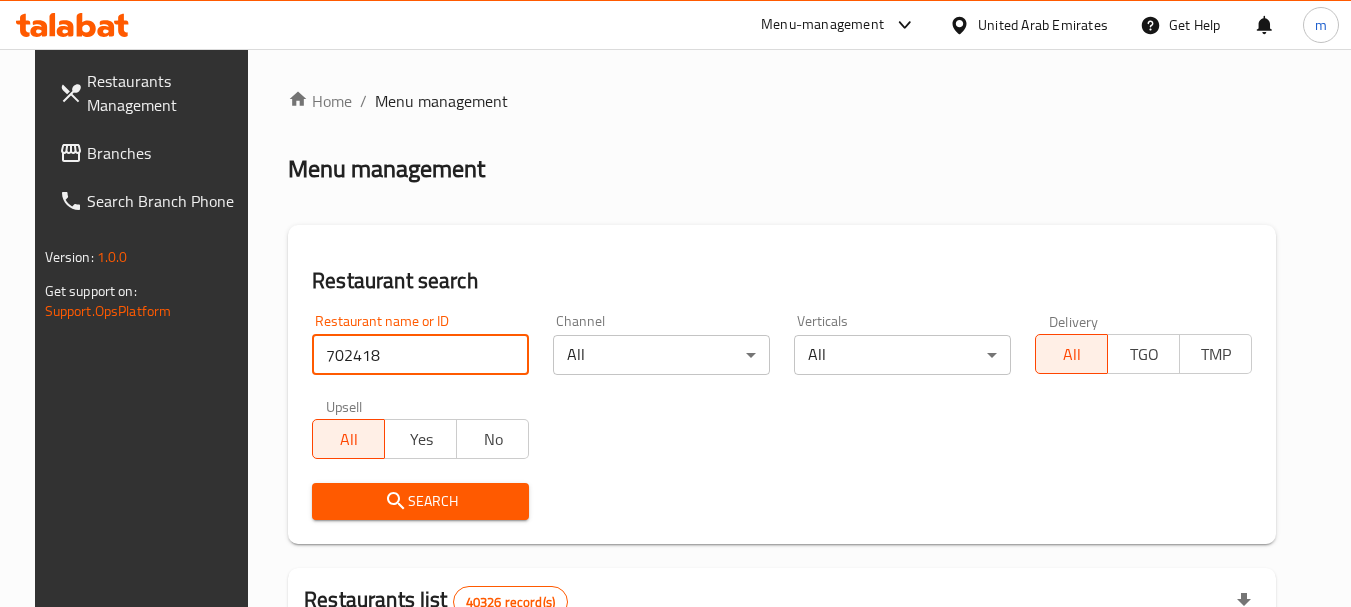 type on "702418" 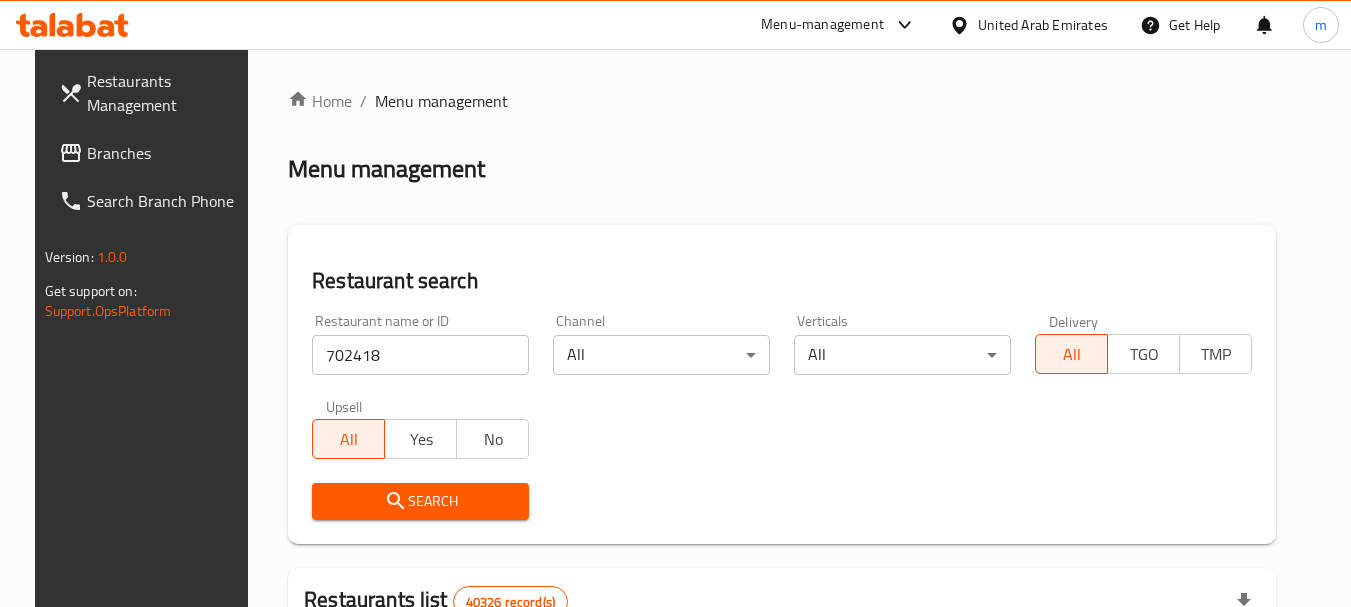 click 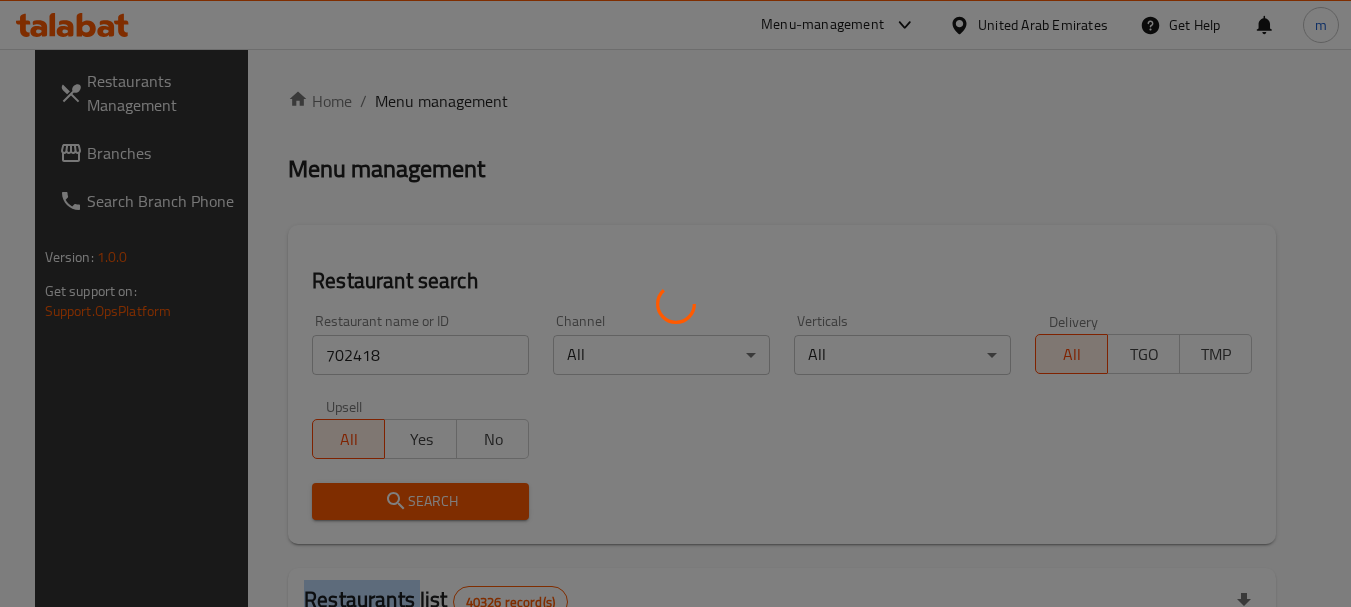 click at bounding box center (675, 303) 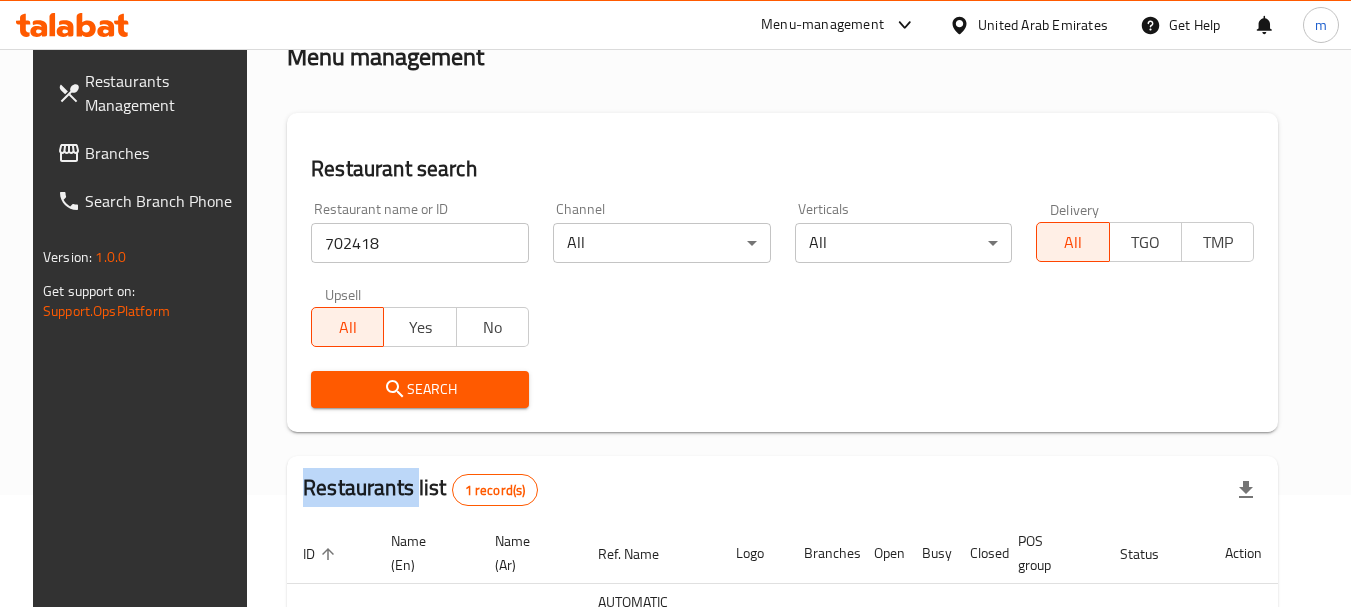 scroll, scrollTop: 285, scrollLeft: 0, axis: vertical 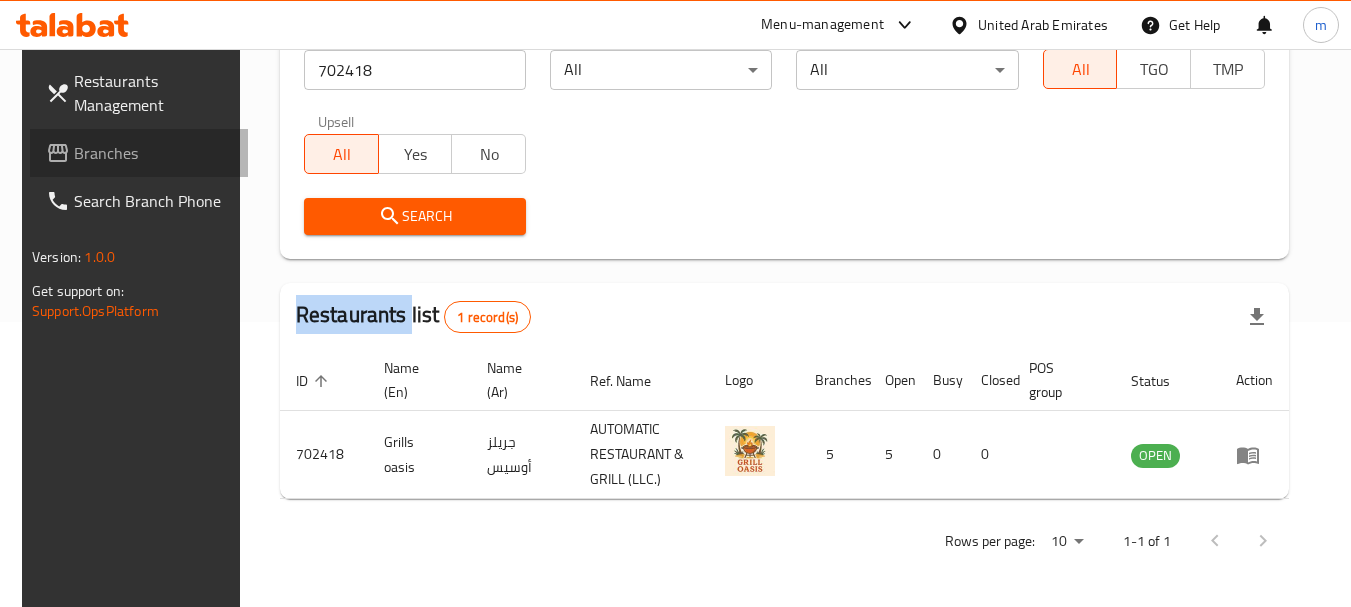 click on "Branches" at bounding box center [153, 153] 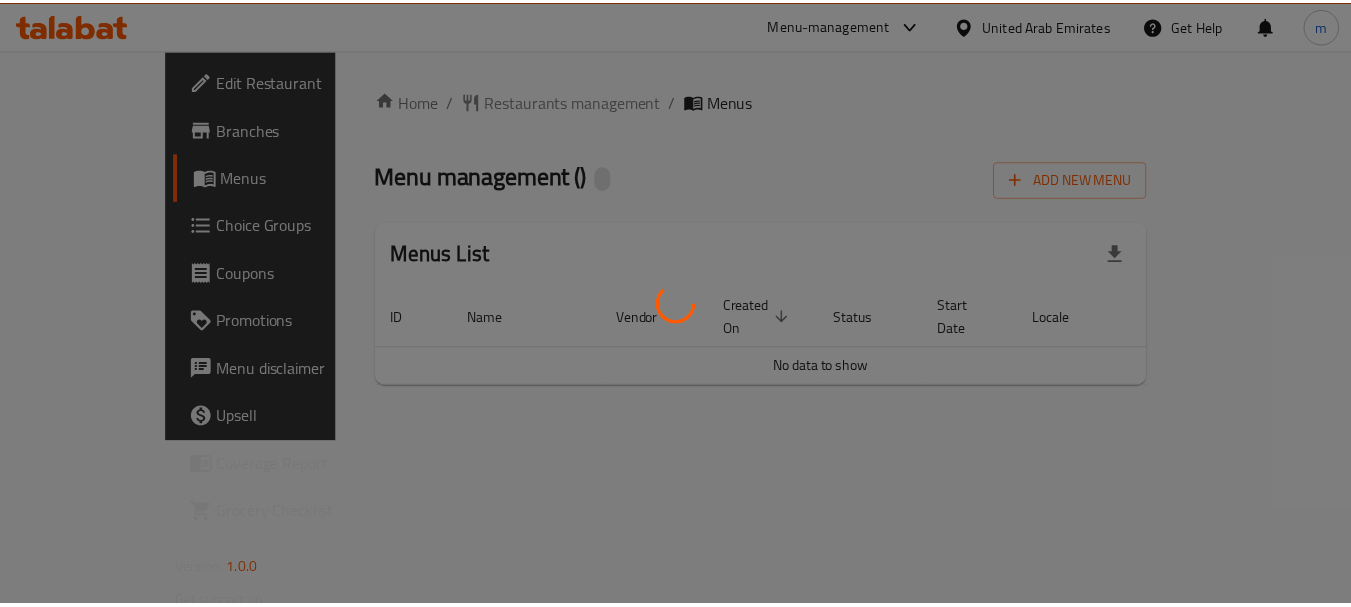 scroll, scrollTop: 0, scrollLeft: 0, axis: both 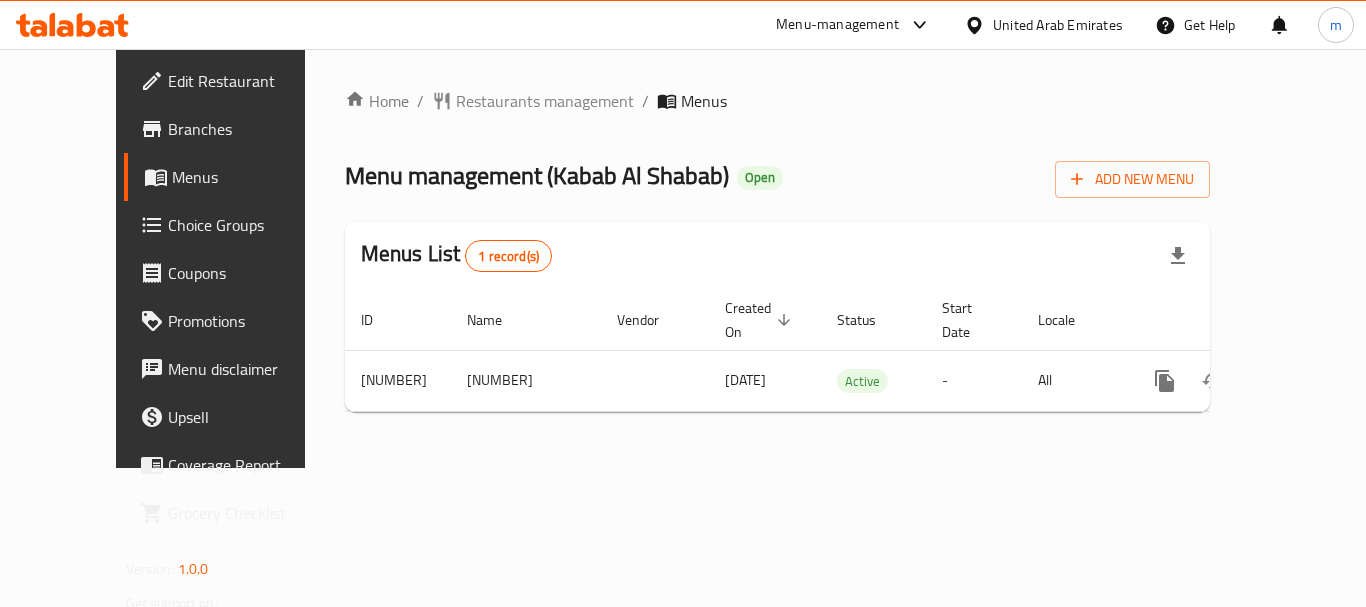 click on "Home / Restaurants management / Menus Menu management ( [BRAND] )  Open Add New Menu Menus List   1 record(s) ID Name Vendor Created On sorted descending Status Start Date Locale Actions [NUMBER] [NUMBER] [DATE] Active - All" at bounding box center [778, 258] 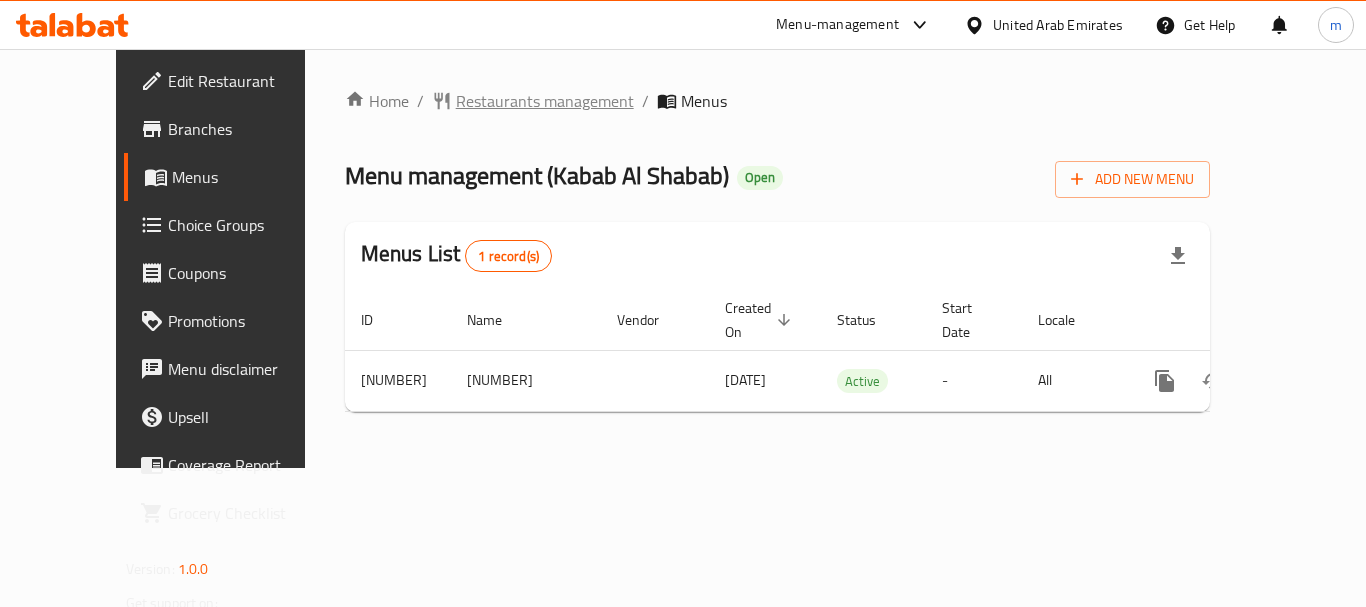 click on "Restaurants management" at bounding box center (545, 101) 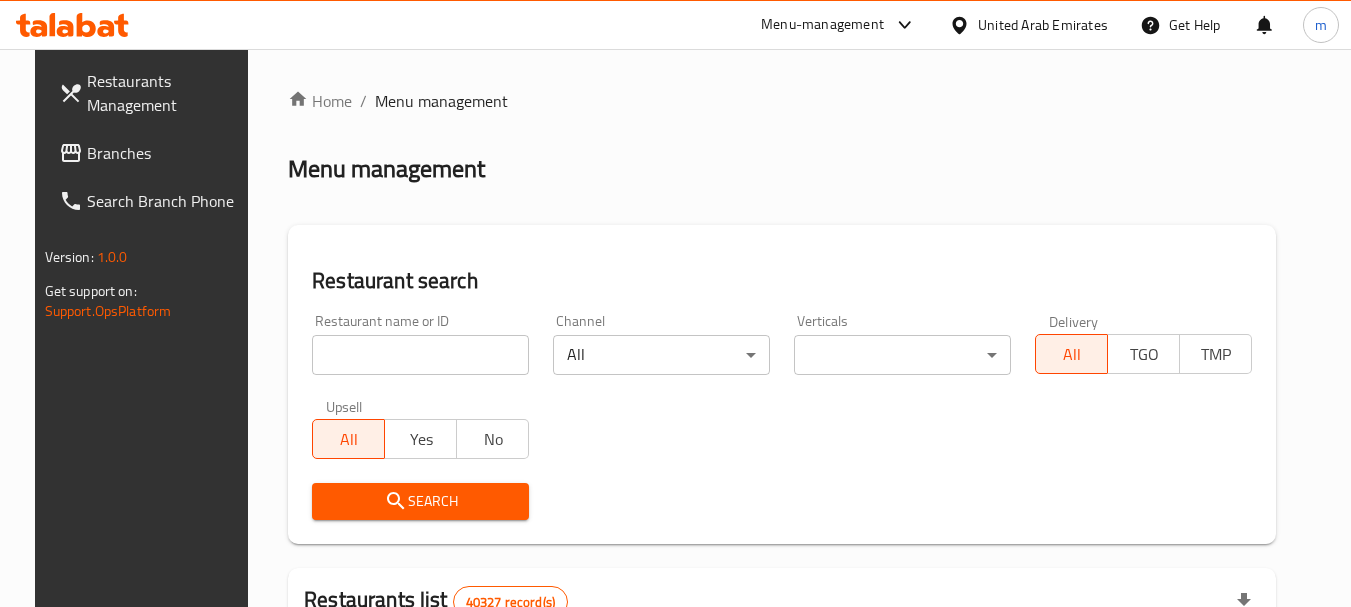 click at bounding box center (420, 355) 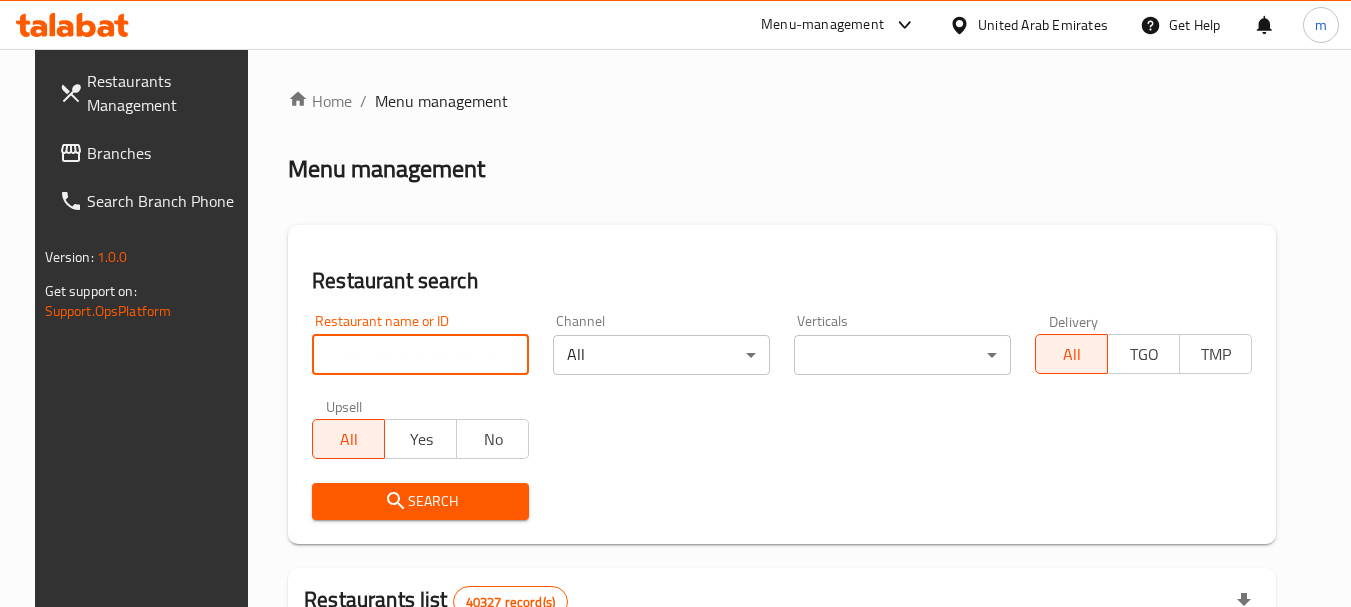 paste on "[NUMBER]" 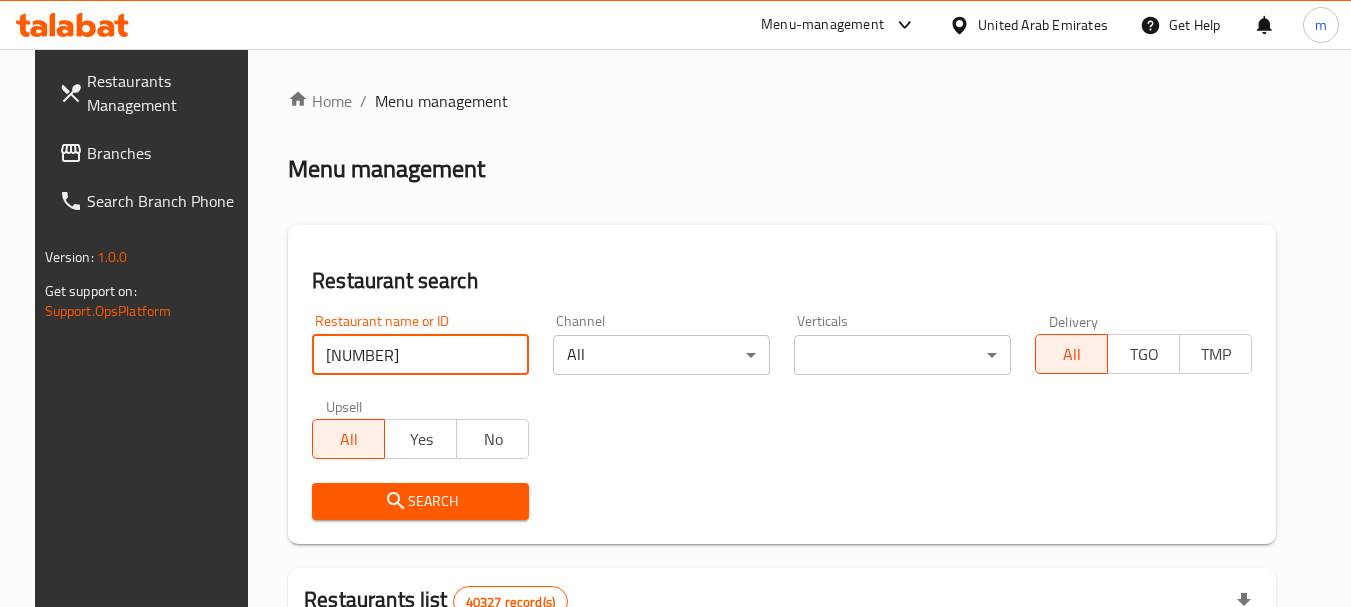 type on "[NUMBER]" 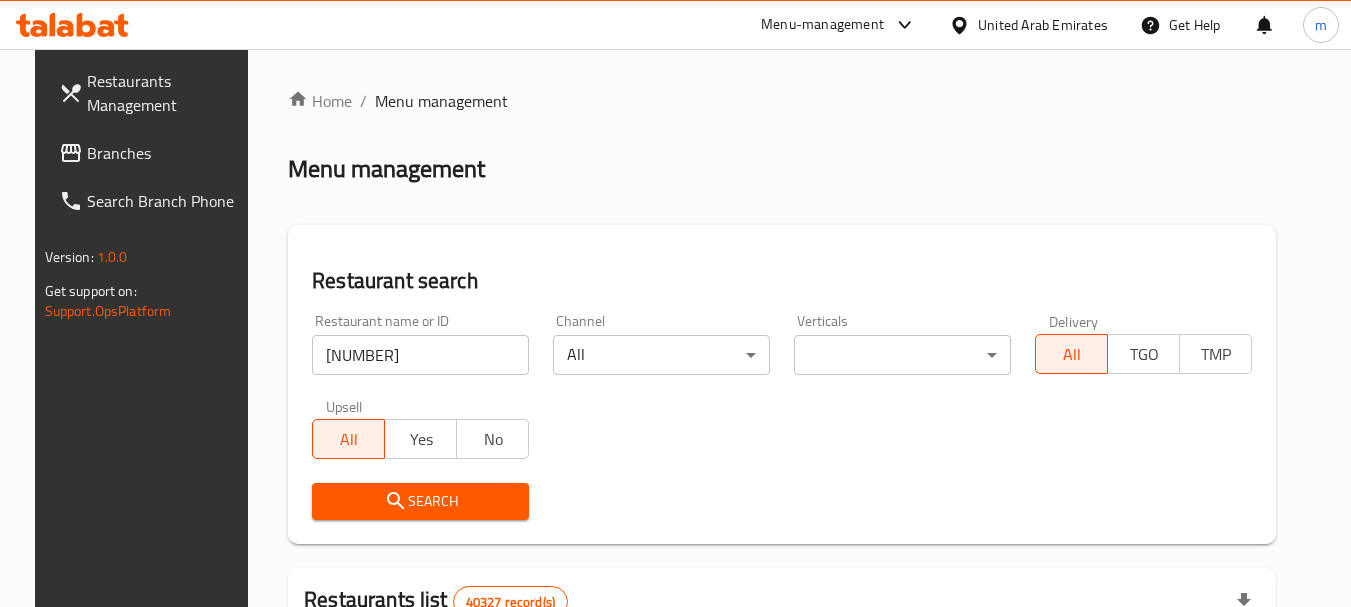 click on "Search" at bounding box center (420, 501) 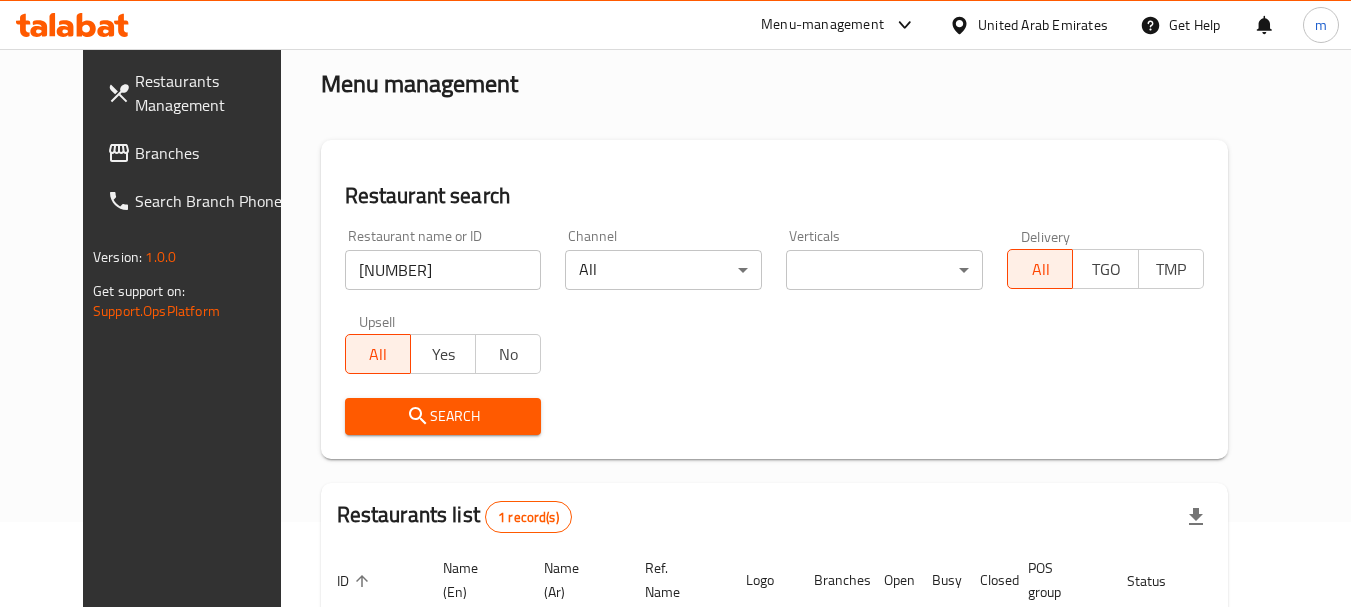 scroll, scrollTop: 260, scrollLeft: 0, axis: vertical 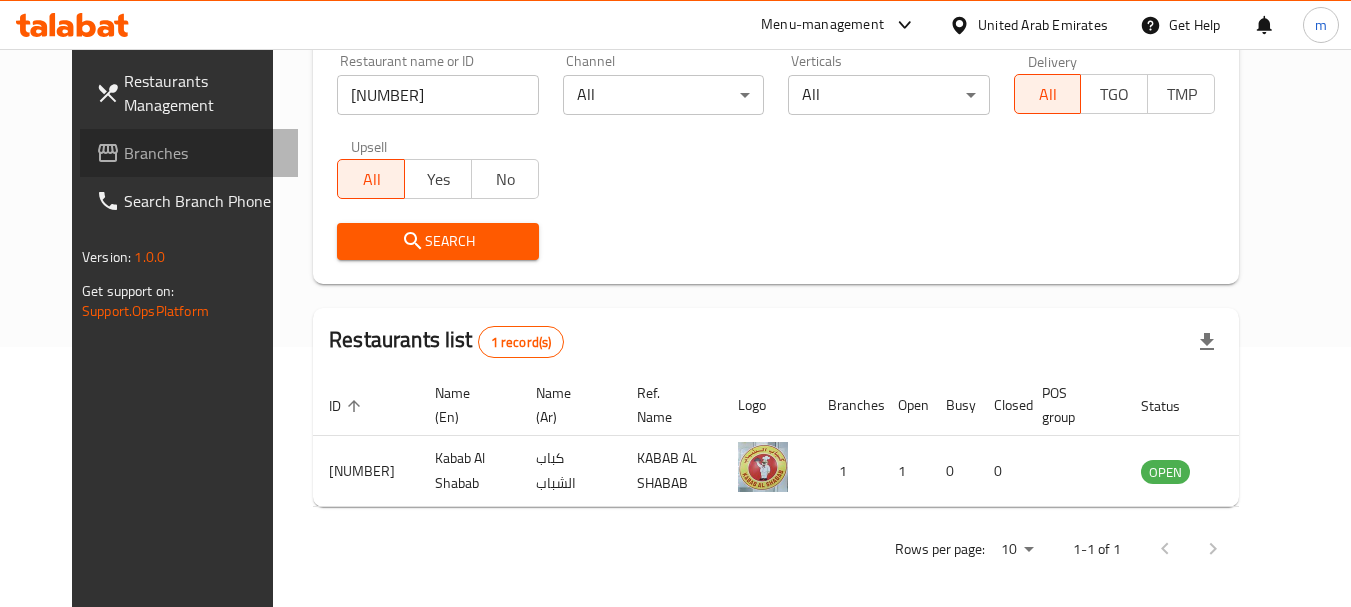click on "Branches" at bounding box center [203, 153] 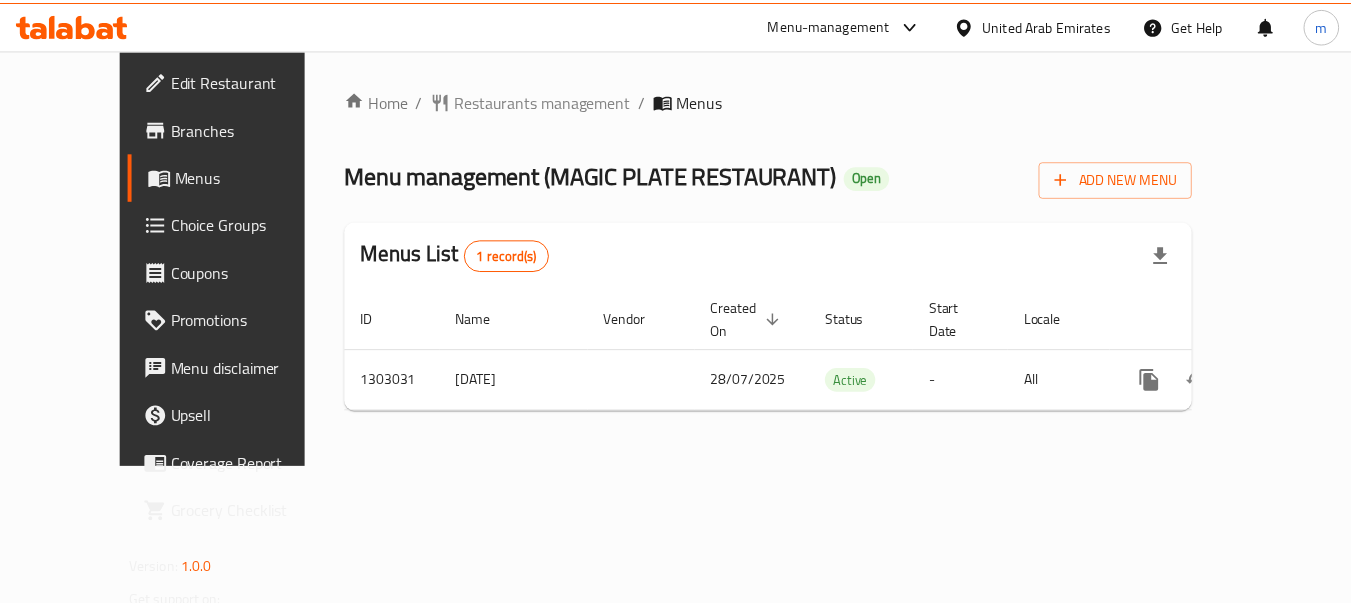 scroll, scrollTop: 0, scrollLeft: 0, axis: both 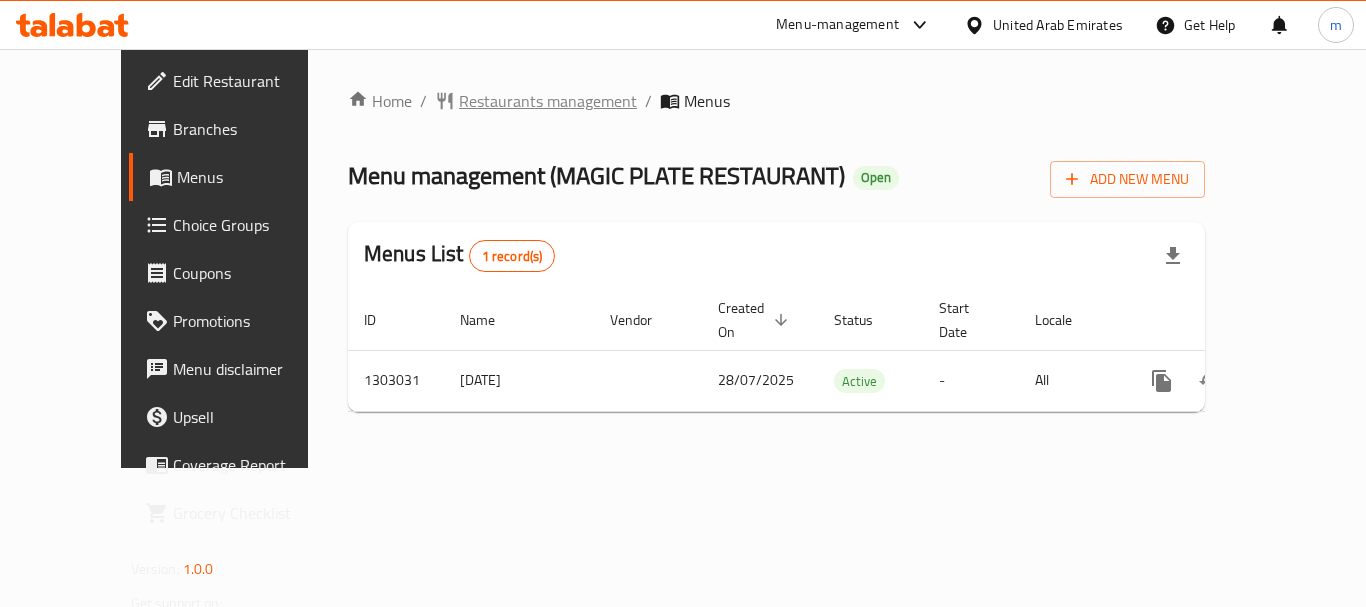 click on "Restaurants management" at bounding box center [548, 101] 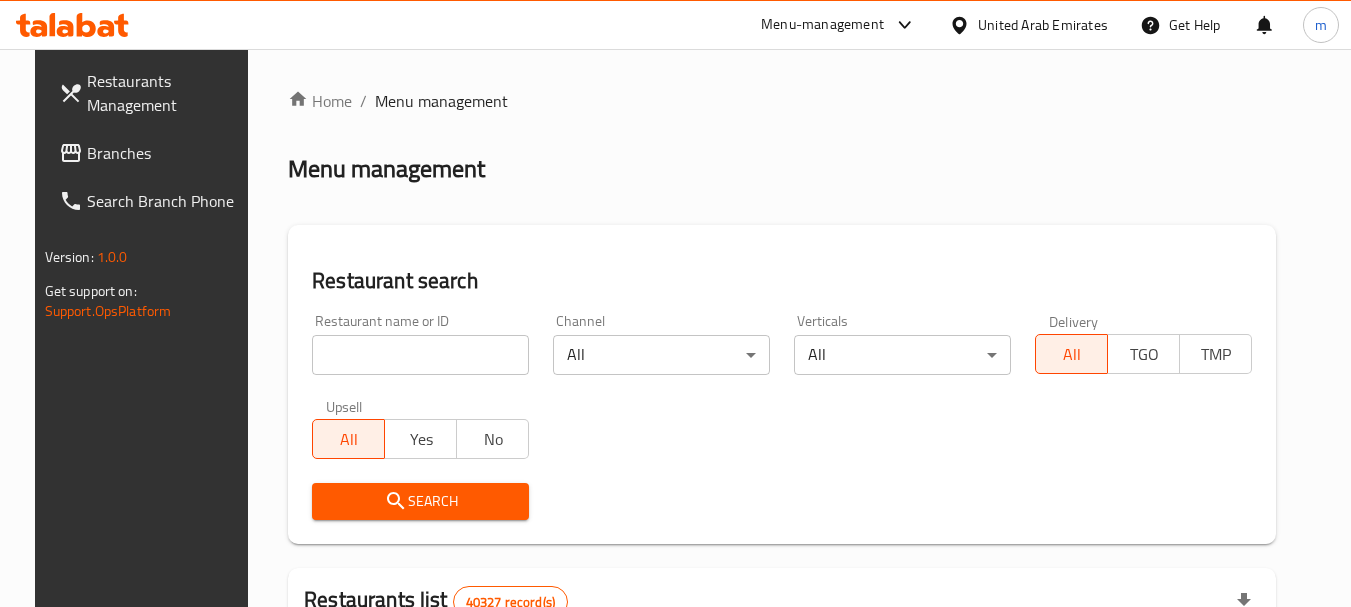click at bounding box center [420, 355] 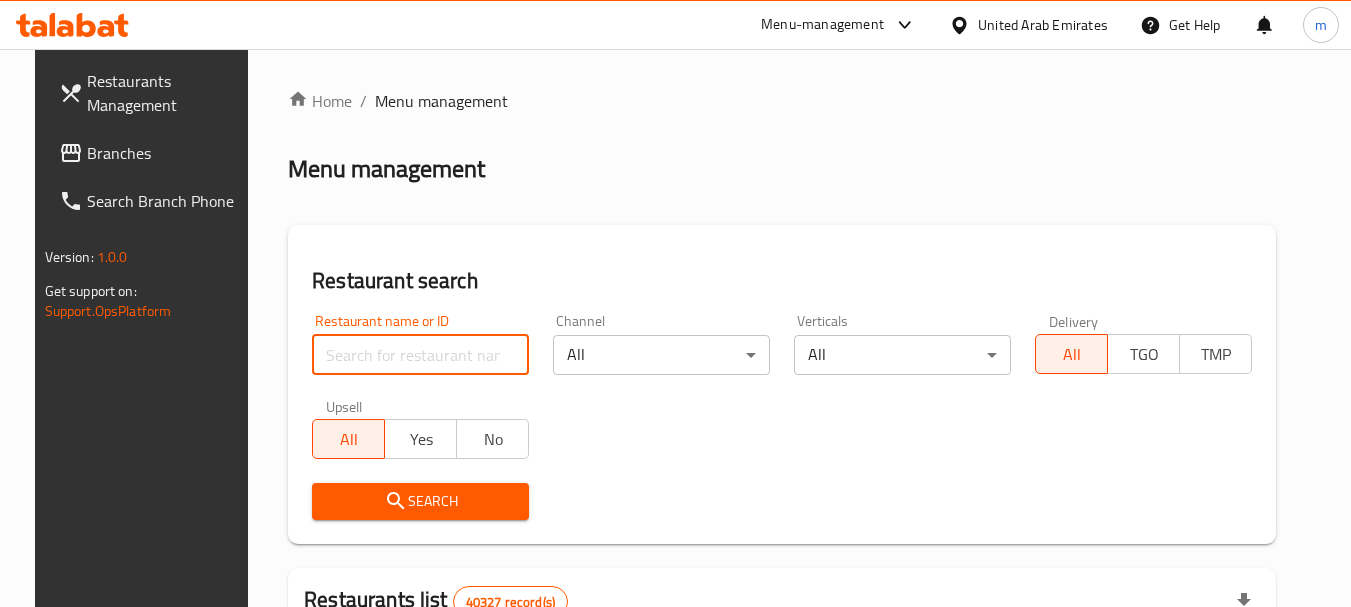 paste on "702630" 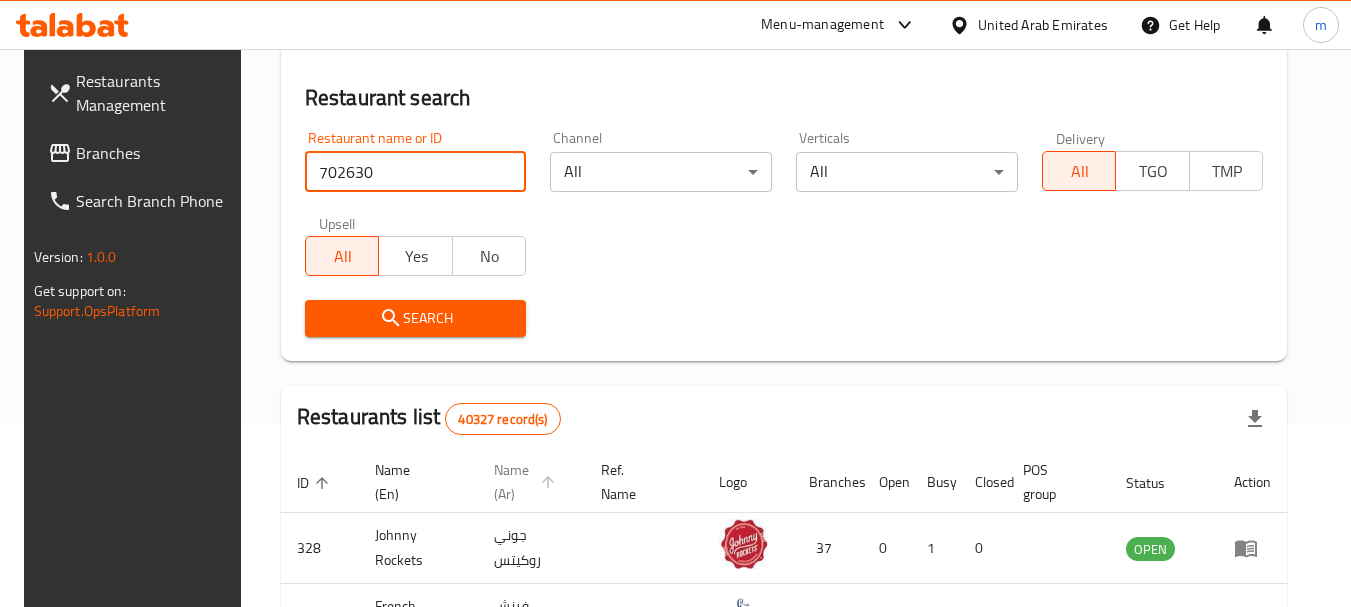 scroll, scrollTop: 0, scrollLeft: 0, axis: both 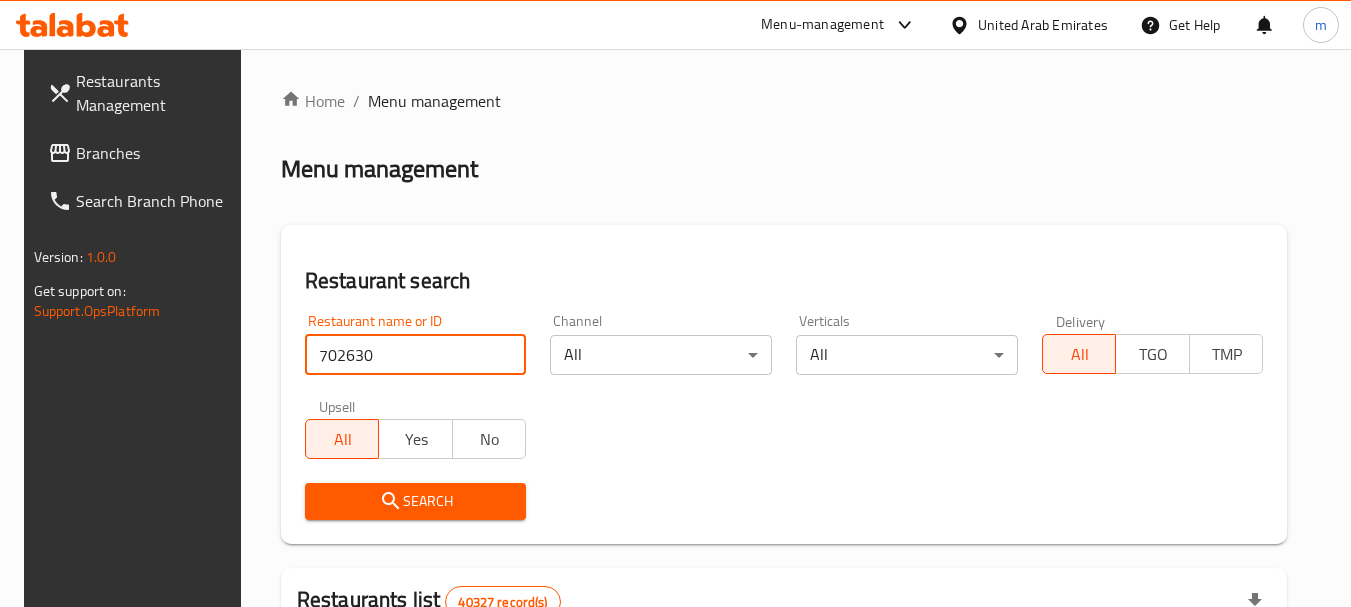 type on "702630" 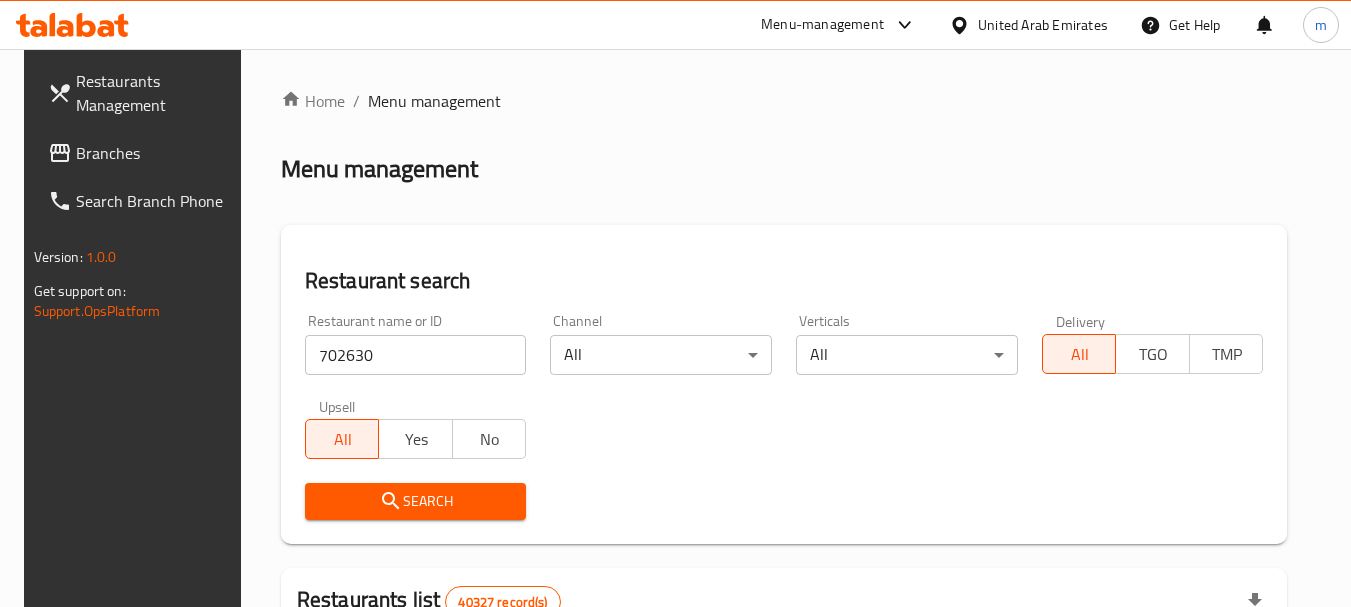 click on "Search" at bounding box center (416, 501) 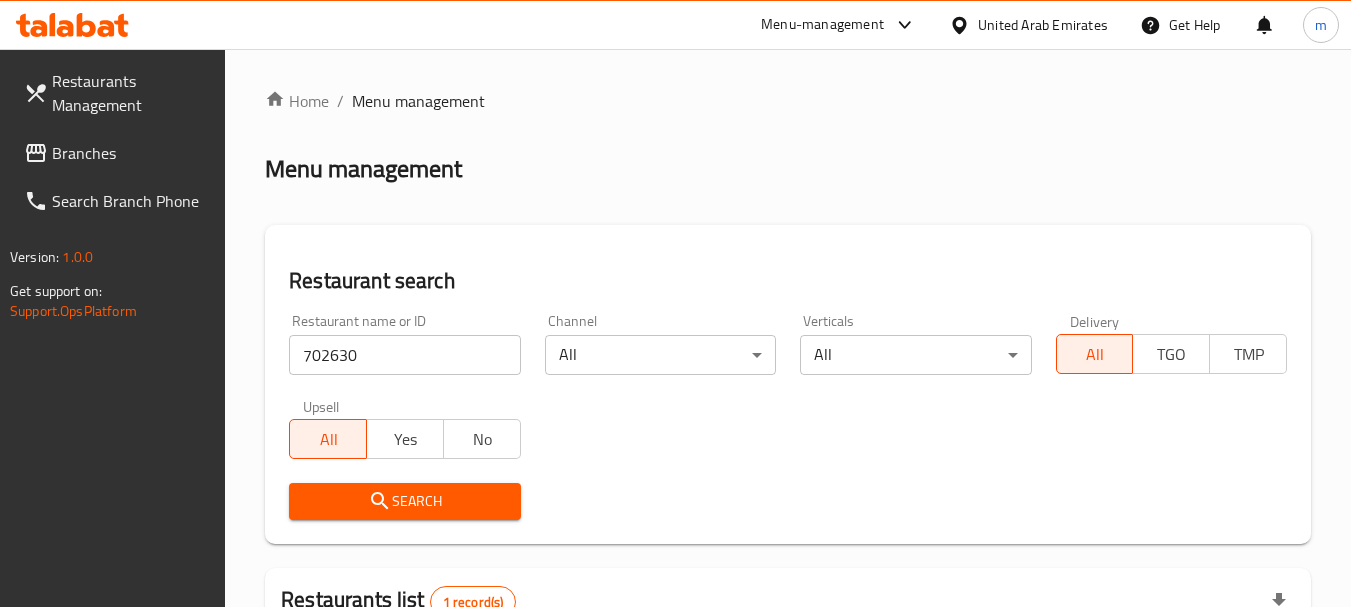 click on "Branches" at bounding box center (131, 153) 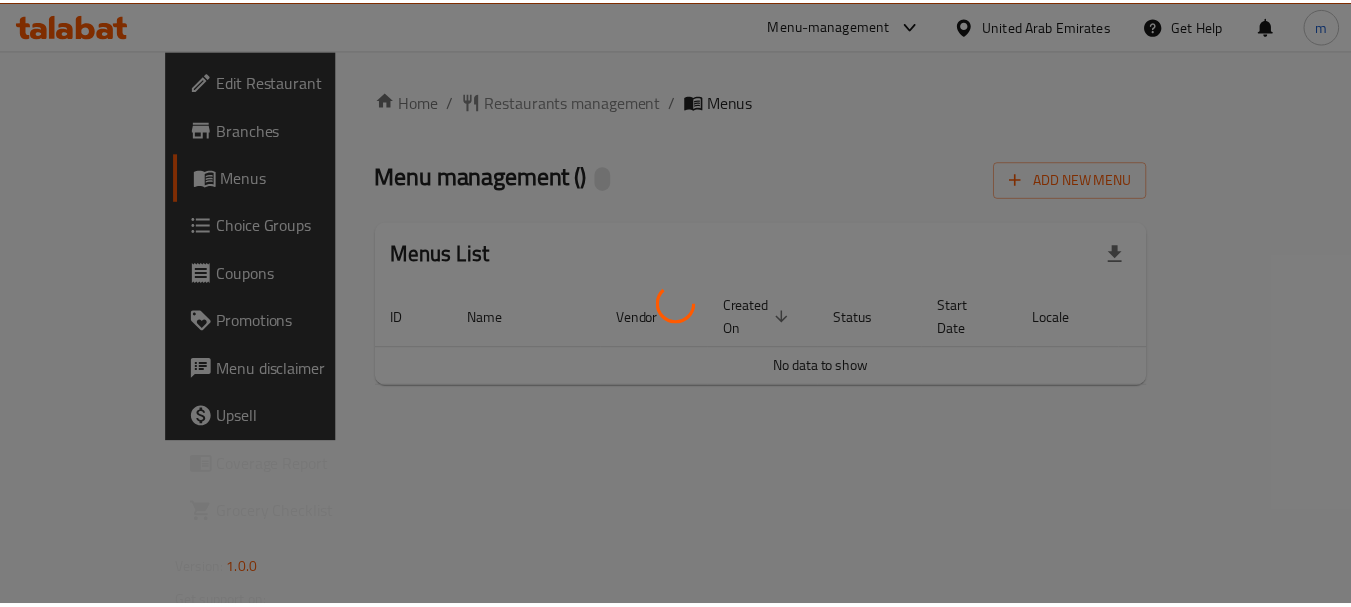scroll, scrollTop: 0, scrollLeft: 0, axis: both 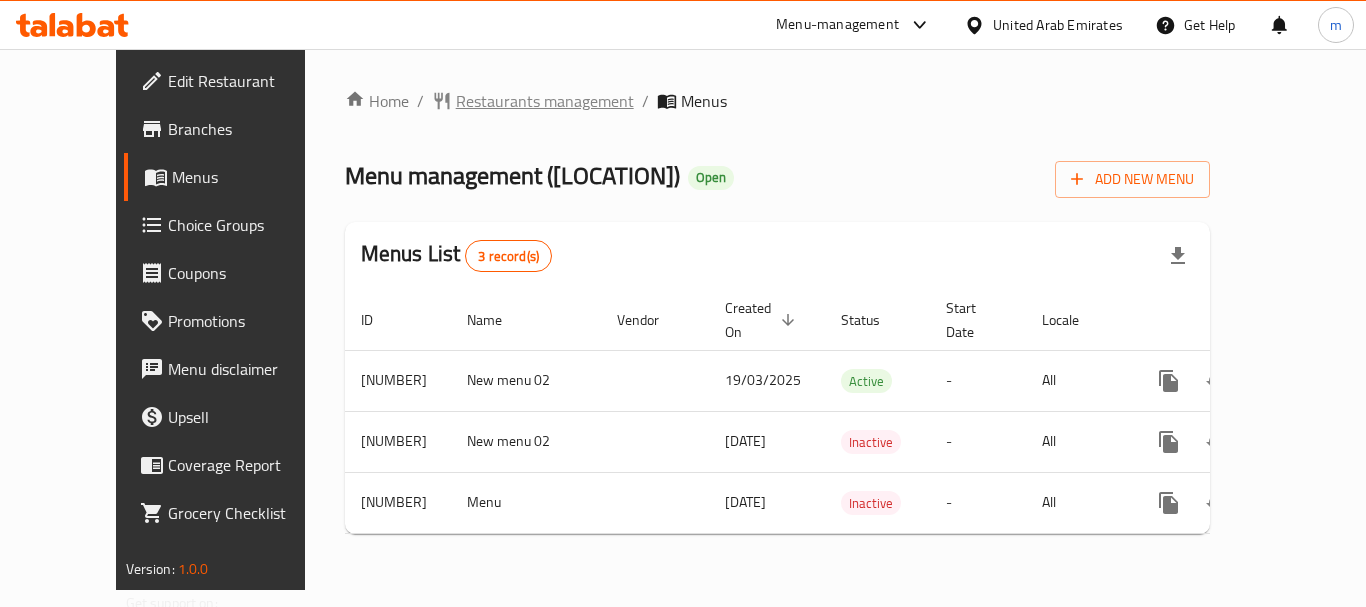 click on "Restaurants management" at bounding box center [545, 101] 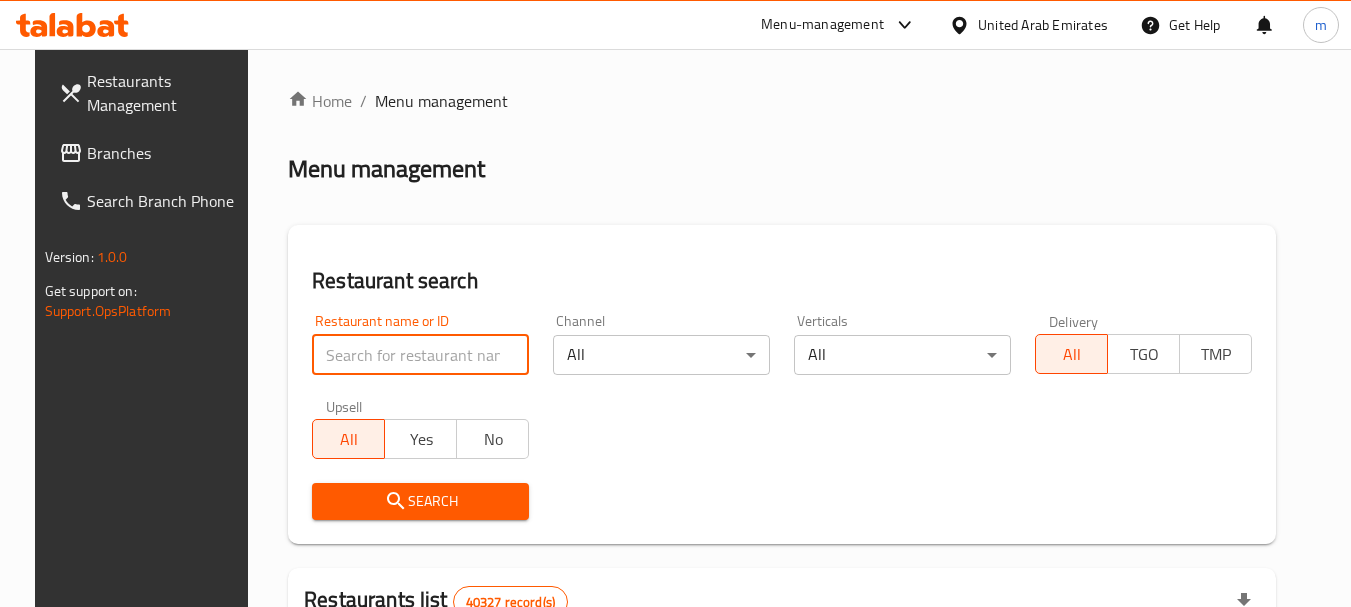 click at bounding box center [420, 355] 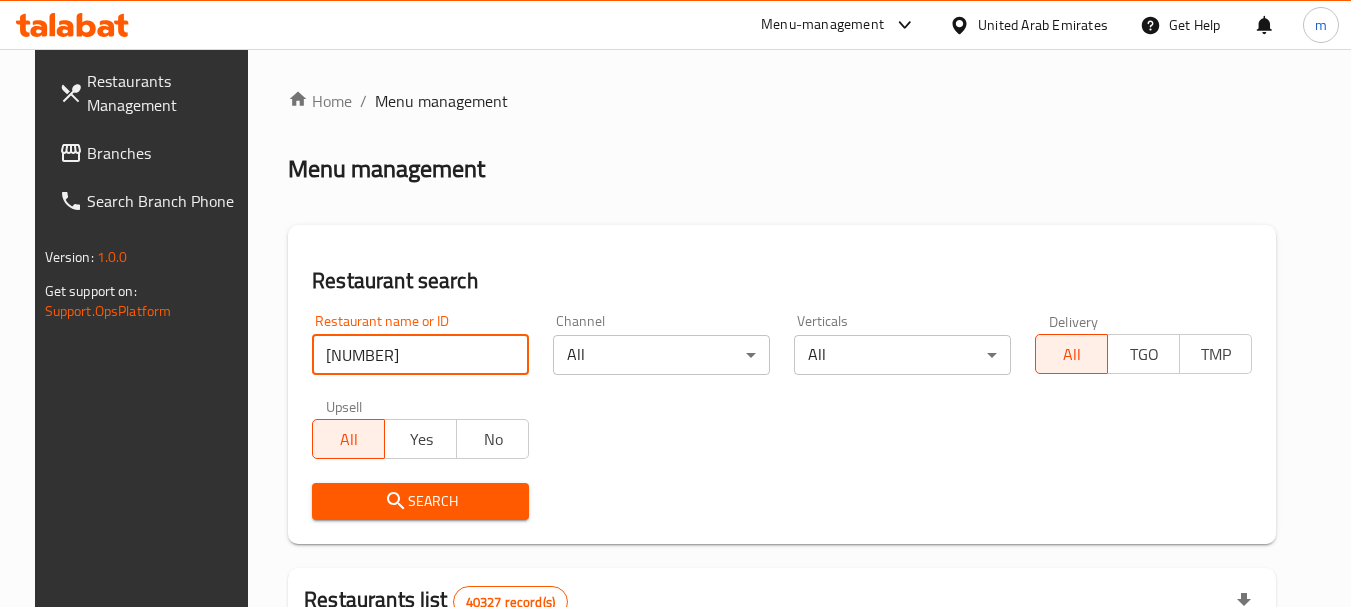type on "[NUMBER]" 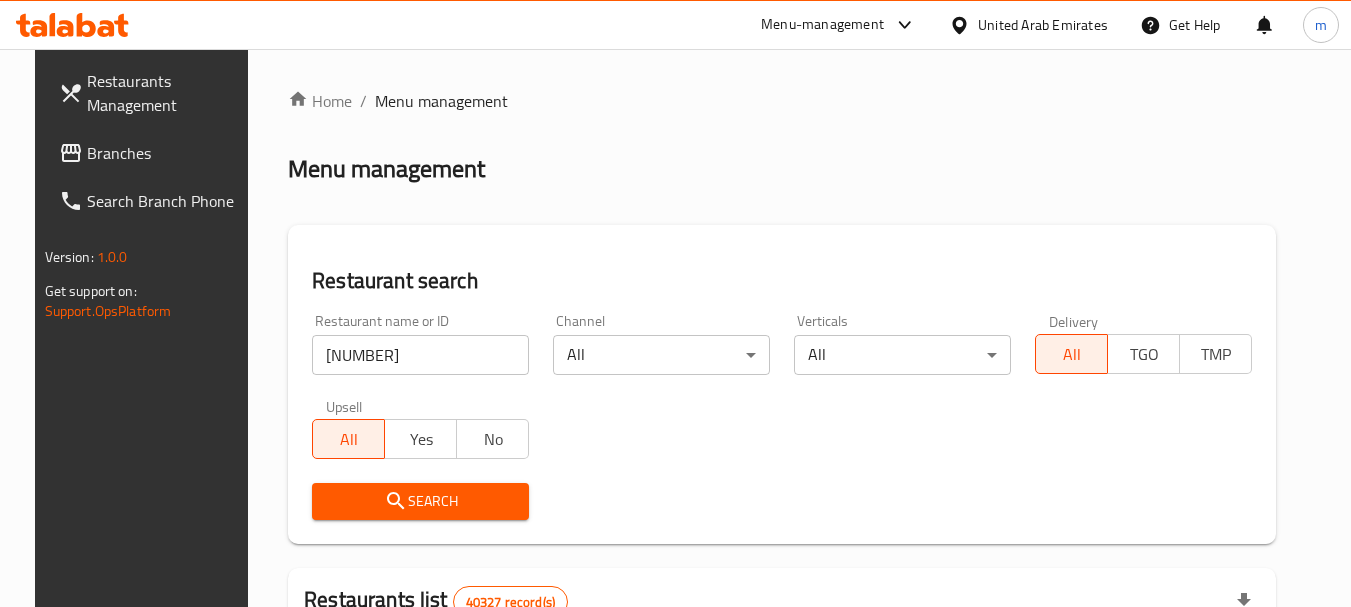 click on "Search" at bounding box center [420, 501] 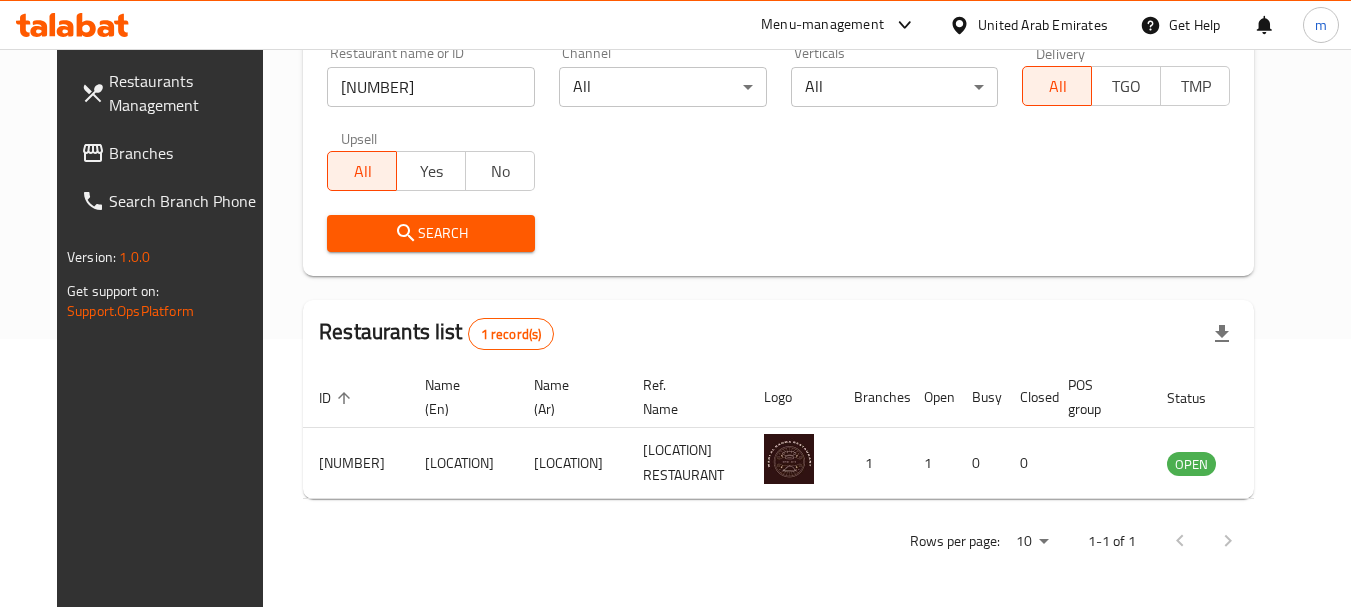 scroll, scrollTop: 268, scrollLeft: 0, axis: vertical 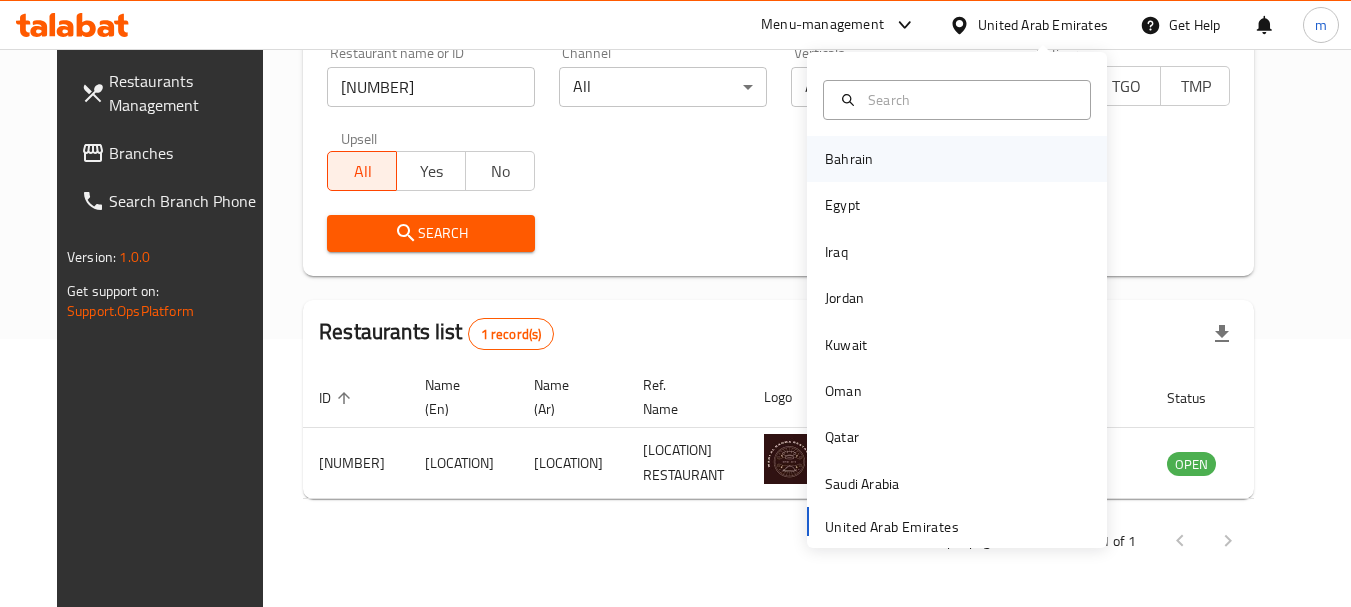 click on "Bahrain" at bounding box center (849, 159) 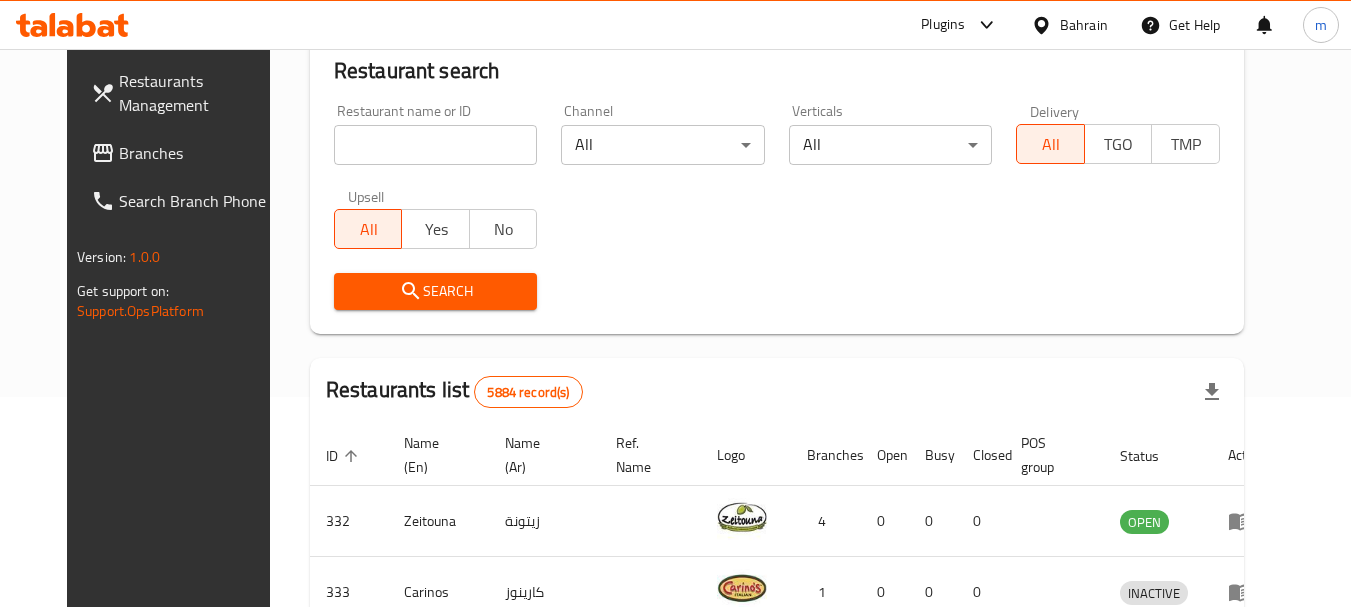 scroll, scrollTop: 268, scrollLeft: 0, axis: vertical 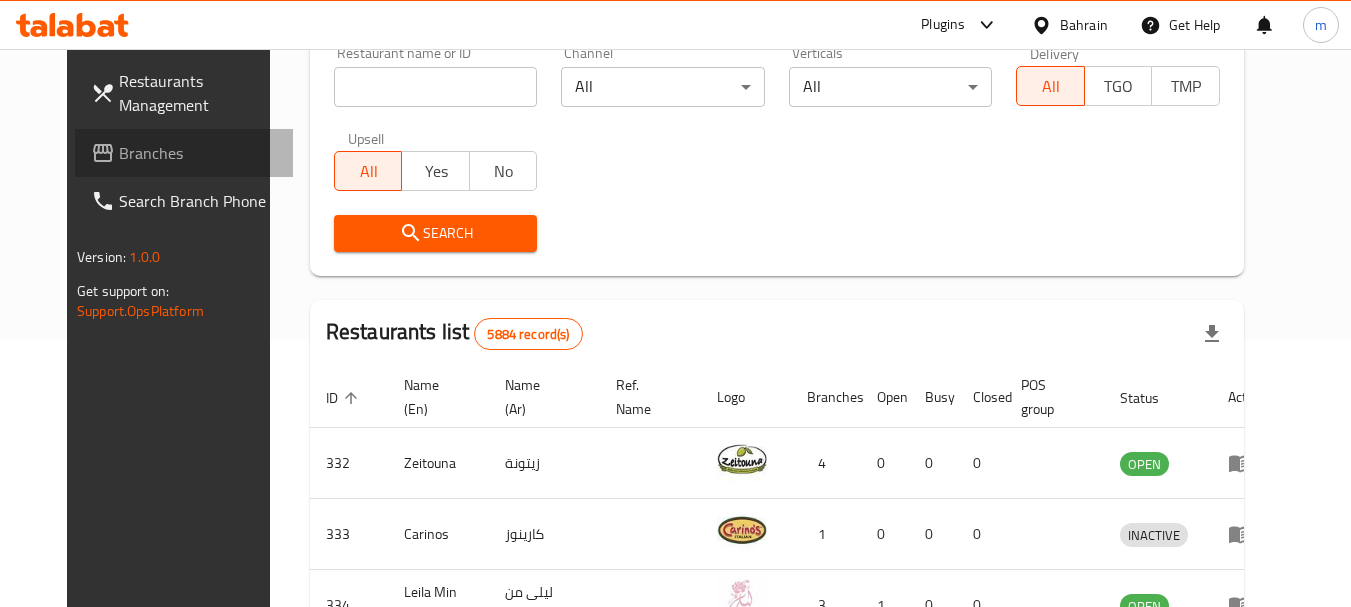 click on "Branches" at bounding box center [198, 153] 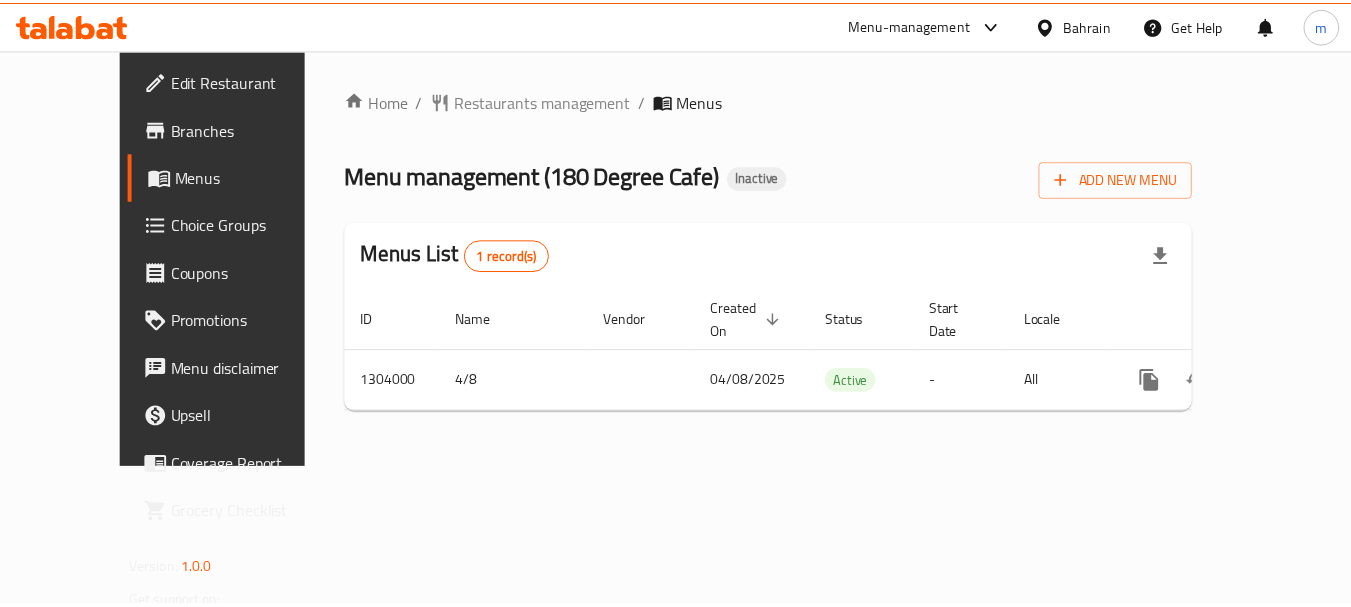 scroll, scrollTop: 0, scrollLeft: 0, axis: both 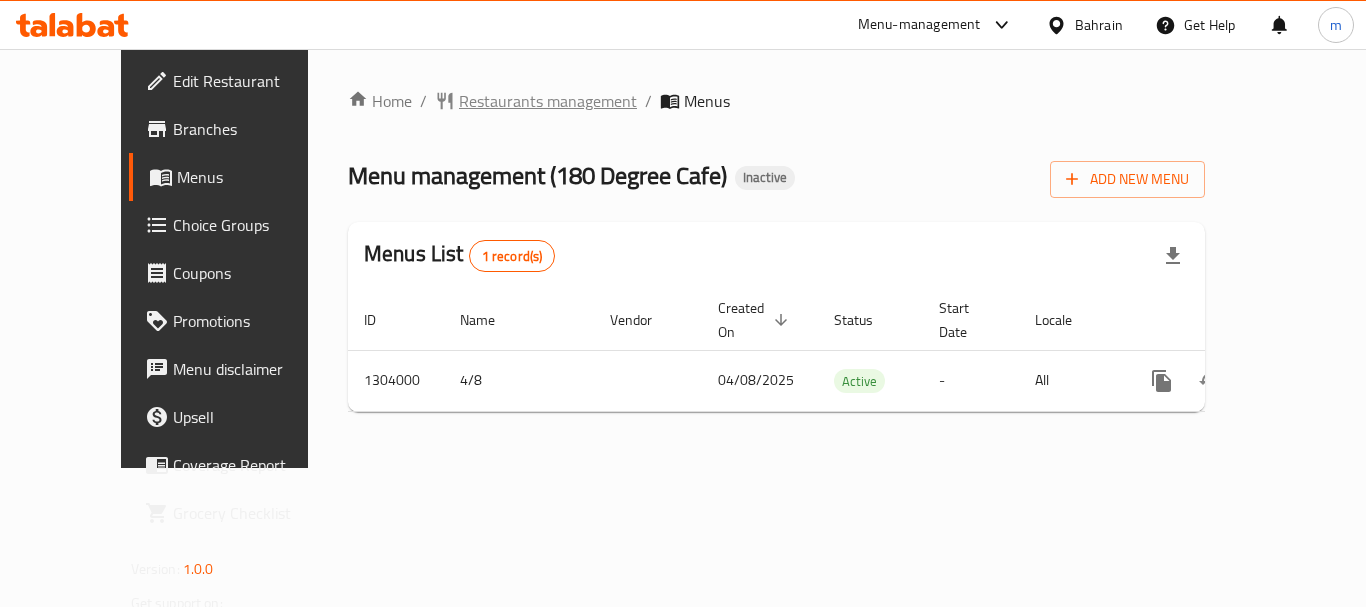 click on "Restaurants management" at bounding box center (548, 101) 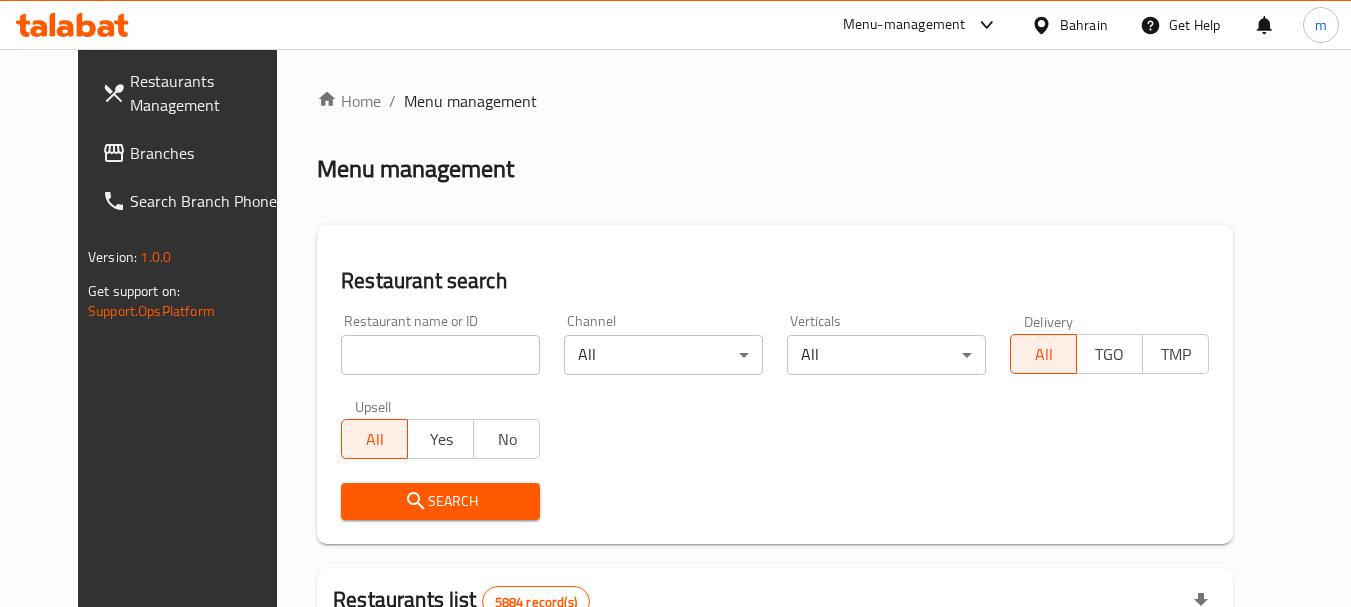 click at bounding box center (440, 355) 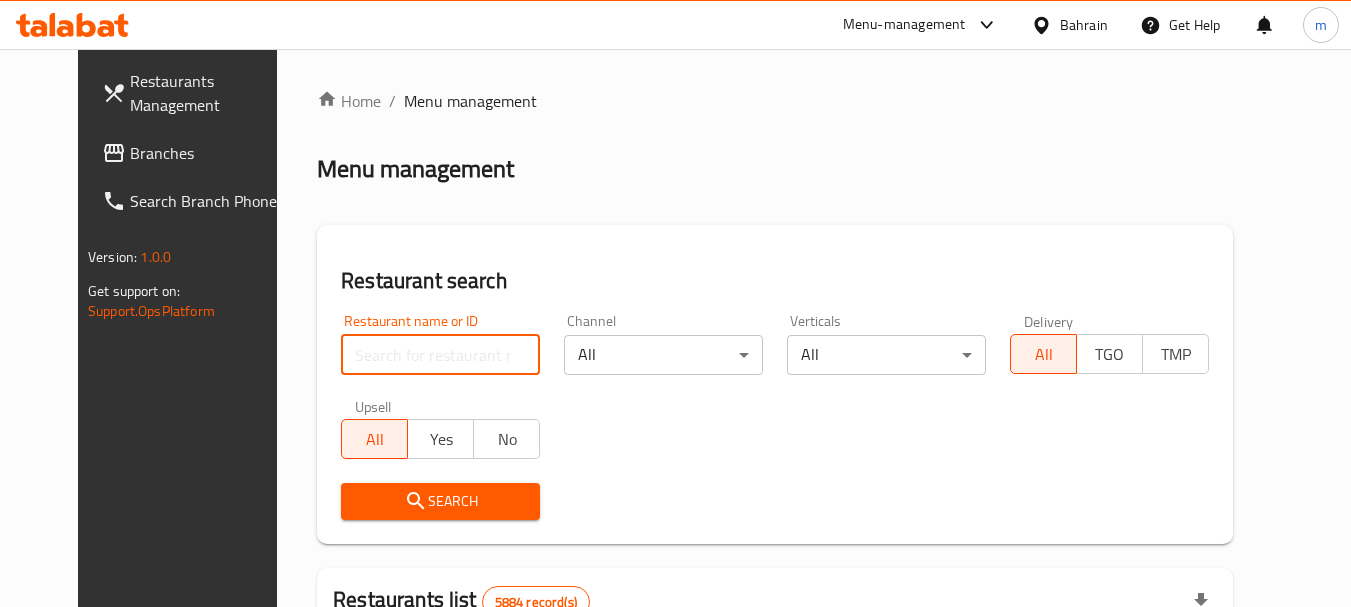 paste on "703039/m" 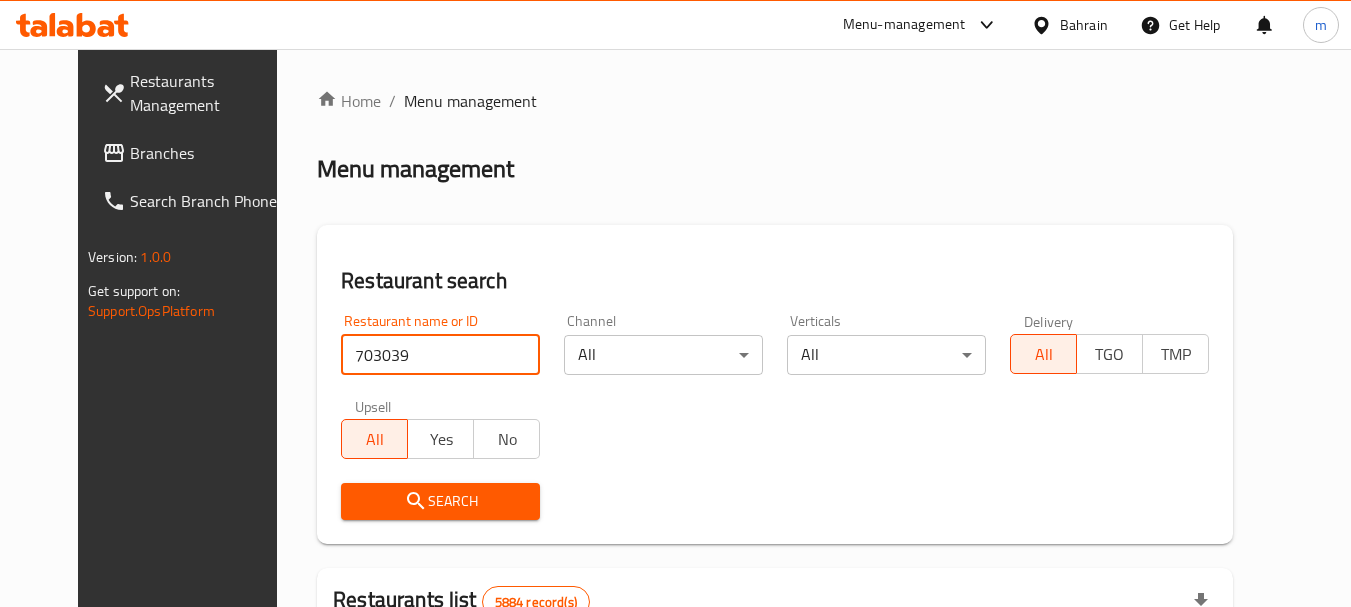 type on "703039" 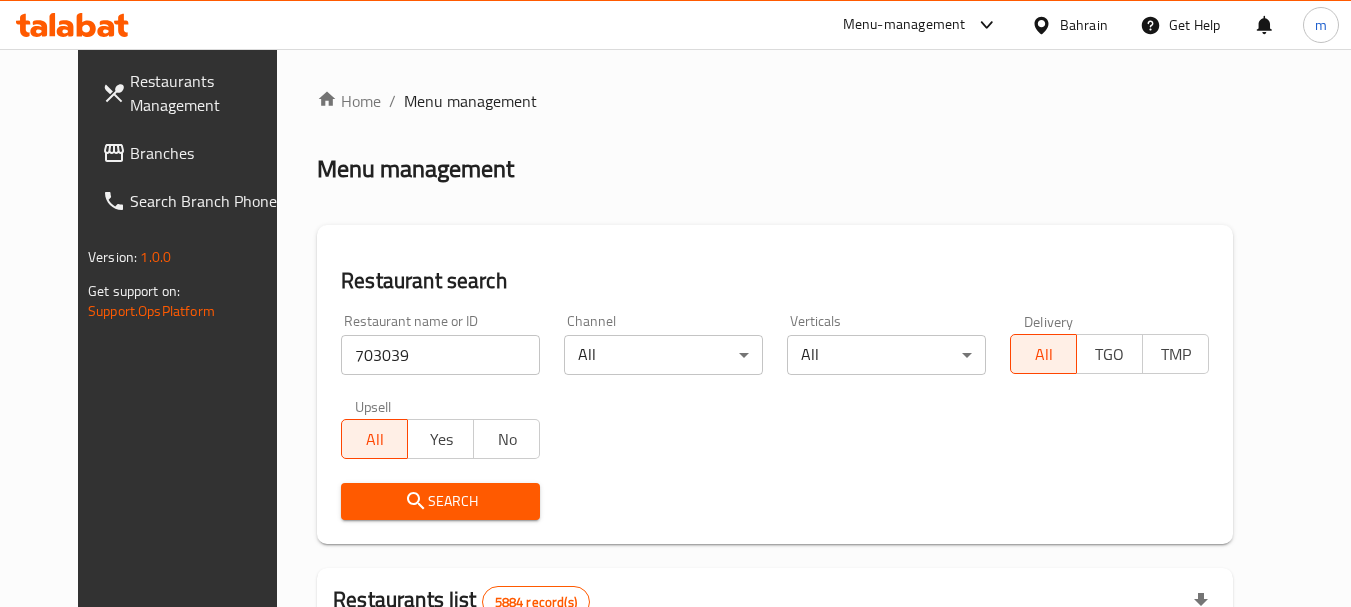 click on "Search" at bounding box center [440, 501] 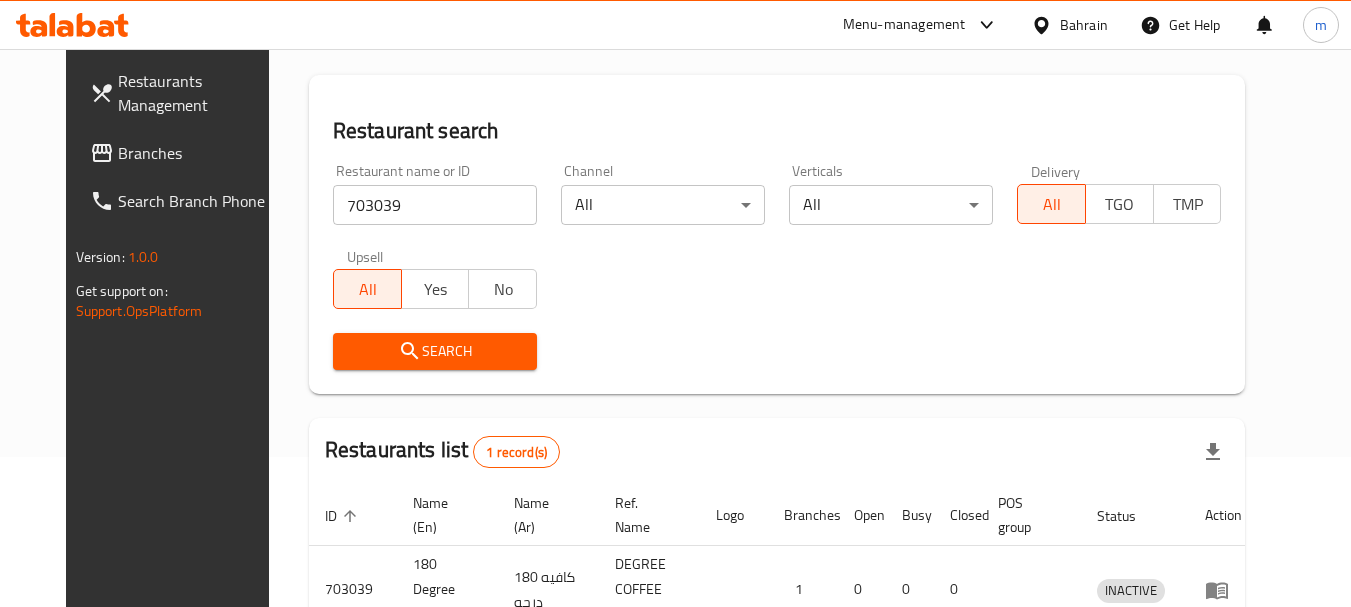 scroll, scrollTop: 260, scrollLeft: 0, axis: vertical 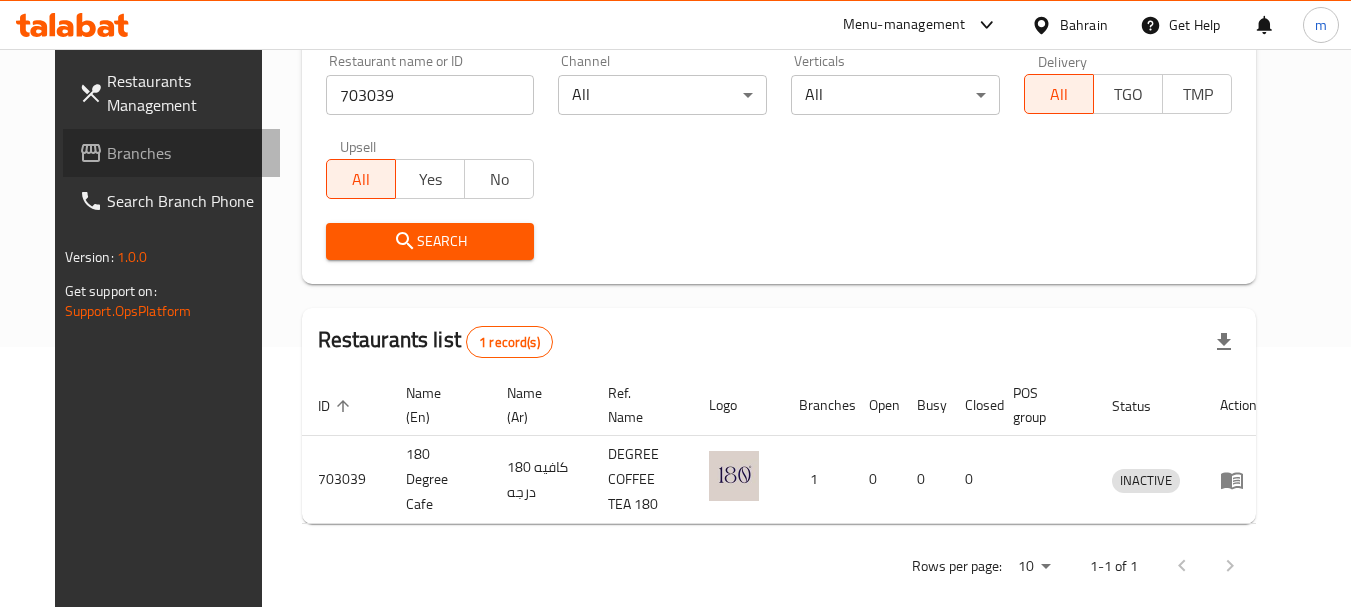 click on "Branches" at bounding box center [186, 153] 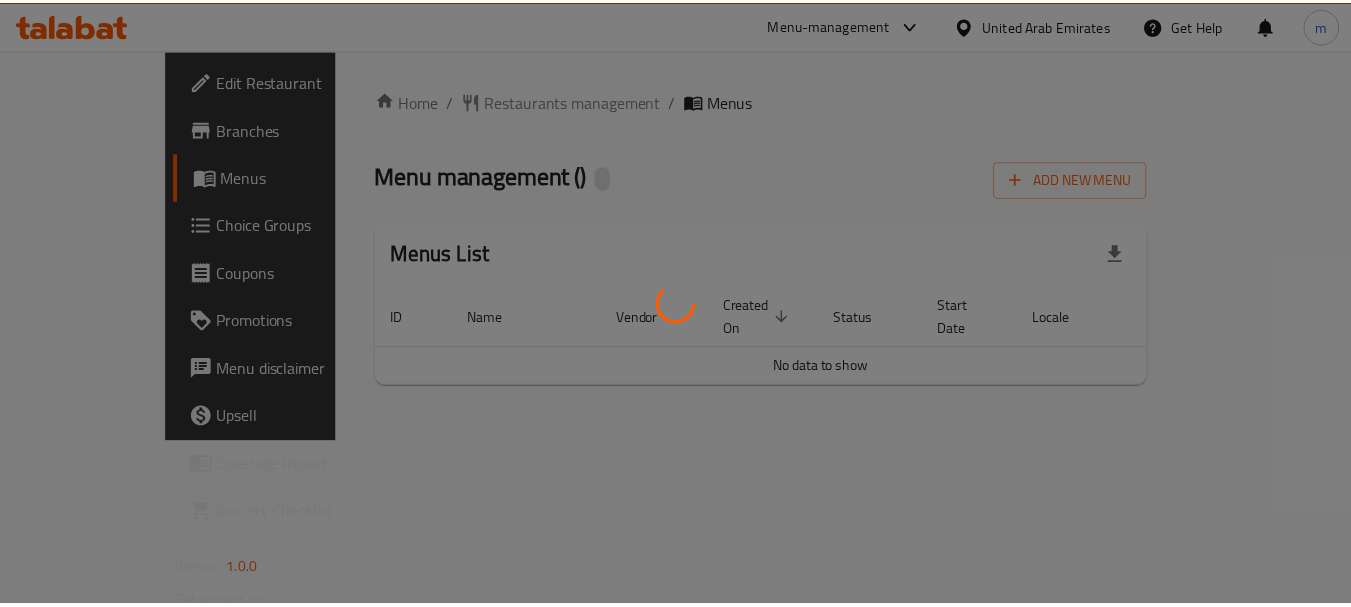 scroll, scrollTop: 0, scrollLeft: 0, axis: both 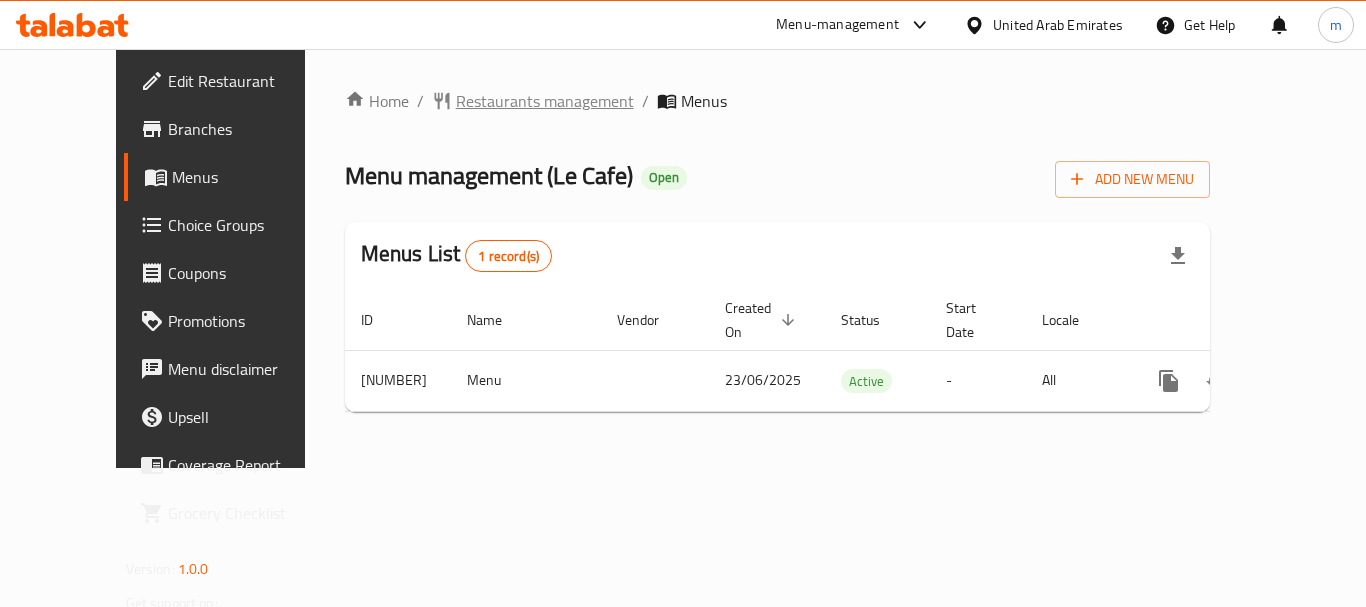 click on "Restaurants management" at bounding box center (545, 101) 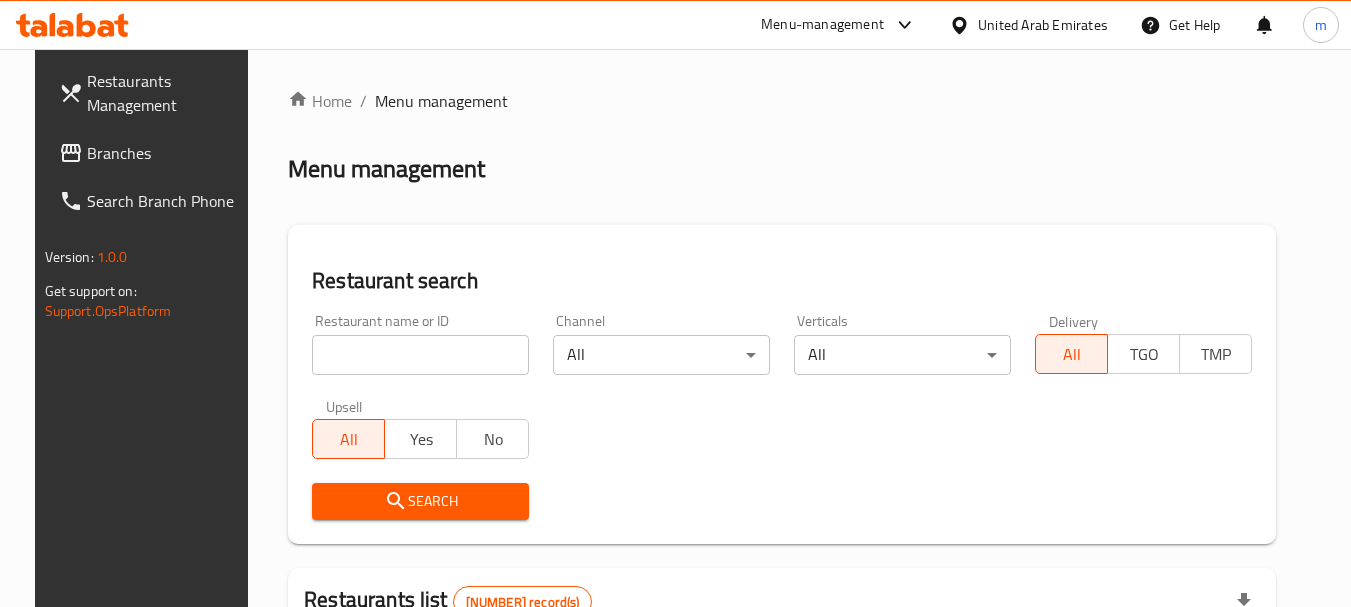 click at bounding box center [420, 355] 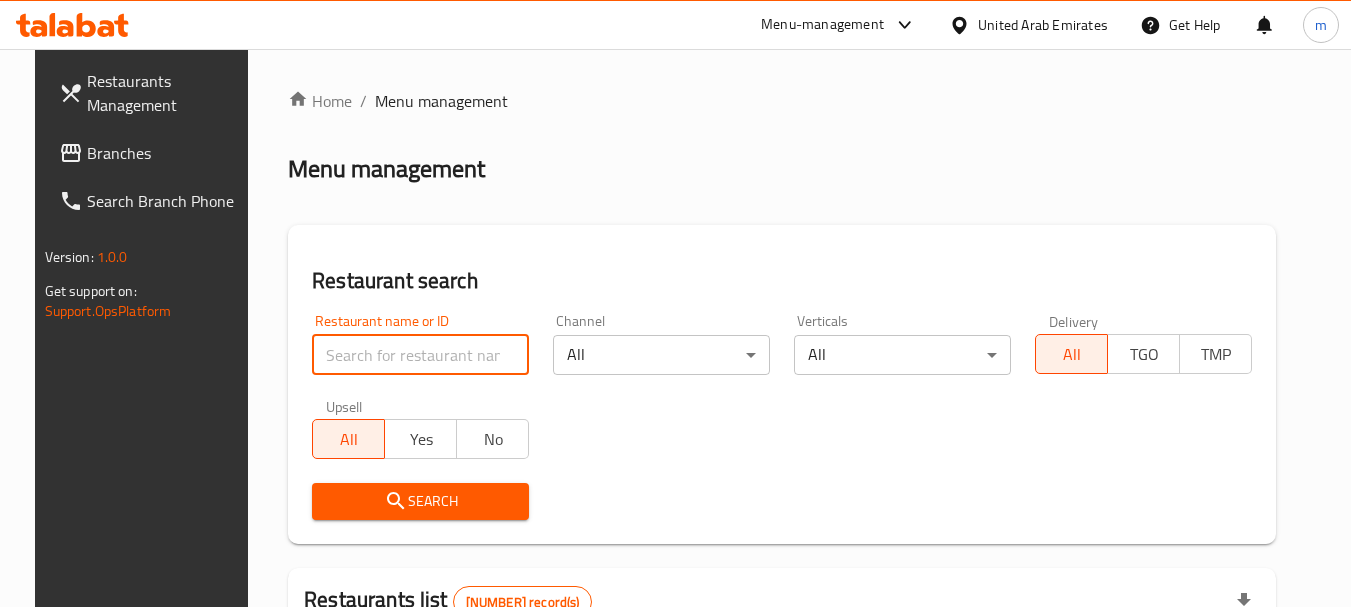 paste on "700117" 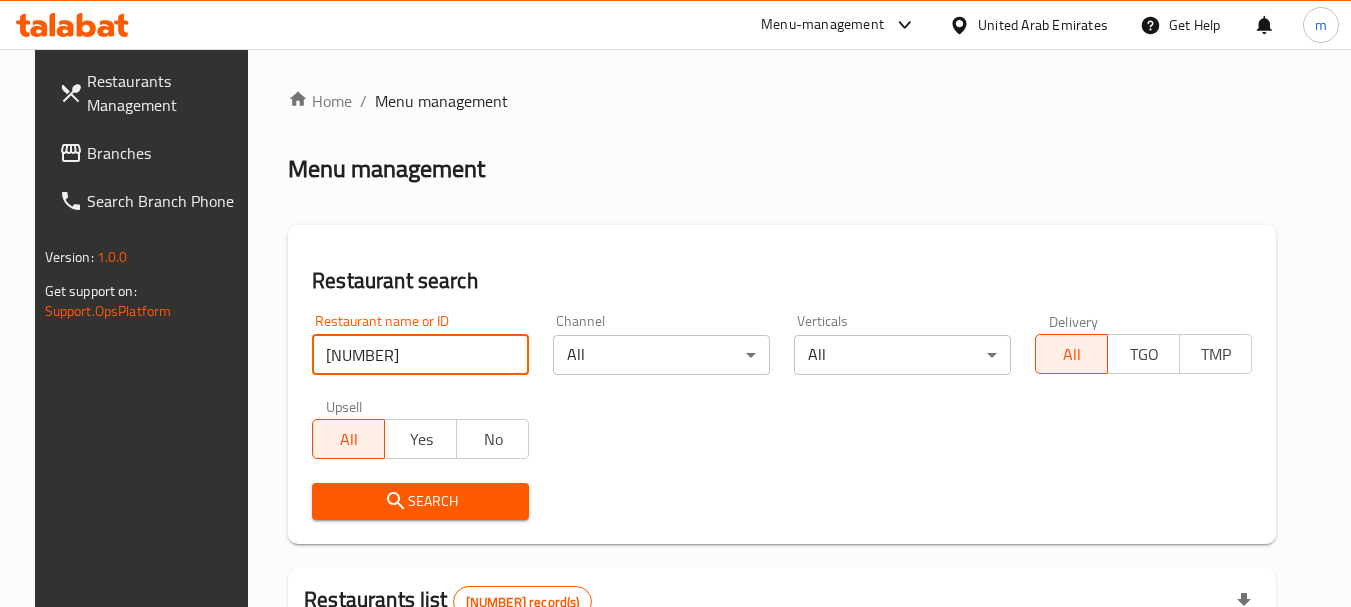 type on "700117" 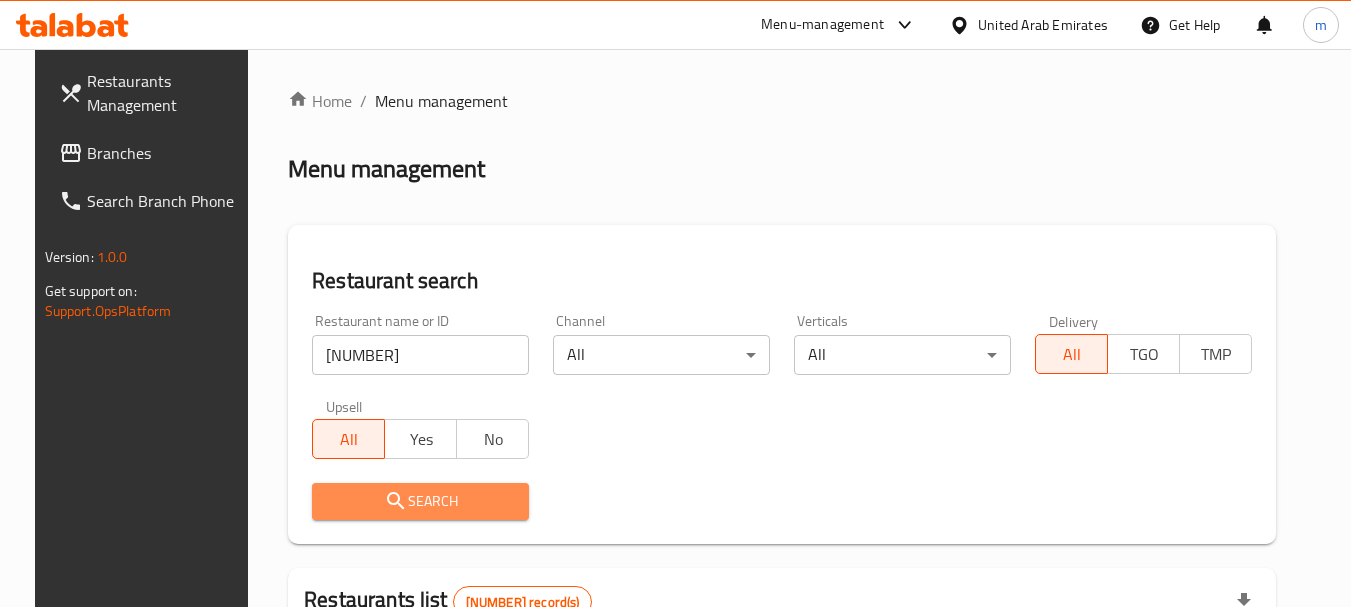 click on "Search" at bounding box center (420, 501) 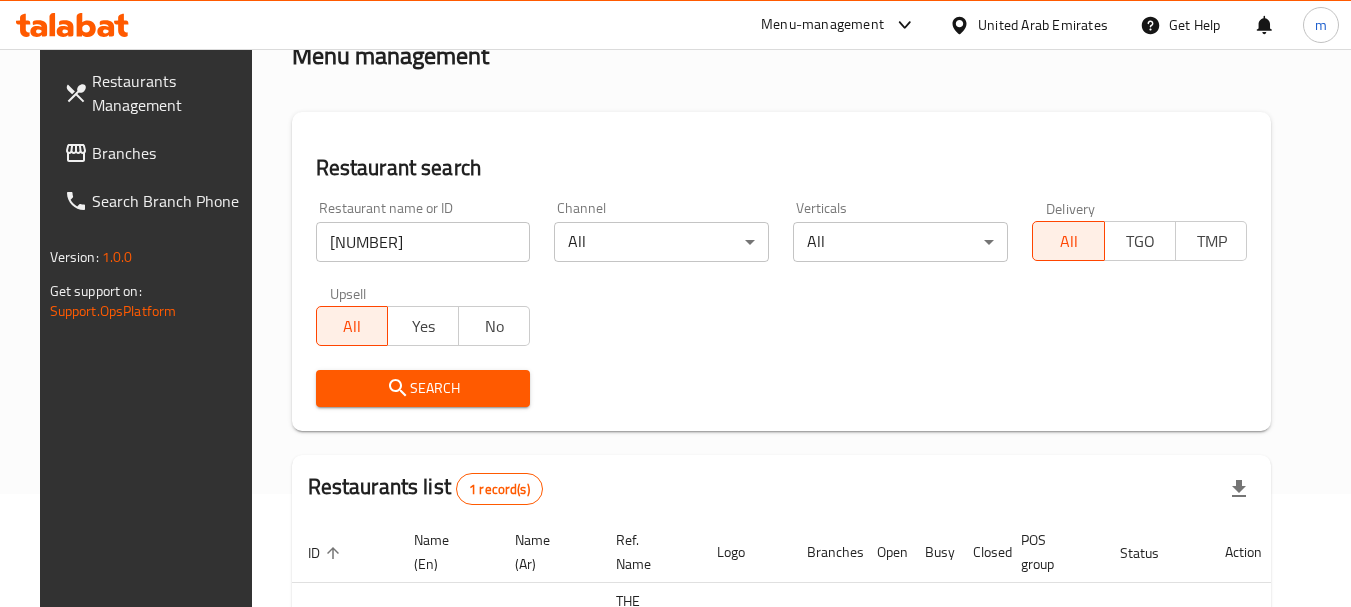 scroll, scrollTop: 260, scrollLeft: 0, axis: vertical 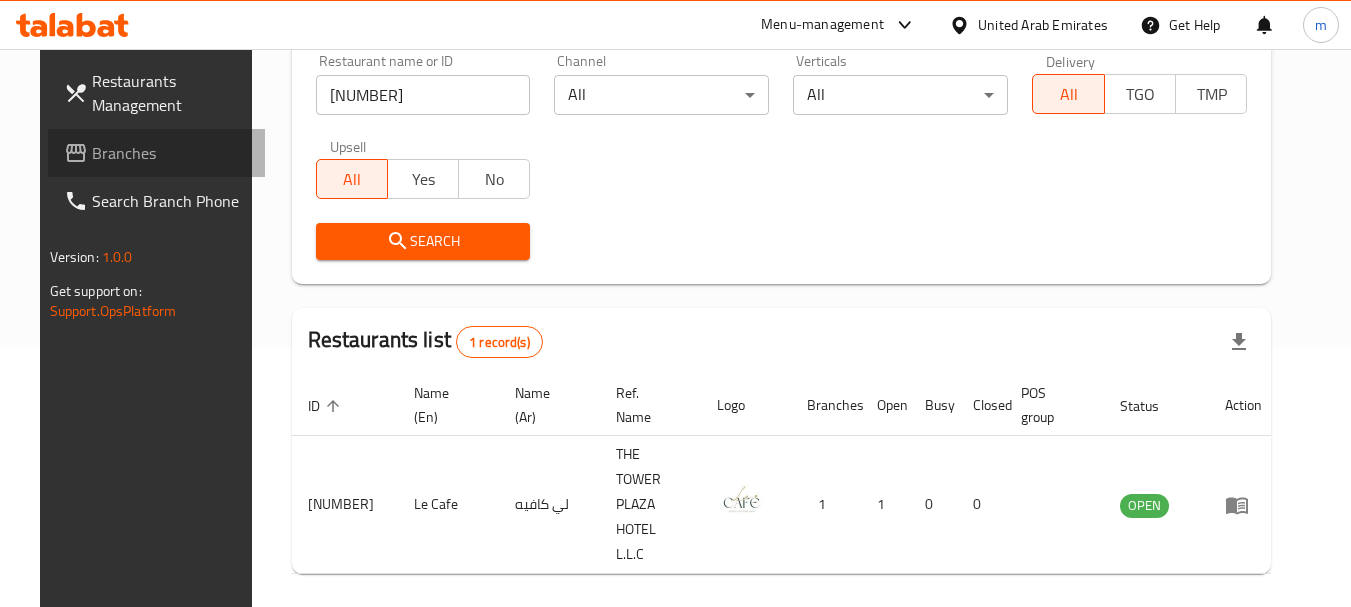 click on "Branches" at bounding box center [171, 153] 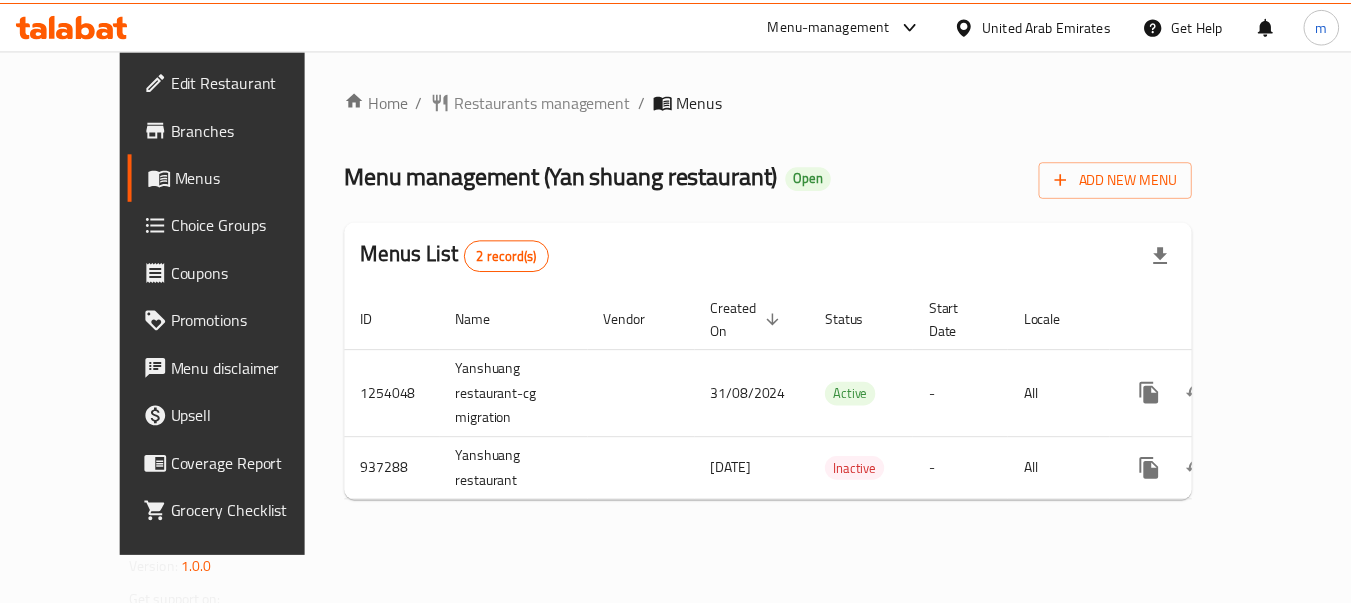 scroll, scrollTop: 0, scrollLeft: 0, axis: both 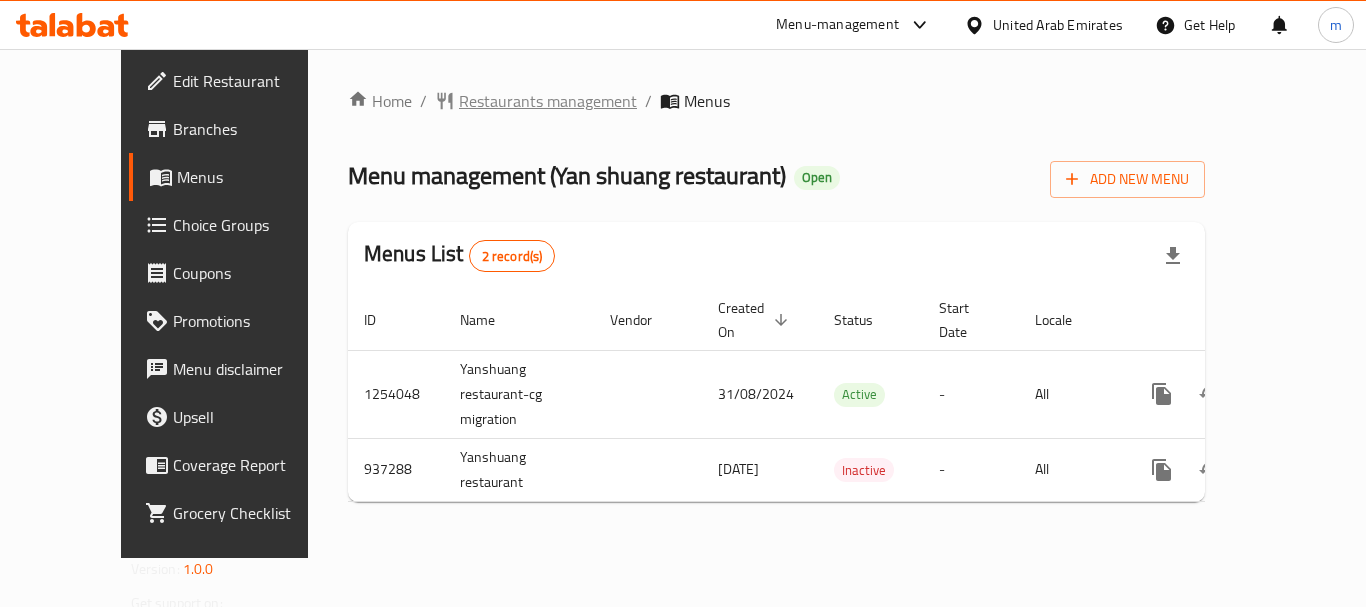 click on "Restaurants management" at bounding box center [548, 101] 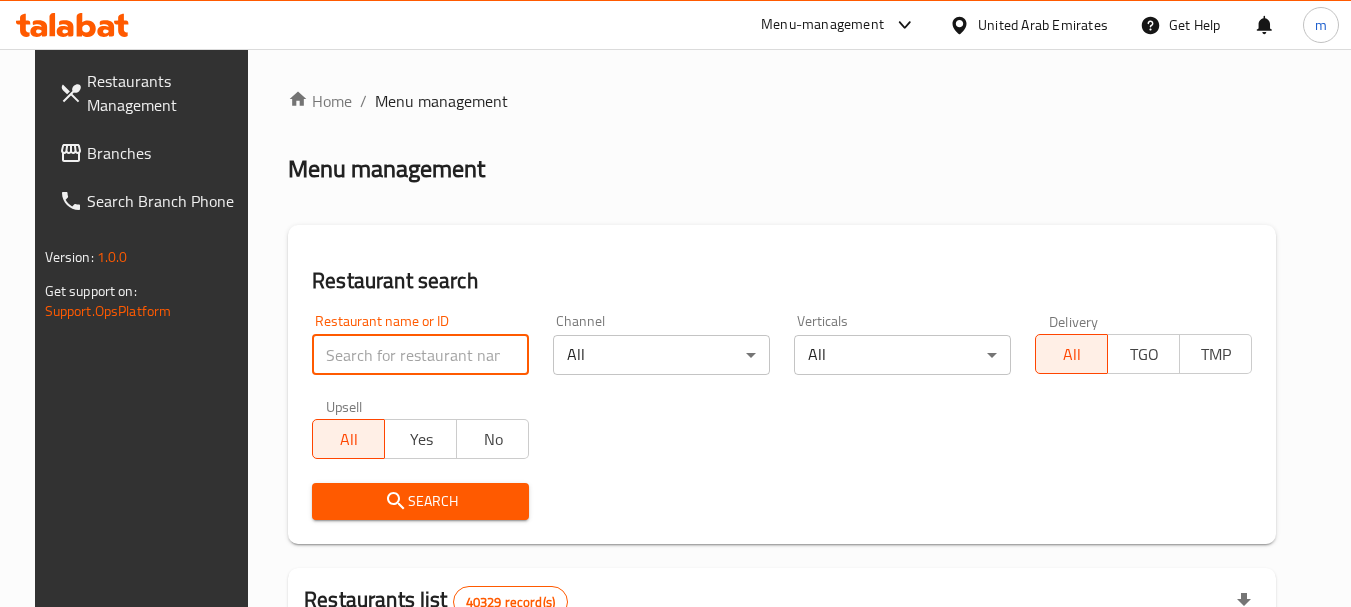 click at bounding box center (420, 355) 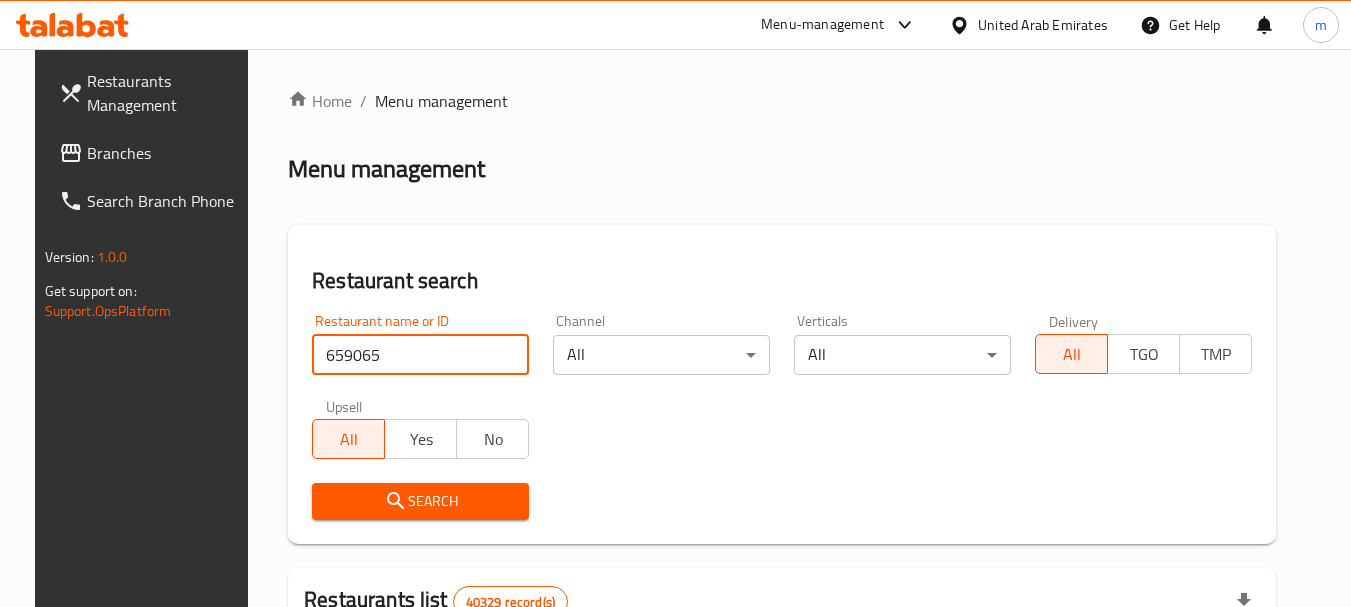 type on "659065" 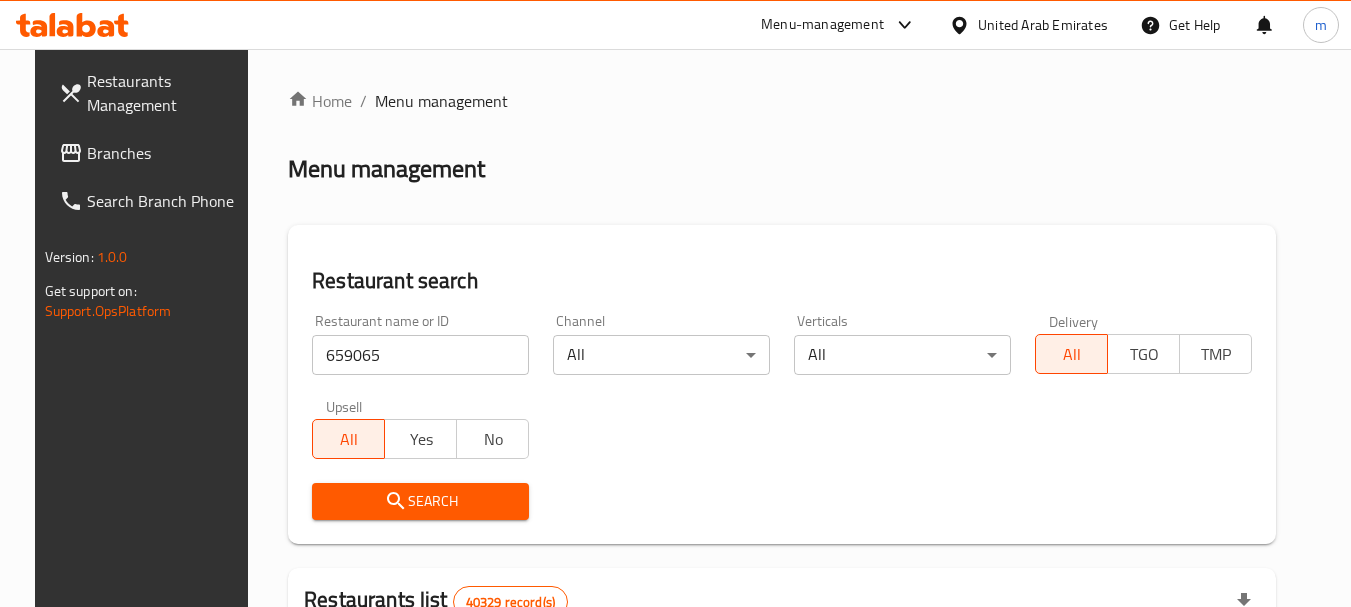 click on "Search" at bounding box center [420, 501] 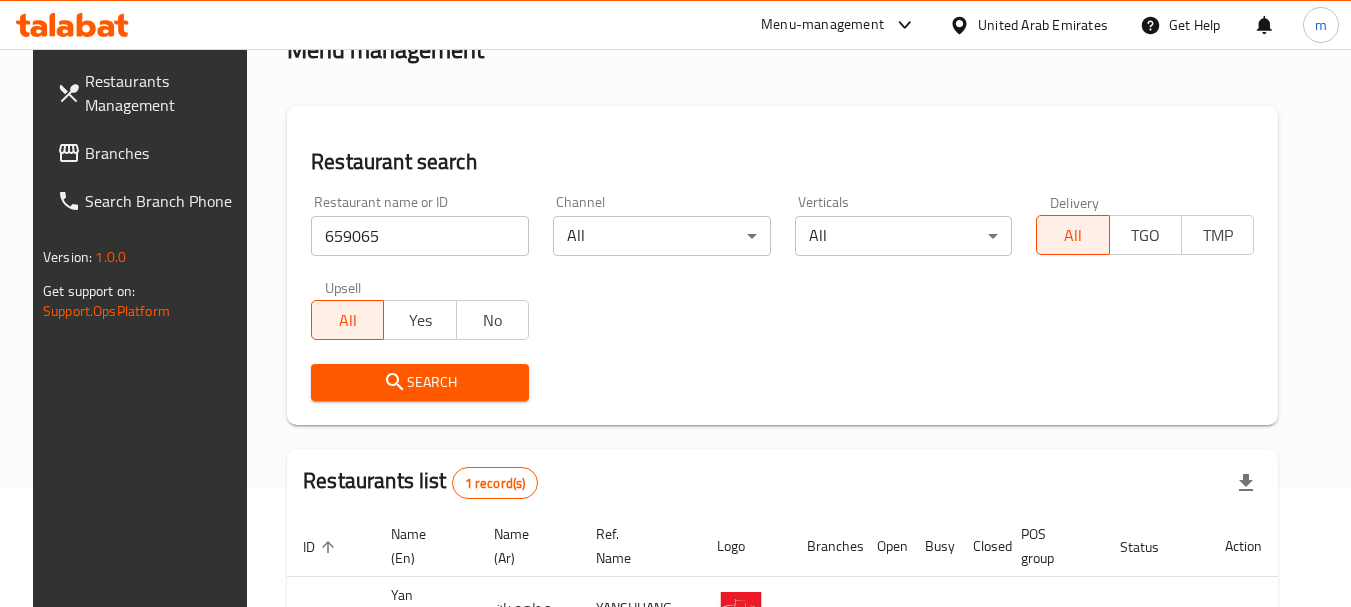 scroll, scrollTop: 260, scrollLeft: 0, axis: vertical 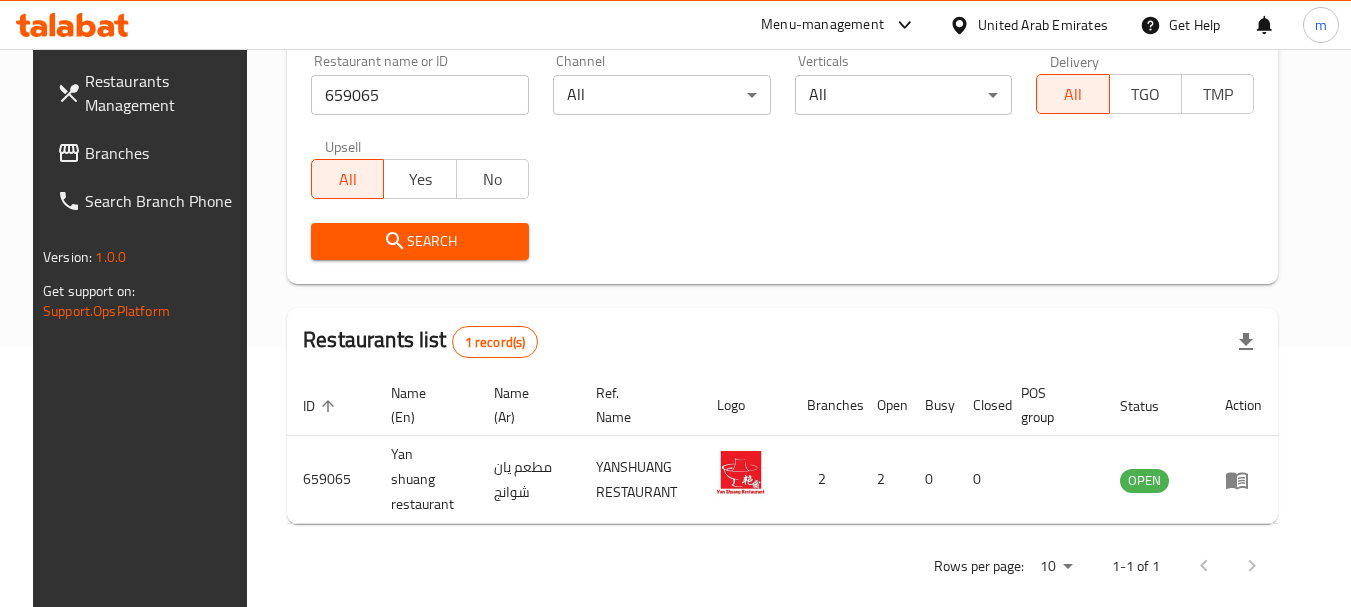 click 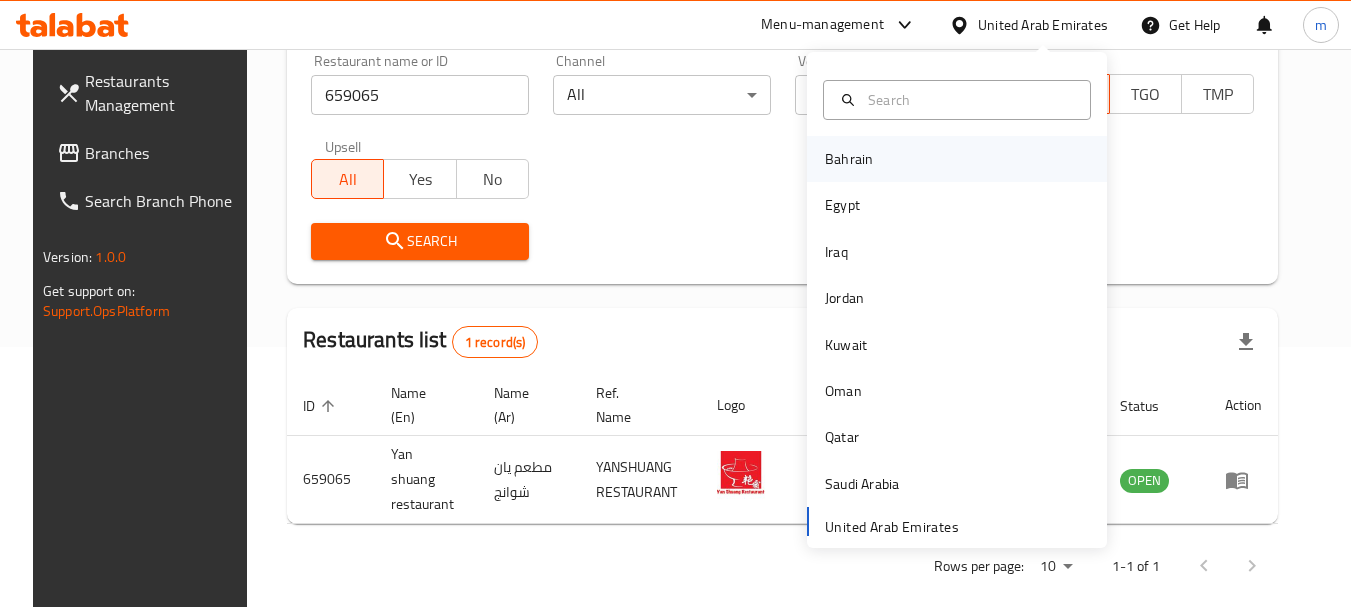 click on "Bahrain" at bounding box center (849, 159) 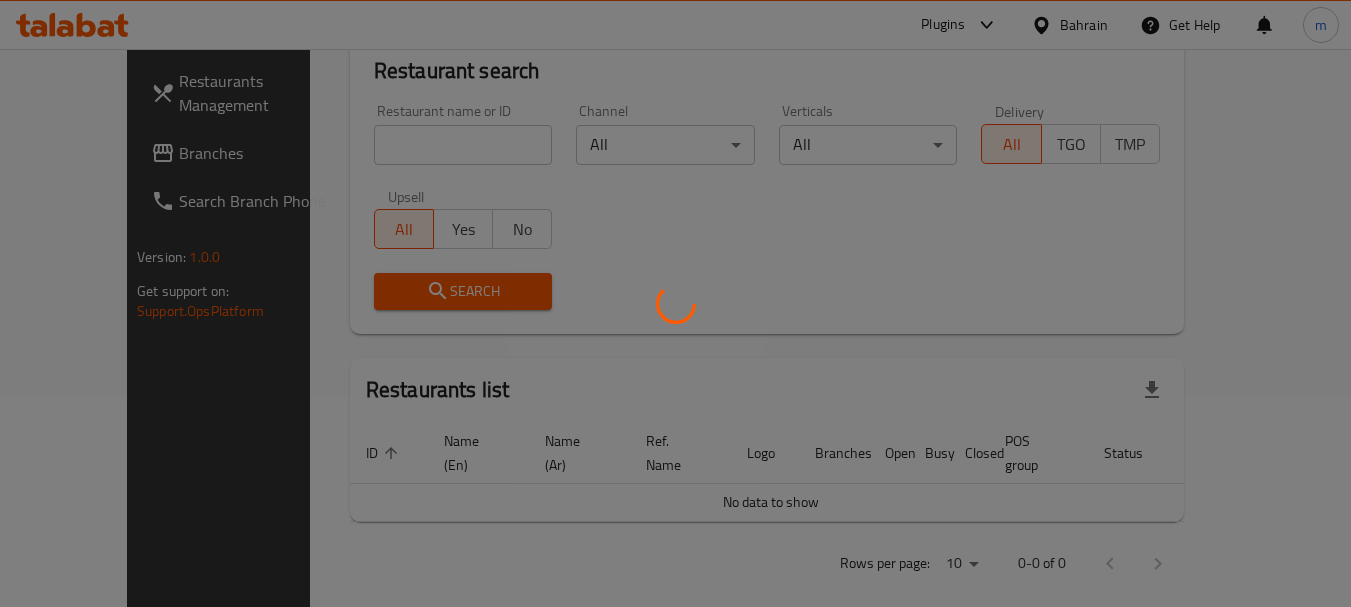 scroll, scrollTop: 260, scrollLeft: 0, axis: vertical 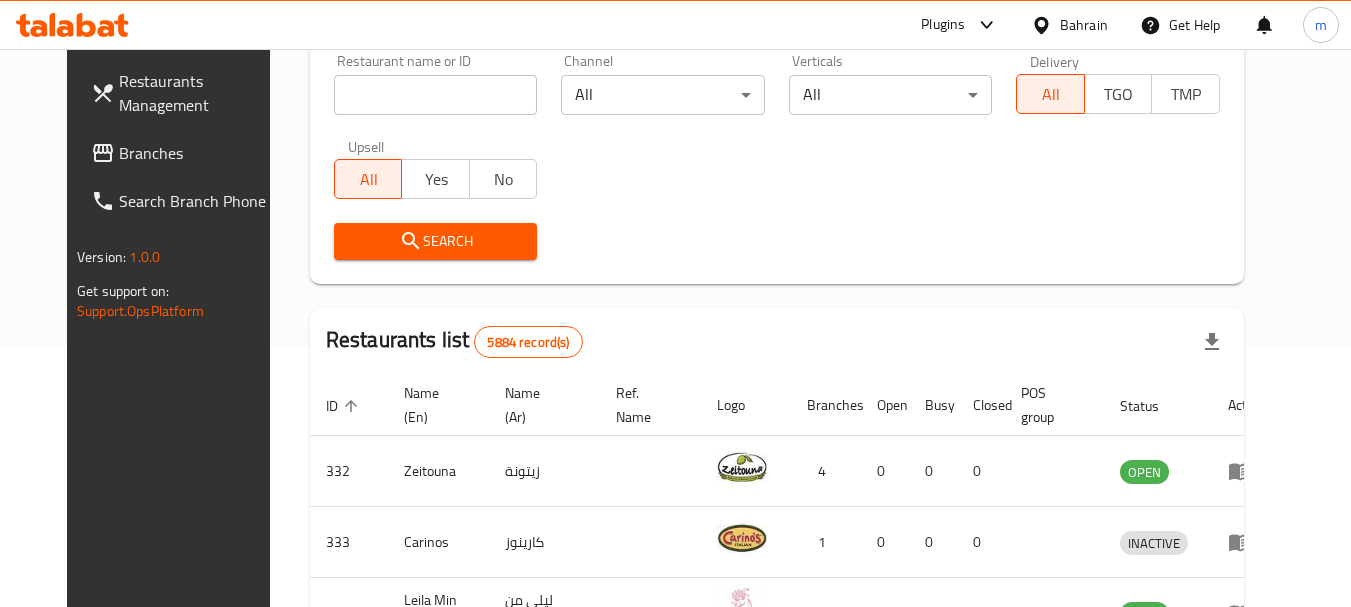 click on "Branches" at bounding box center (198, 153) 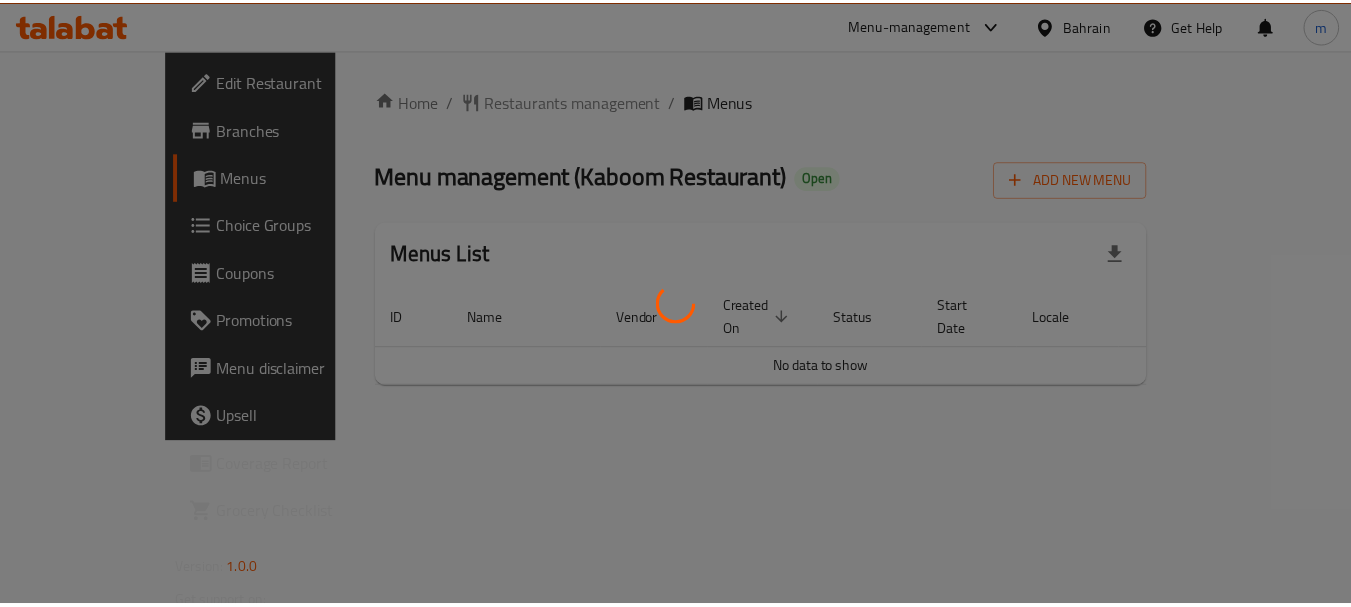 scroll, scrollTop: 0, scrollLeft: 0, axis: both 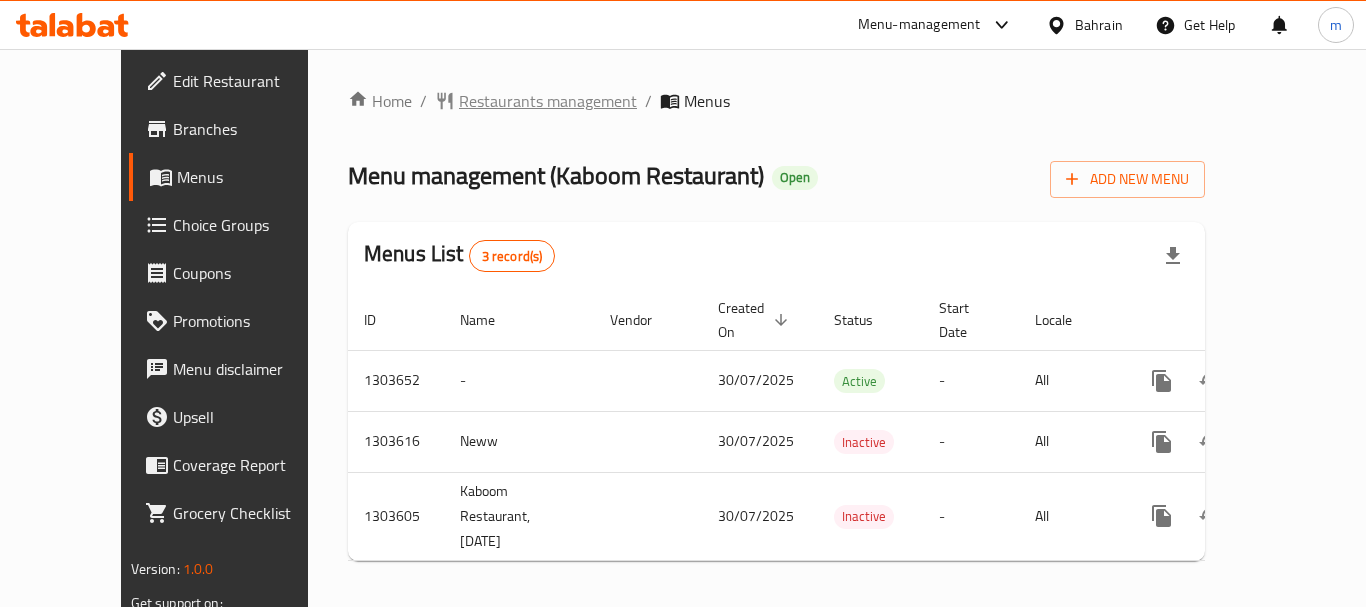 click on "Restaurants management" at bounding box center [548, 101] 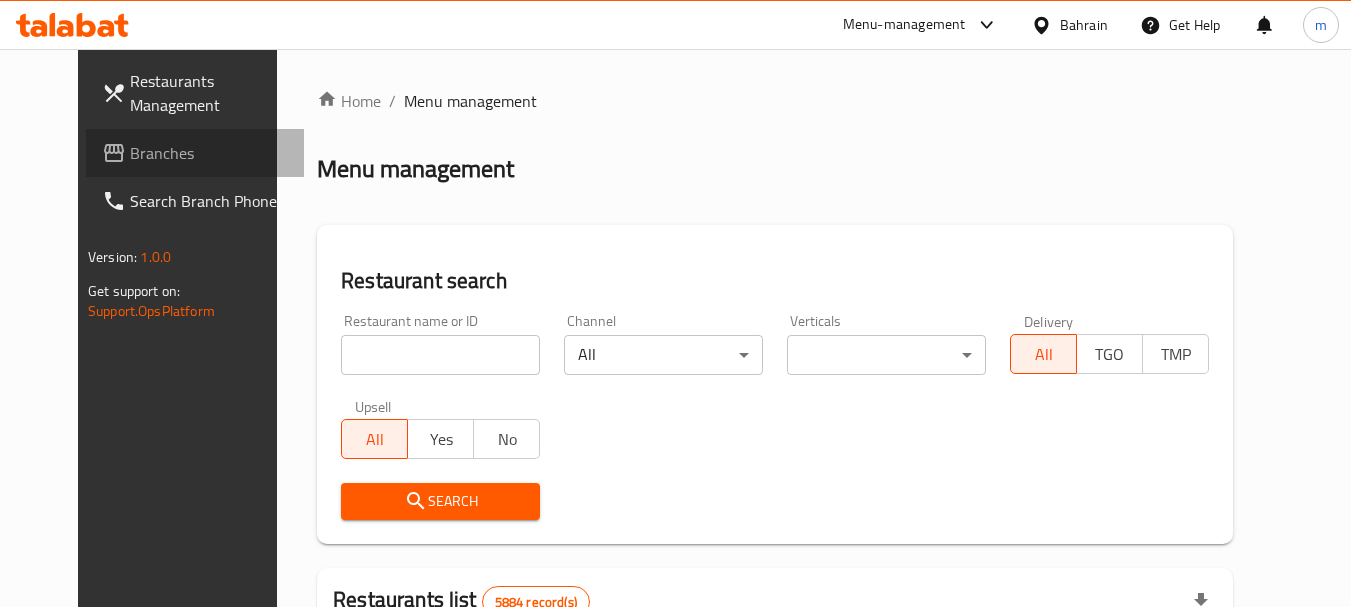 click on "Branches" at bounding box center (209, 153) 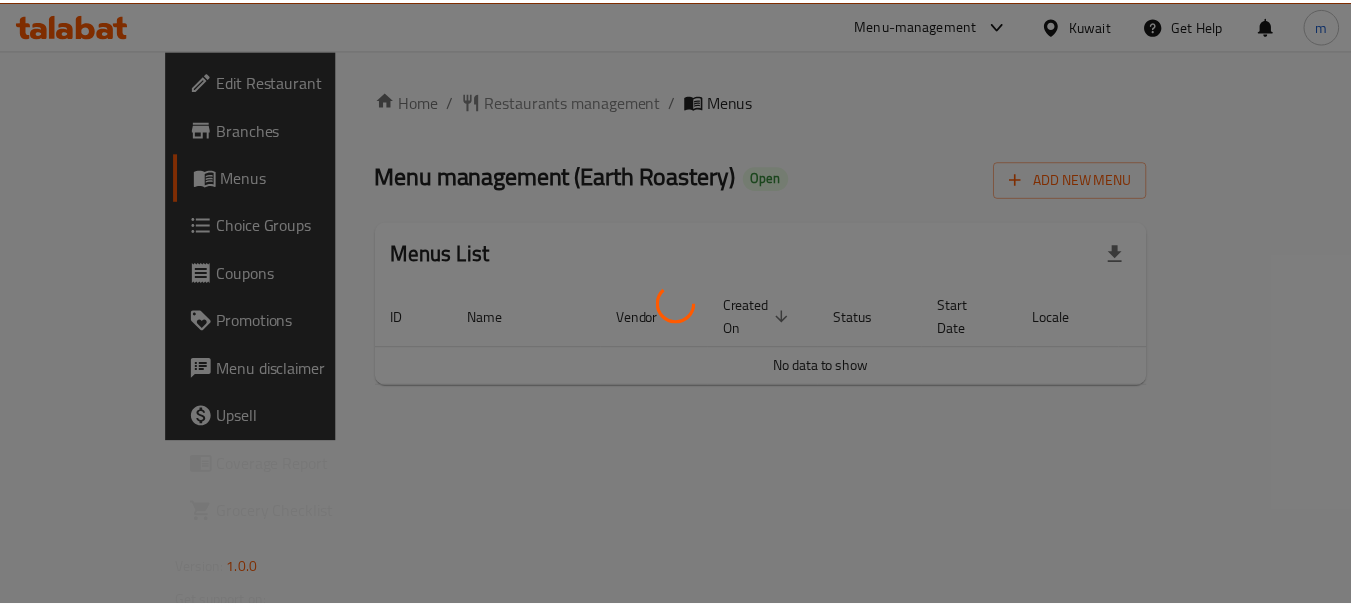 scroll, scrollTop: 0, scrollLeft: 0, axis: both 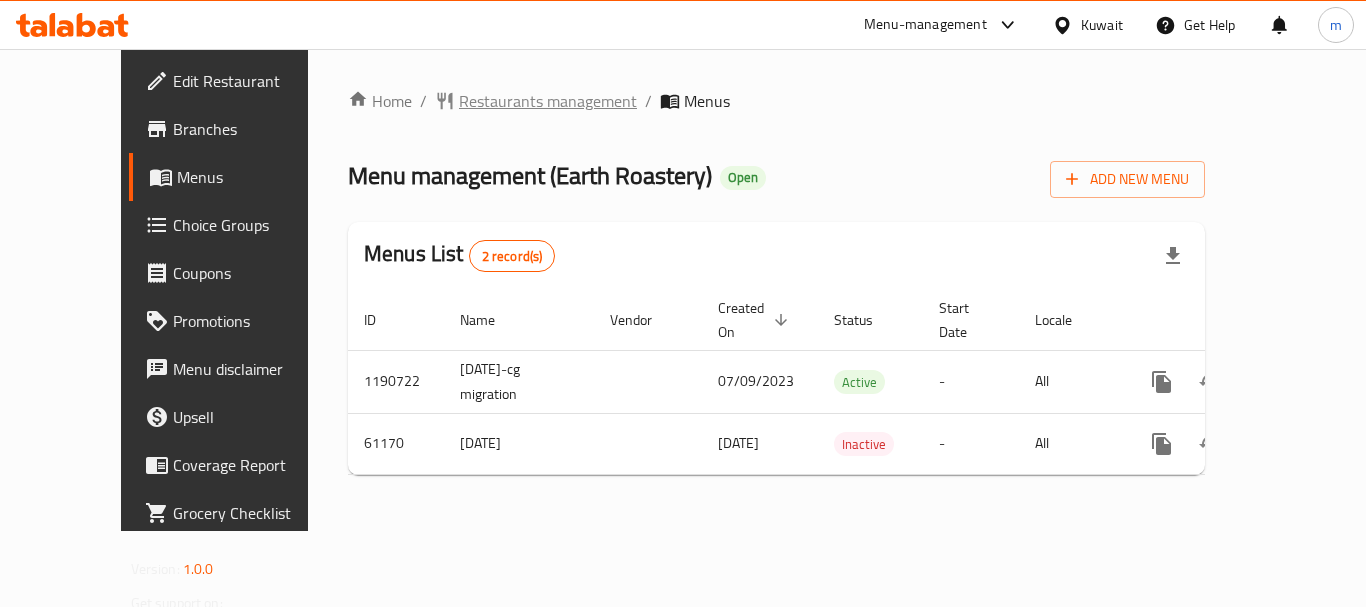 click on "Restaurants management" at bounding box center (548, 101) 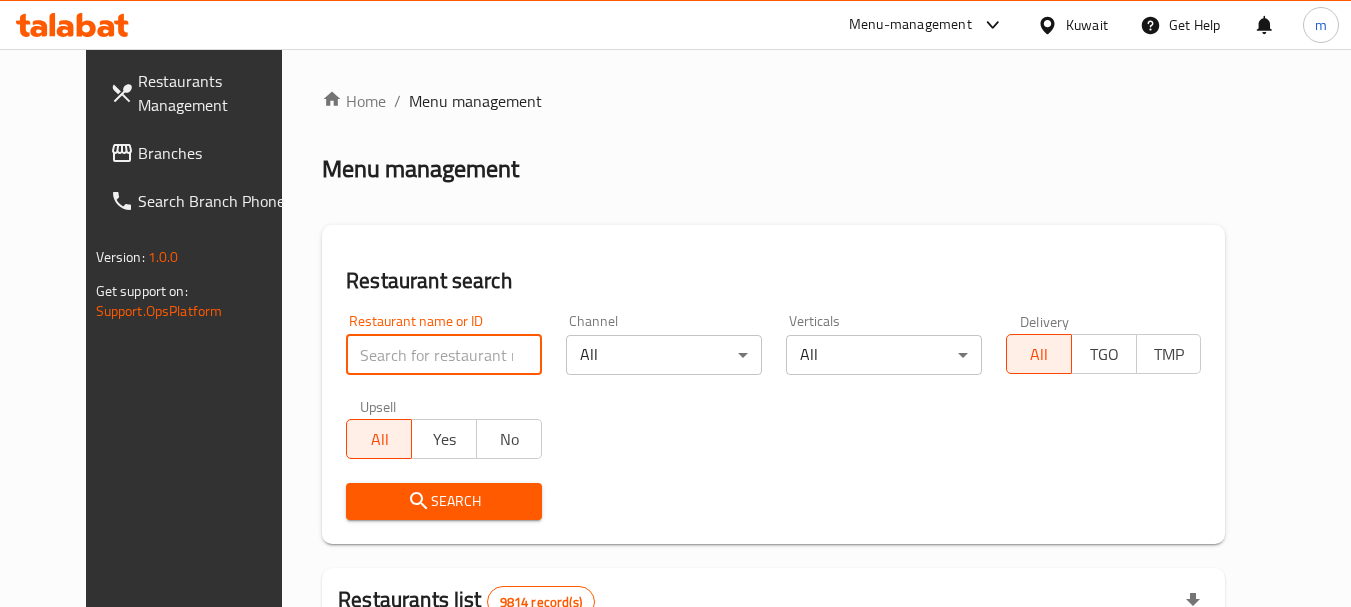 click at bounding box center [444, 355] 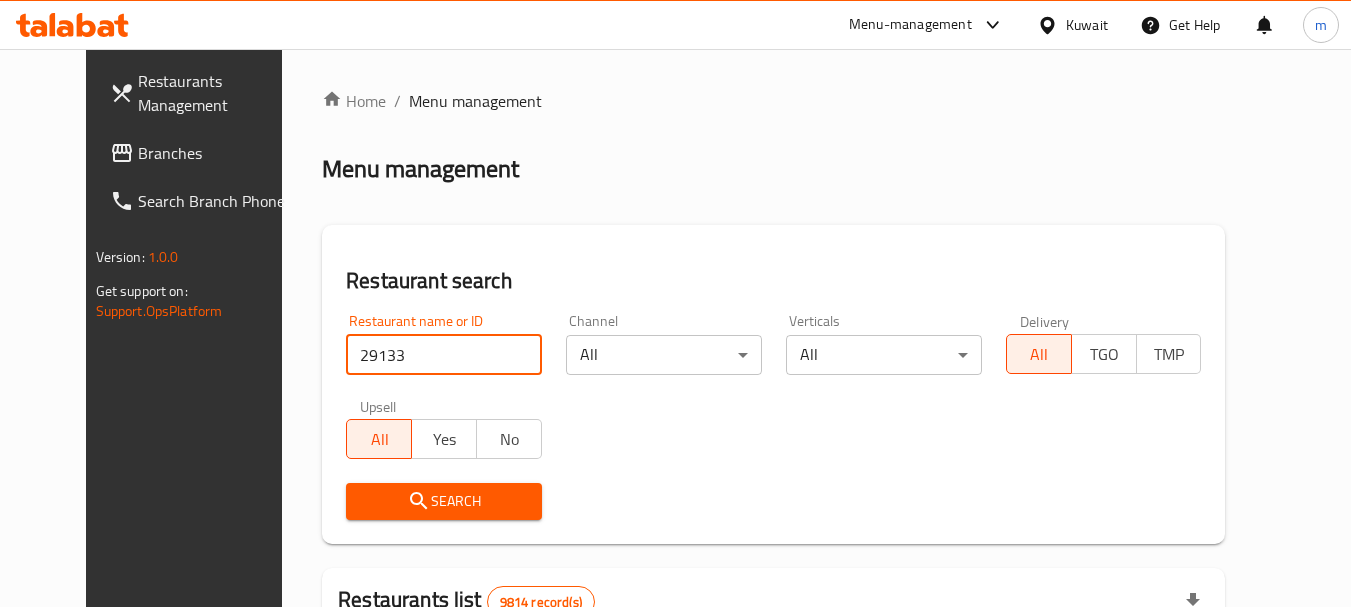 type on "29133" 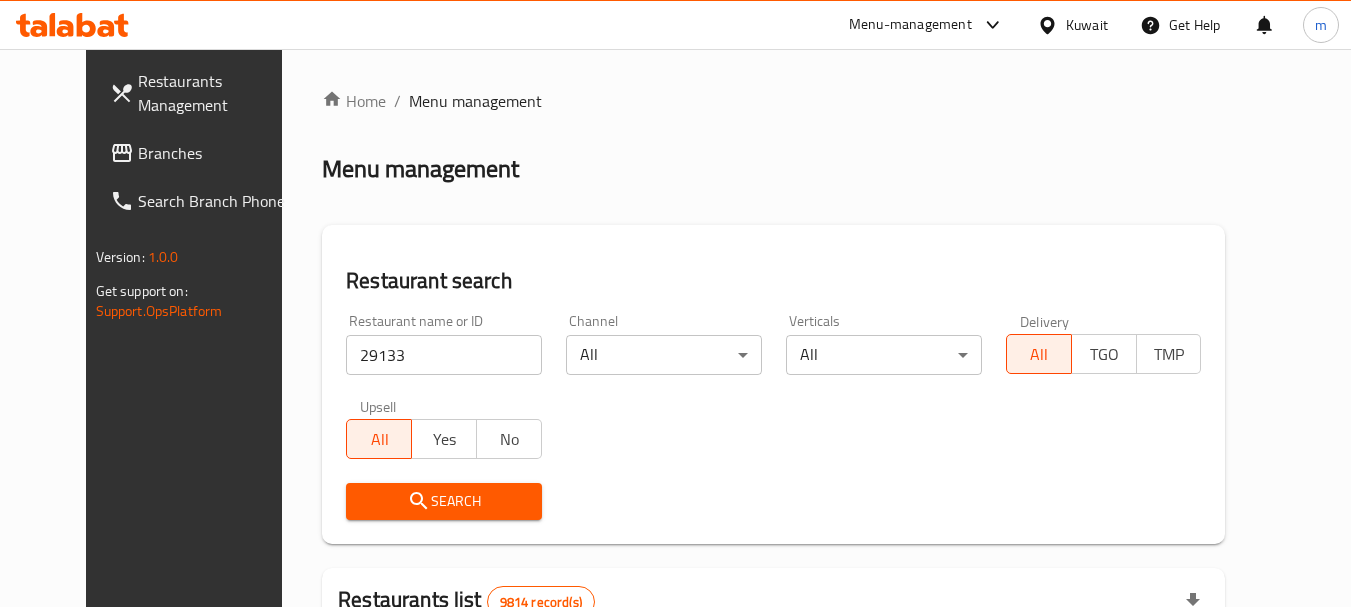 click on "Search" at bounding box center (444, 501) 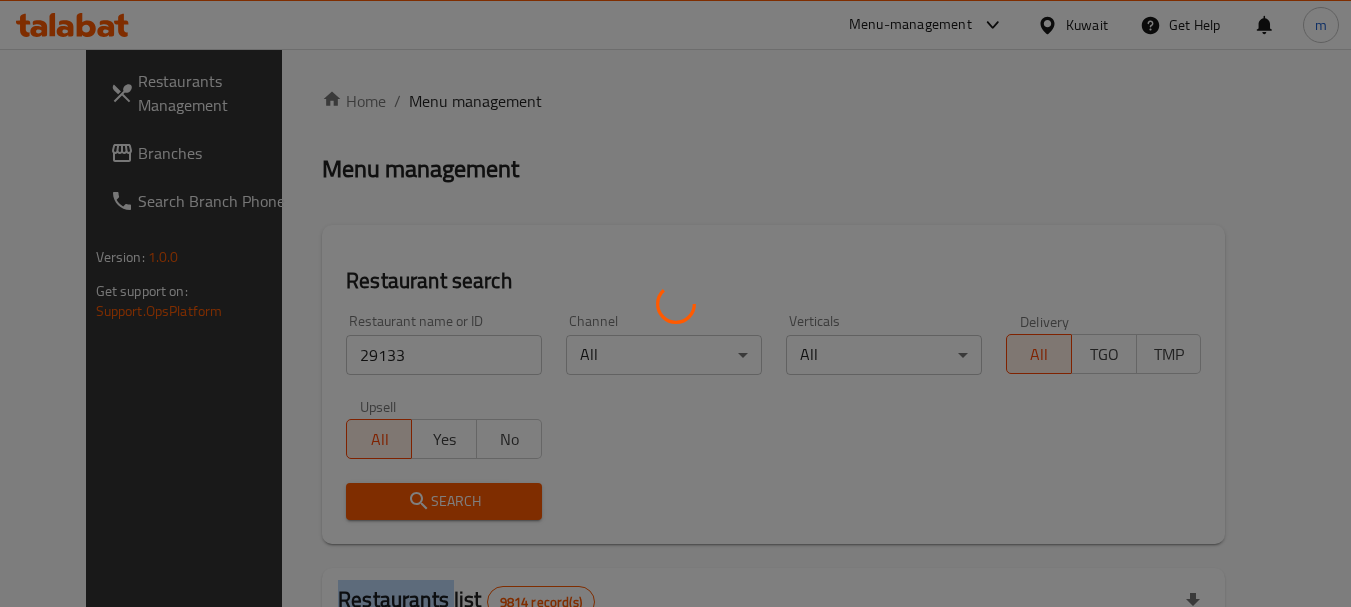 click at bounding box center (675, 303) 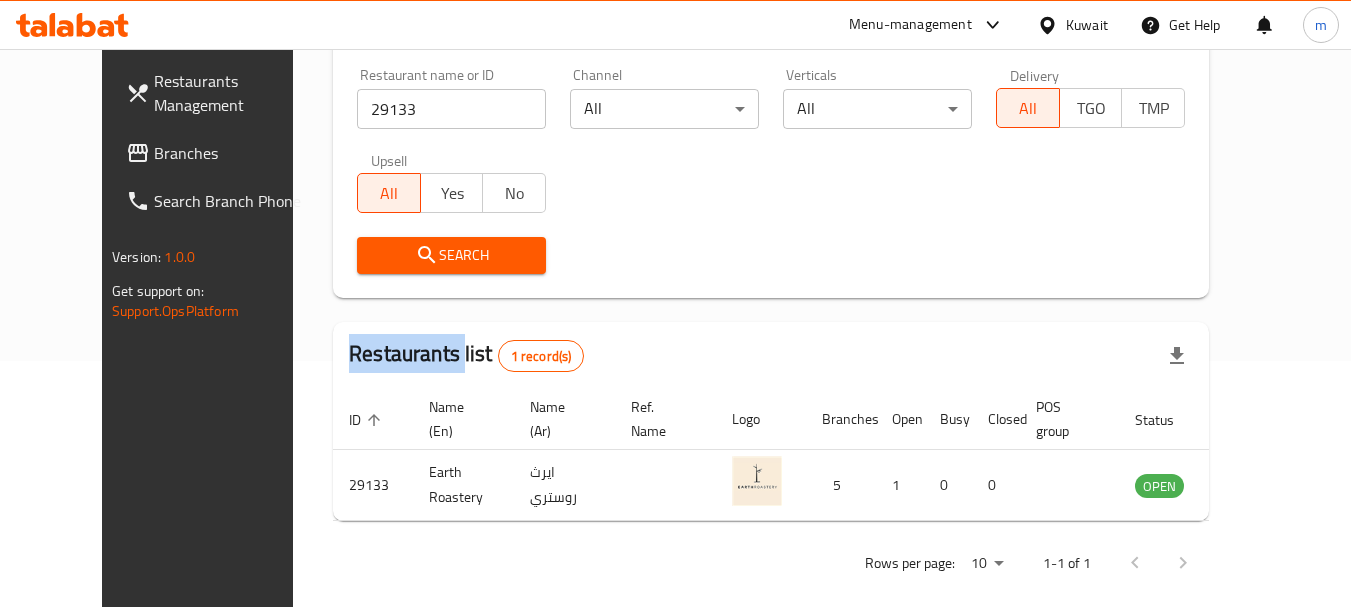 scroll, scrollTop: 268, scrollLeft: 0, axis: vertical 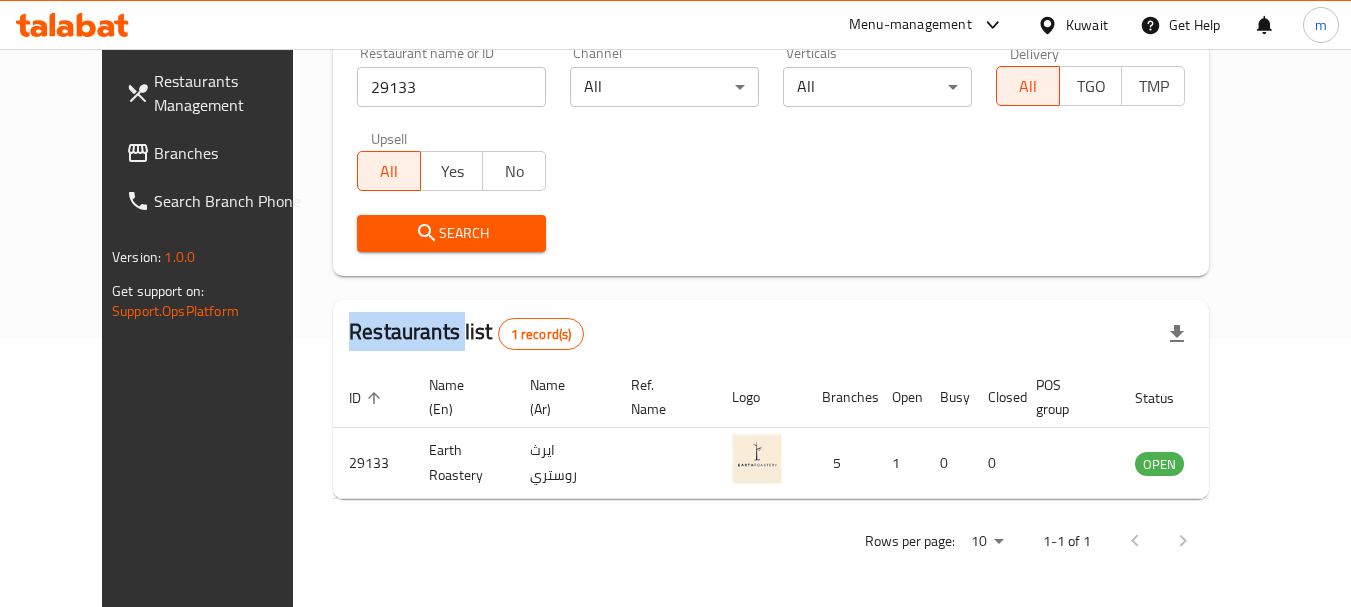 click 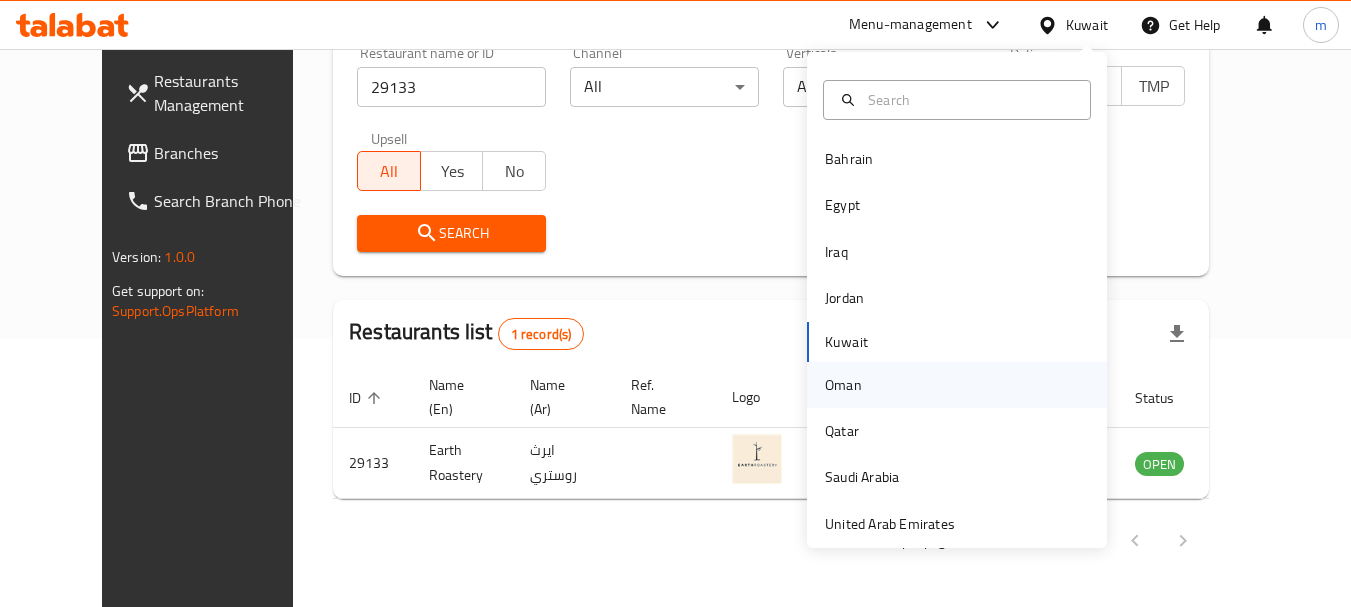 click on "Oman" at bounding box center (843, 385) 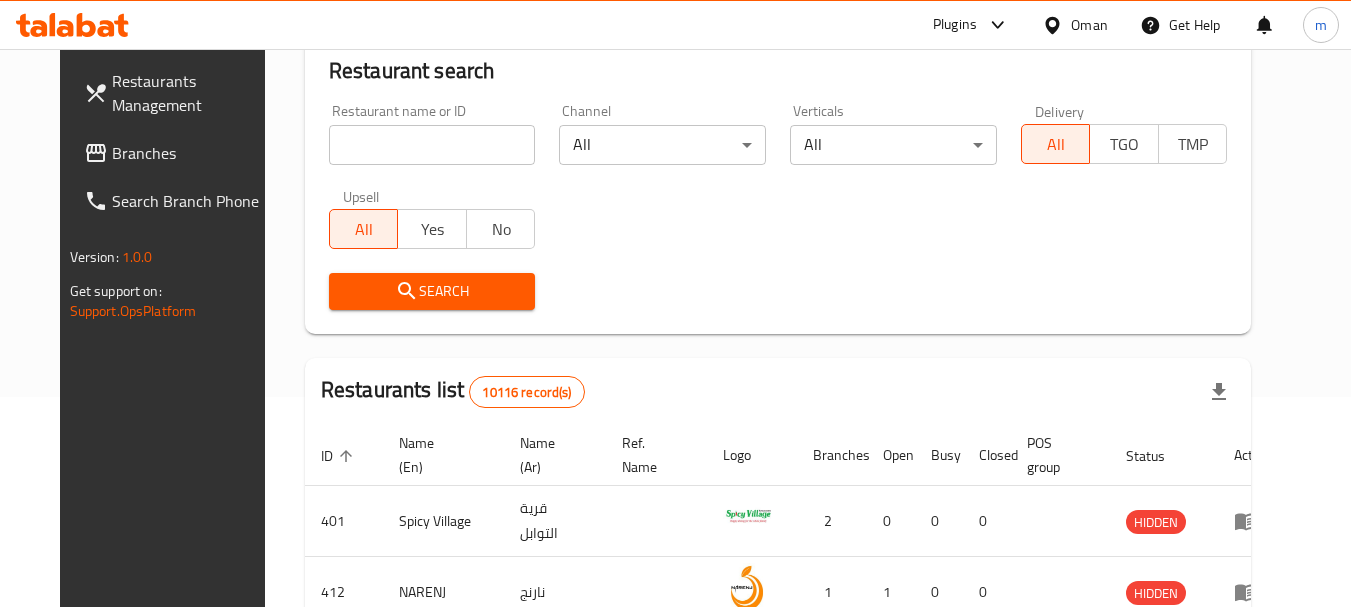 scroll, scrollTop: 268, scrollLeft: 0, axis: vertical 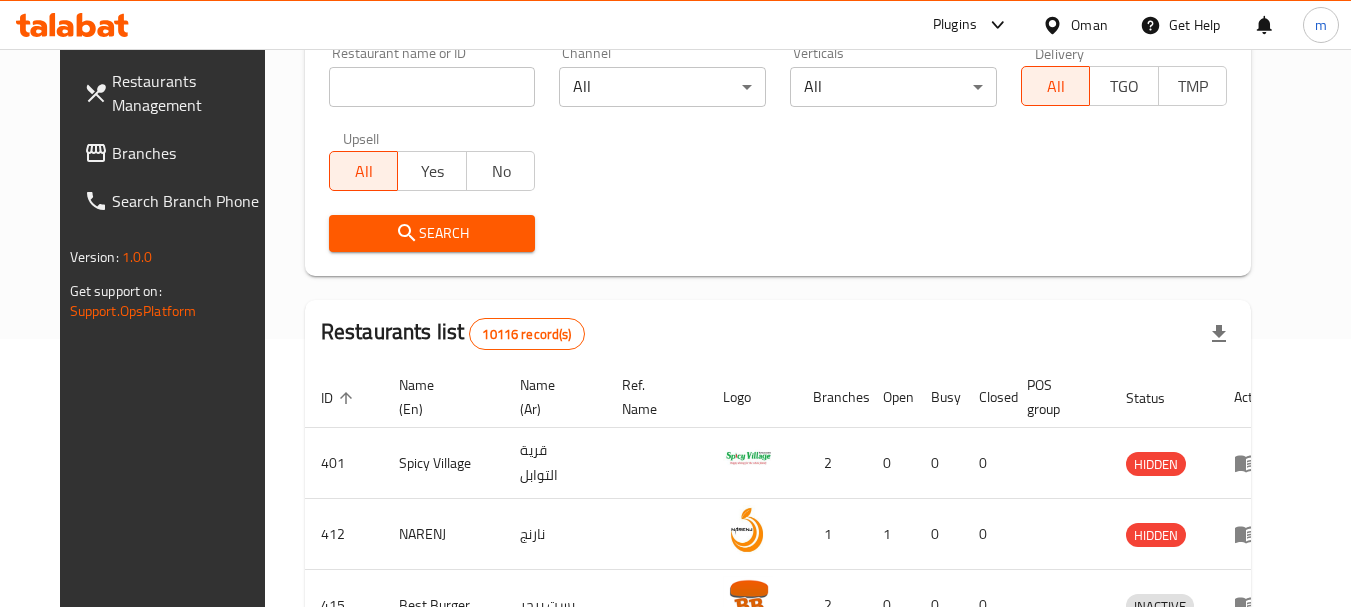 click on "Branches" at bounding box center [191, 153] 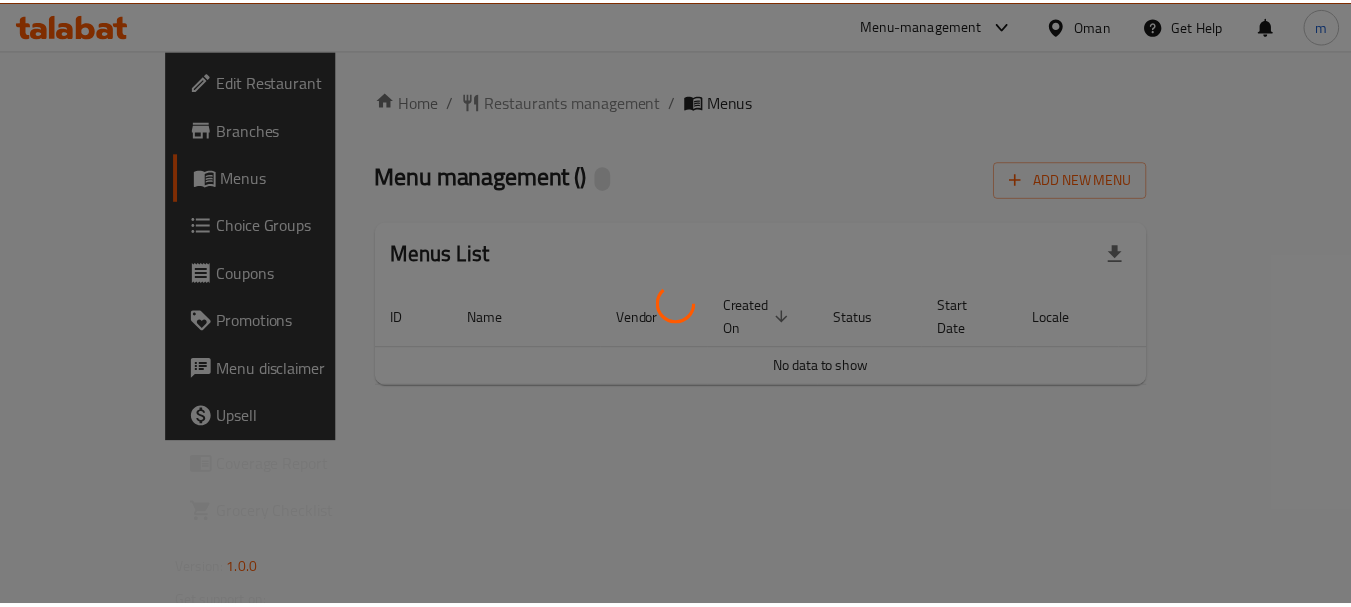 scroll, scrollTop: 0, scrollLeft: 0, axis: both 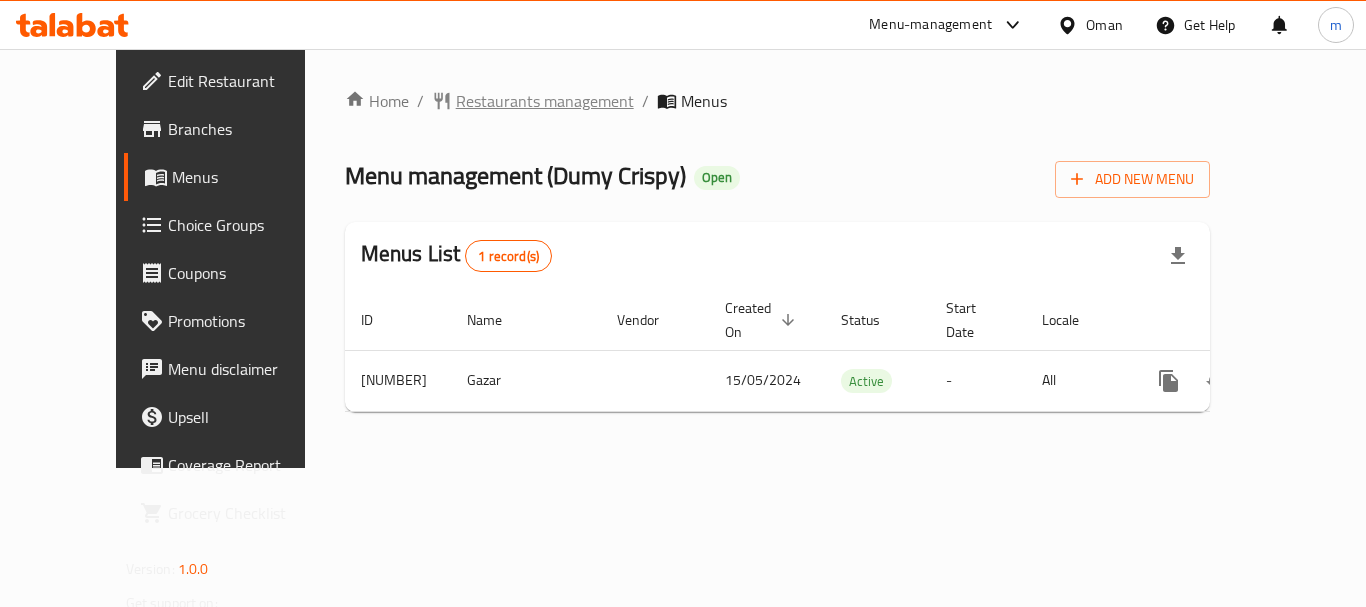 click on "Restaurants management" at bounding box center [545, 101] 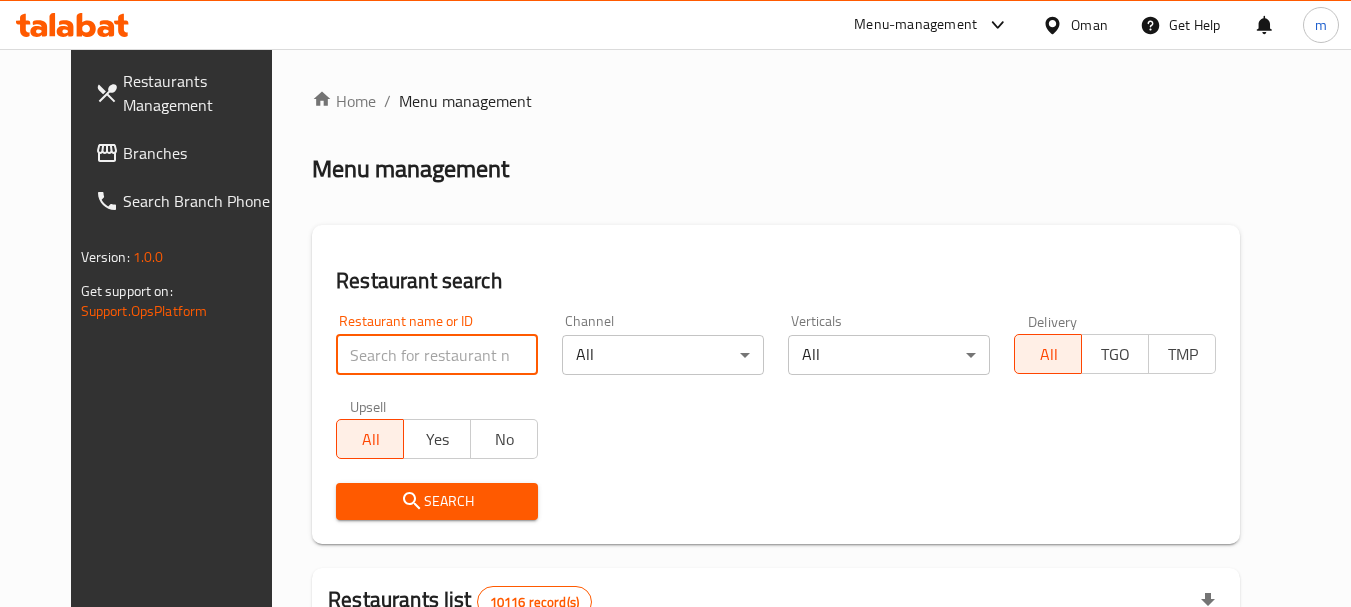 click at bounding box center [437, 355] 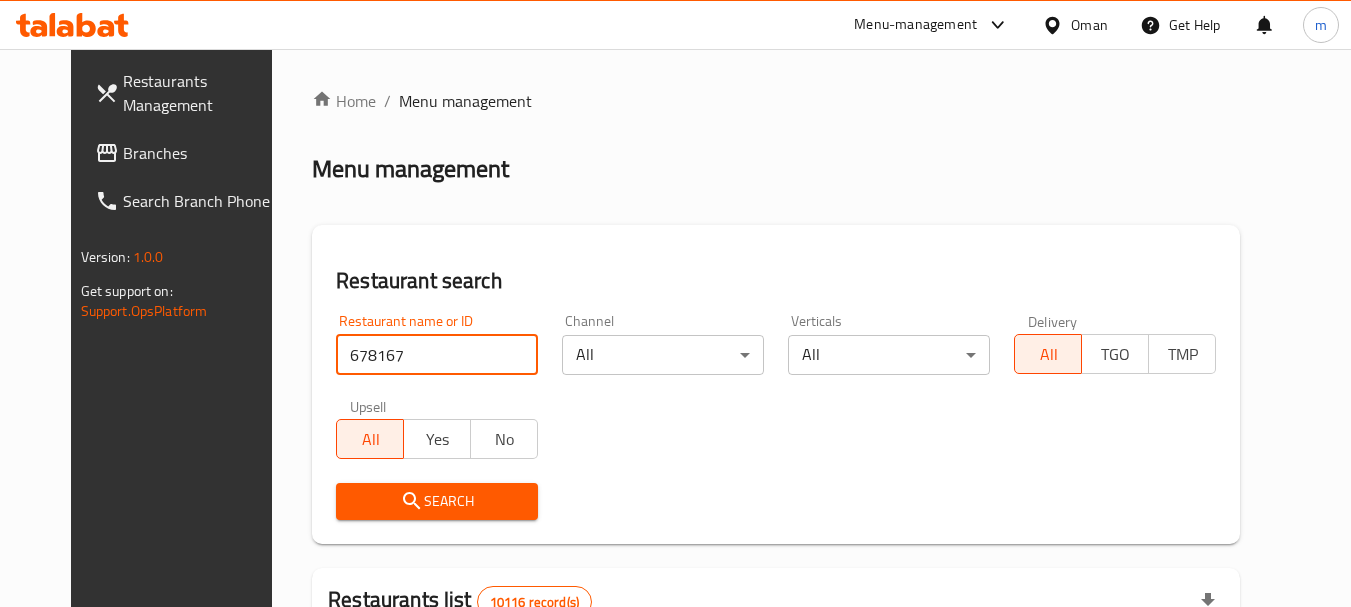 type on "678167" 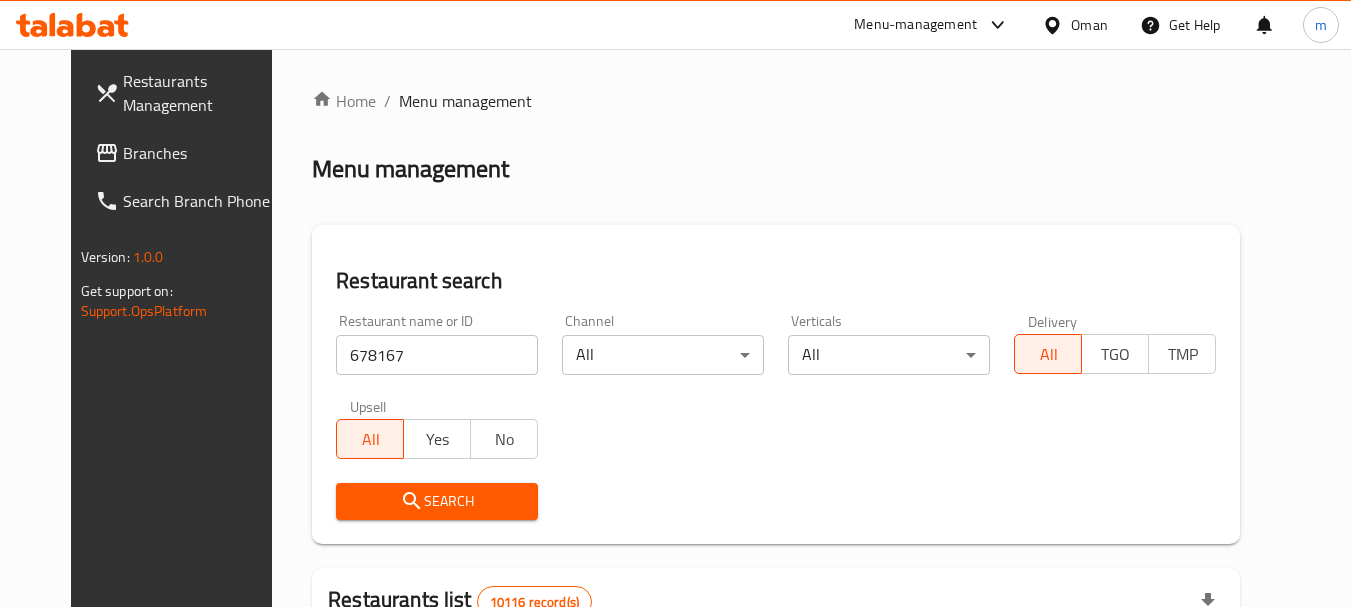 click on "Search" at bounding box center (437, 501) 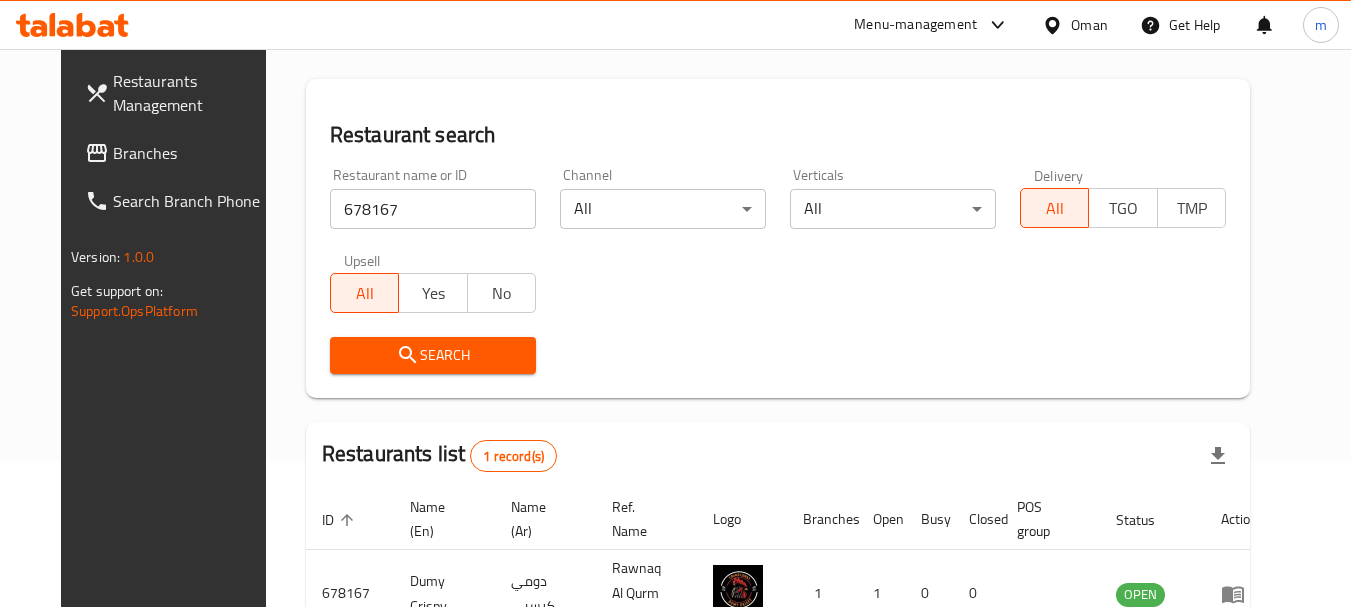 scroll, scrollTop: 260, scrollLeft: 0, axis: vertical 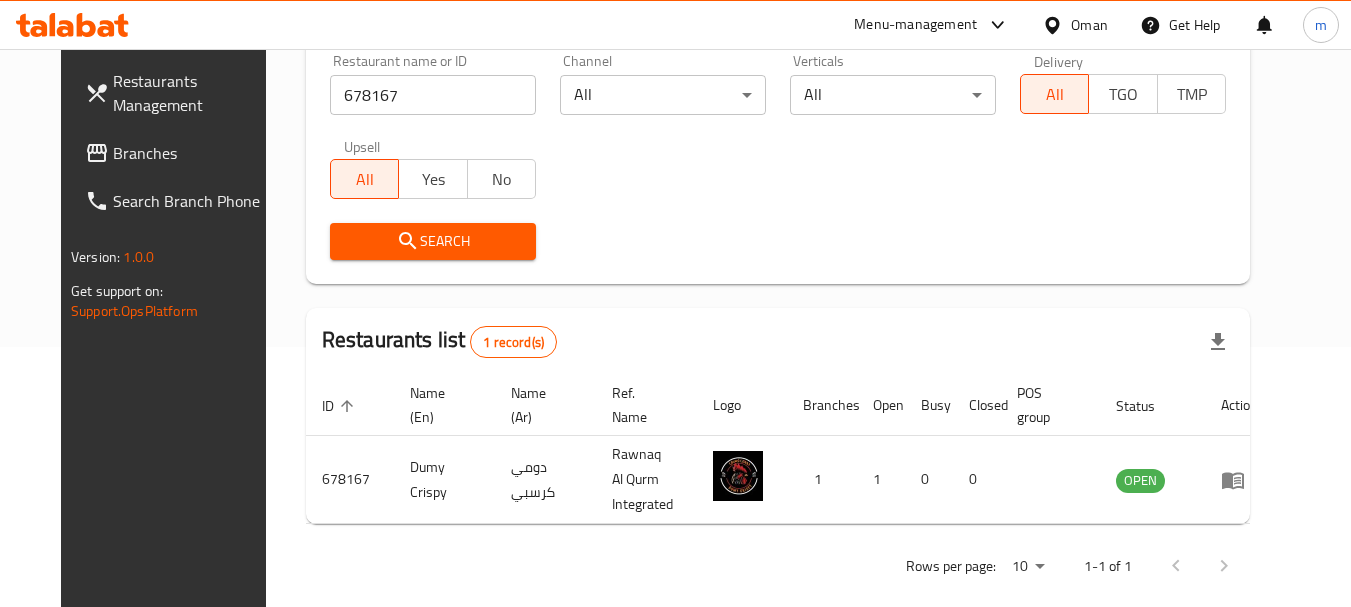 click 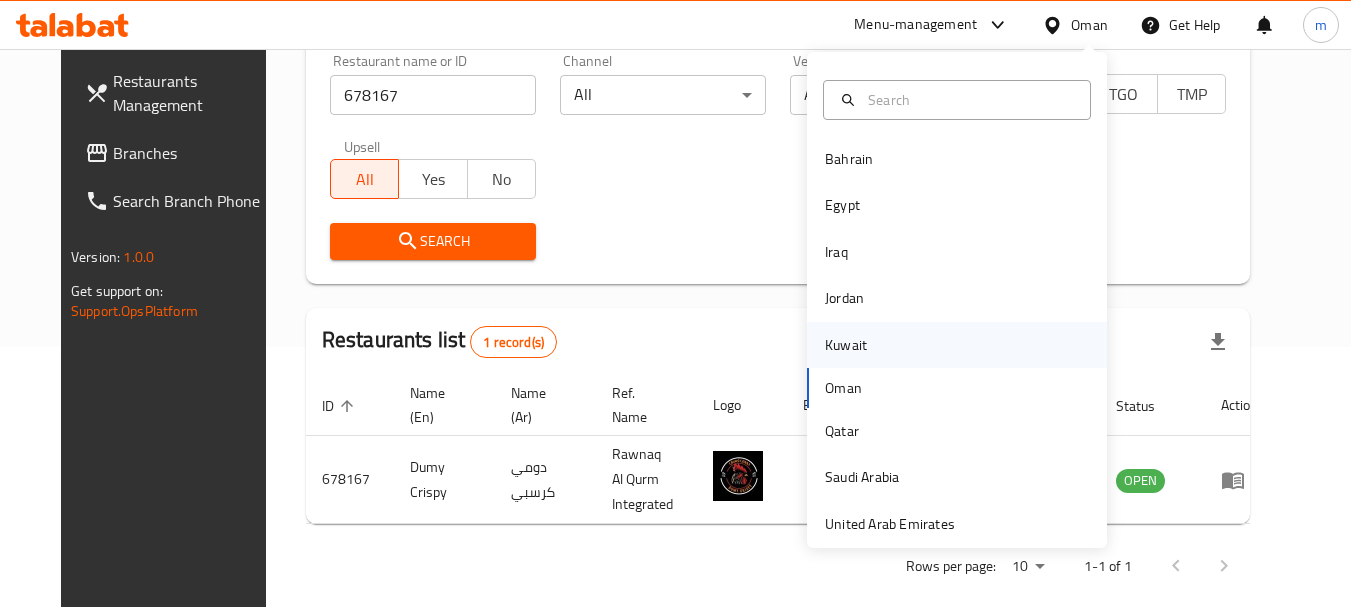 click on "Kuwait" at bounding box center [846, 345] 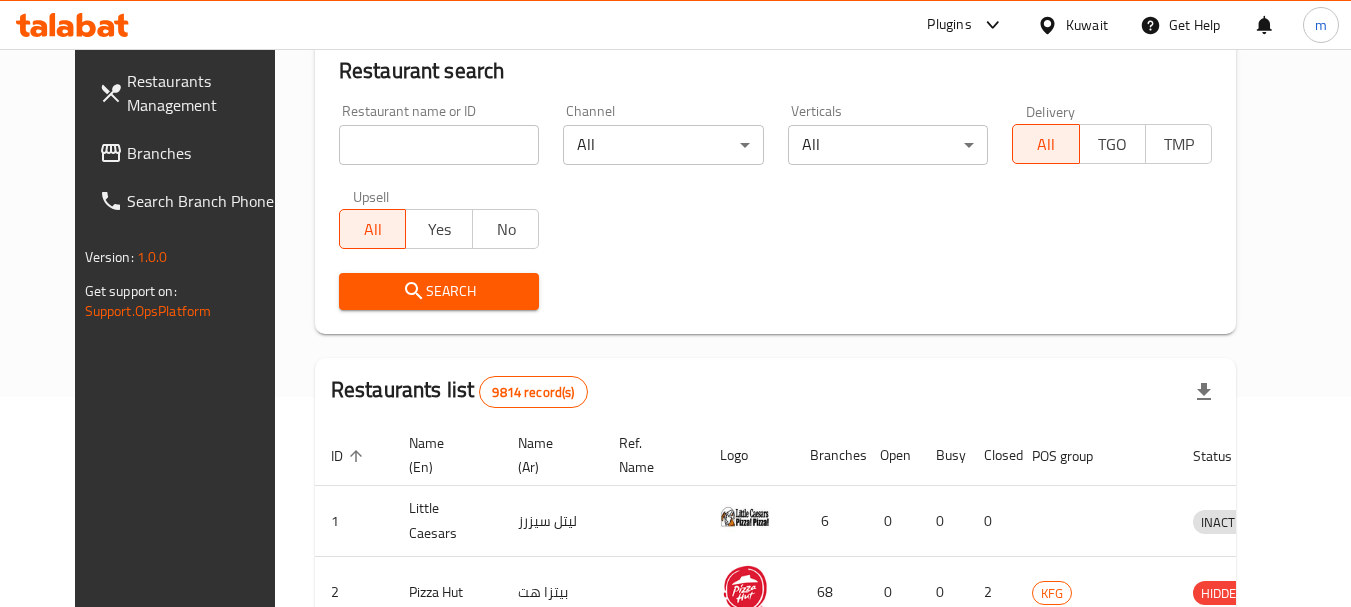 scroll, scrollTop: 260, scrollLeft: 0, axis: vertical 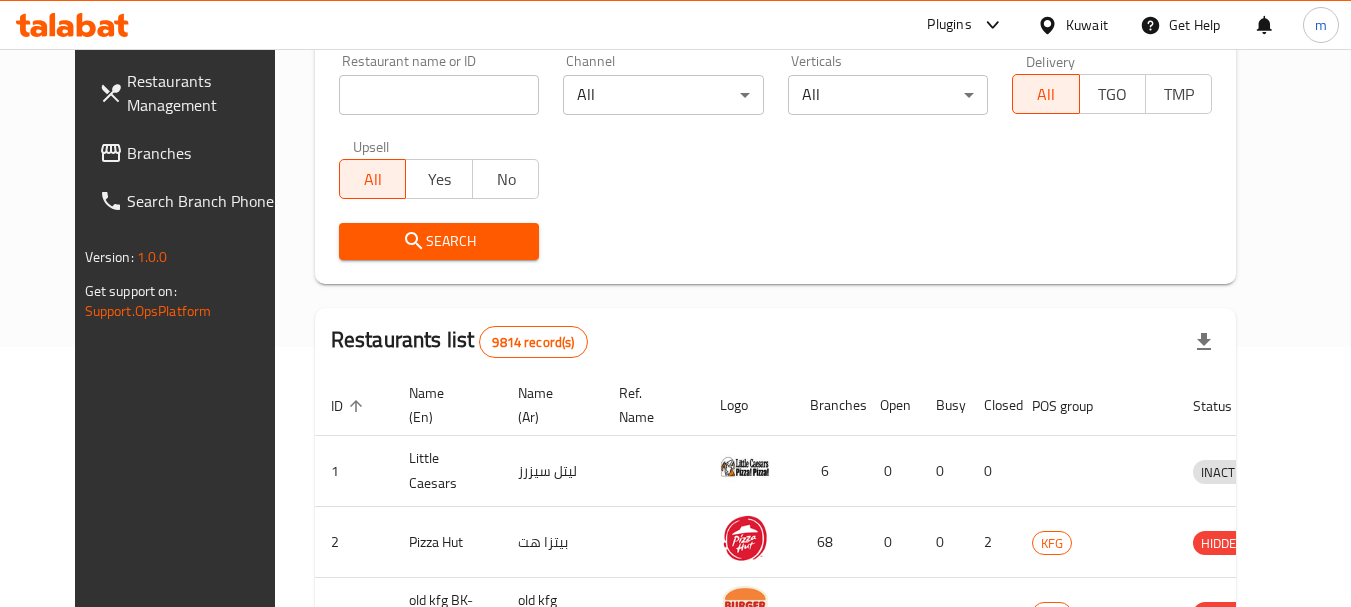 click on "Branches" at bounding box center (206, 153) 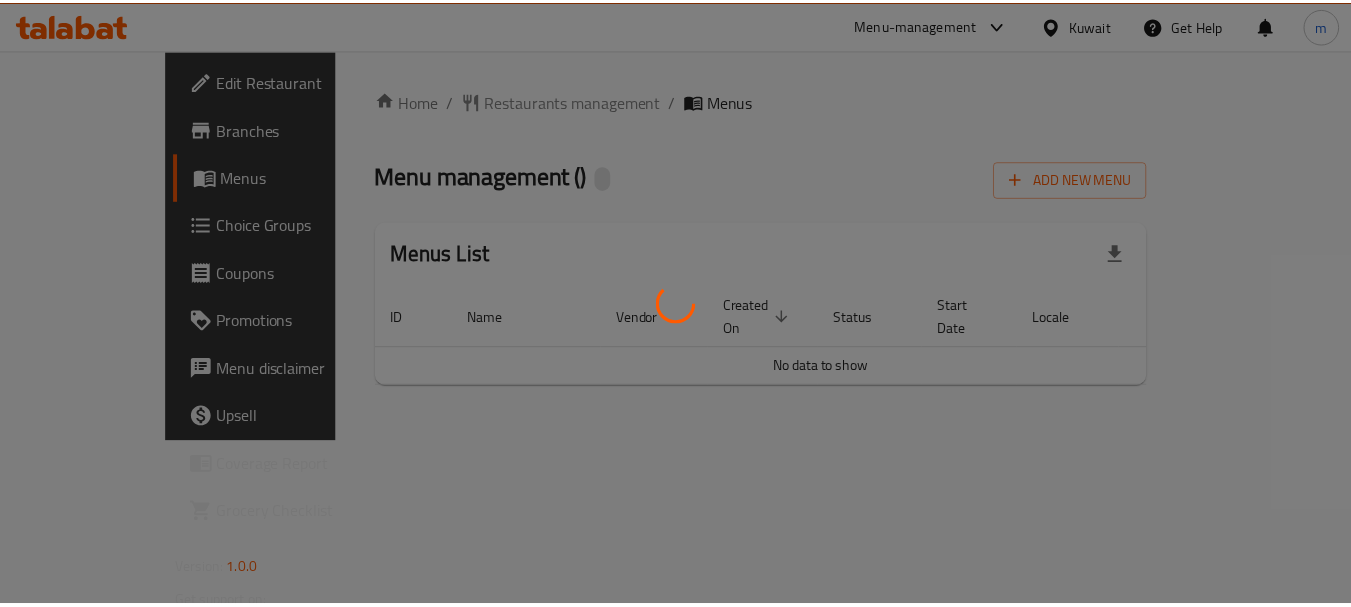scroll, scrollTop: 0, scrollLeft: 0, axis: both 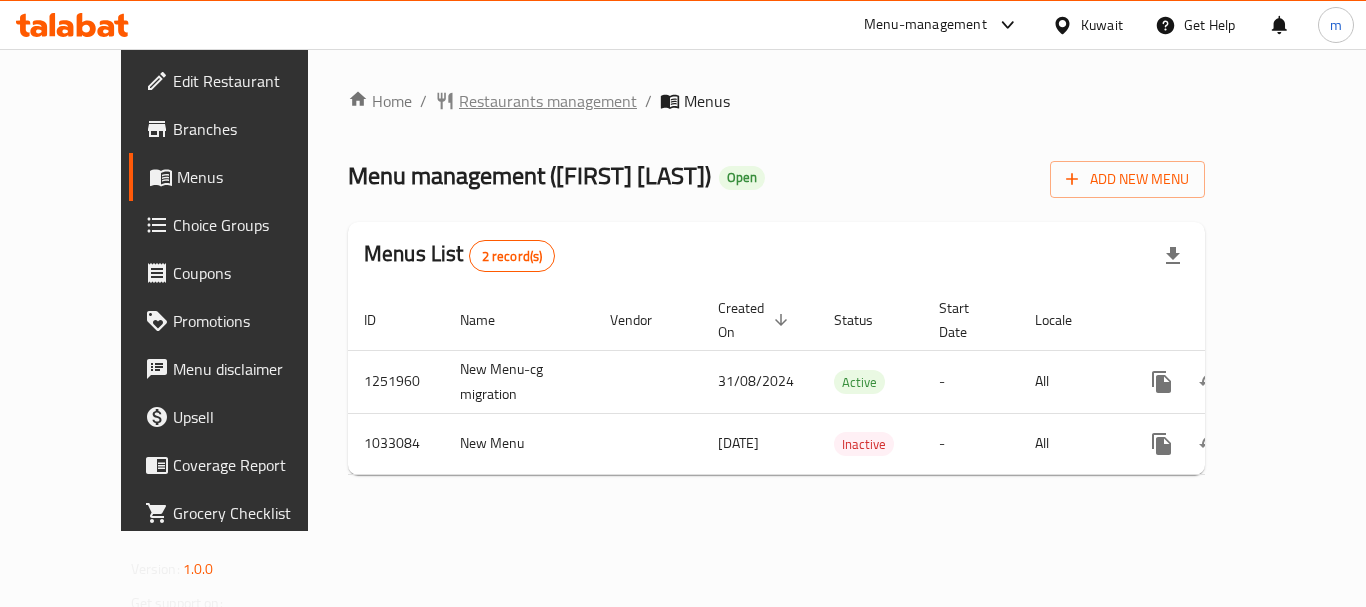 click on "Restaurants management" at bounding box center (548, 101) 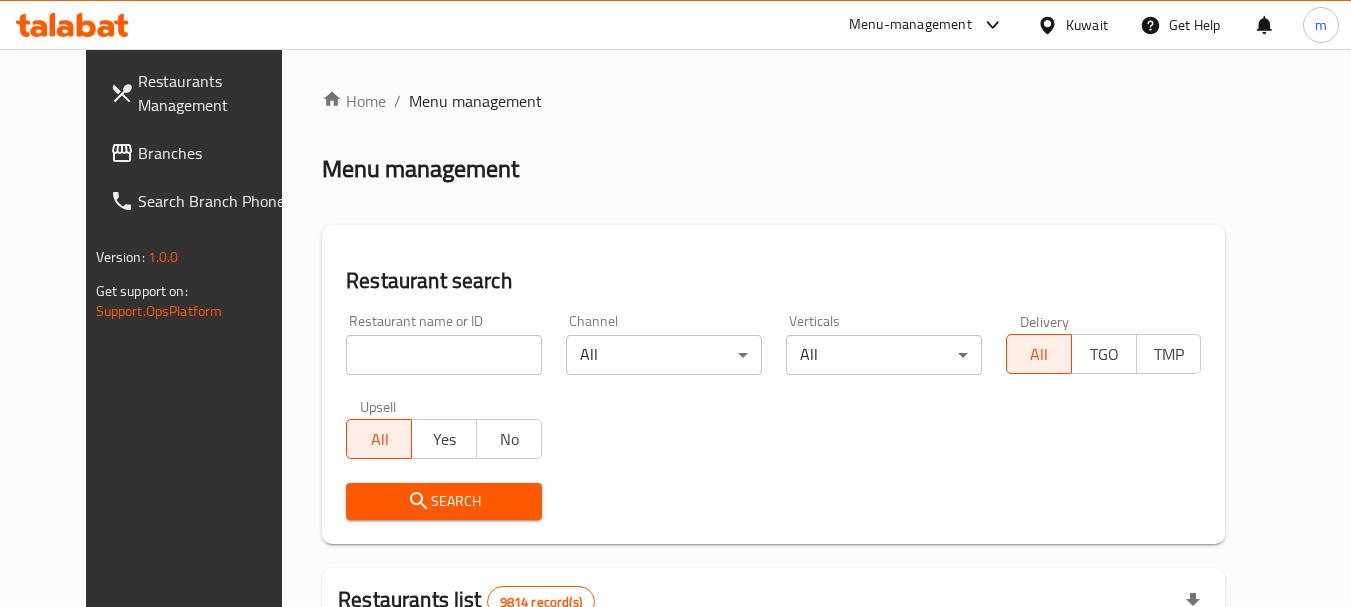 click at bounding box center (444, 355) 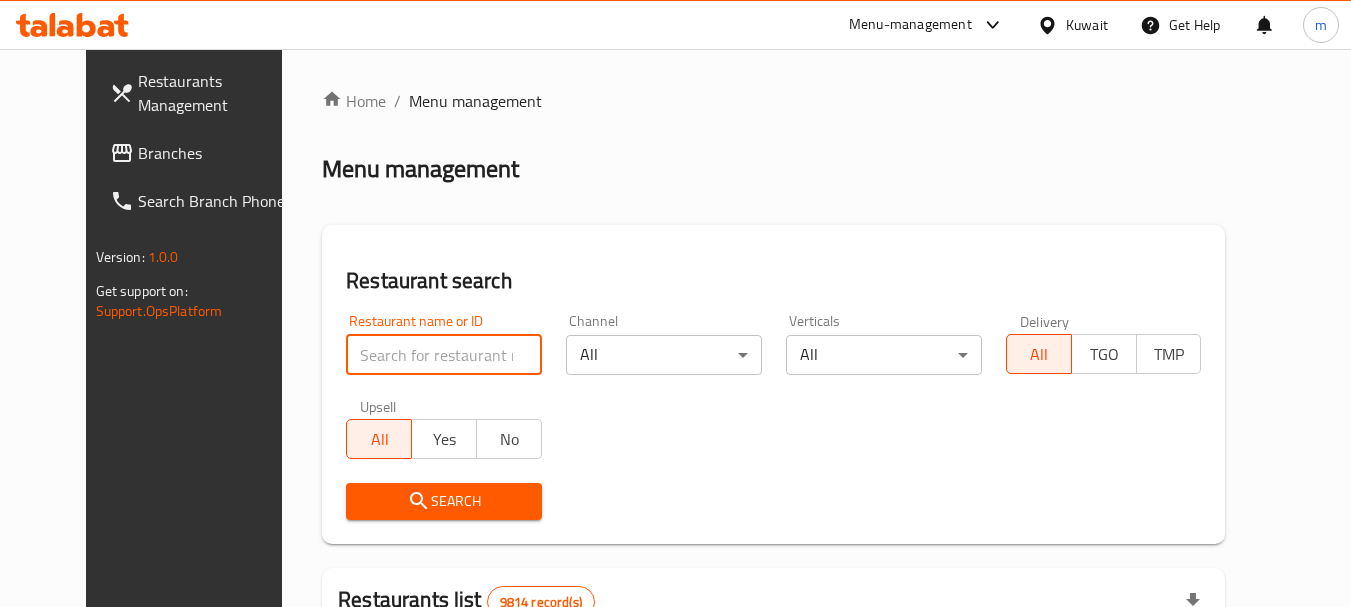 paste on "661485" 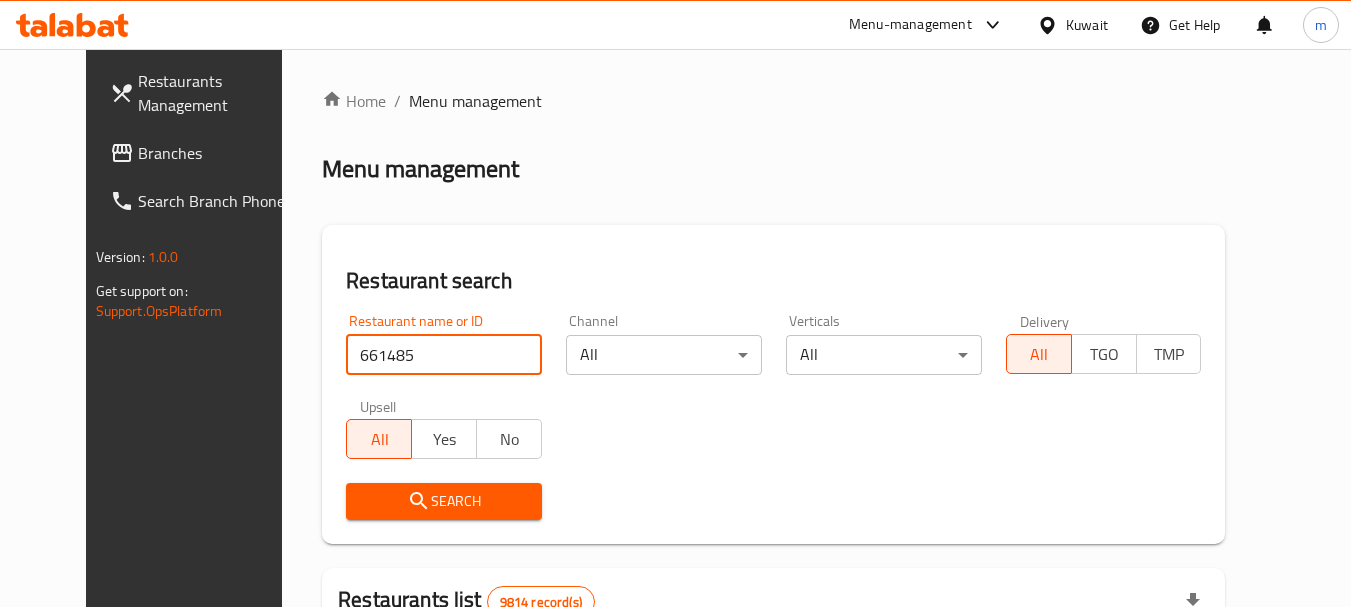 type on "661485" 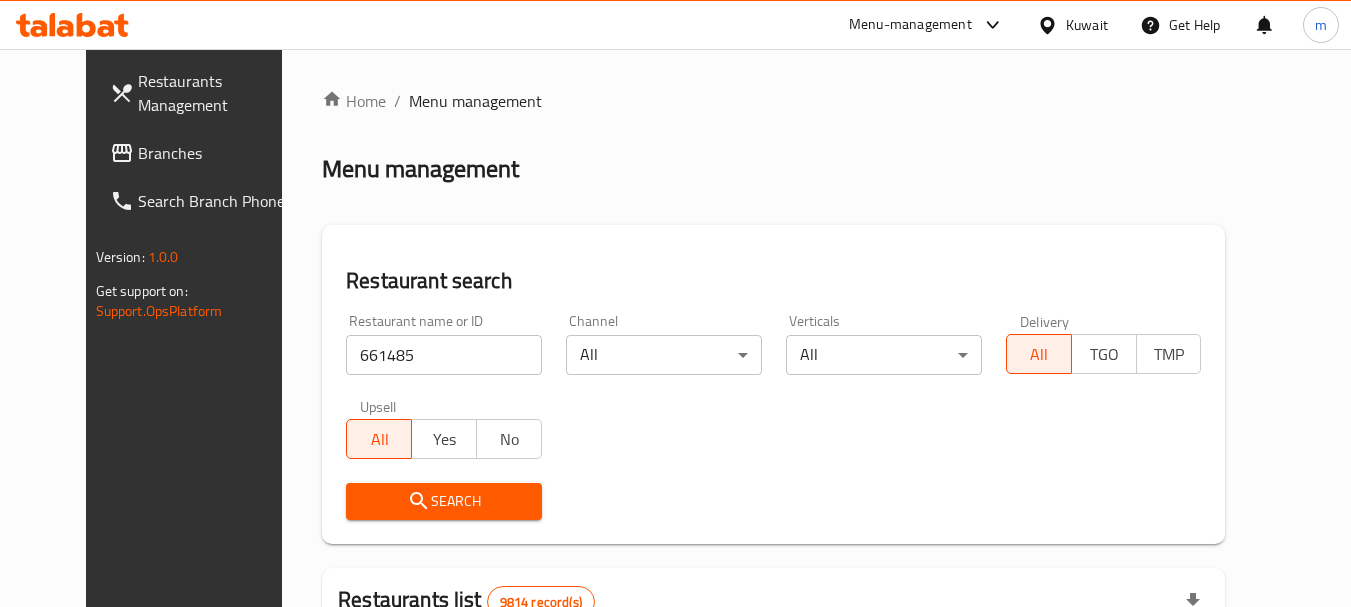 click on "Search" at bounding box center (444, 501) 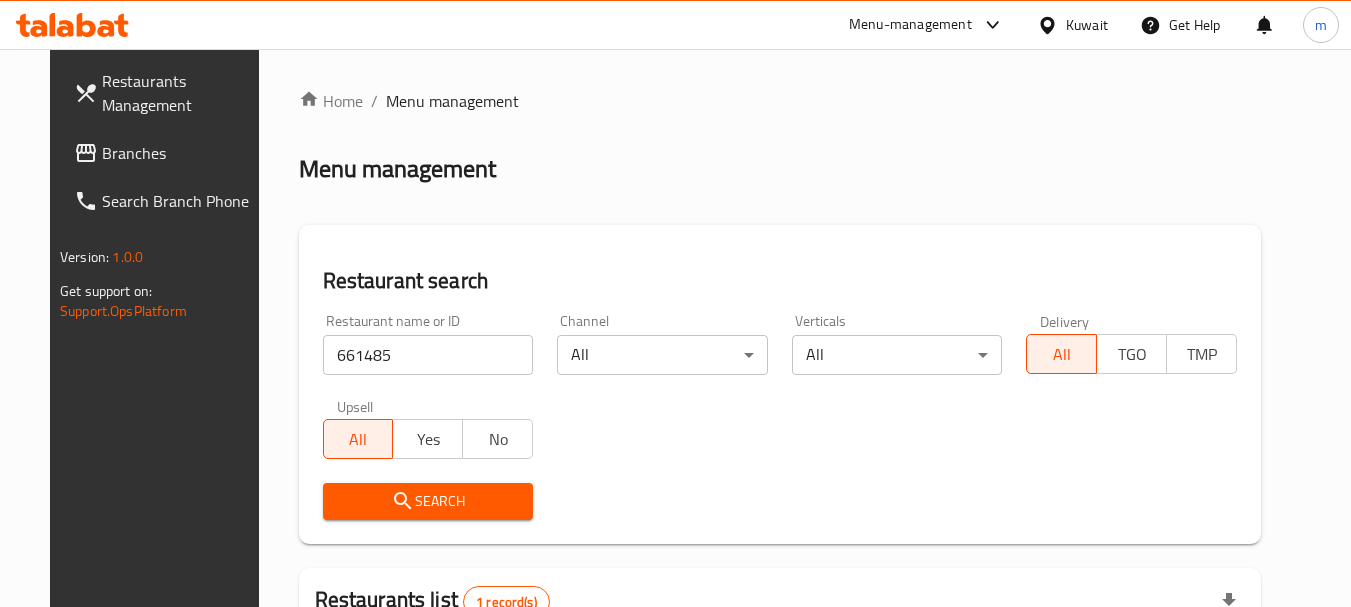 click 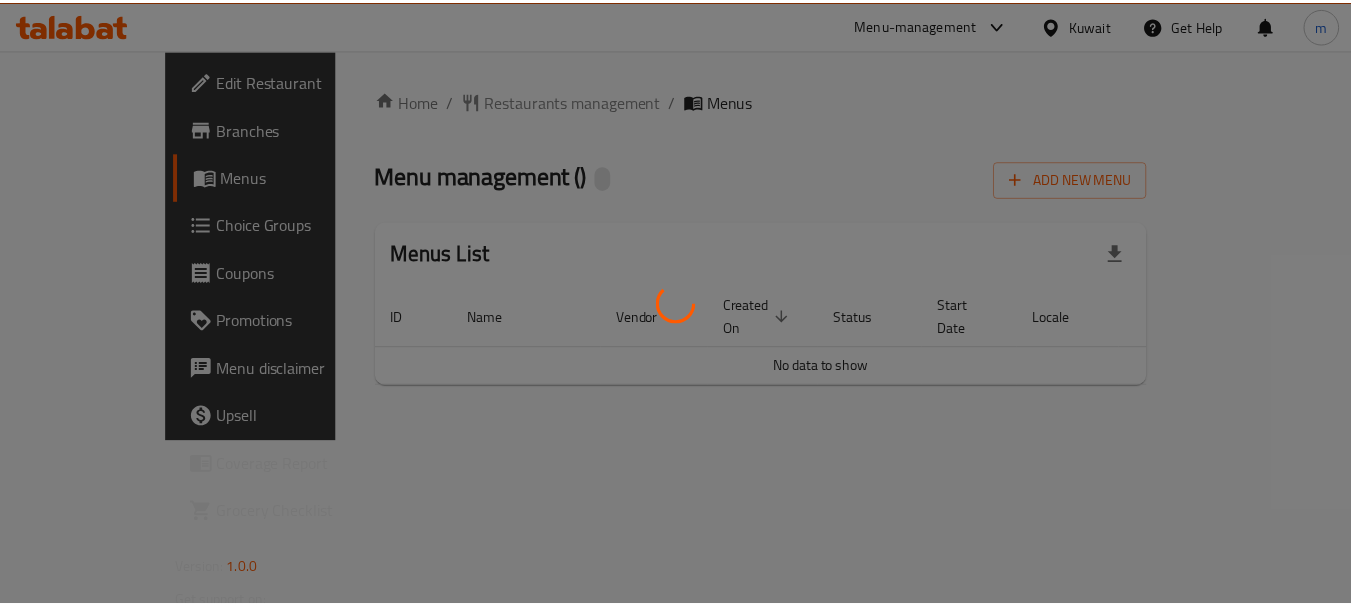 scroll, scrollTop: 0, scrollLeft: 0, axis: both 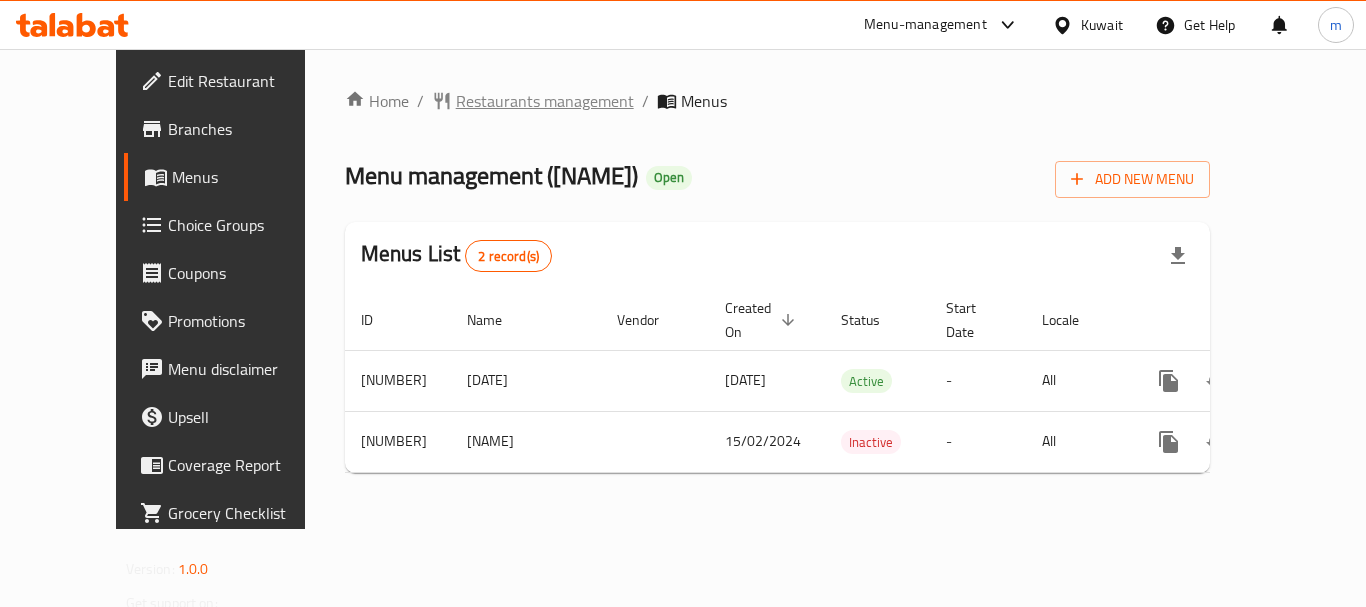 click on "Restaurants management" at bounding box center [545, 101] 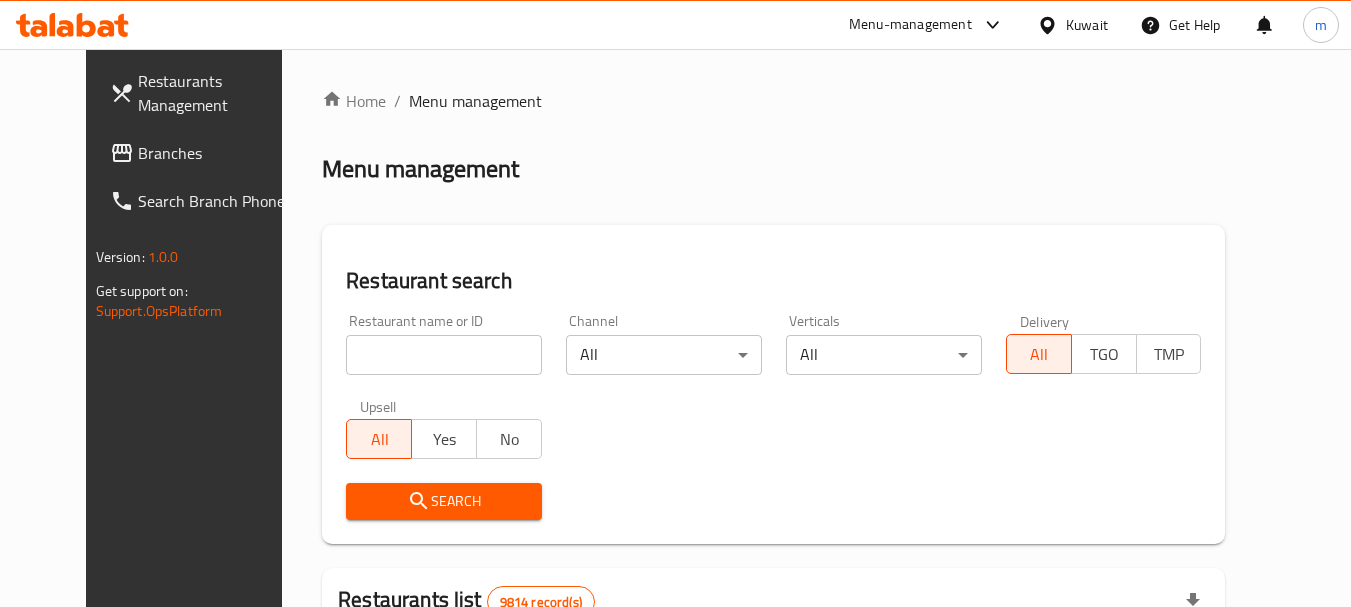 click at bounding box center (444, 355) 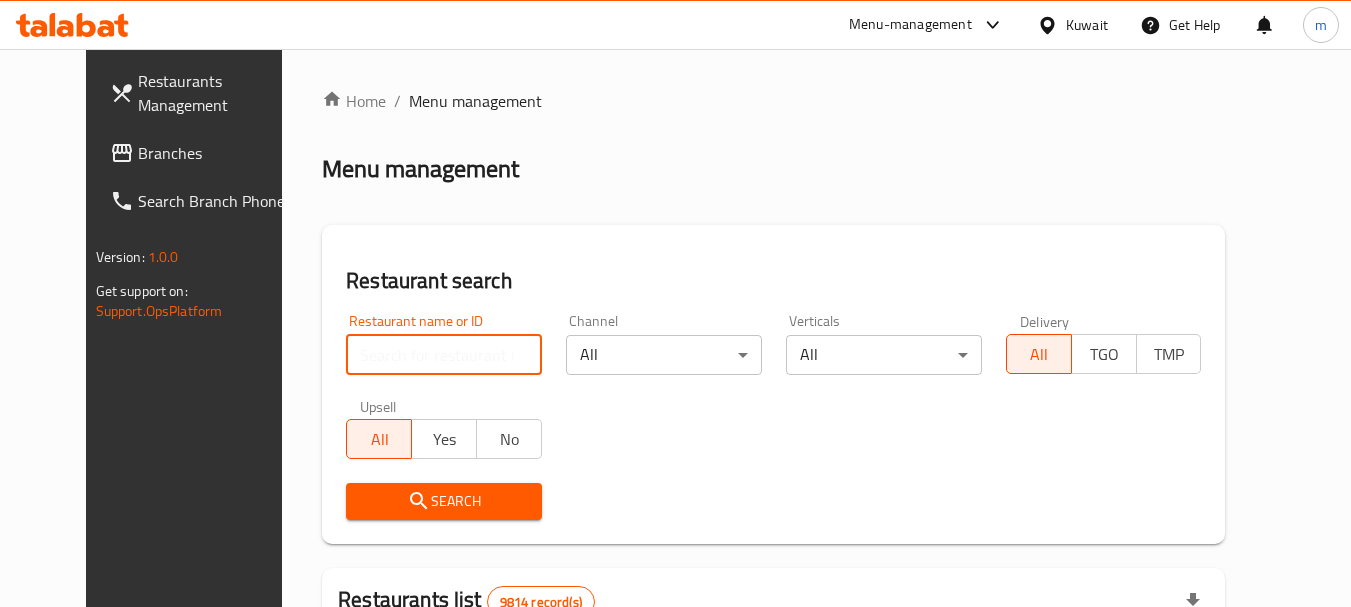 paste on "[NUMBER]" 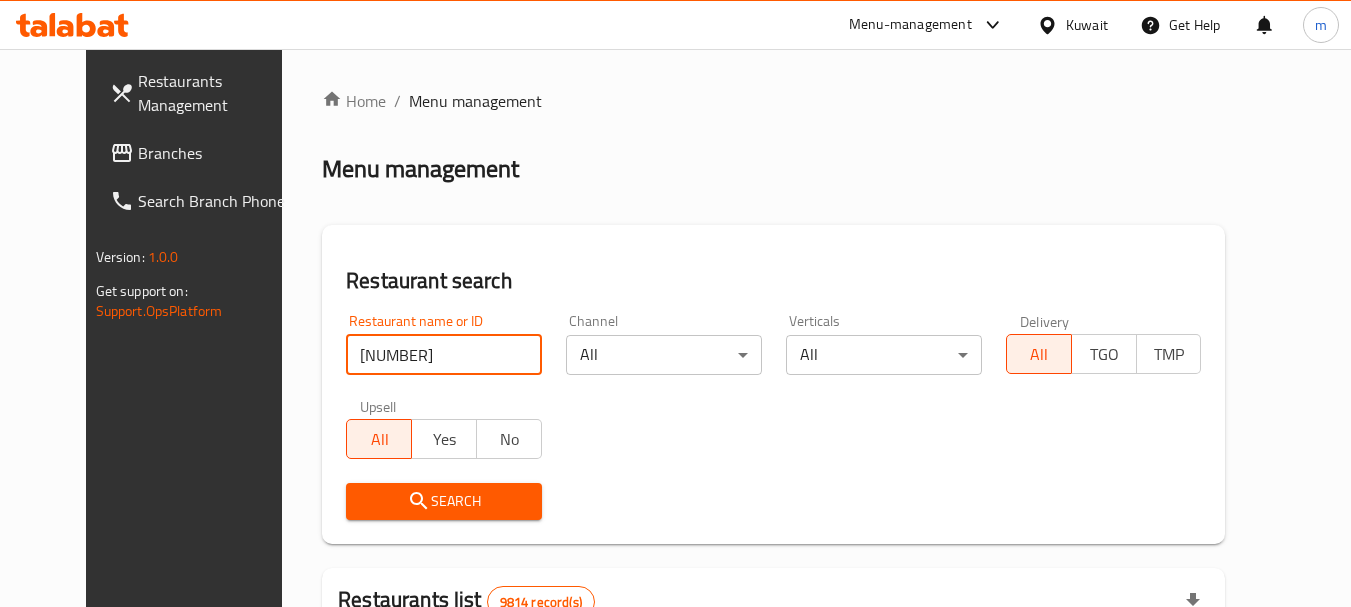 type on "674319" 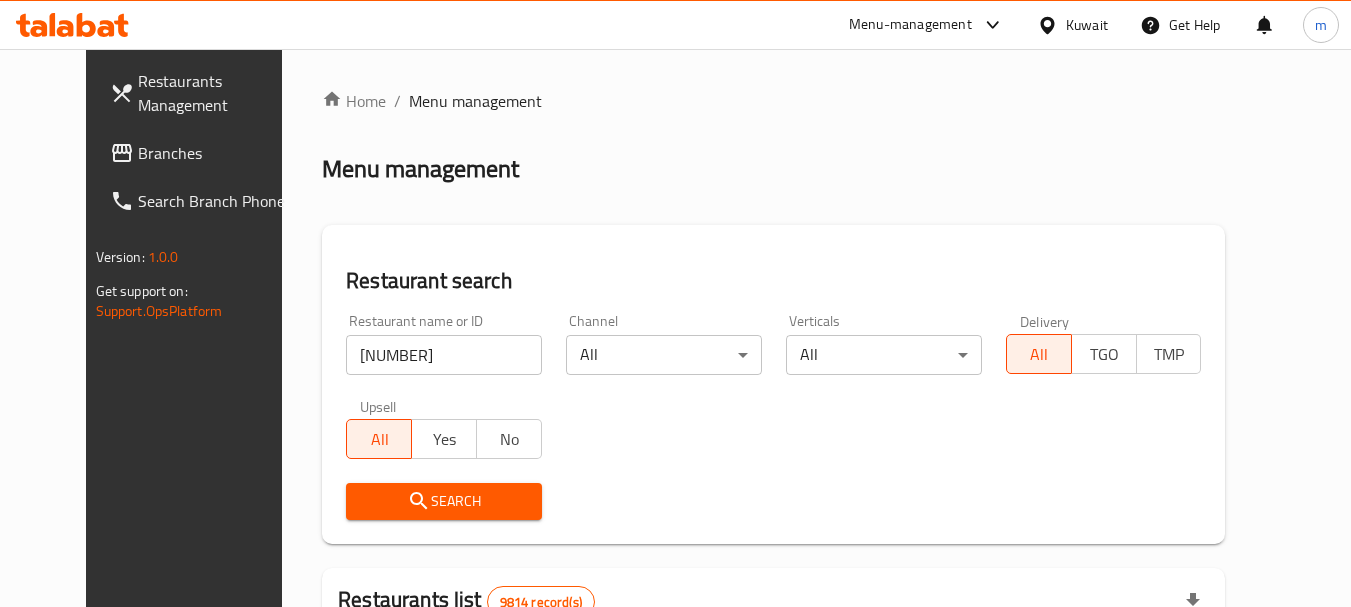 click on "Search" at bounding box center [444, 501] 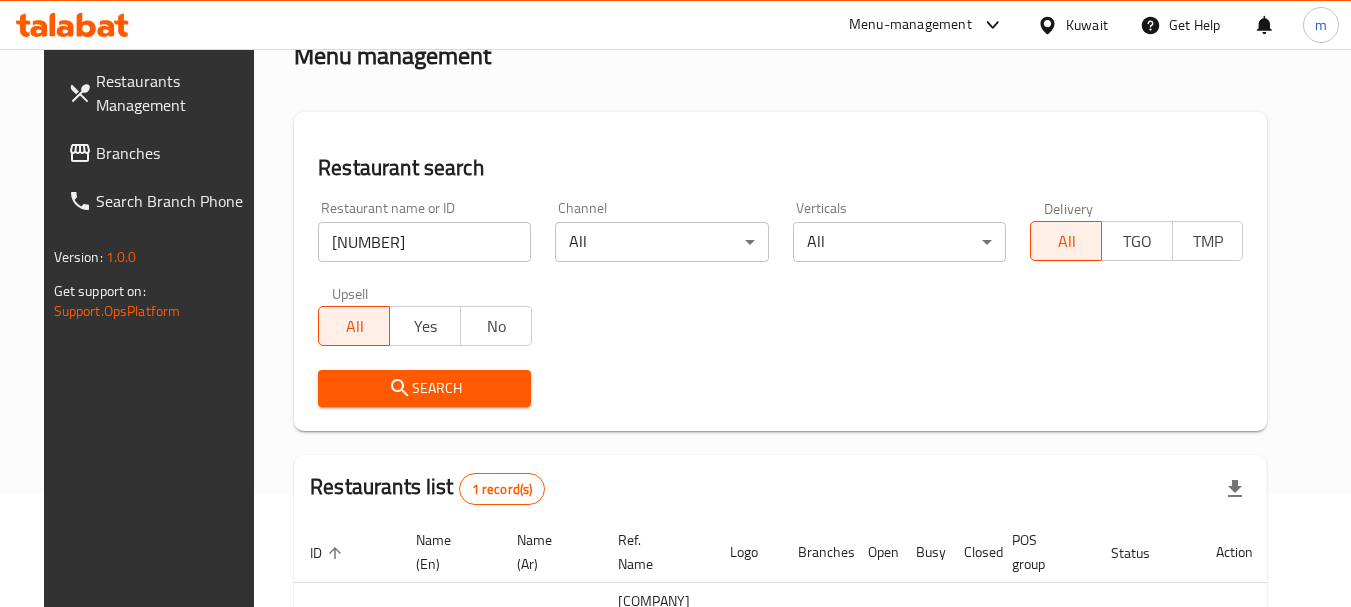 scroll, scrollTop: 260, scrollLeft: 0, axis: vertical 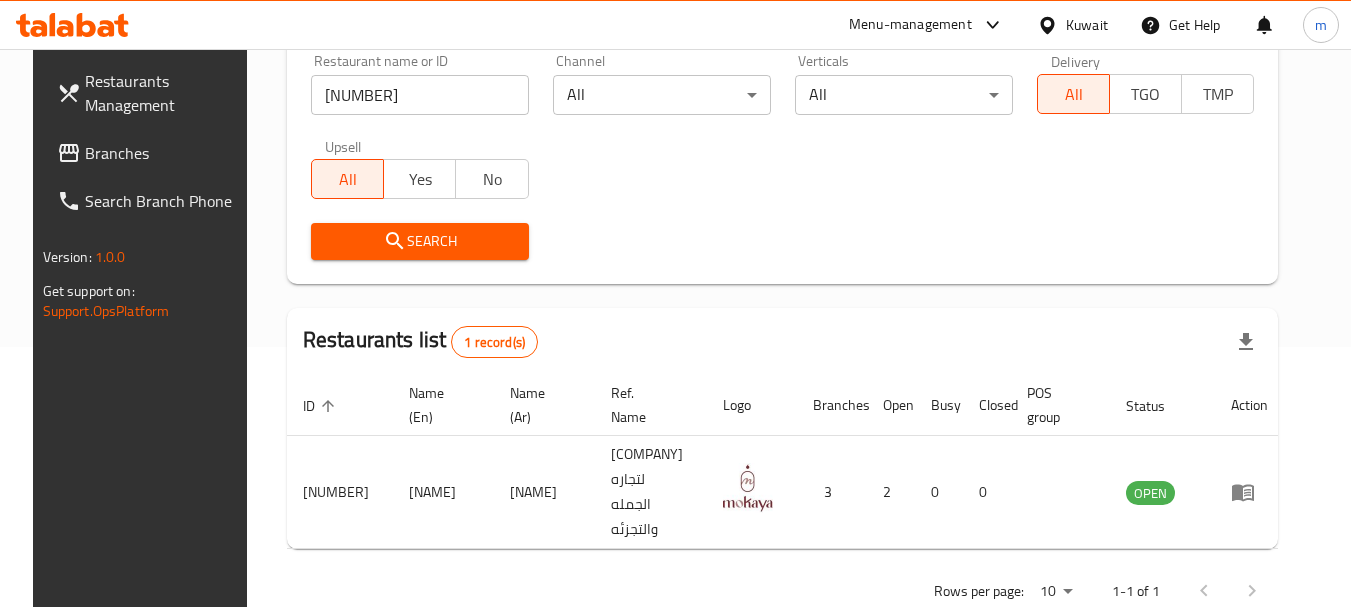 click on "Branches" at bounding box center (164, 153) 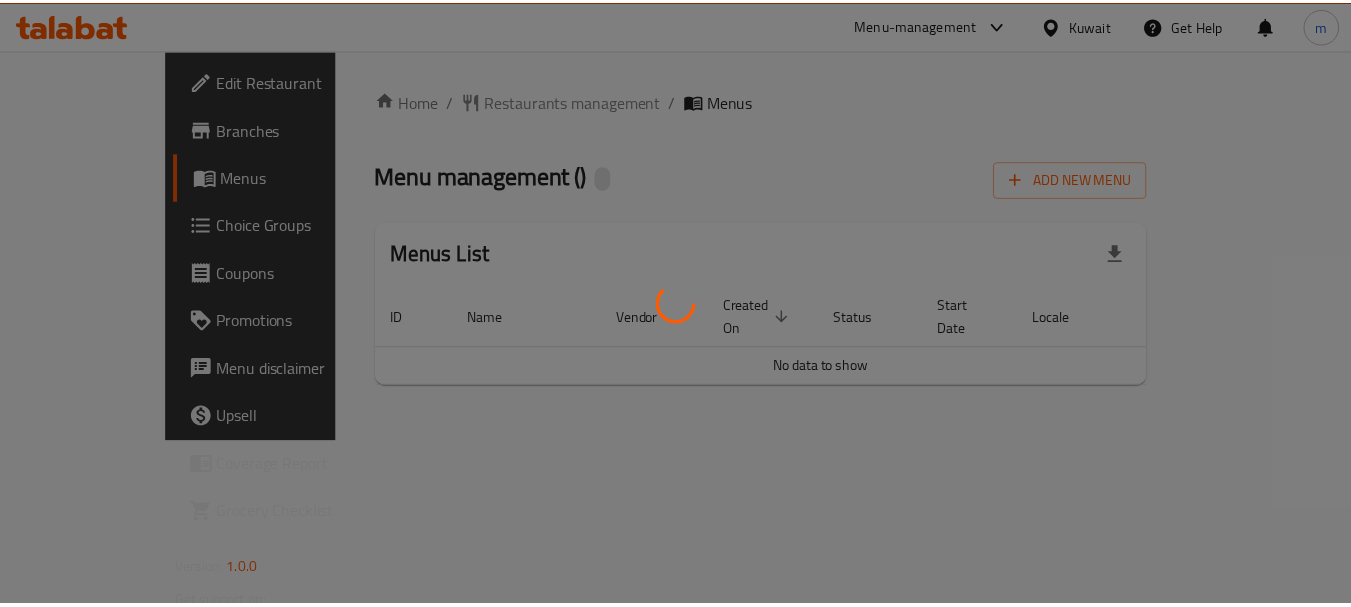 scroll, scrollTop: 0, scrollLeft: 0, axis: both 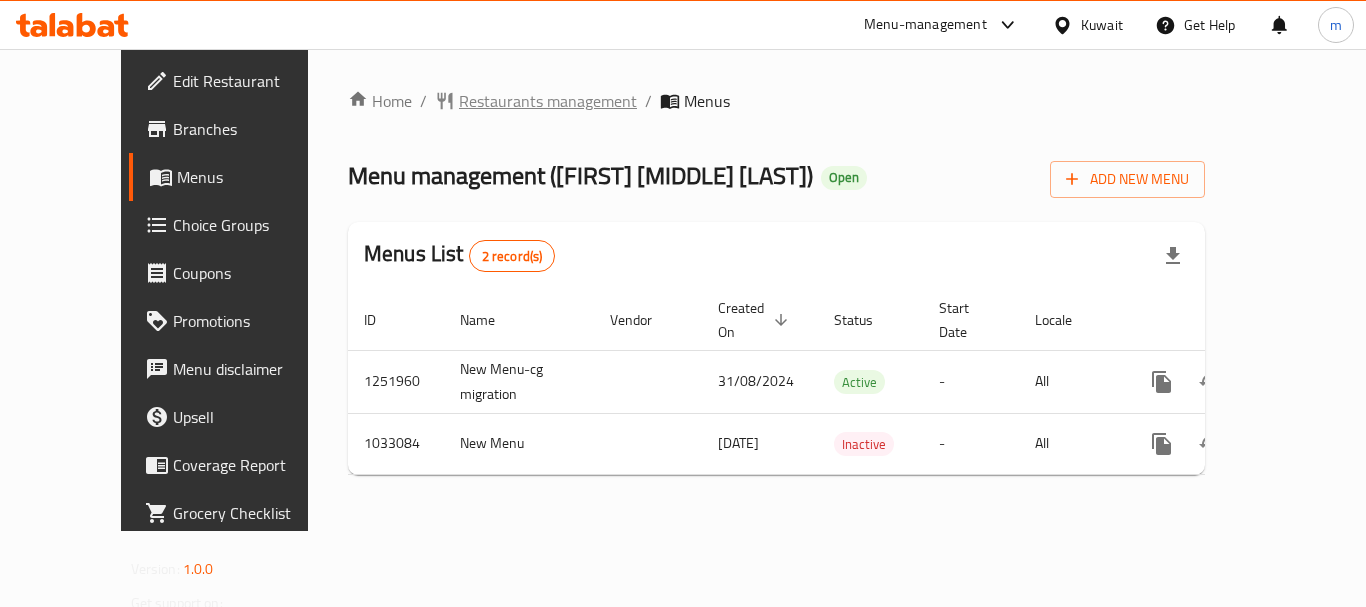 click on "Restaurants management" at bounding box center [548, 101] 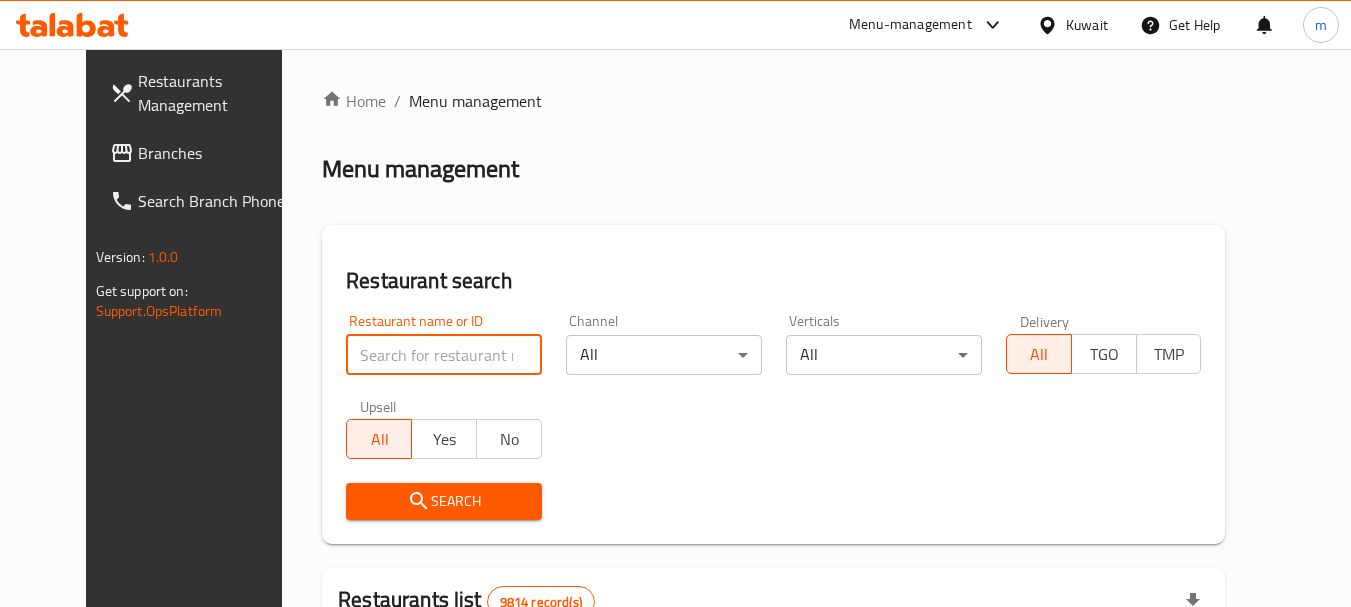 click at bounding box center (444, 355) 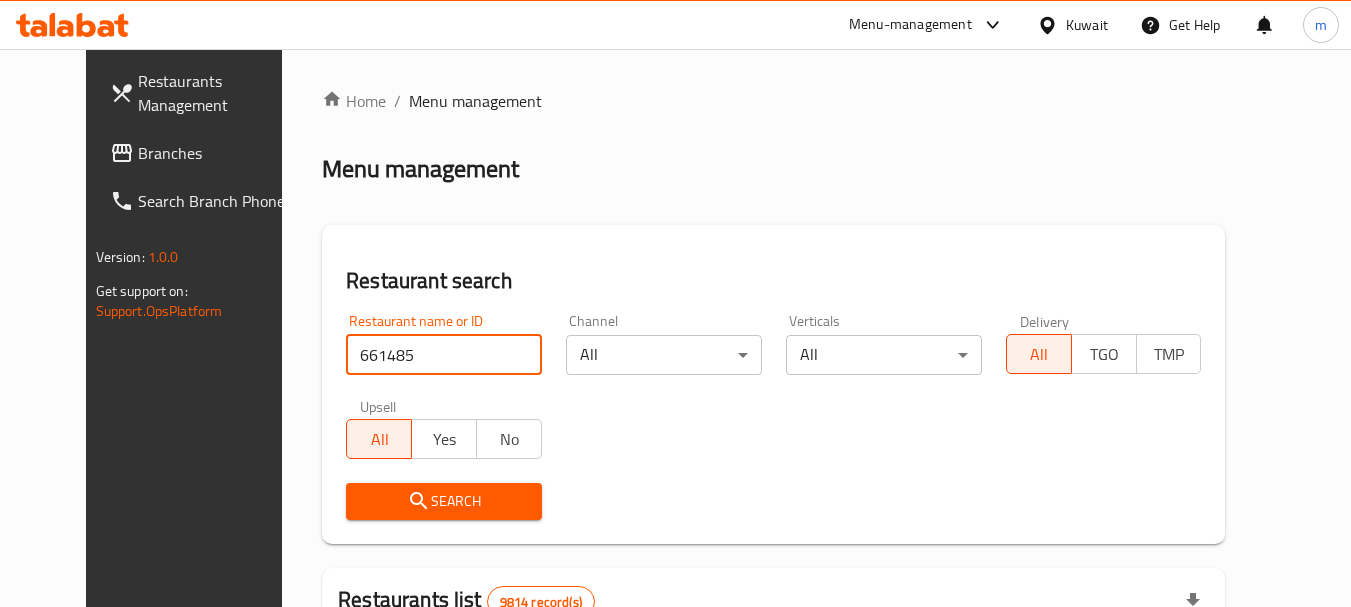 type on "661485" 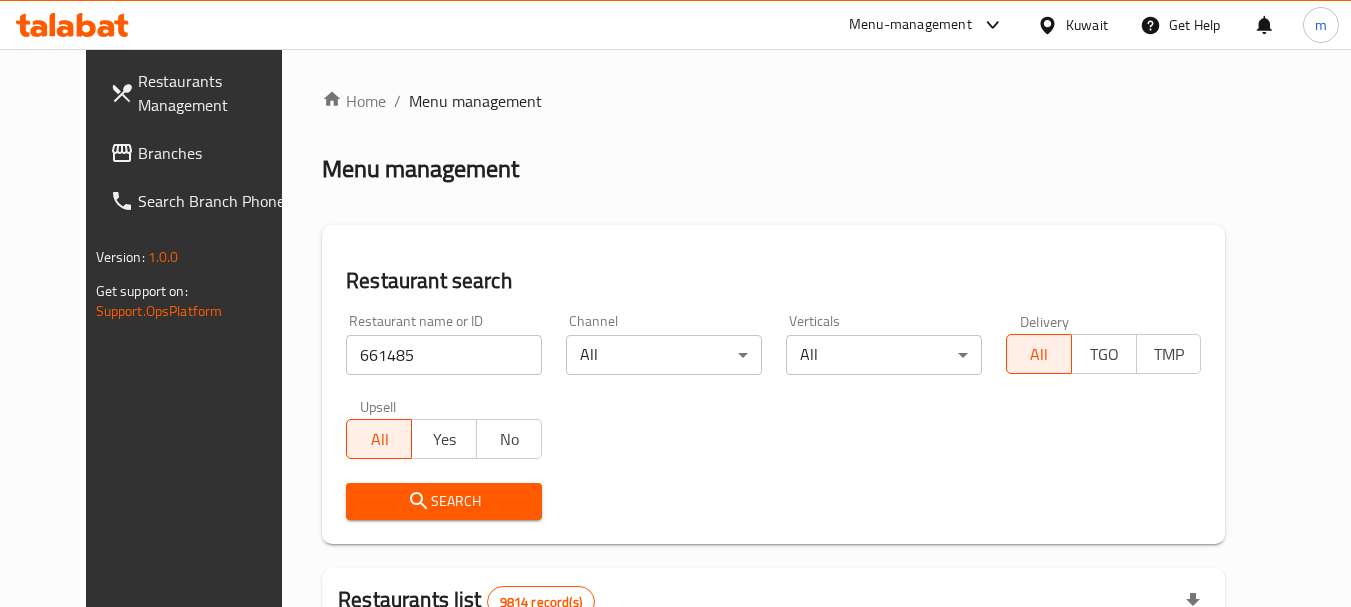 click 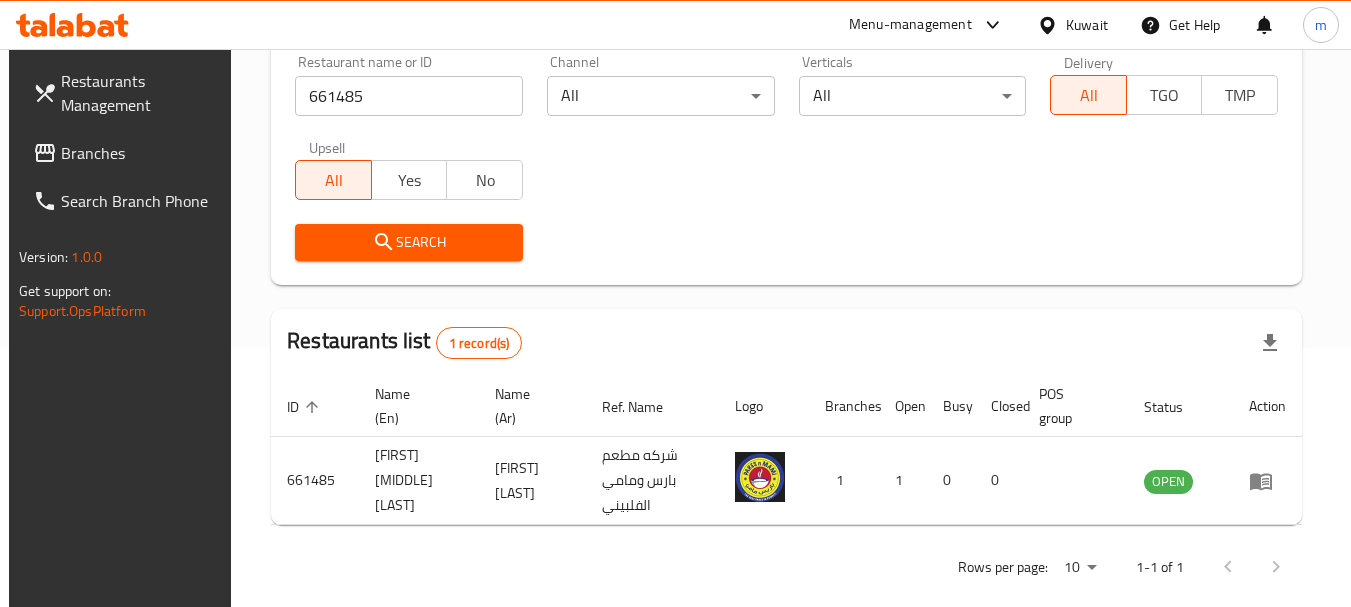 scroll, scrollTop: 260, scrollLeft: 0, axis: vertical 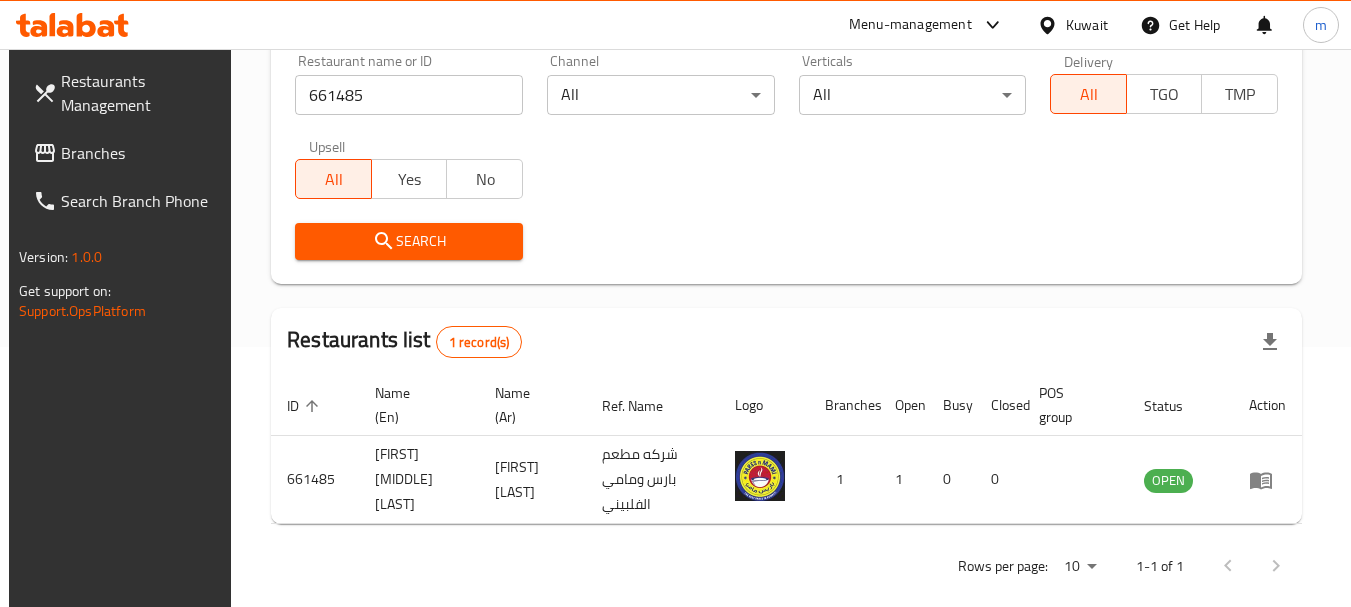 click on "Kuwait" at bounding box center [1087, 25] 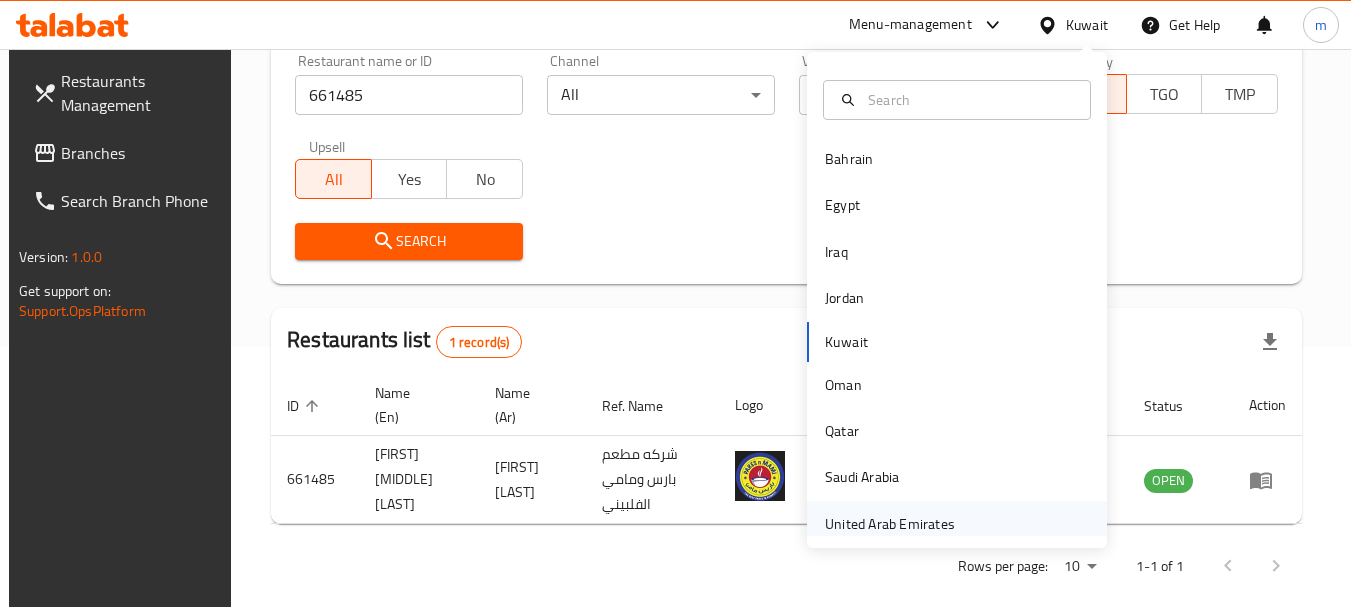 click on "United Arab Emirates" at bounding box center [890, 524] 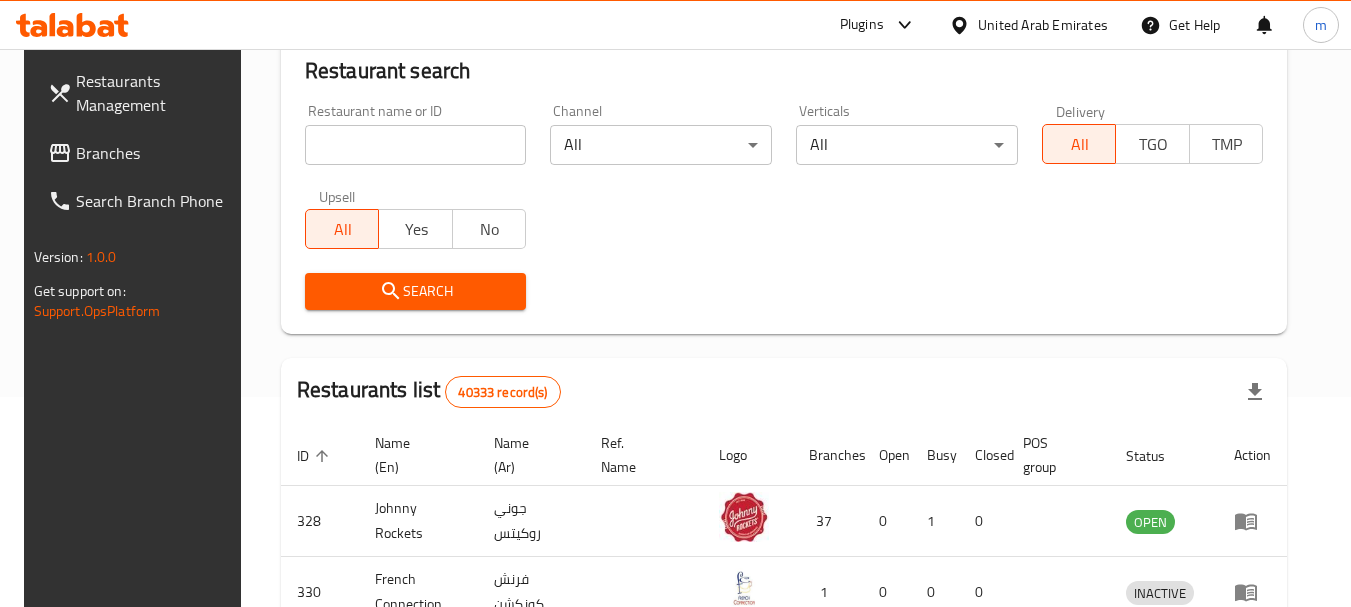 scroll, scrollTop: 260, scrollLeft: 0, axis: vertical 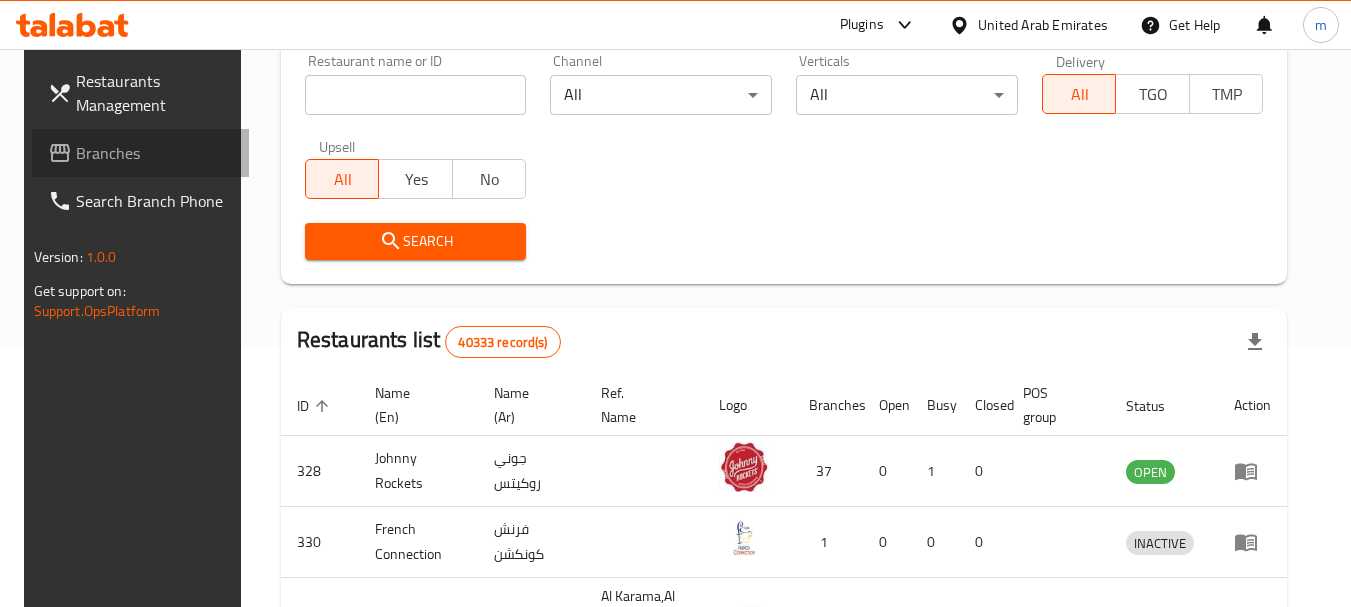 click on "Branches" at bounding box center [155, 153] 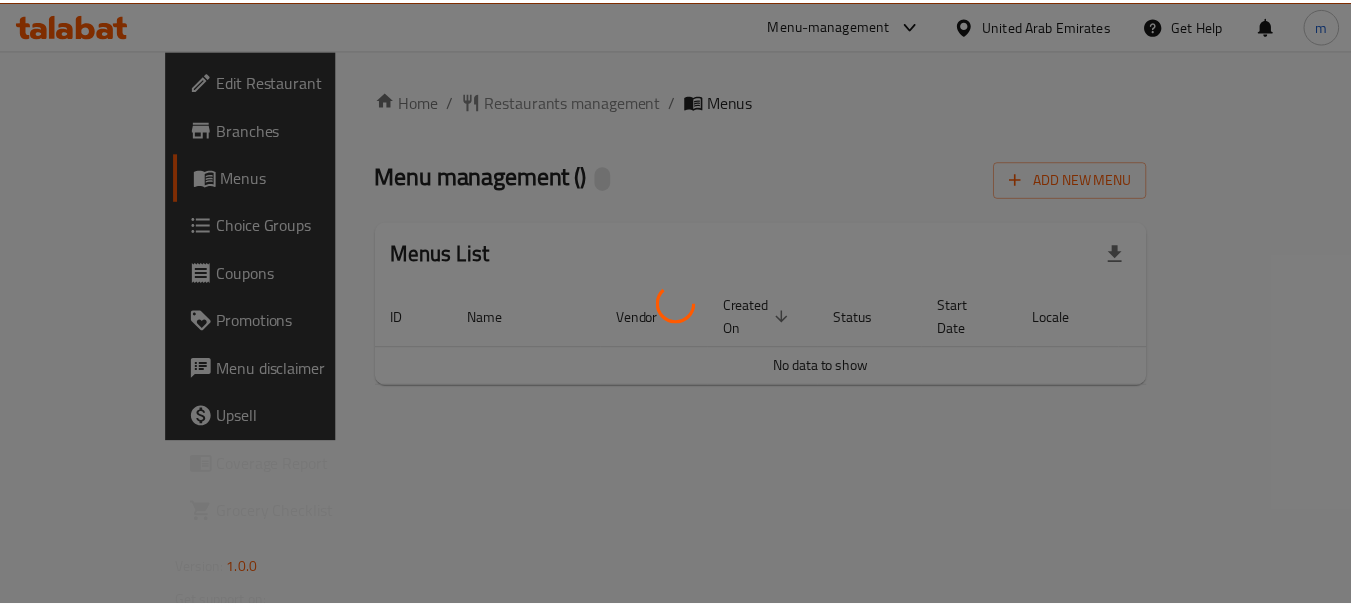 scroll, scrollTop: 0, scrollLeft: 0, axis: both 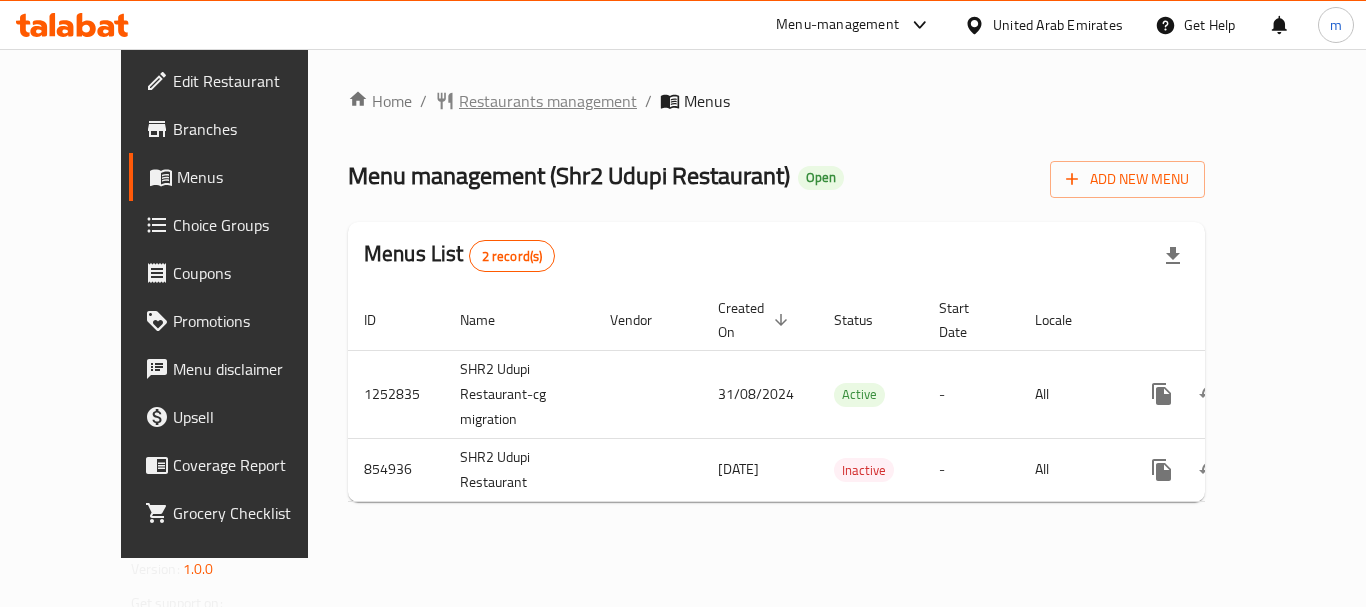 click on "Restaurants management" at bounding box center (548, 101) 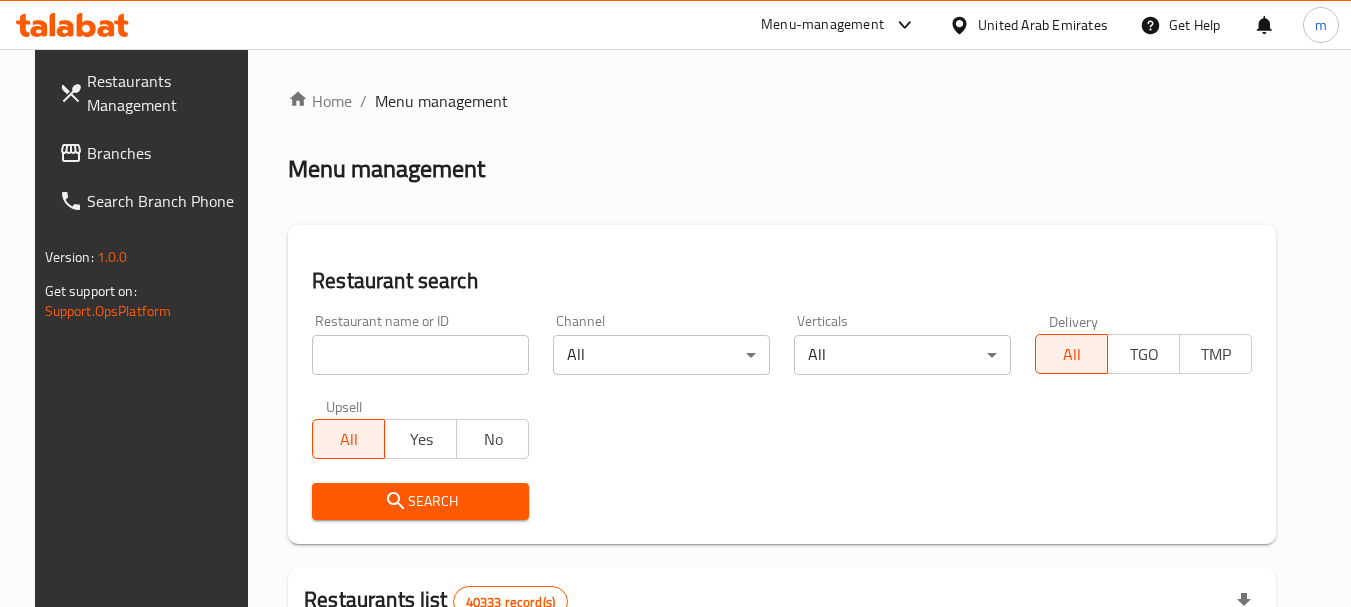 click at bounding box center [420, 355] 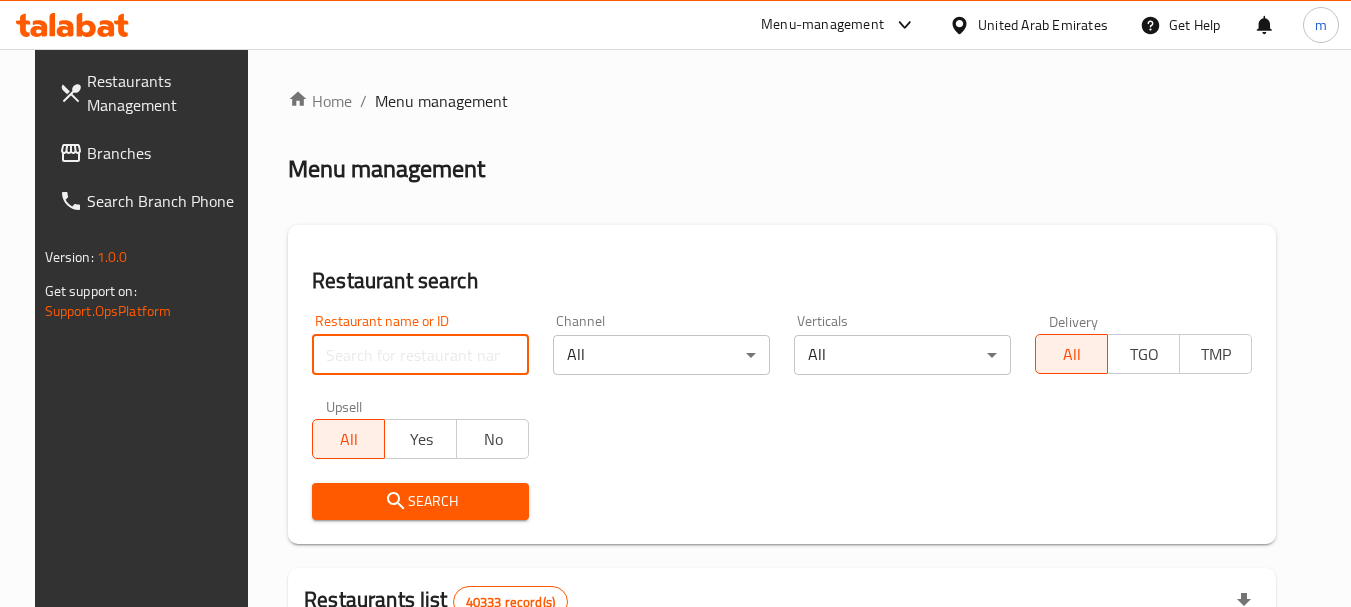 paste on "656568" 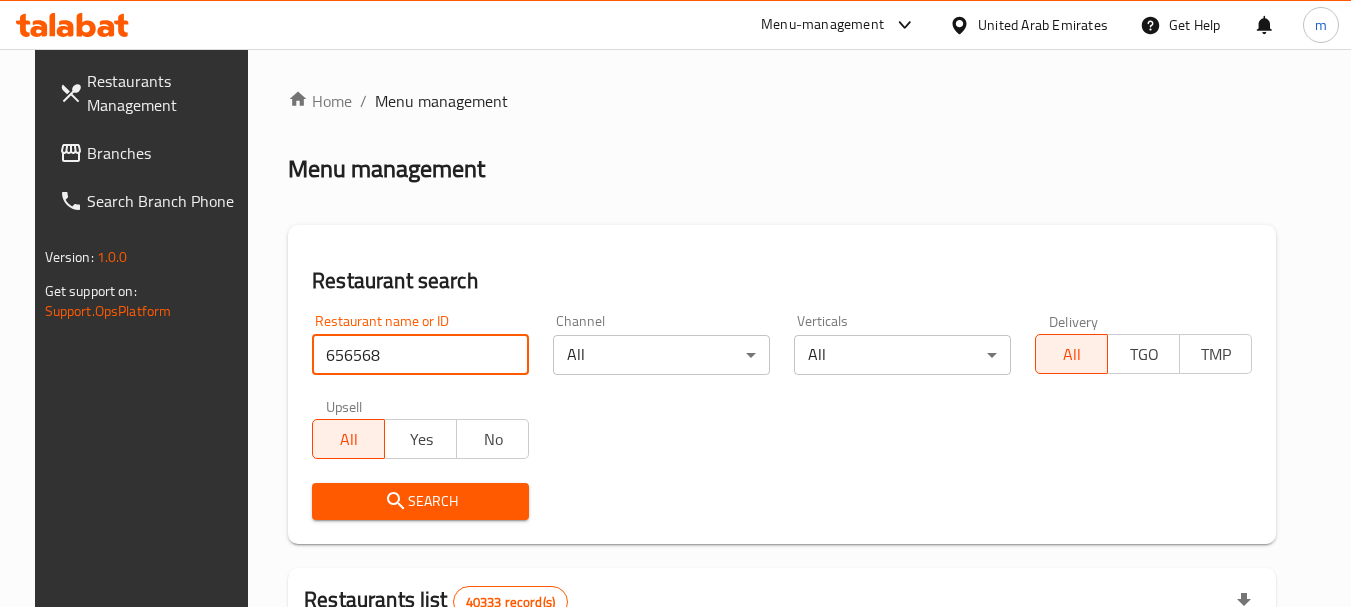 type on "656568" 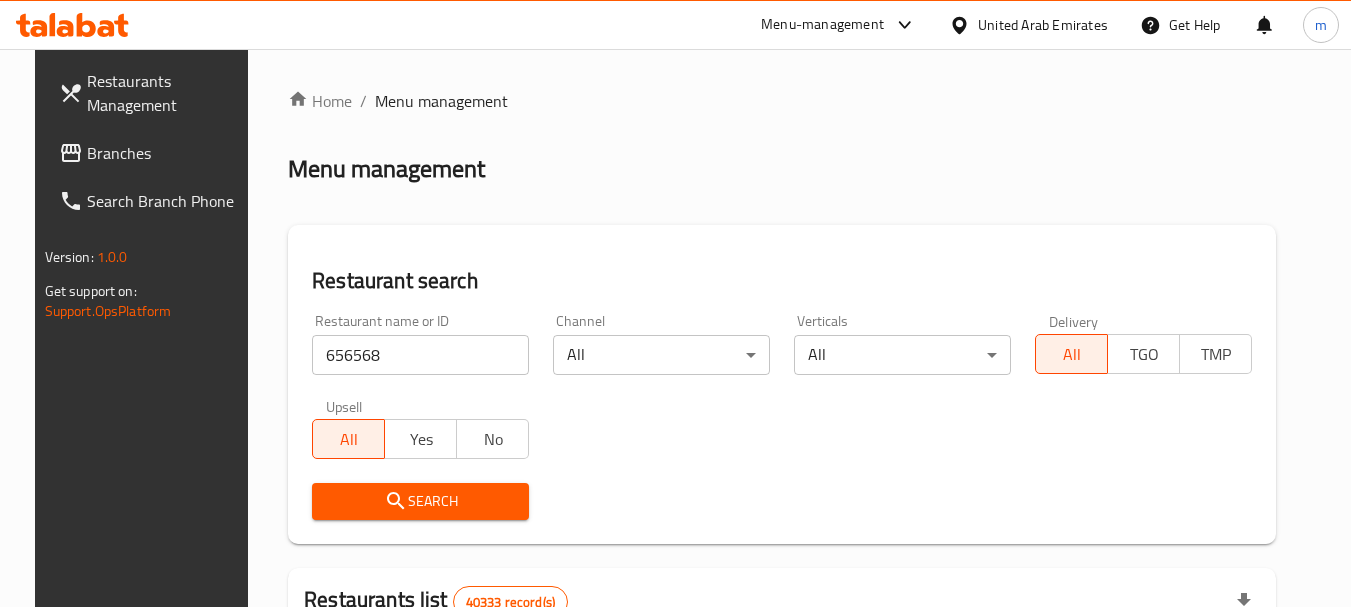 click 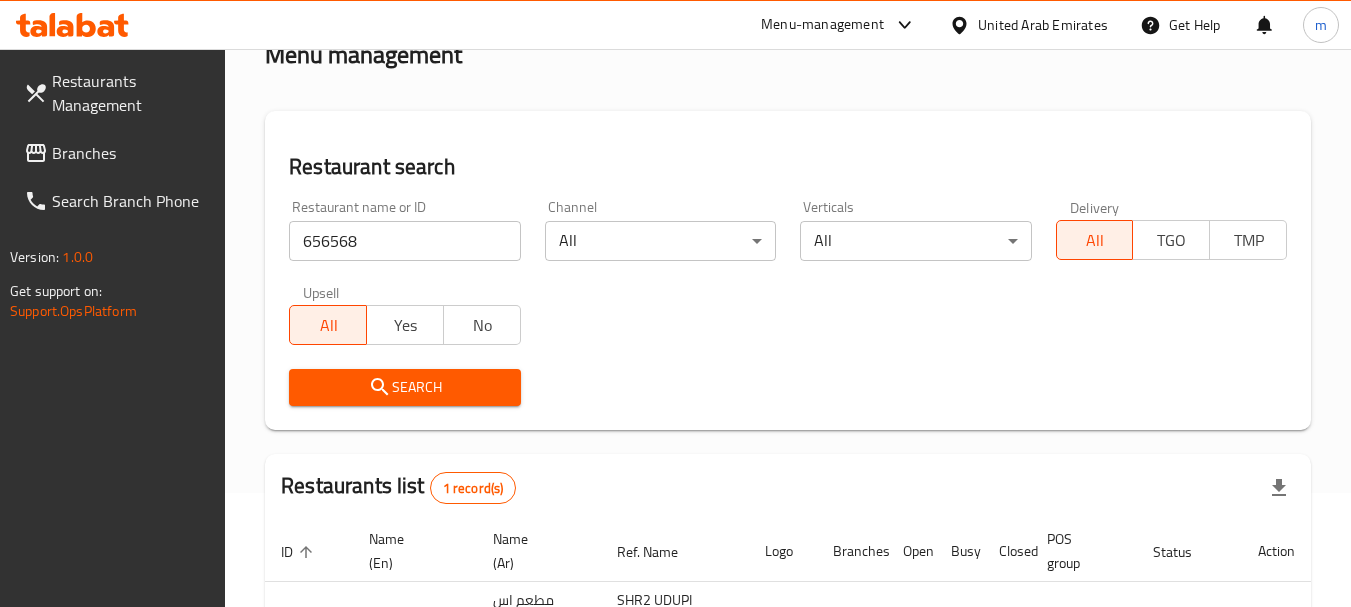 scroll, scrollTop: 285, scrollLeft: 0, axis: vertical 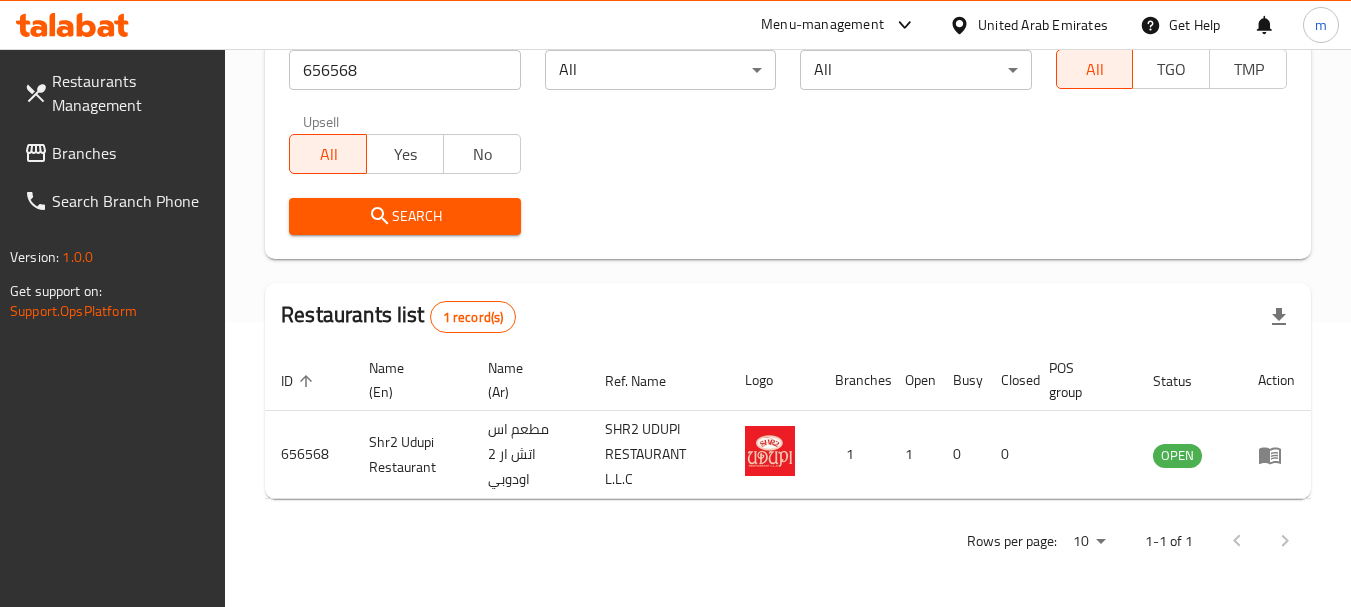 click on "Branches" at bounding box center [117, 153] 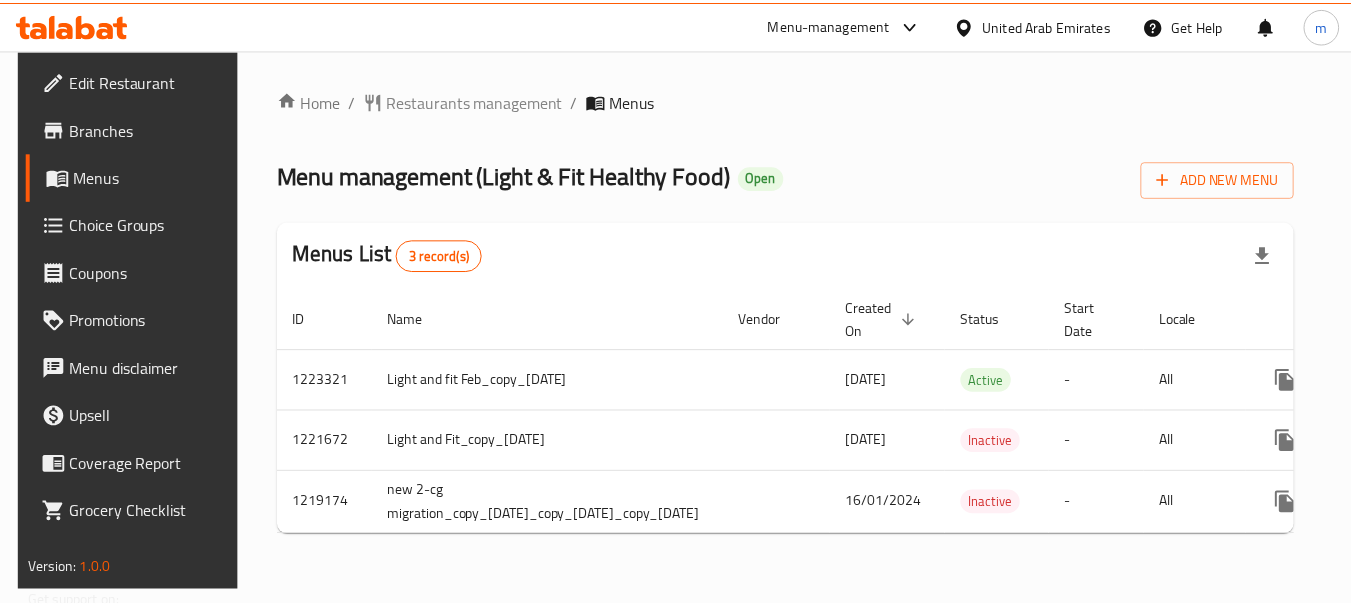 scroll, scrollTop: 0, scrollLeft: 0, axis: both 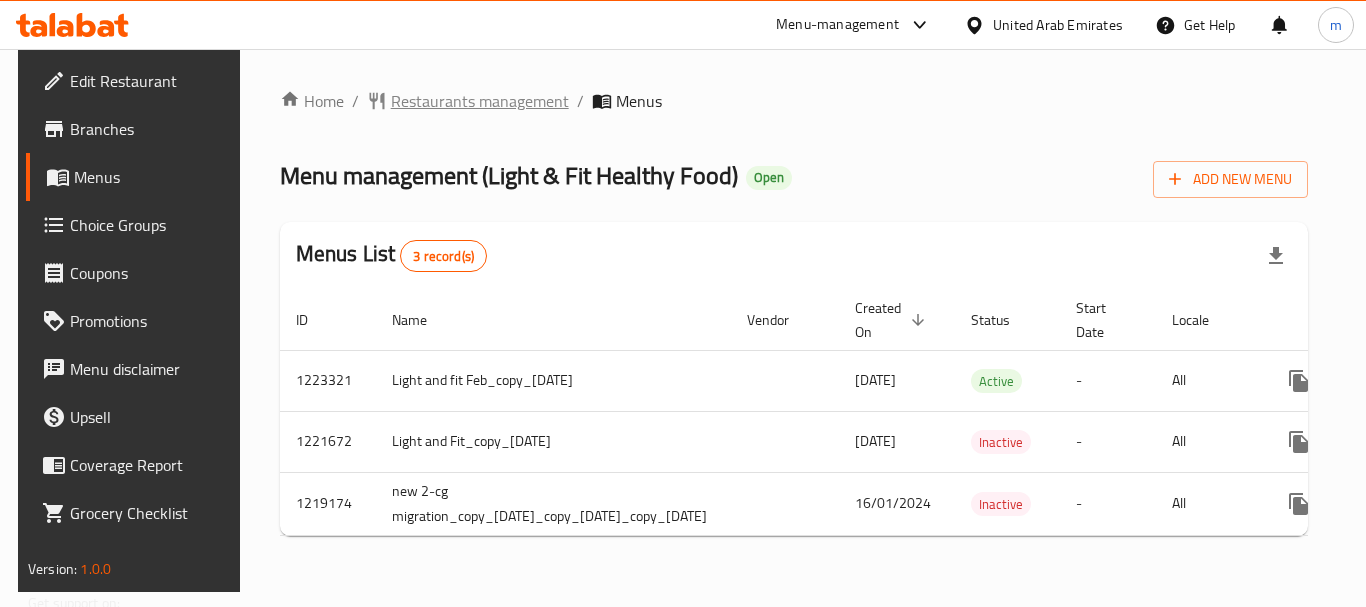click on "Restaurants management" at bounding box center [480, 101] 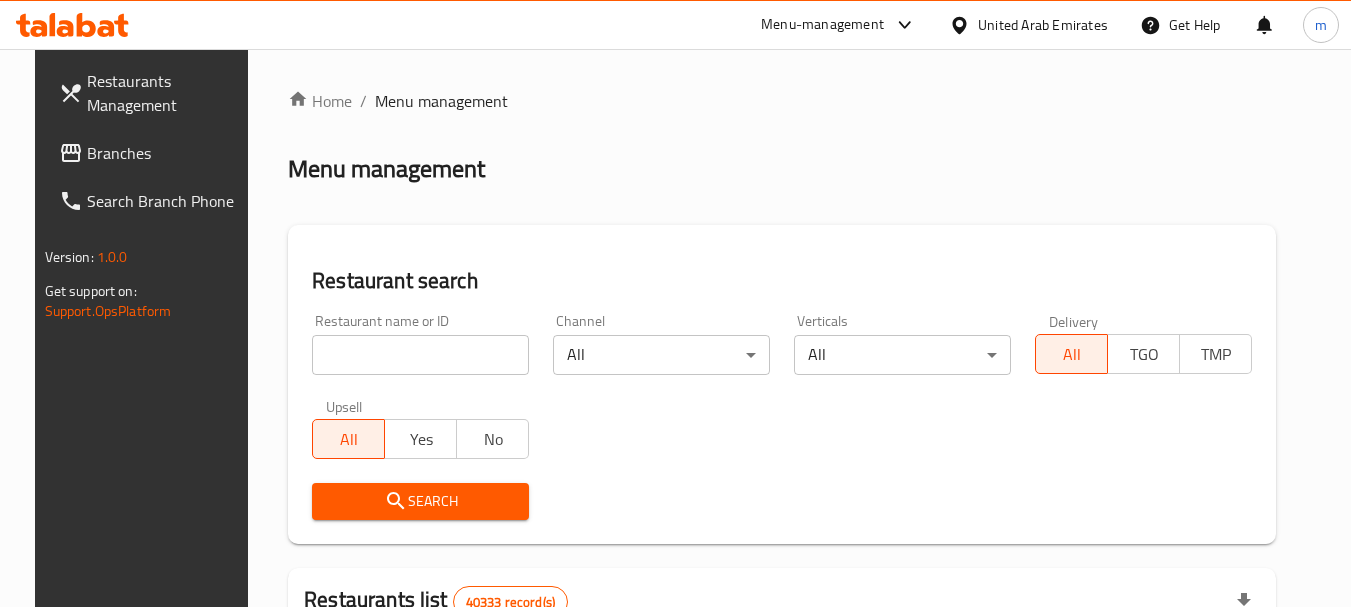 click at bounding box center (420, 355) 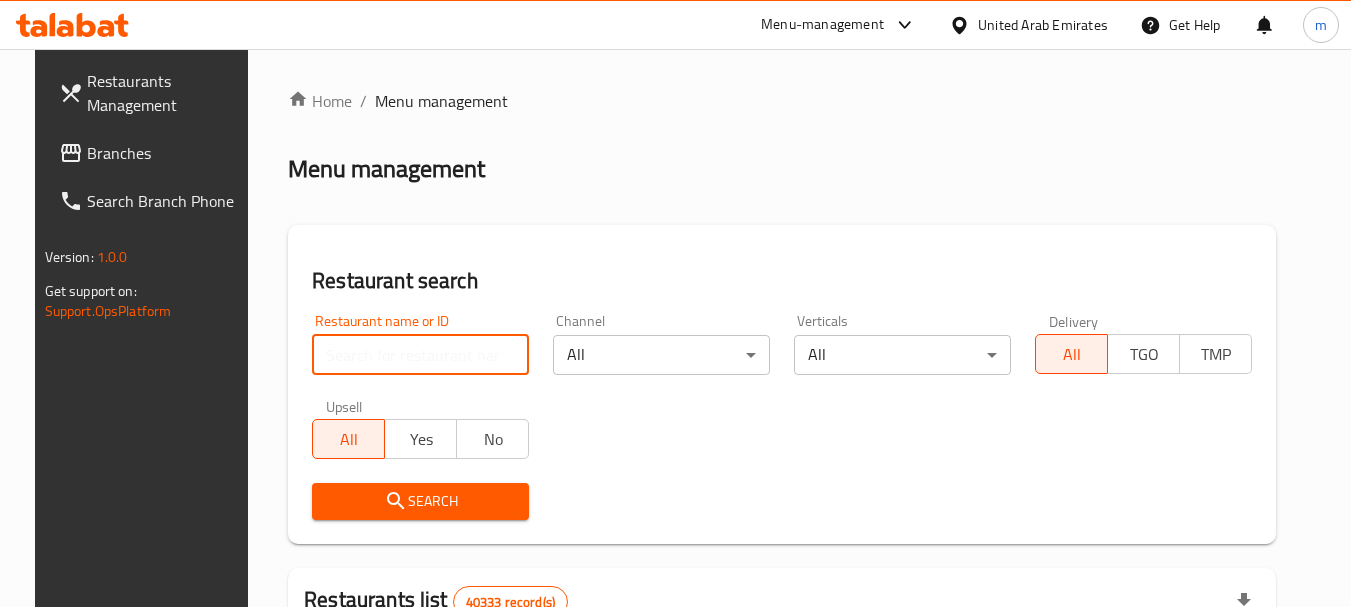 paste on "633912" 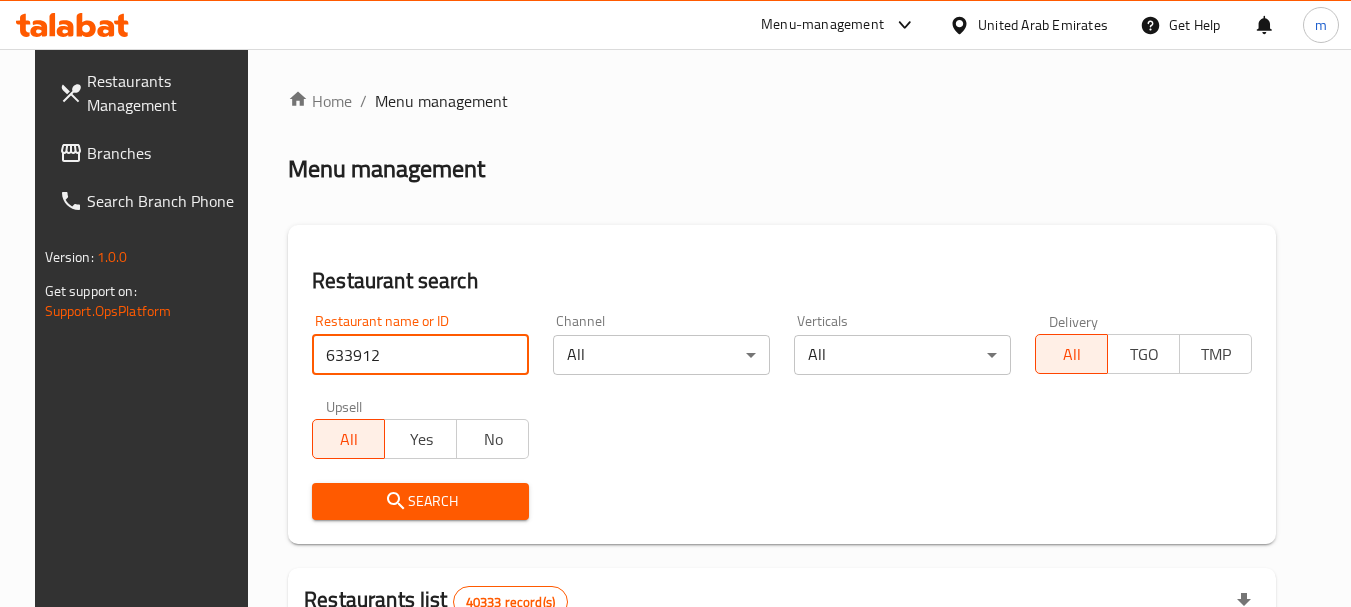 type on "633912" 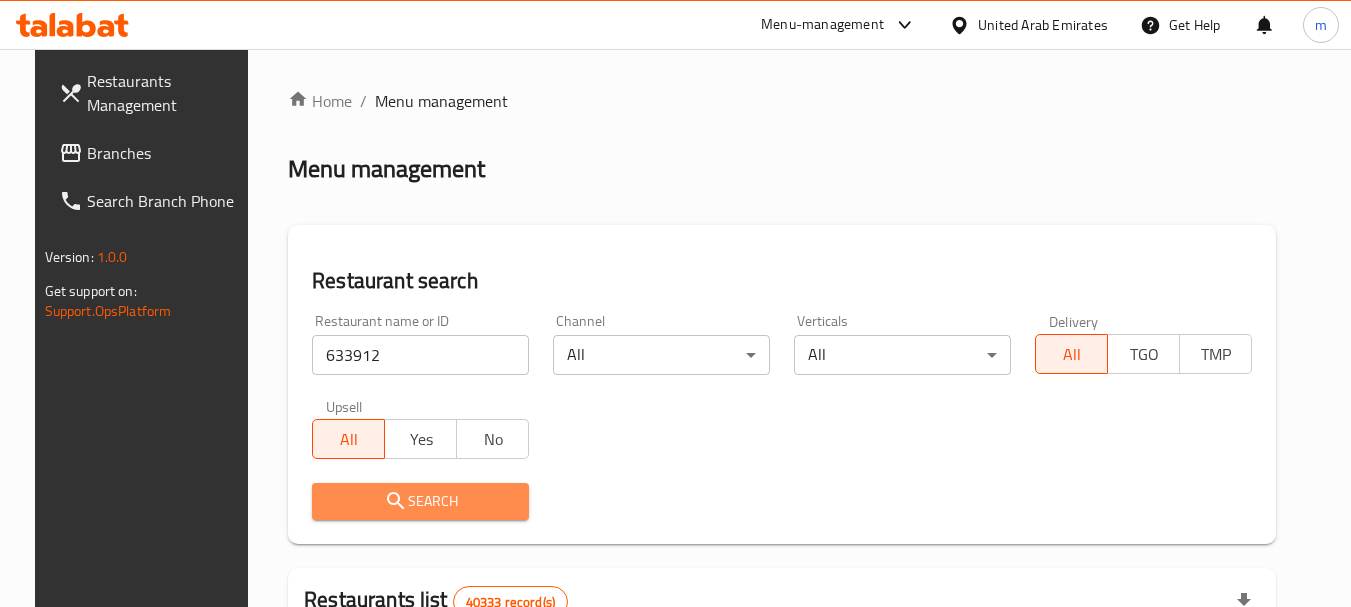 click on "Search" at bounding box center (420, 501) 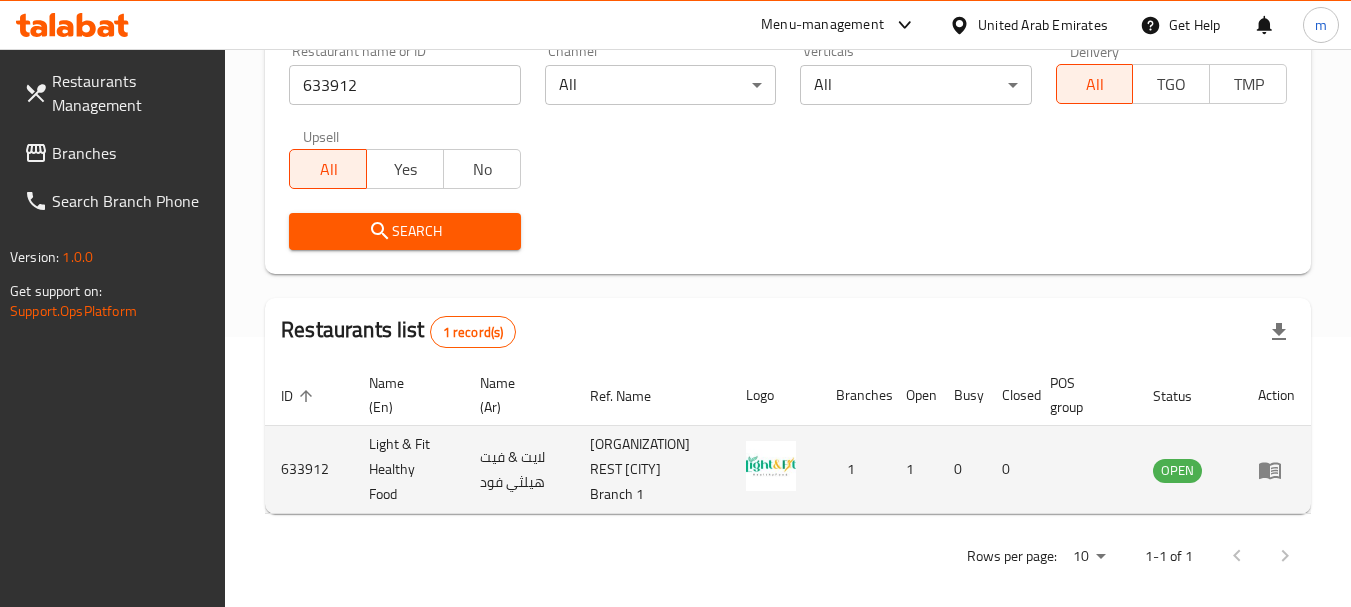scroll, scrollTop: 285, scrollLeft: 0, axis: vertical 